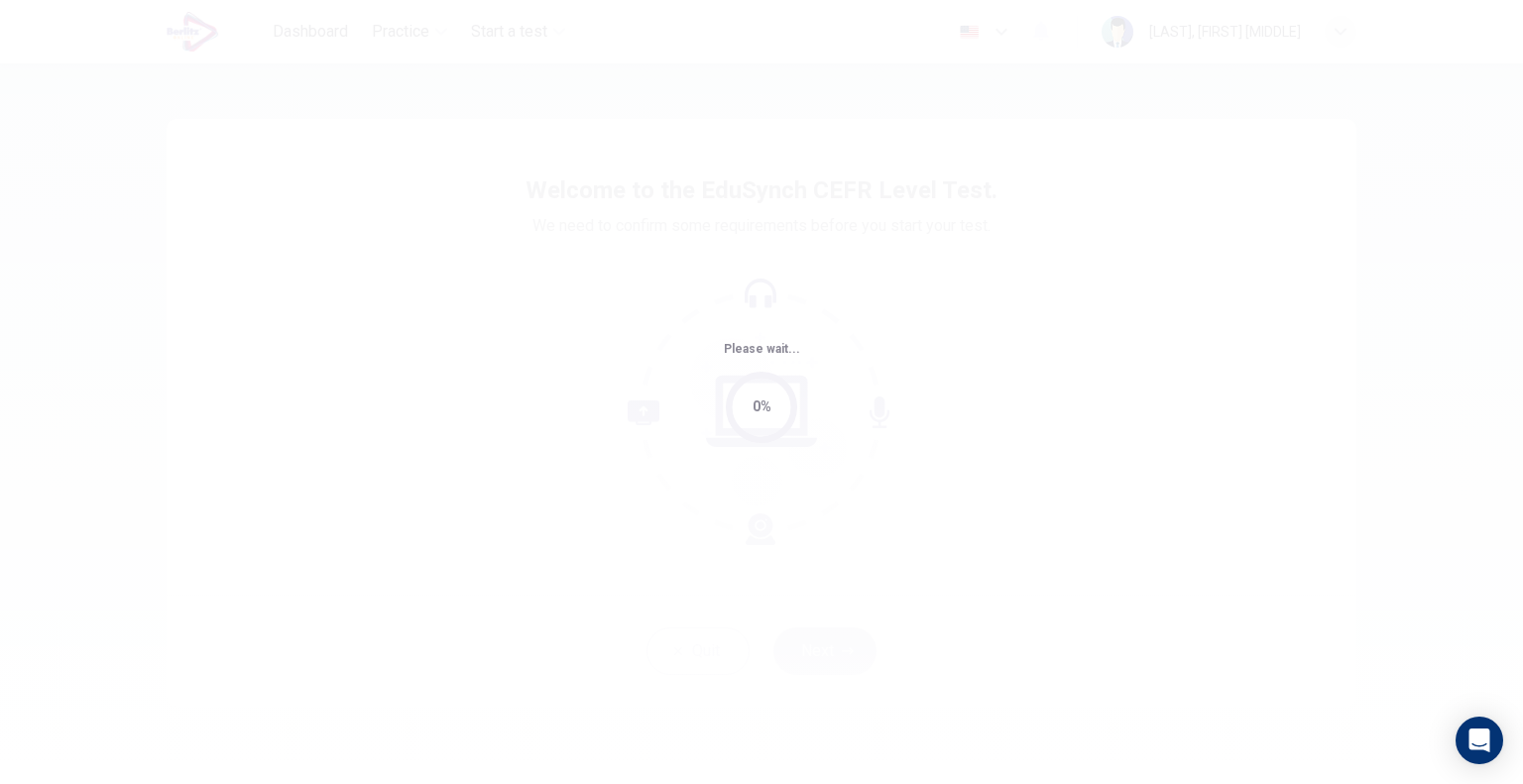 scroll, scrollTop: 0, scrollLeft: 0, axis: both 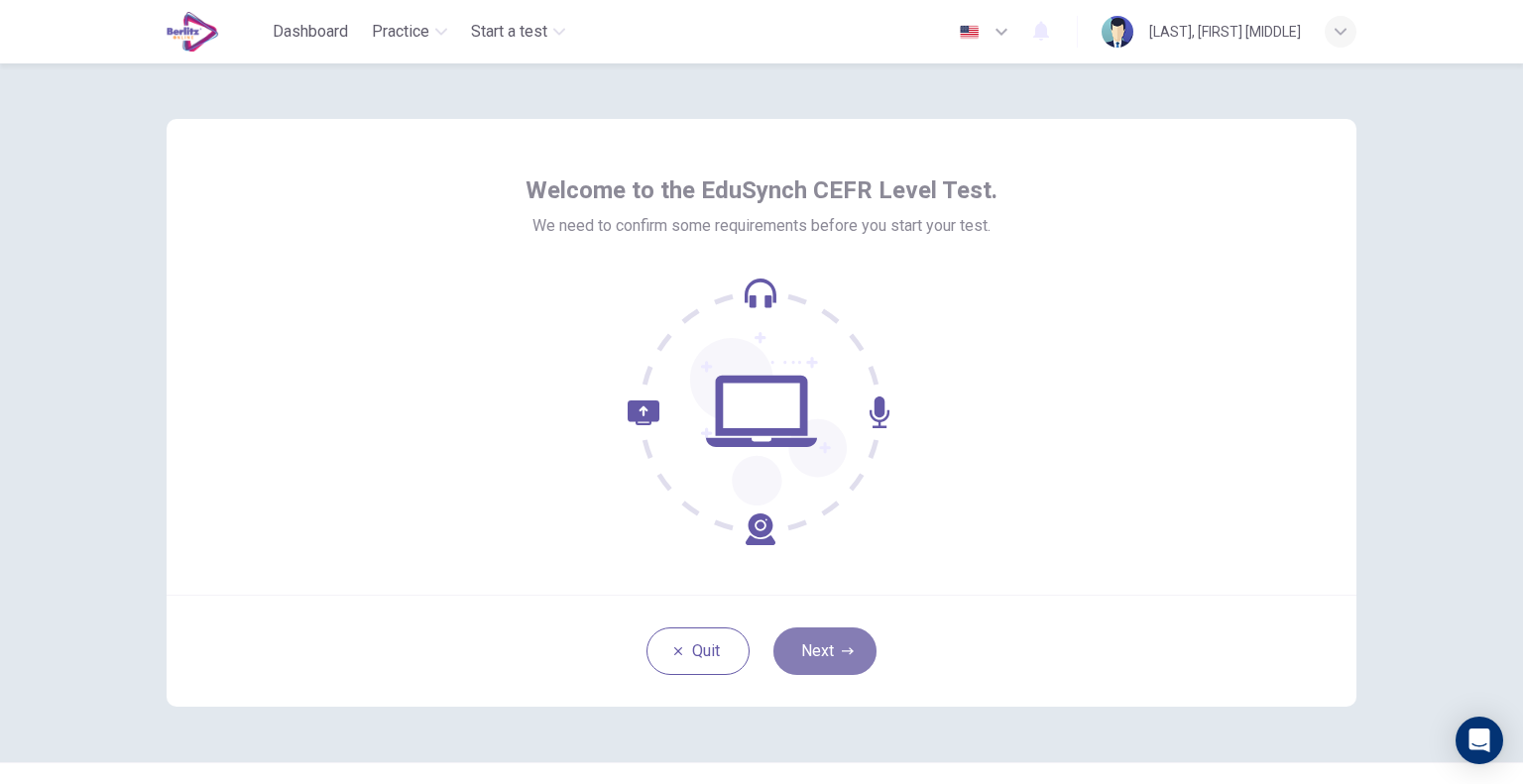 click on "Next" at bounding box center [825, 651] 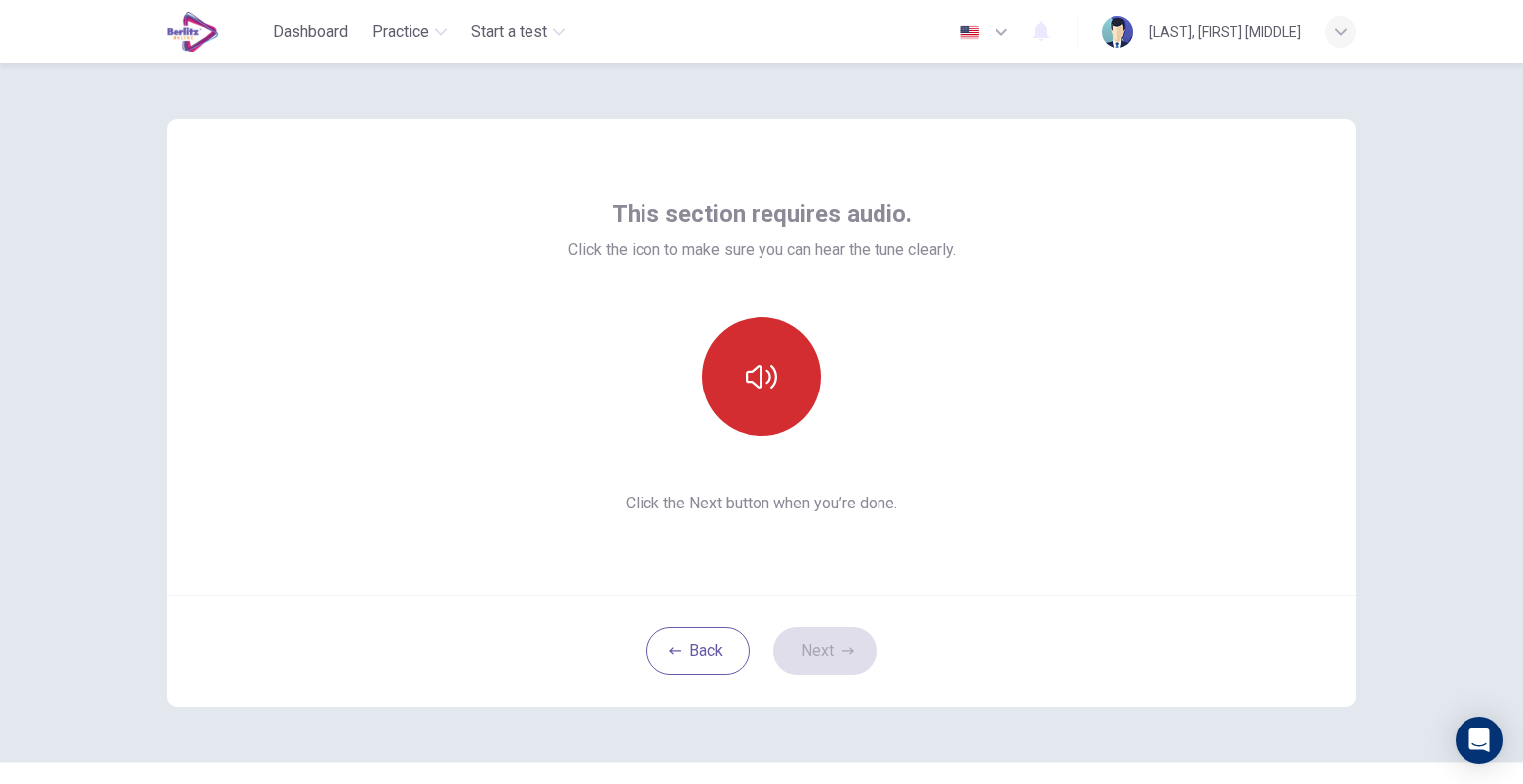 click 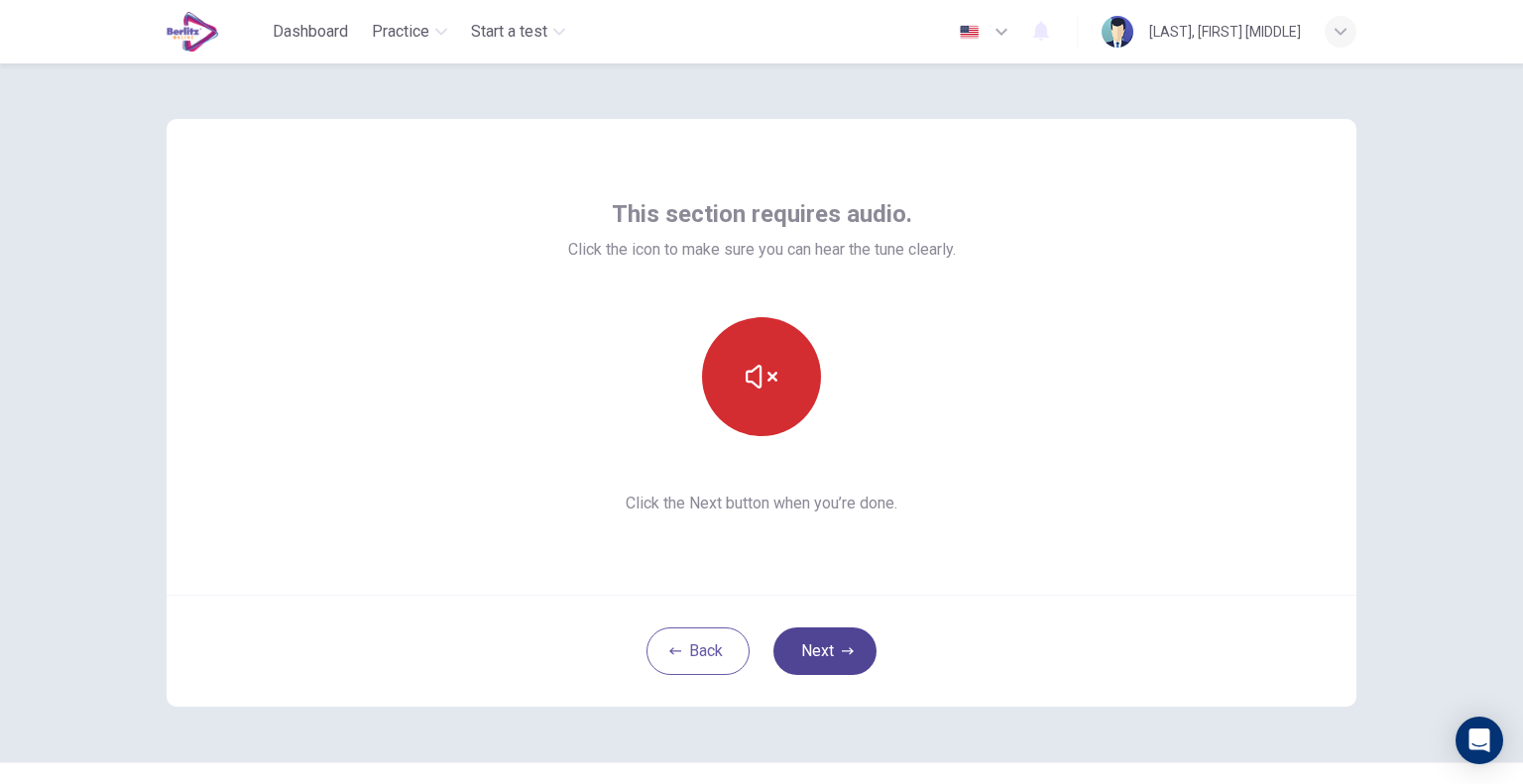 click on "Next" at bounding box center [825, 651] 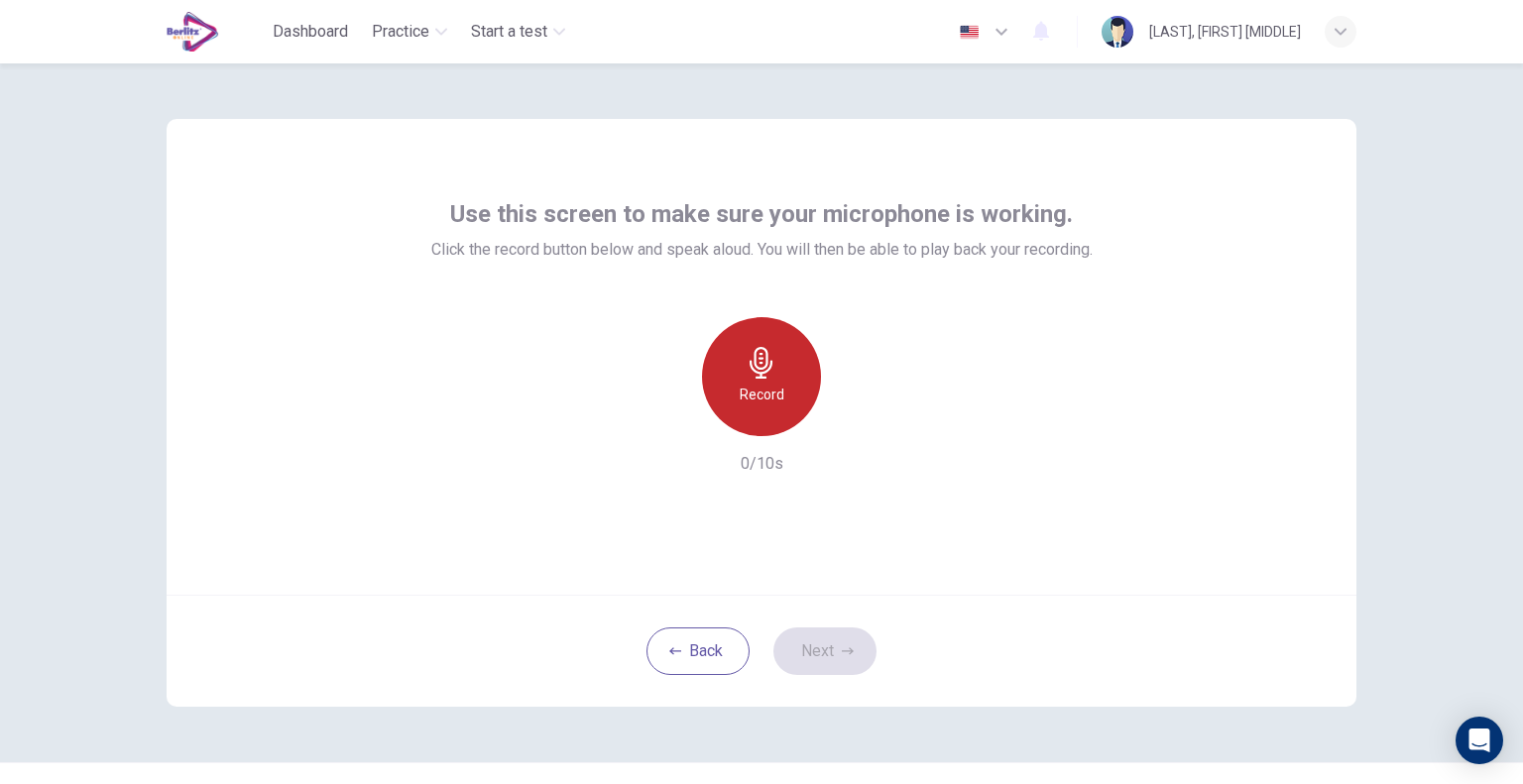 click 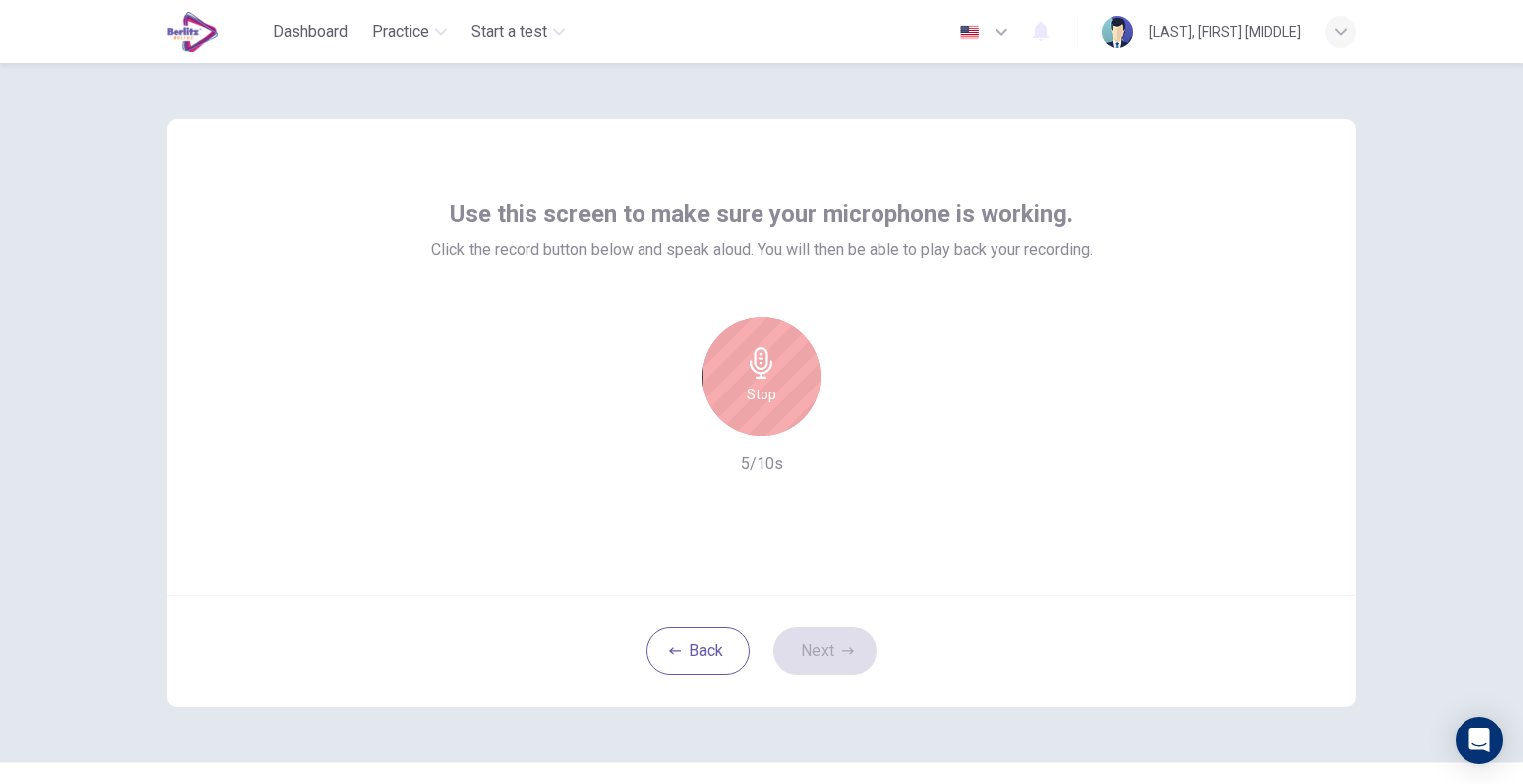 click 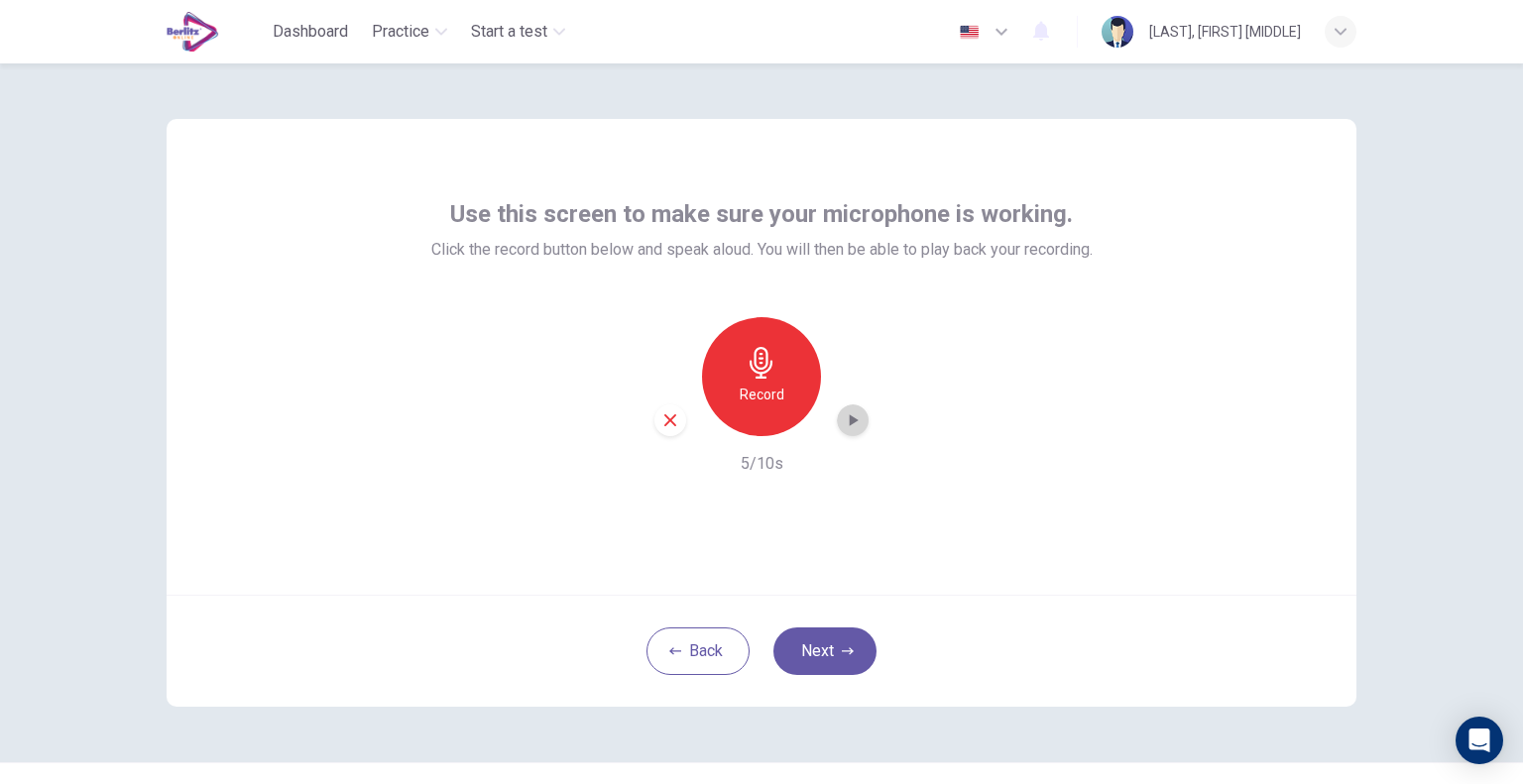 click 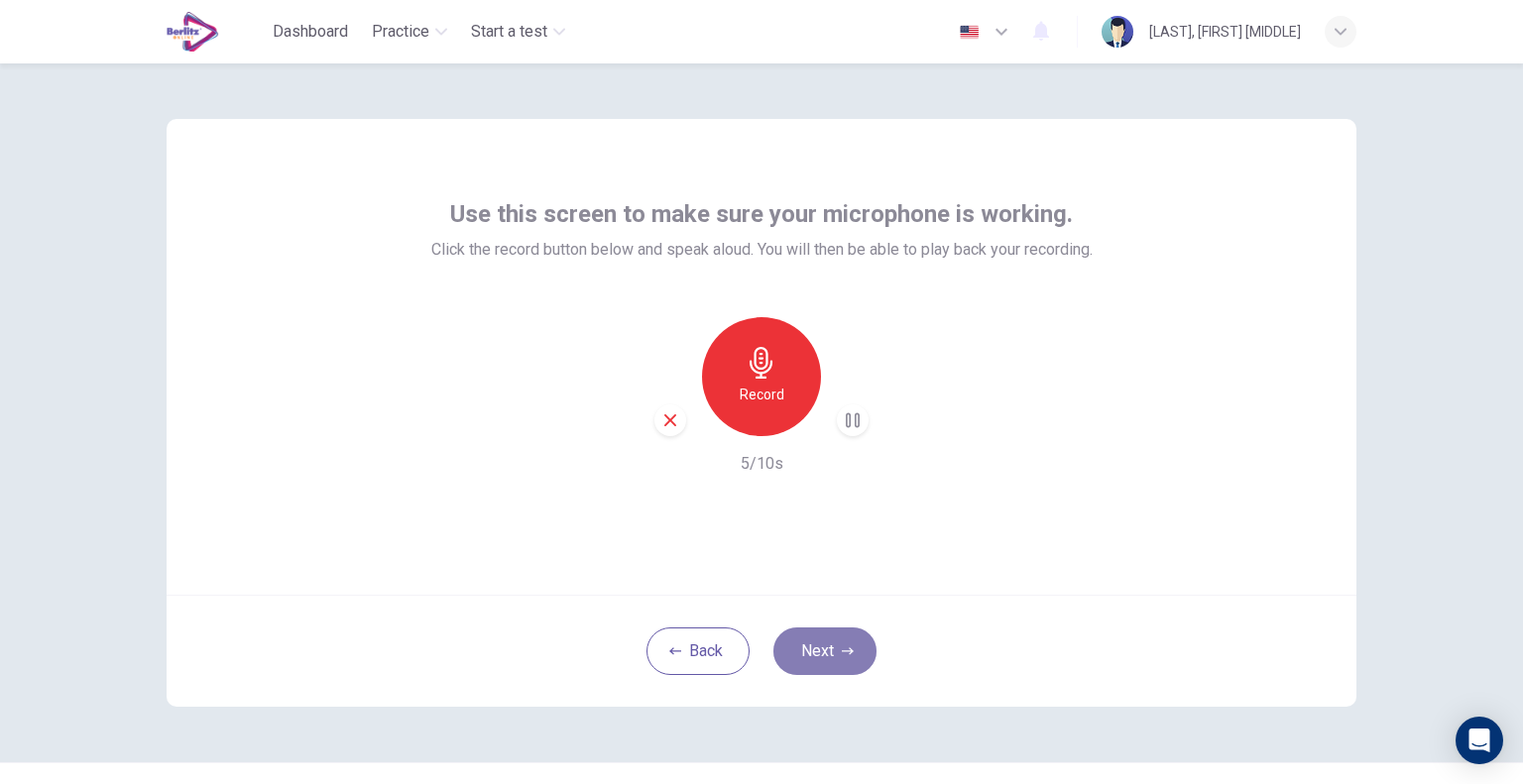 click on "Next" at bounding box center (825, 651) 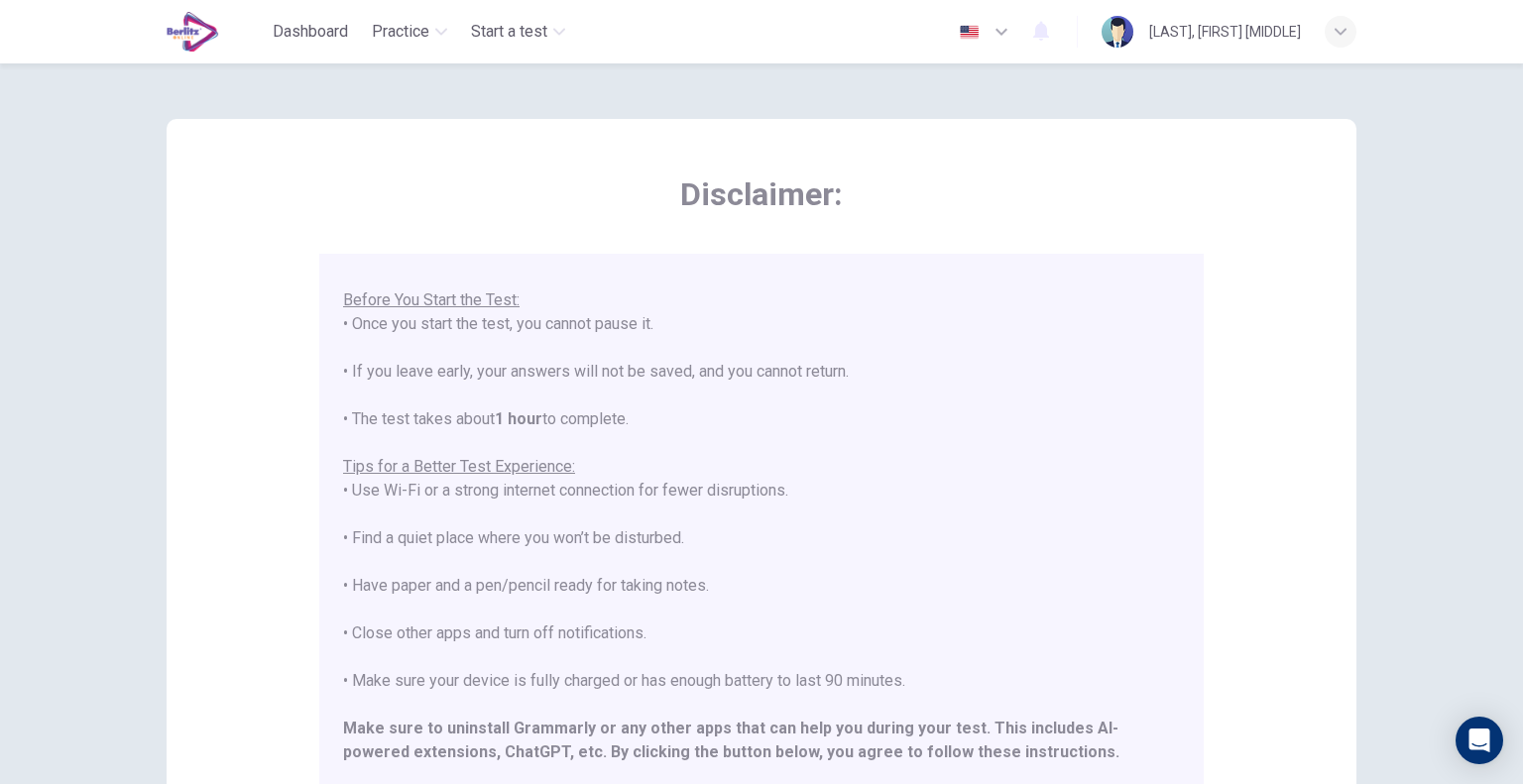 scroll, scrollTop: 189, scrollLeft: 0, axis: vertical 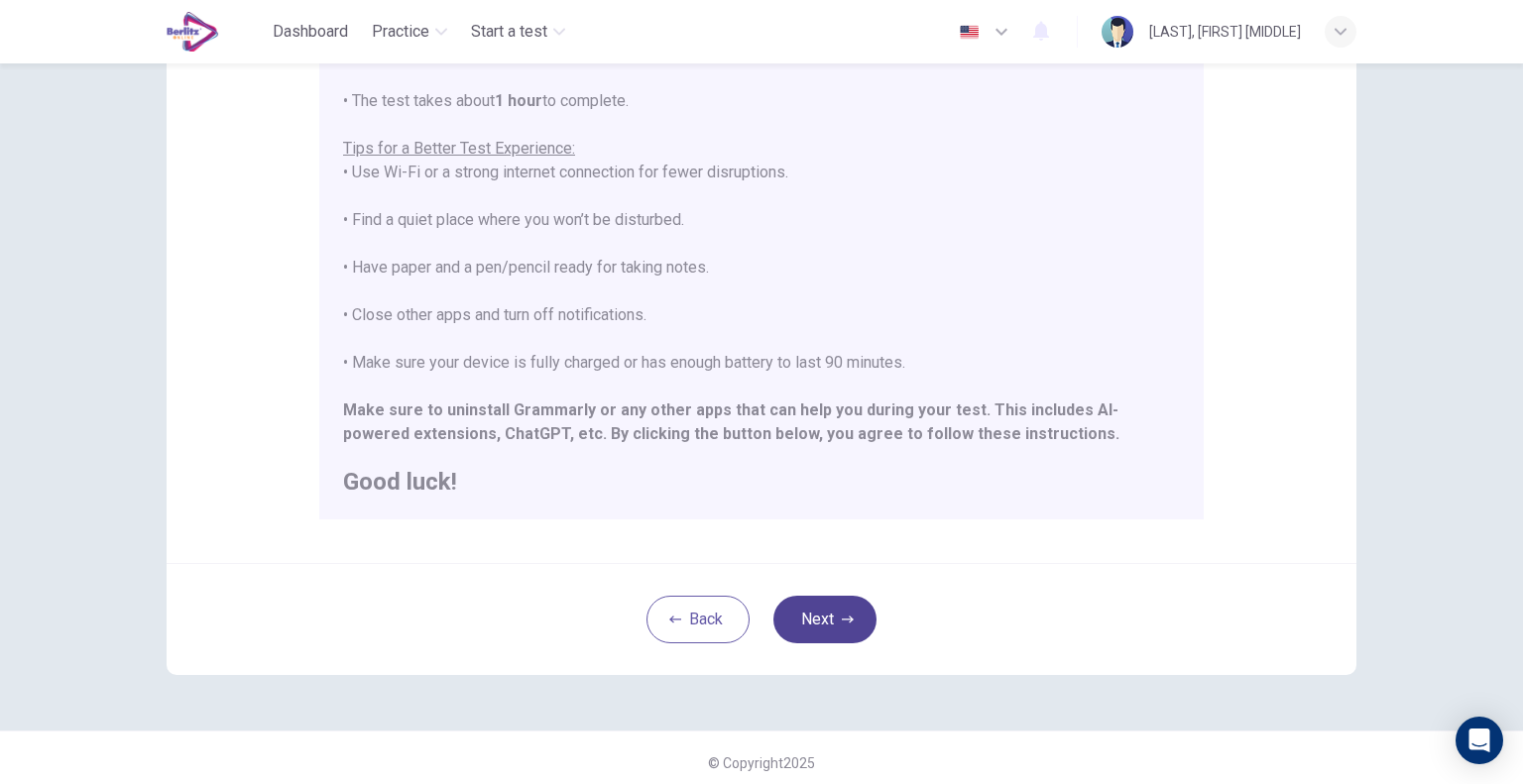 click on "Next" at bounding box center (825, 619) 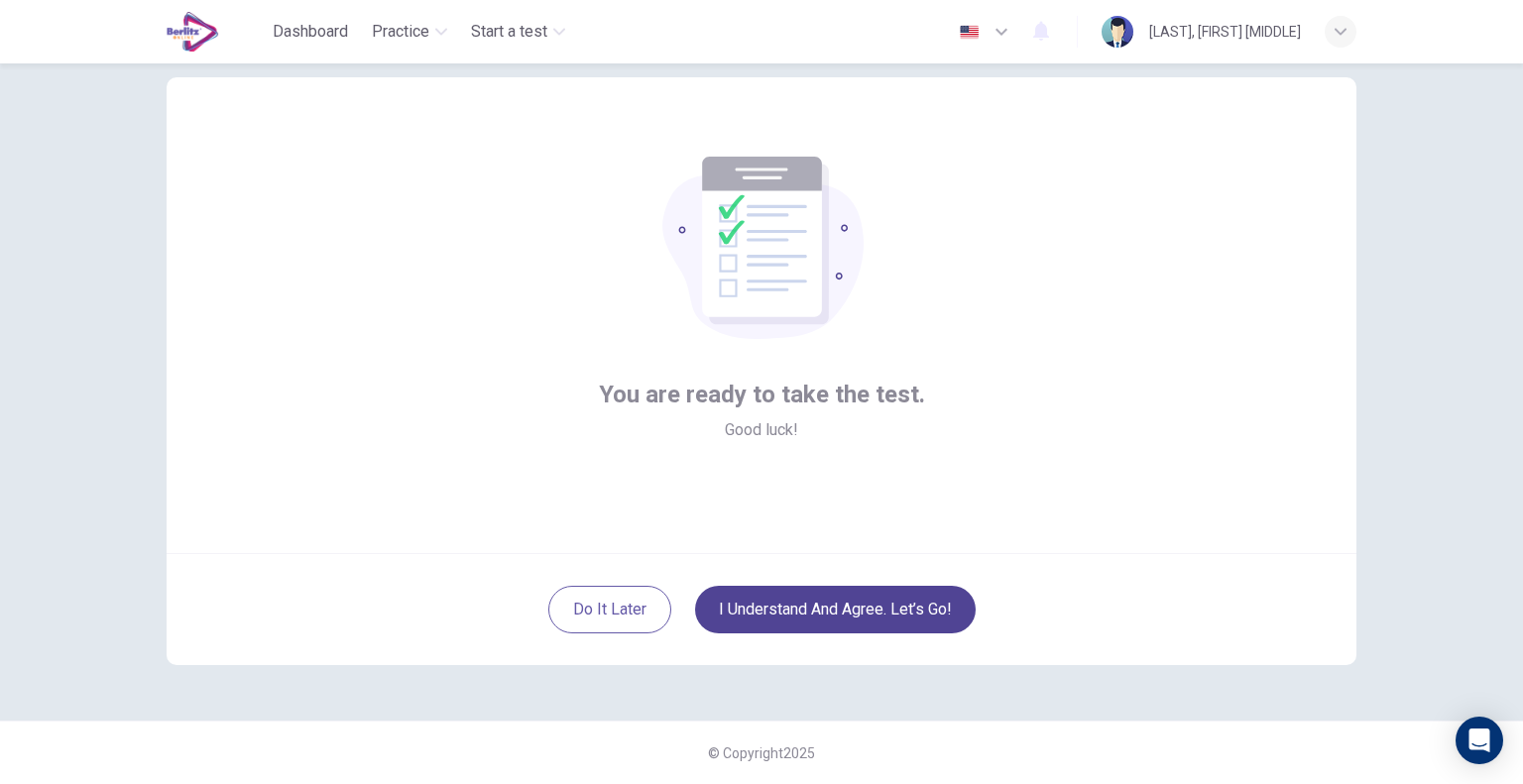scroll, scrollTop: 41, scrollLeft: 0, axis: vertical 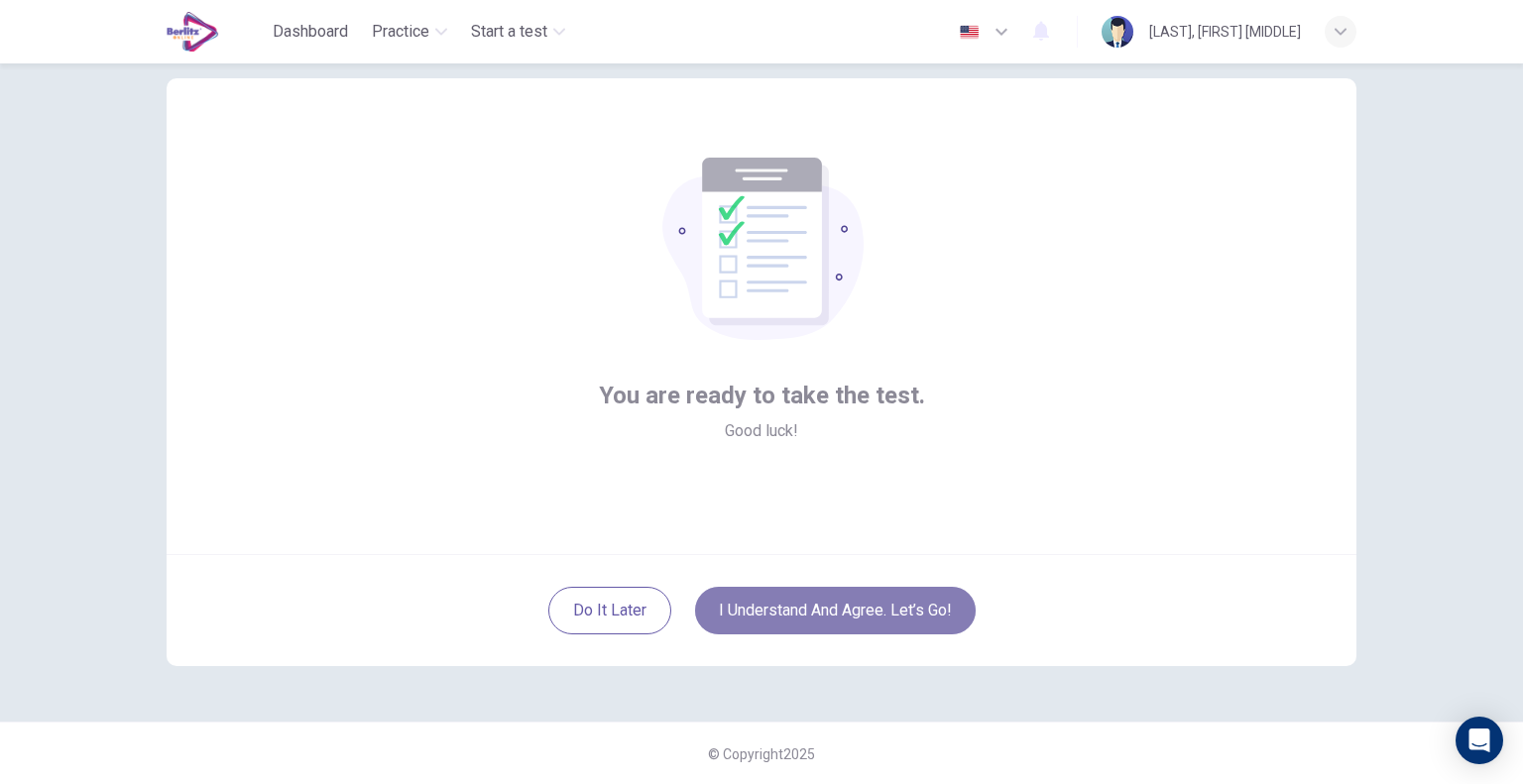 click on "I understand and agree. Let’s go!" at bounding box center [835, 611] 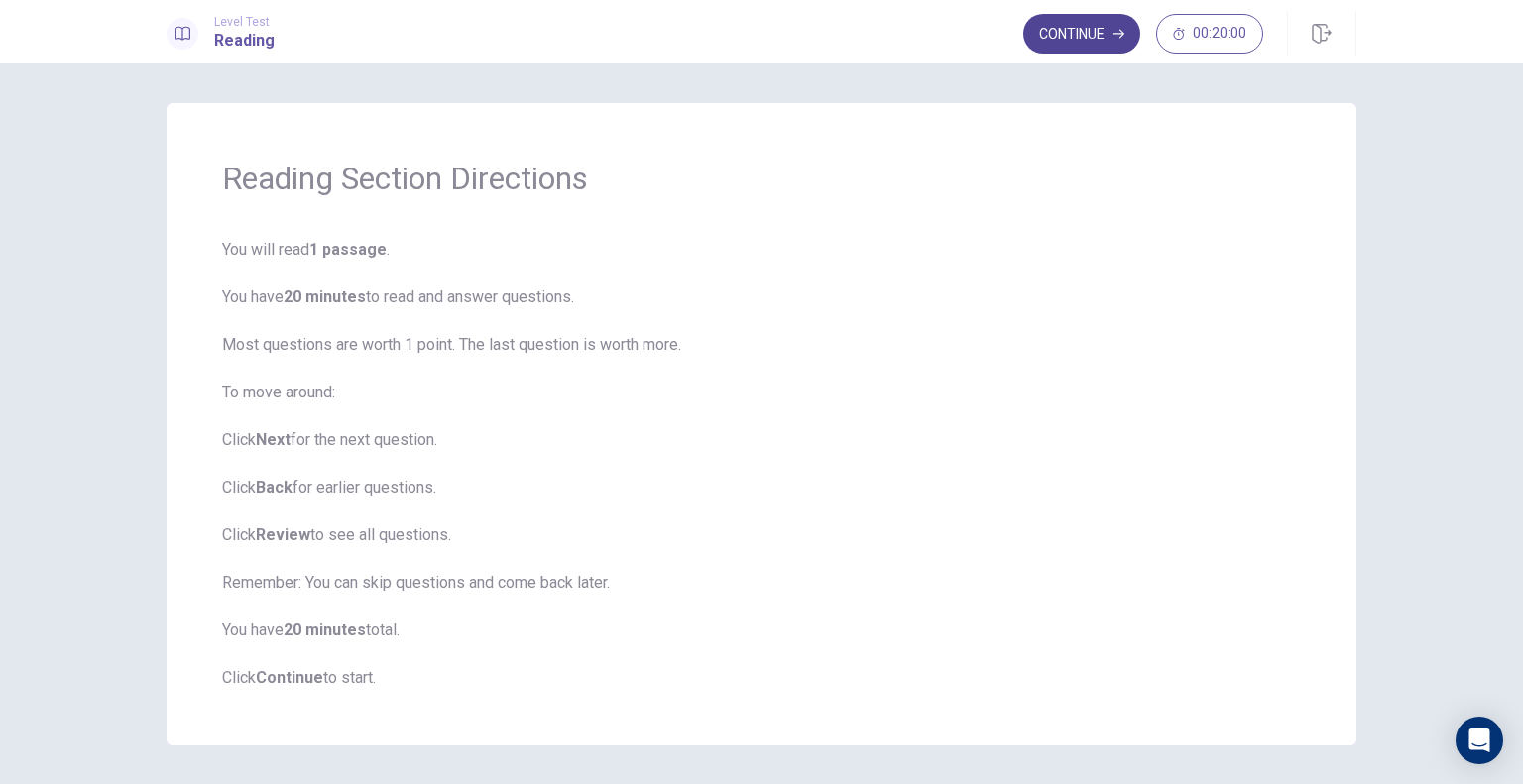 click on "Continue" at bounding box center (1082, 34) 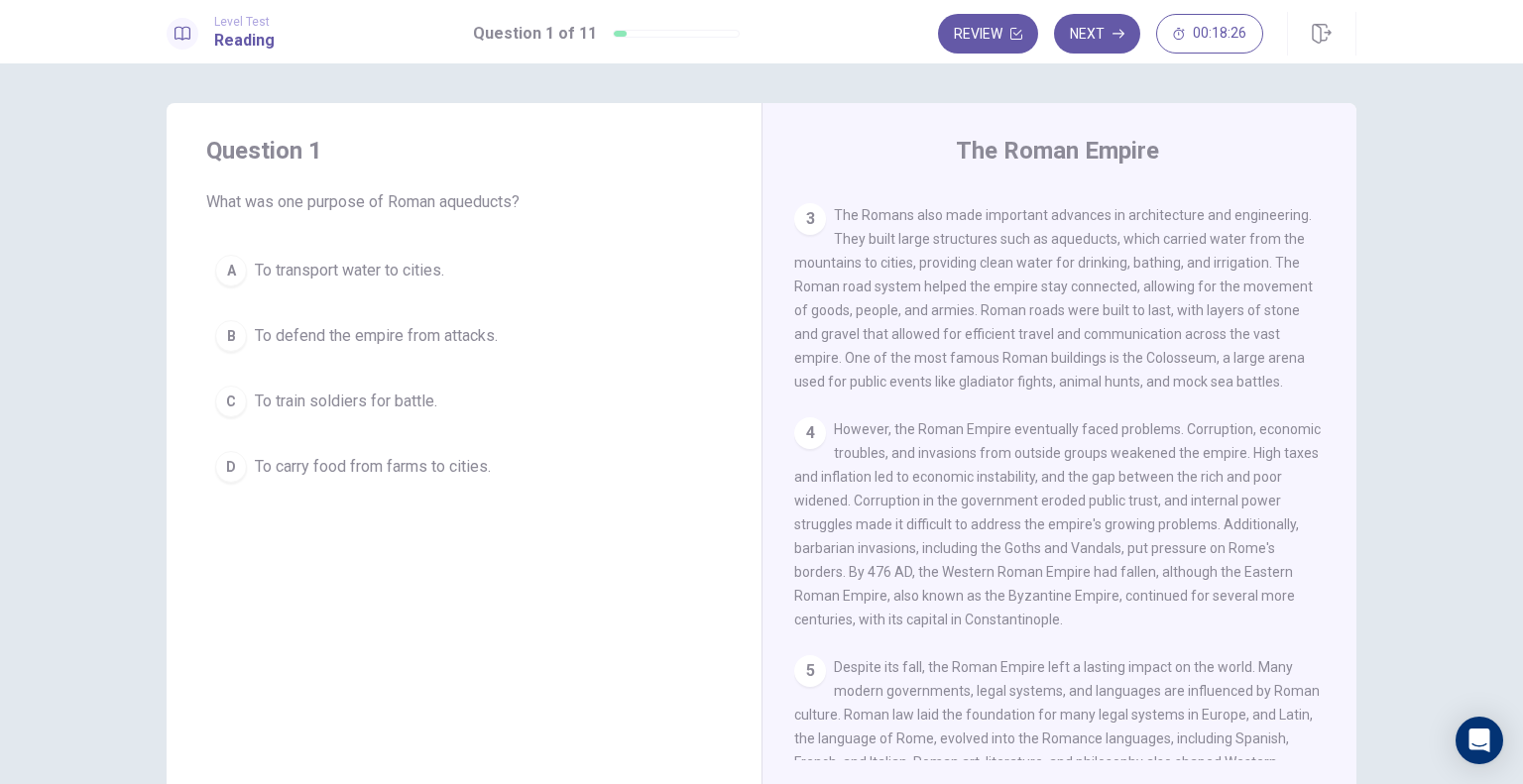 scroll, scrollTop: 418, scrollLeft: 0, axis: vertical 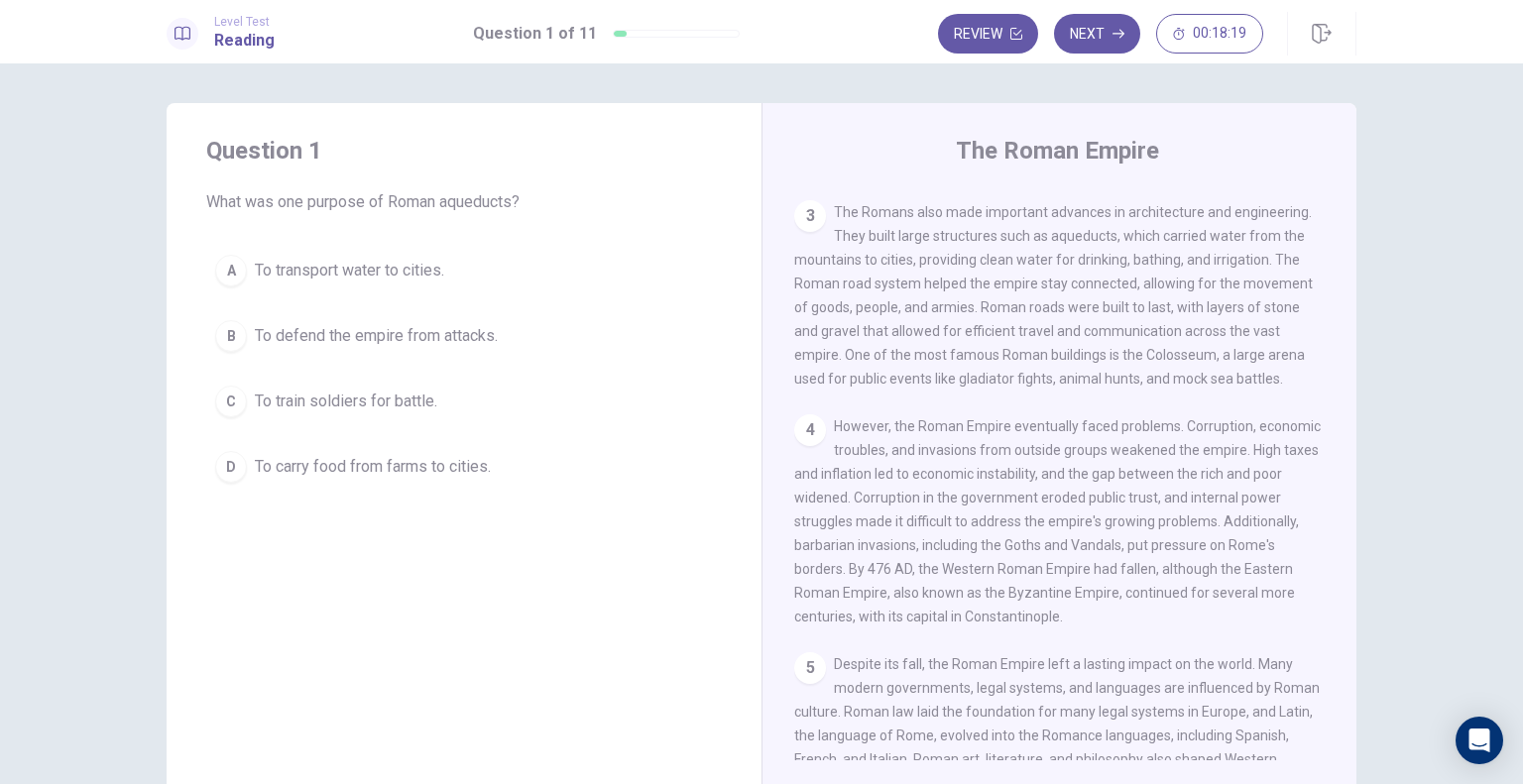 click on "A" at bounding box center (231, 271) 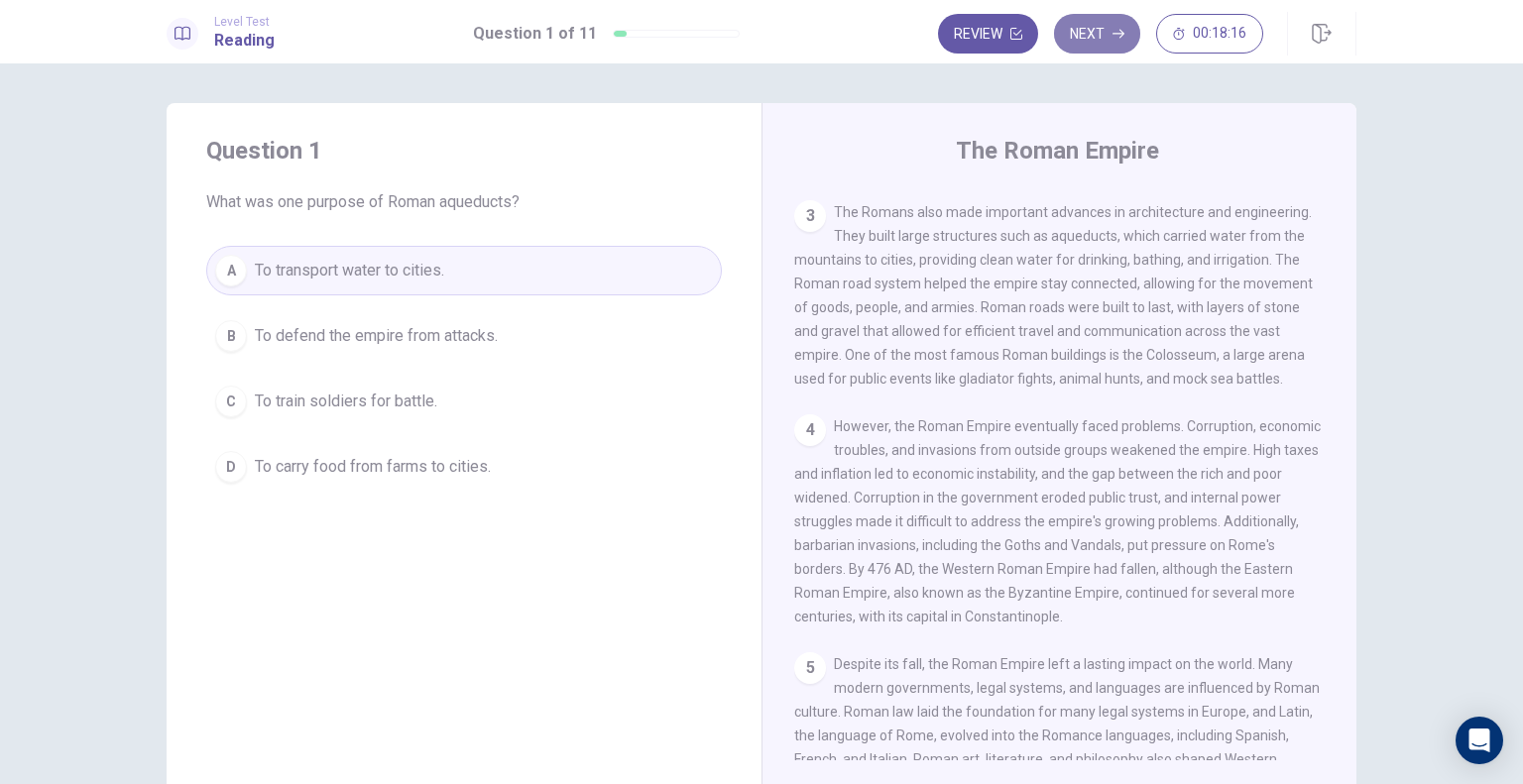 click 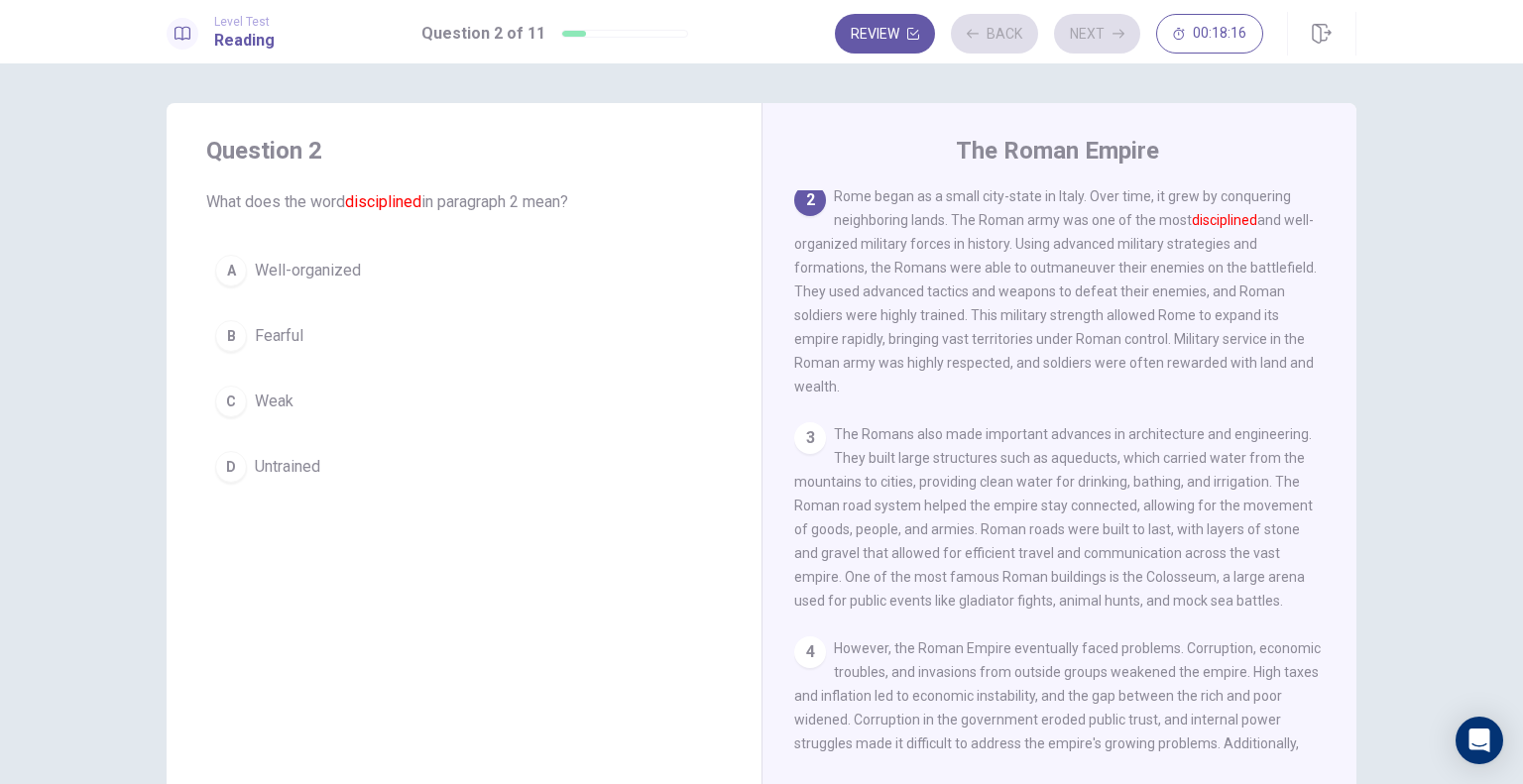 scroll, scrollTop: 195, scrollLeft: 0, axis: vertical 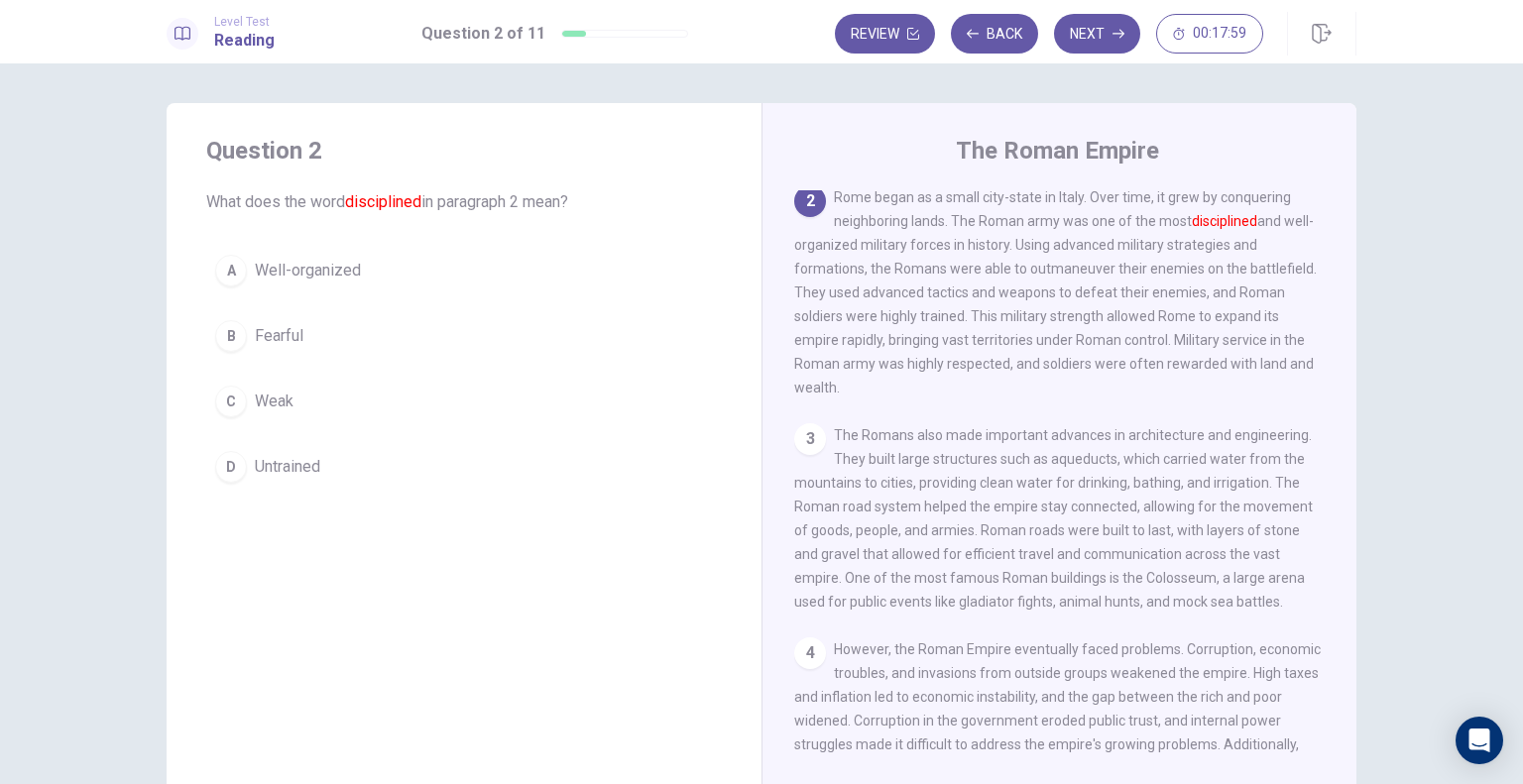 click on "A" at bounding box center (231, 271) 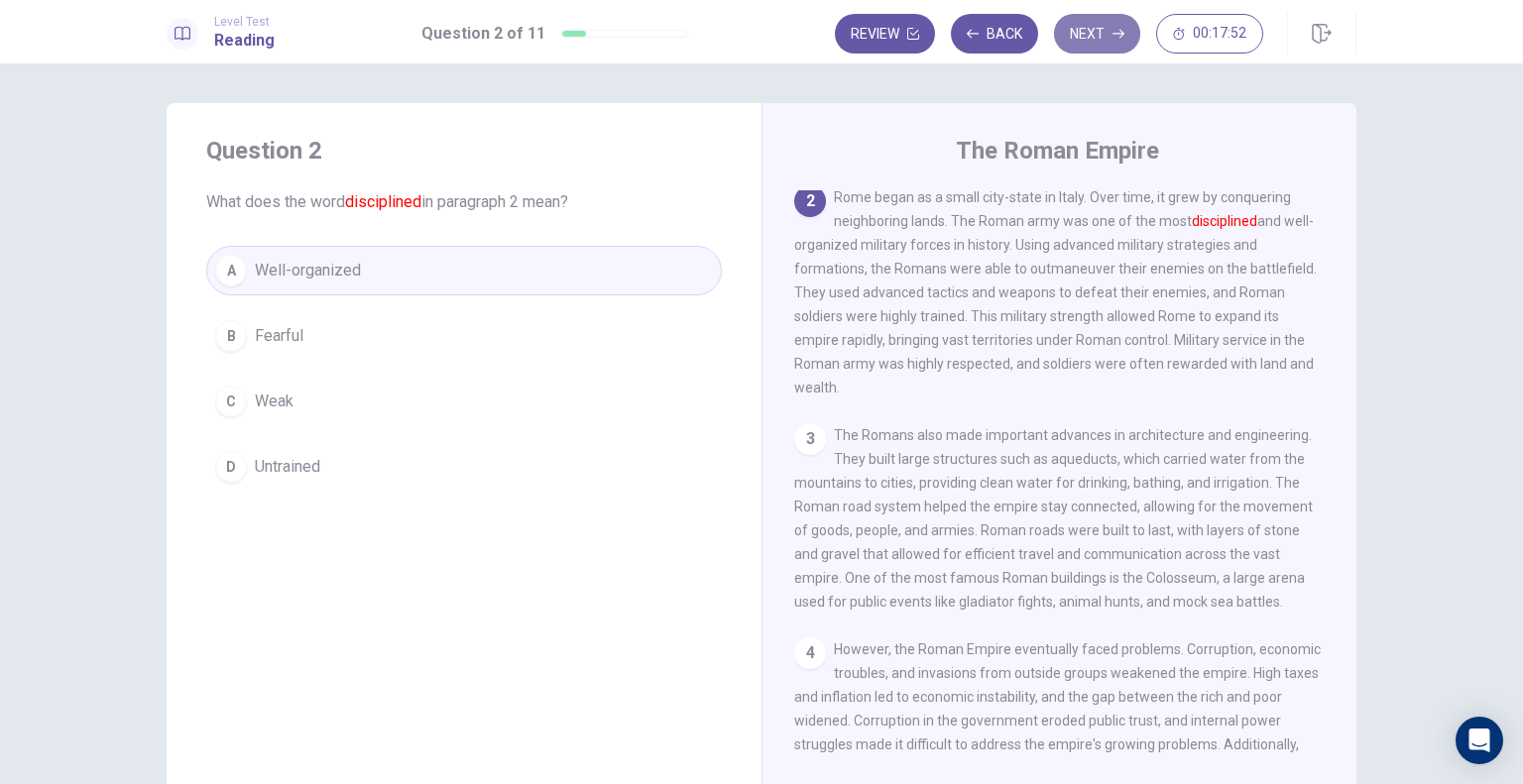 click on "Next" at bounding box center [1097, 34] 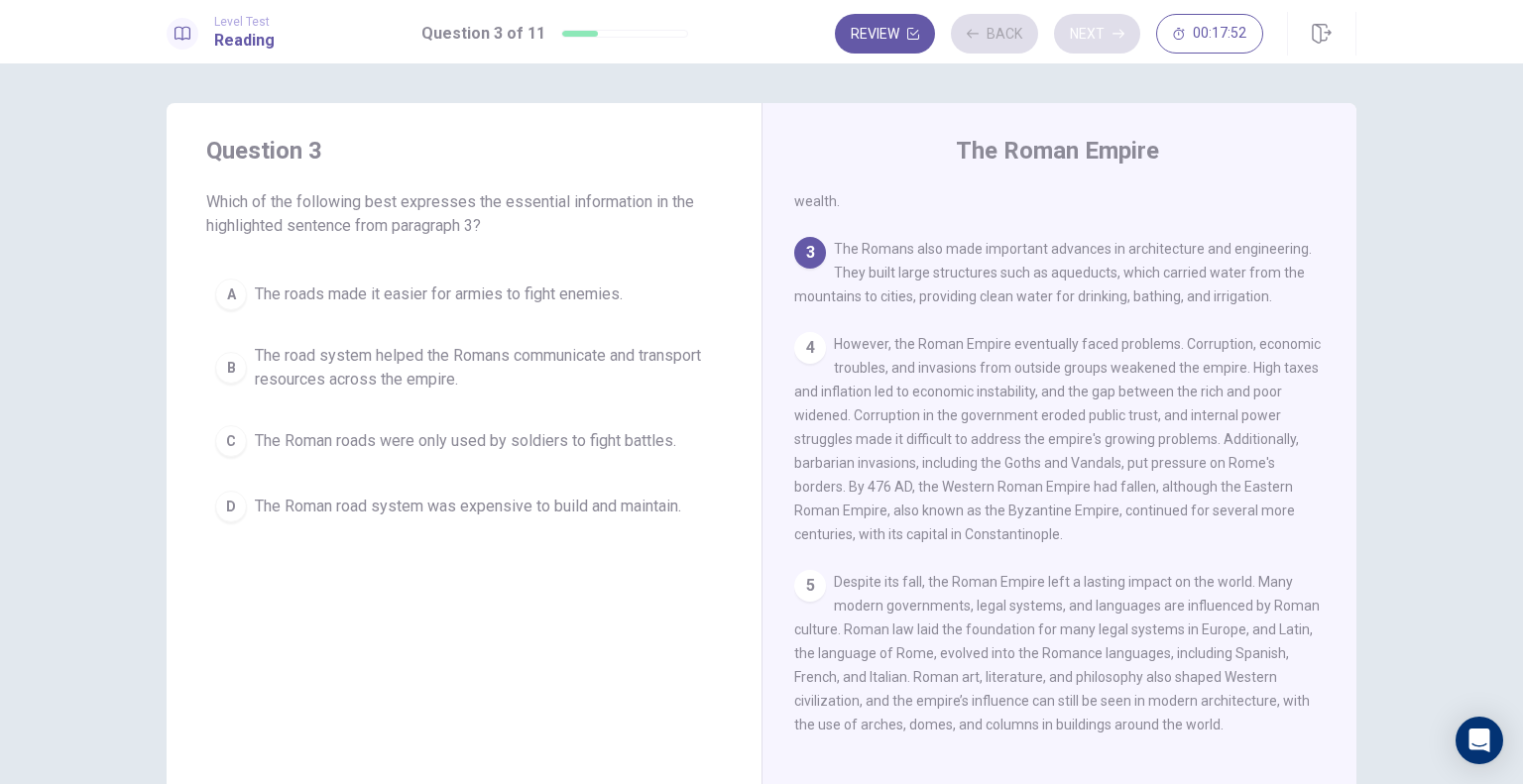 scroll, scrollTop: 408, scrollLeft: 0, axis: vertical 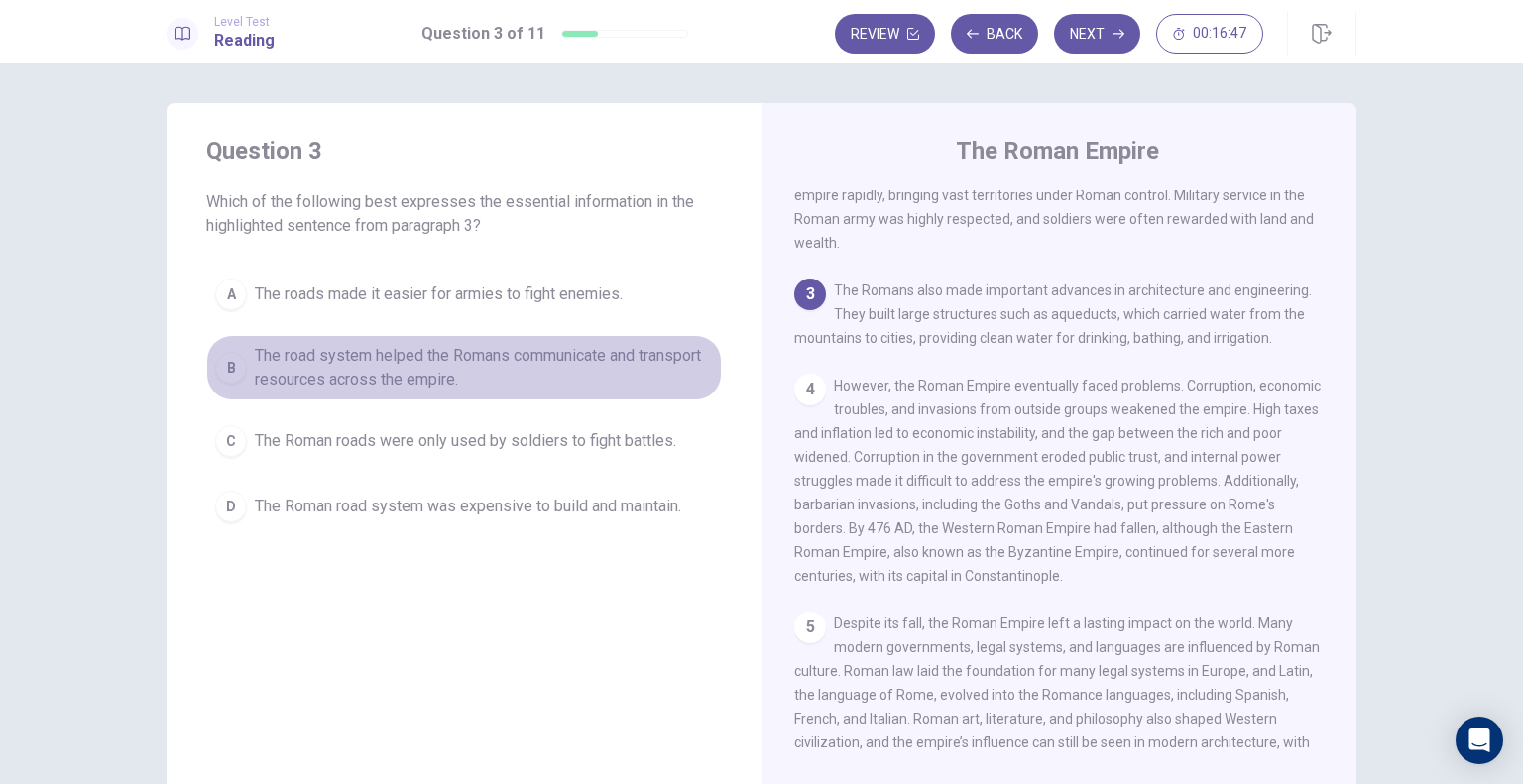 click on "B" at bounding box center [231, 368] 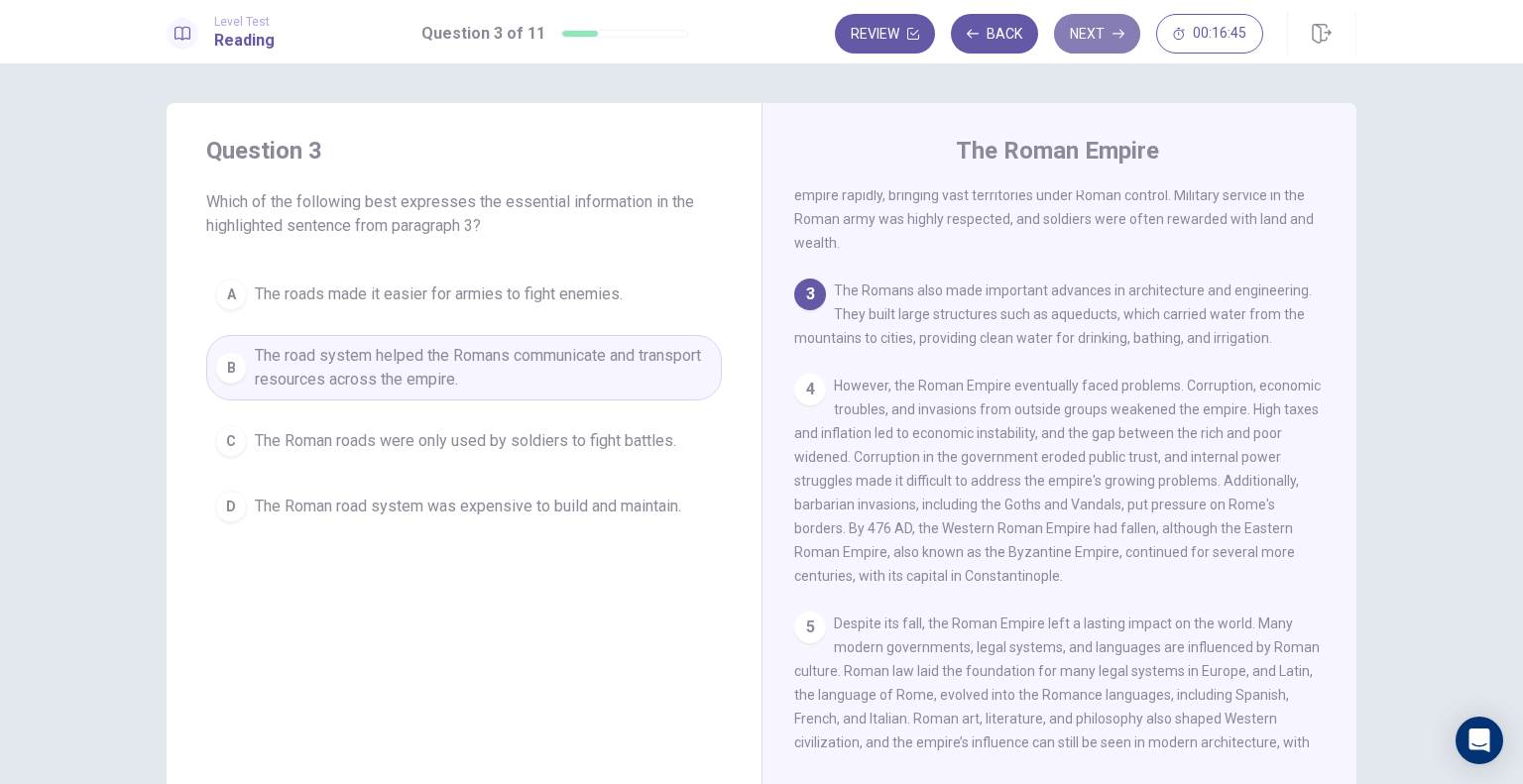 click 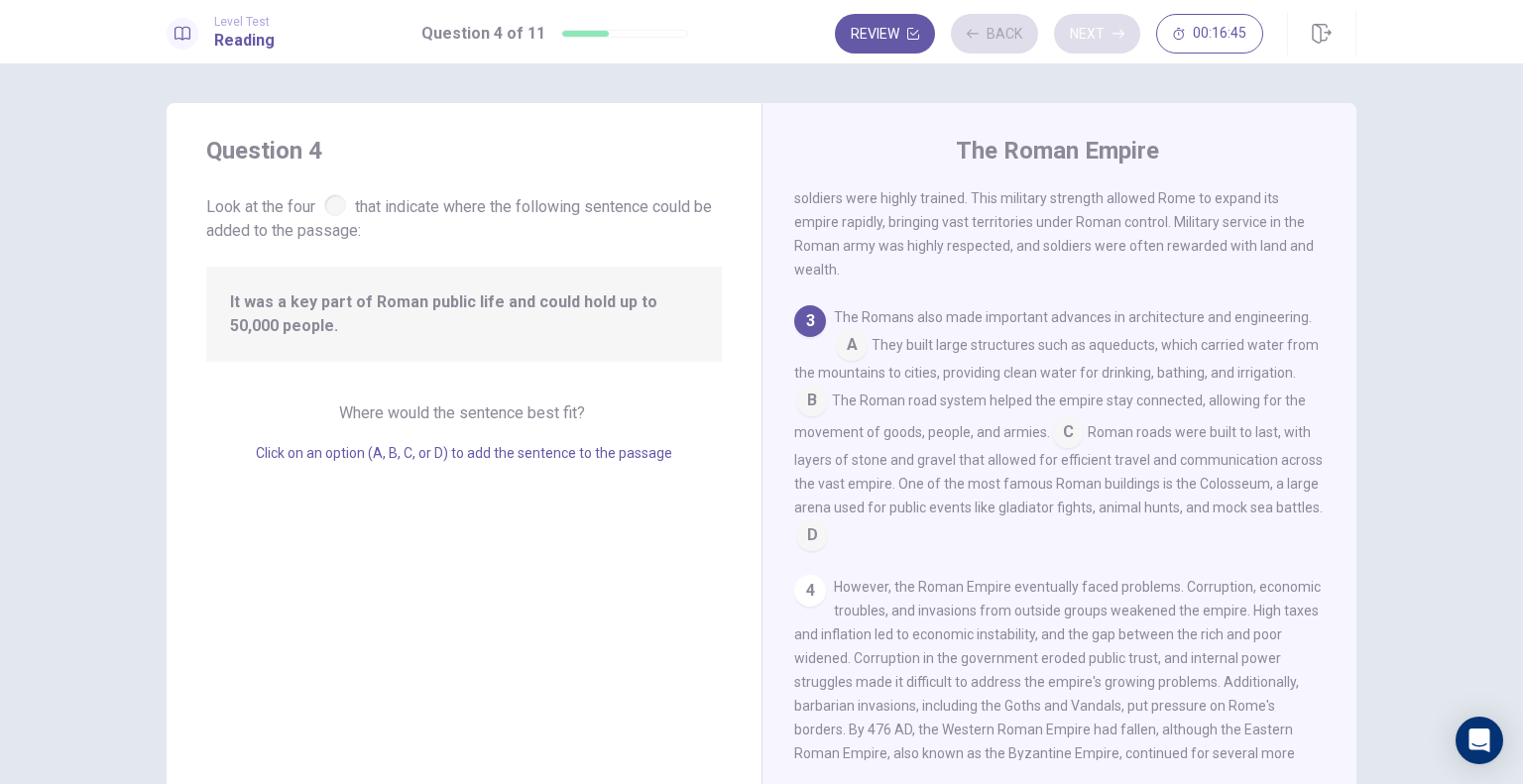 scroll, scrollTop: 314, scrollLeft: 0, axis: vertical 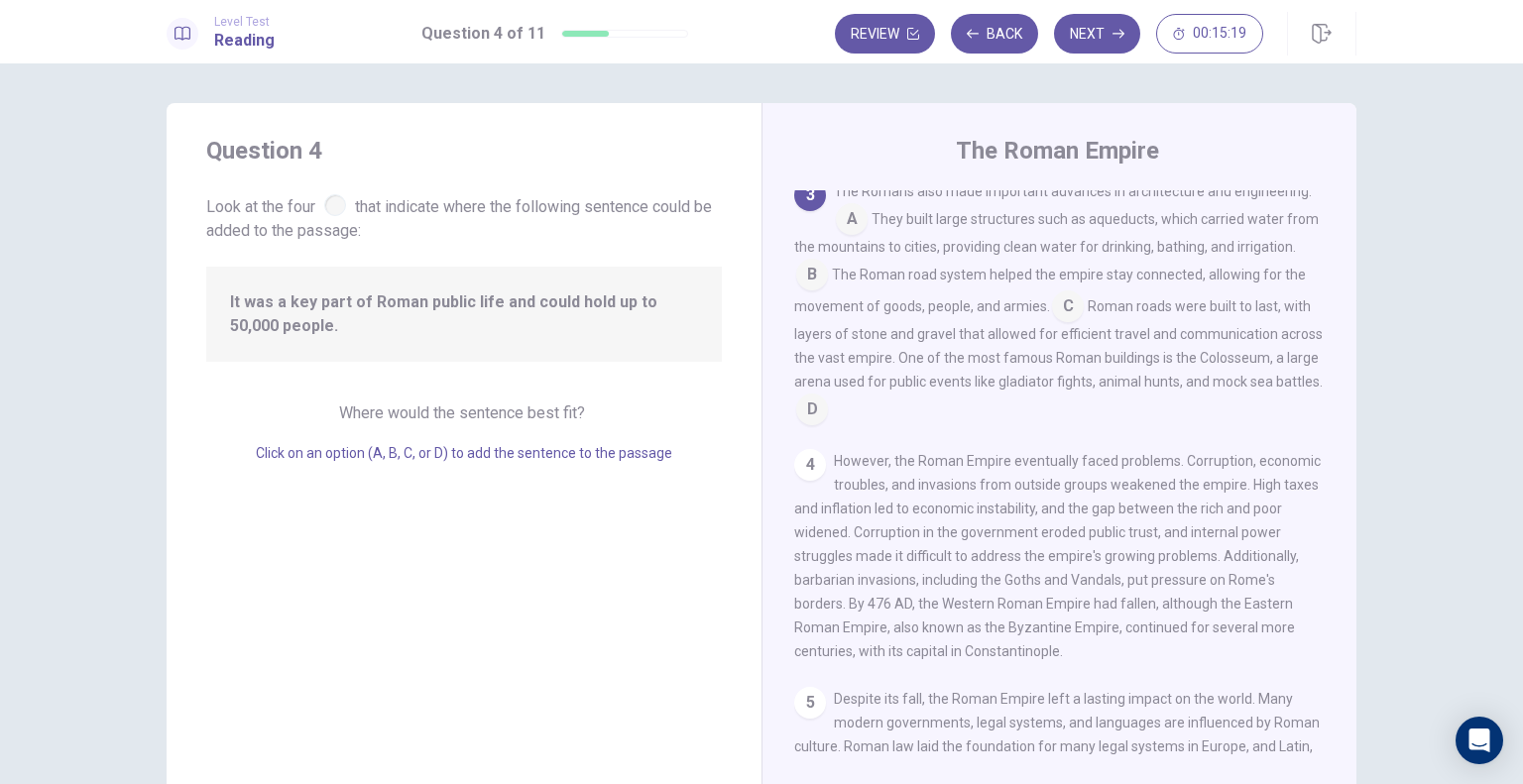 drag, startPoint x: 861, startPoint y: 422, endPoint x: 948, endPoint y: 377, distance: 97.94897 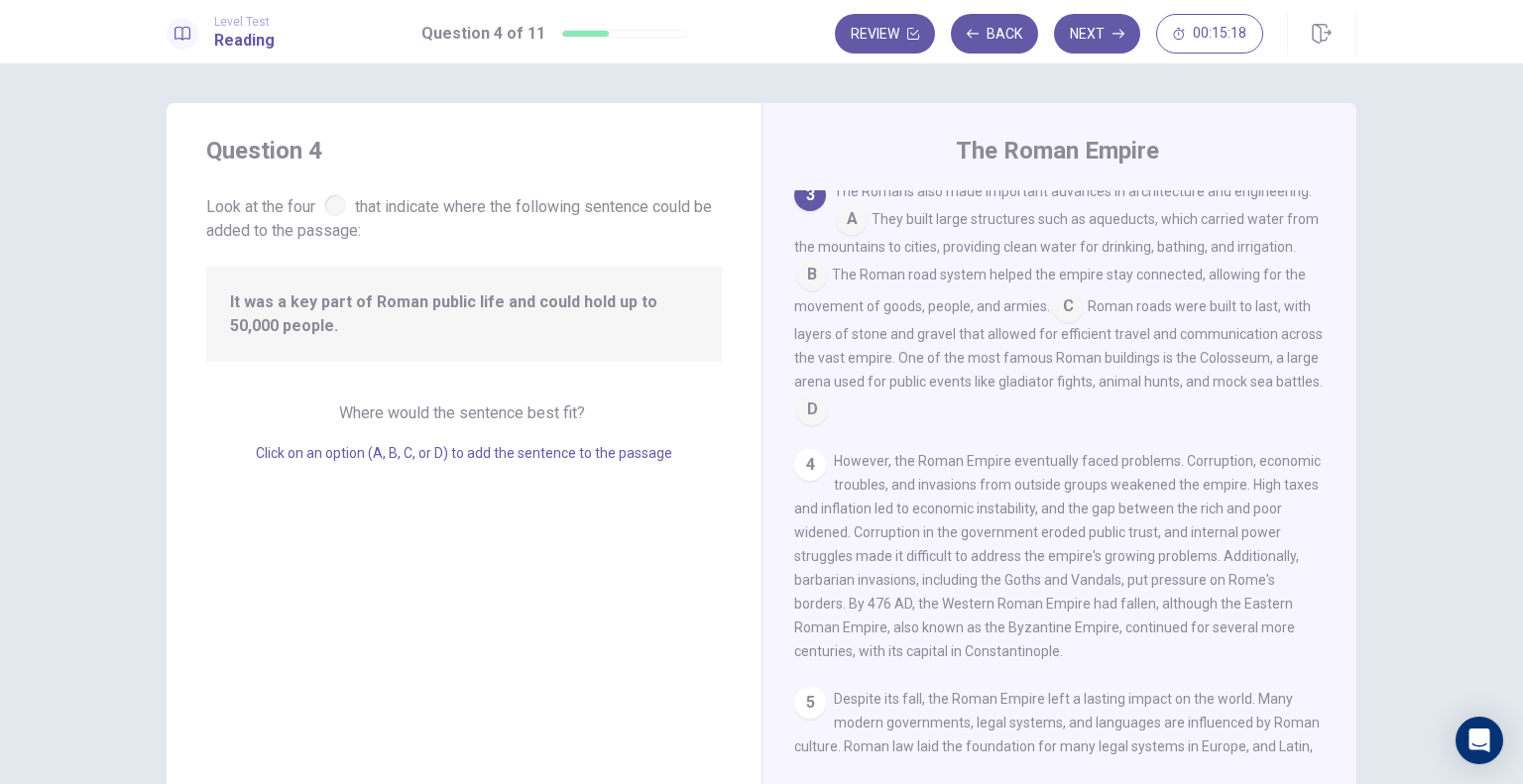 click at bounding box center (812, 411) 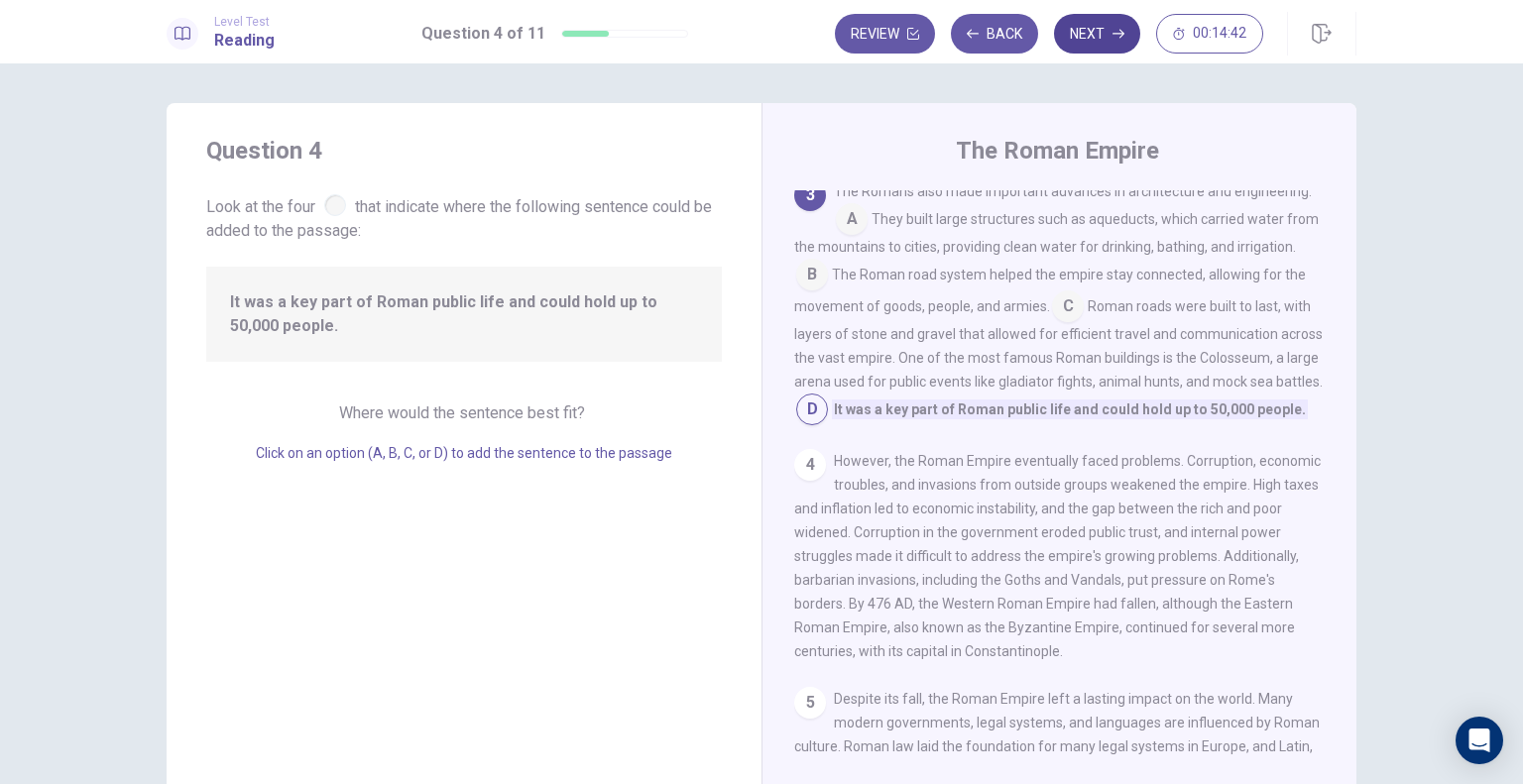 click on "Next" at bounding box center (1097, 34) 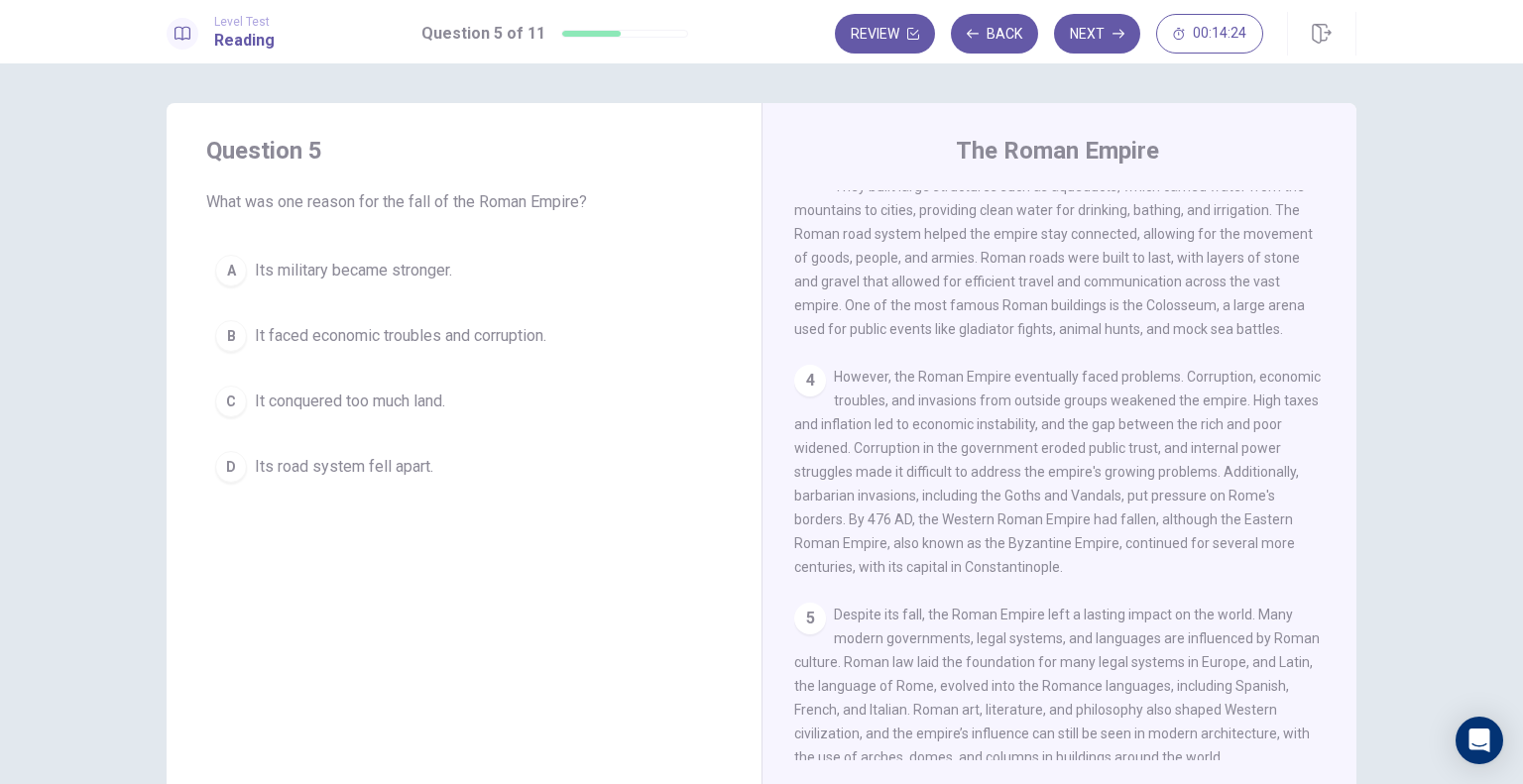 scroll, scrollTop: 484, scrollLeft: 0, axis: vertical 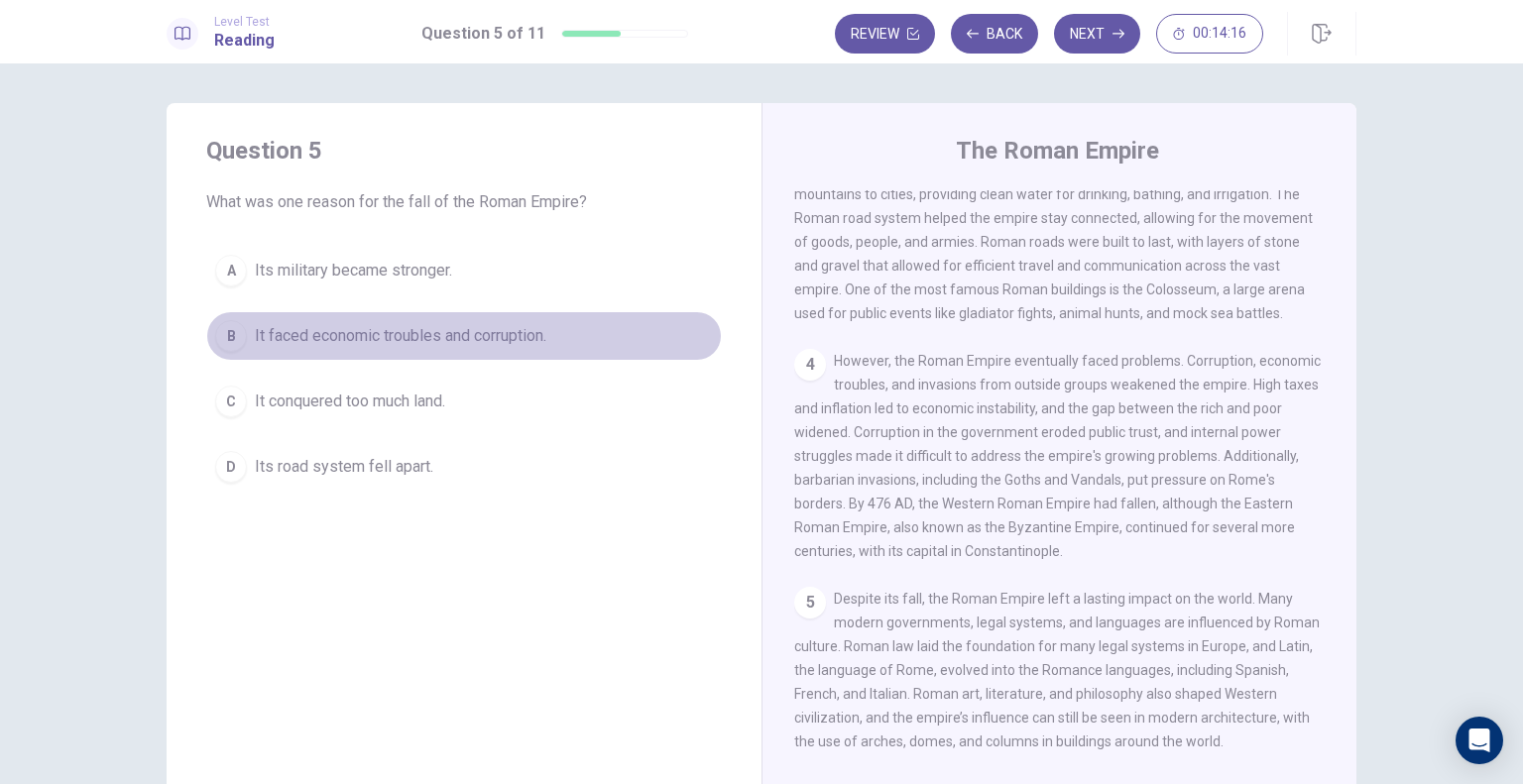 click on "B" at bounding box center [231, 336] 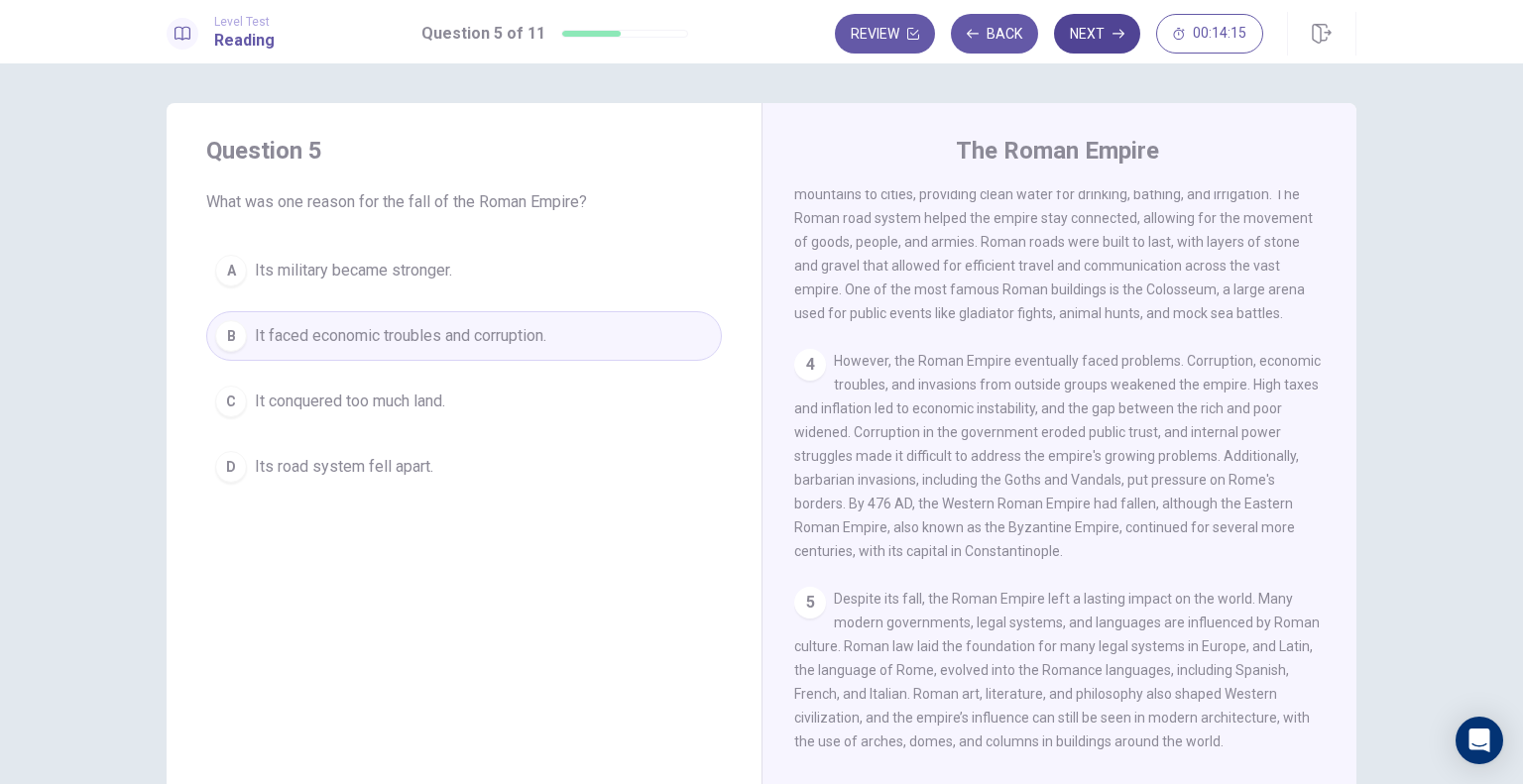 click on "Next" at bounding box center (1097, 34) 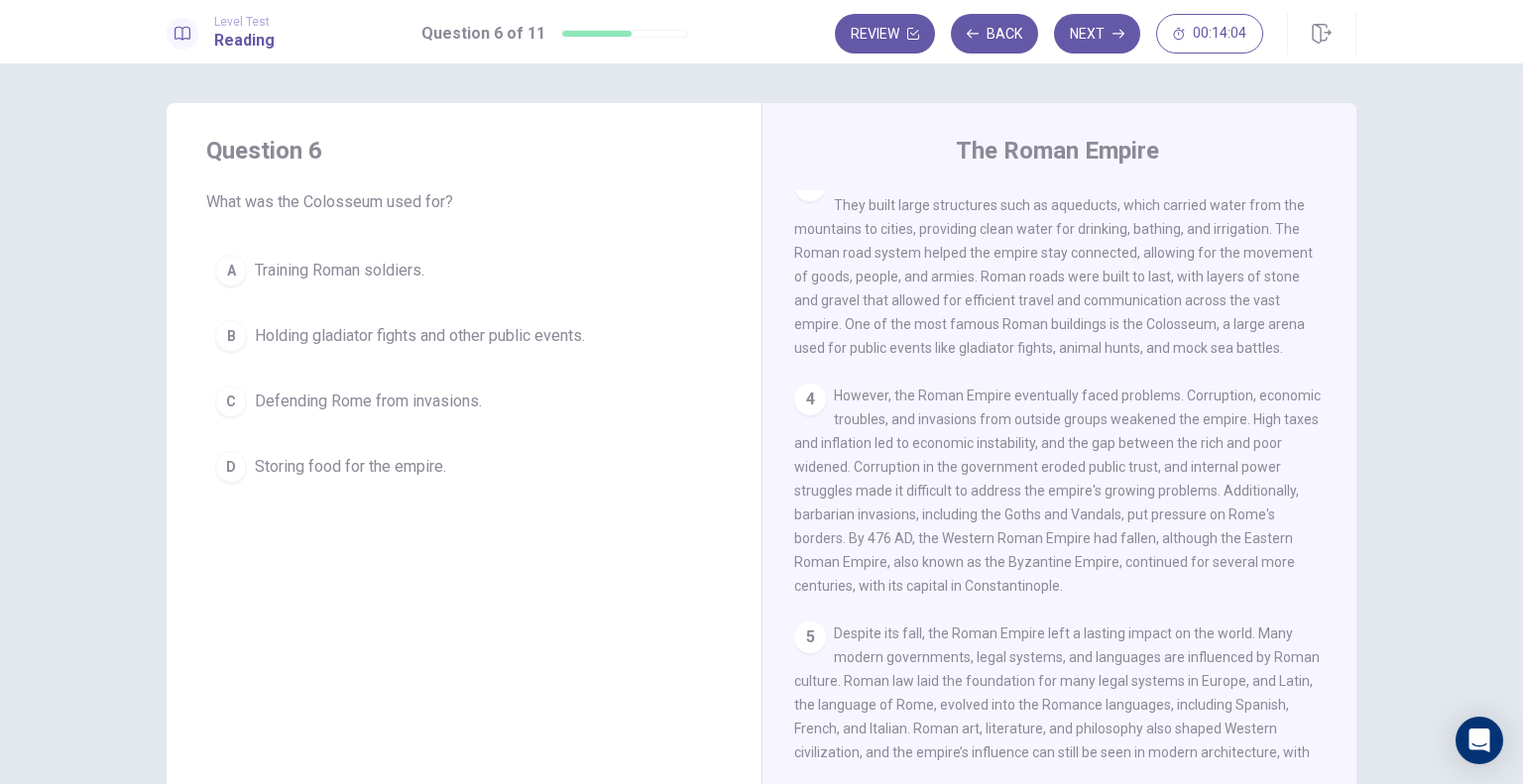 scroll, scrollTop: 451, scrollLeft: 0, axis: vertical 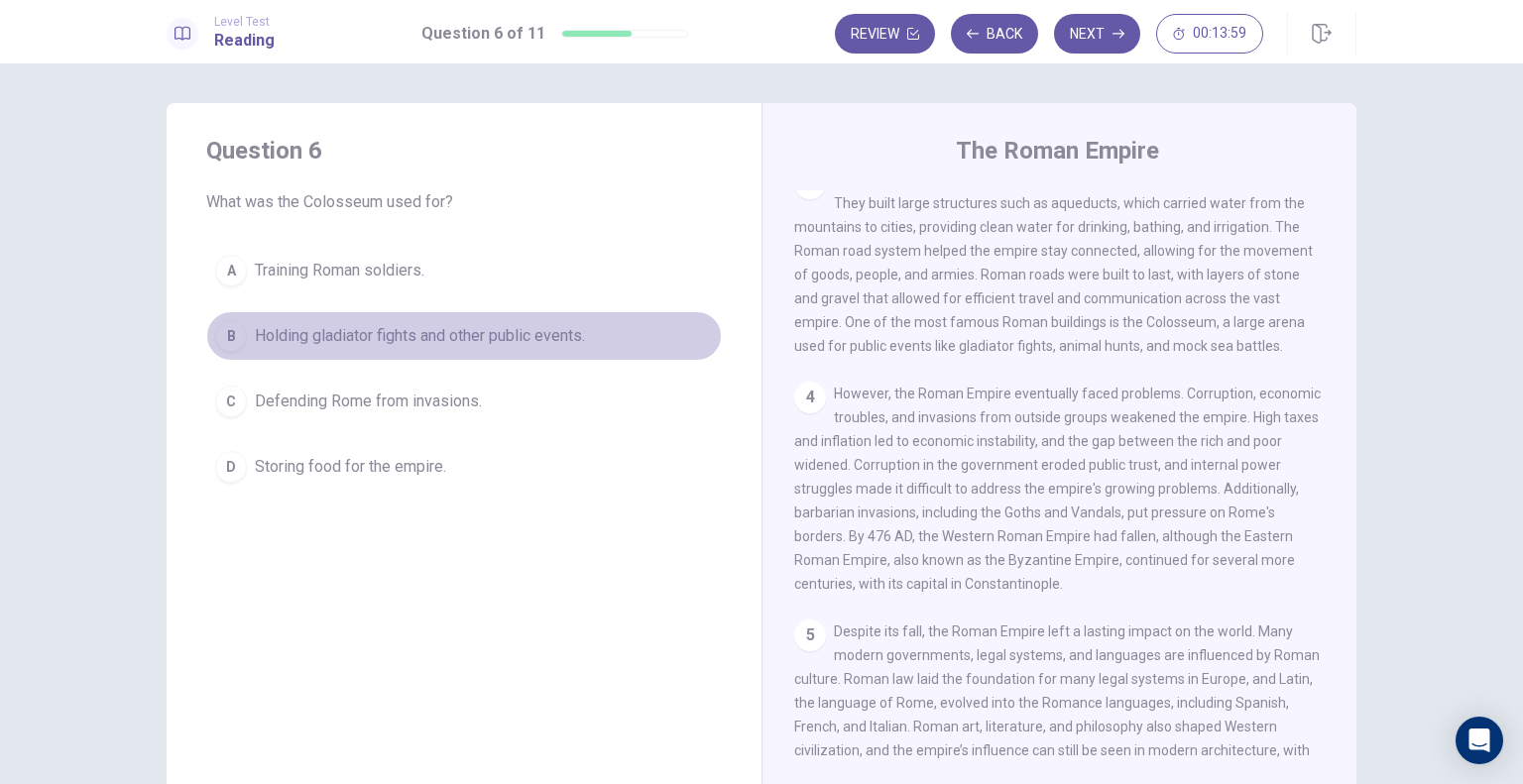 click on "B" at bounding box center (231, 336) 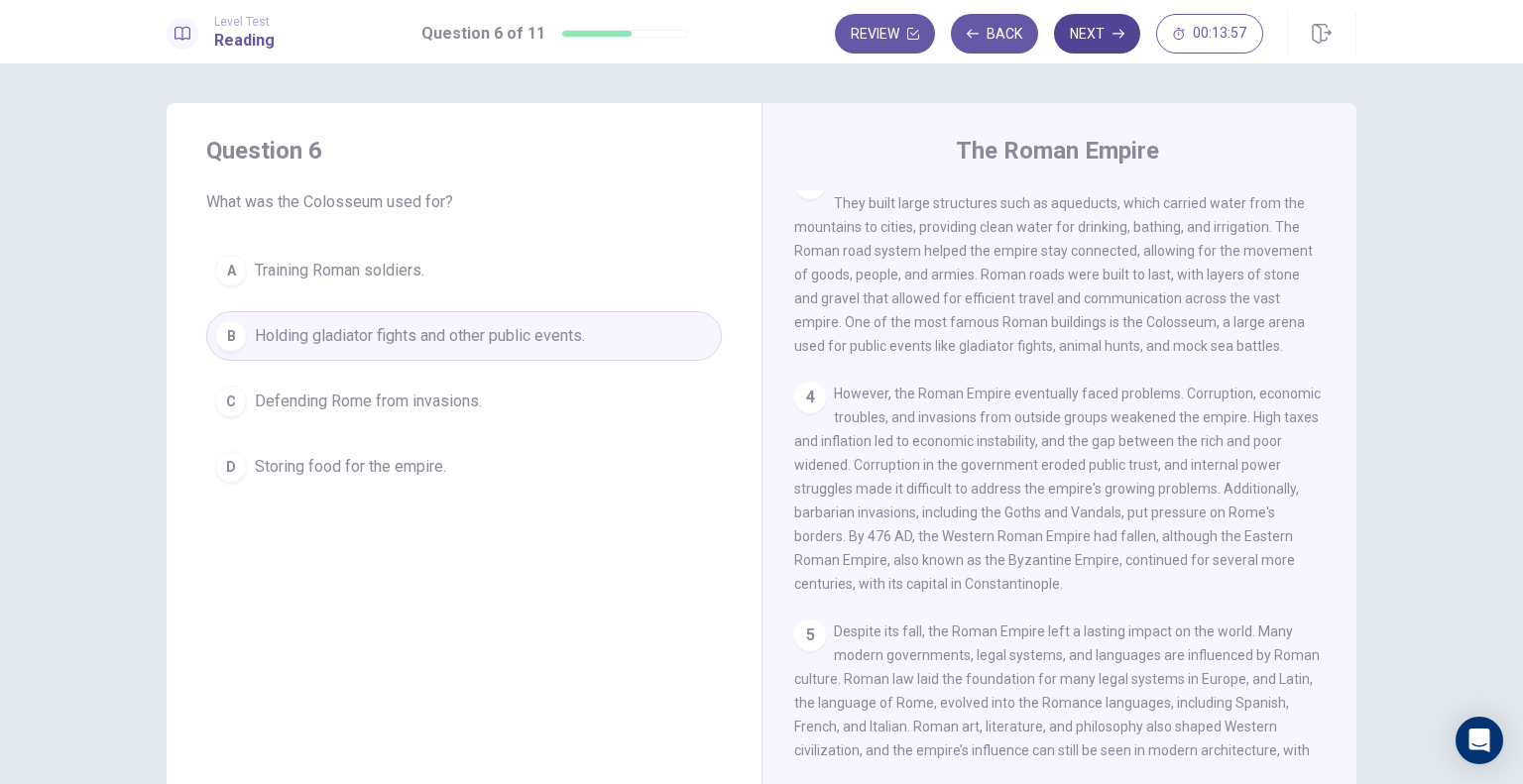 click on "Next" at bounding box center (1097, 34) 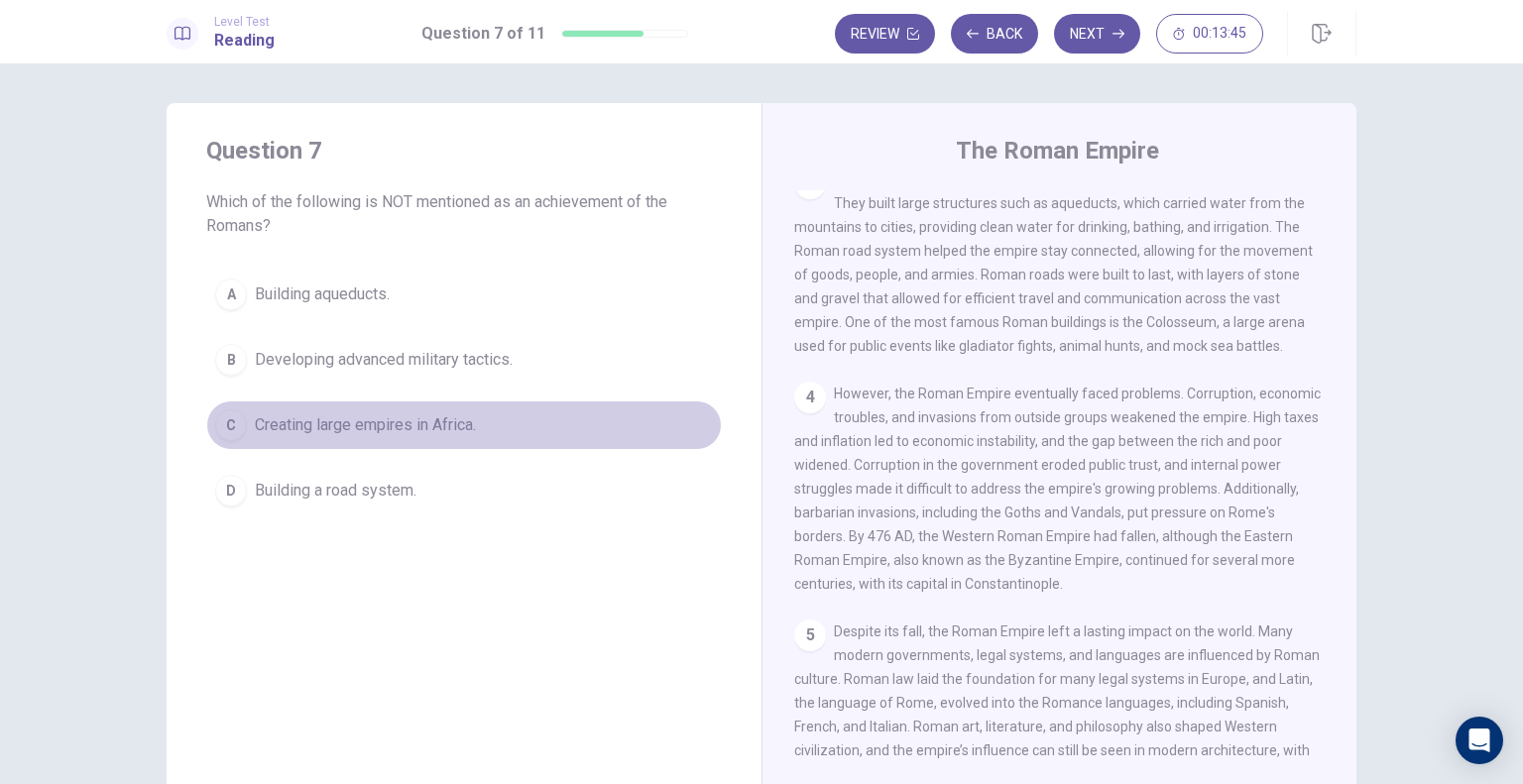click on "C" at bounding box center [231, 425] 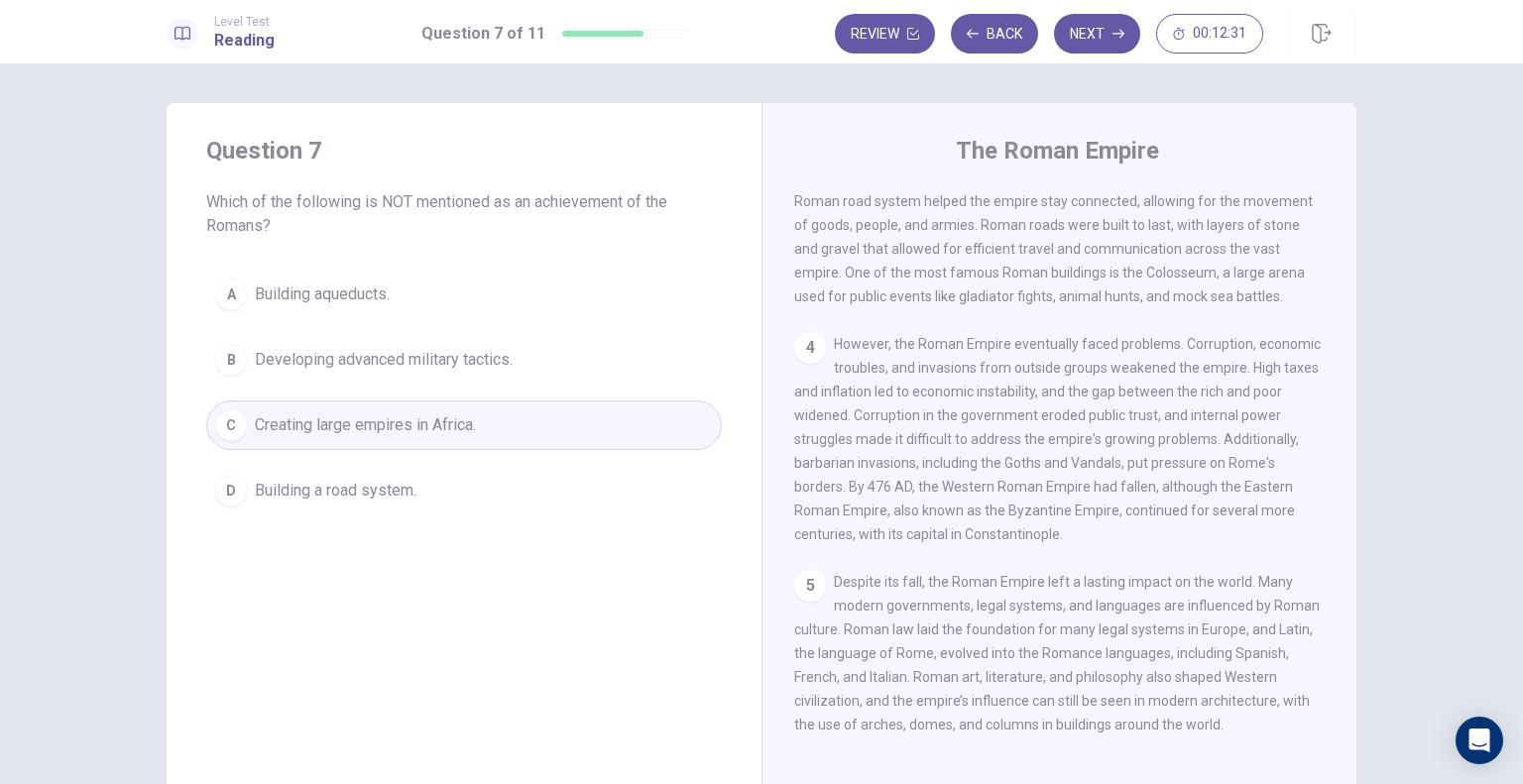 scroll, scrollTop: 531, scrollLeft: 0, axis: vertical 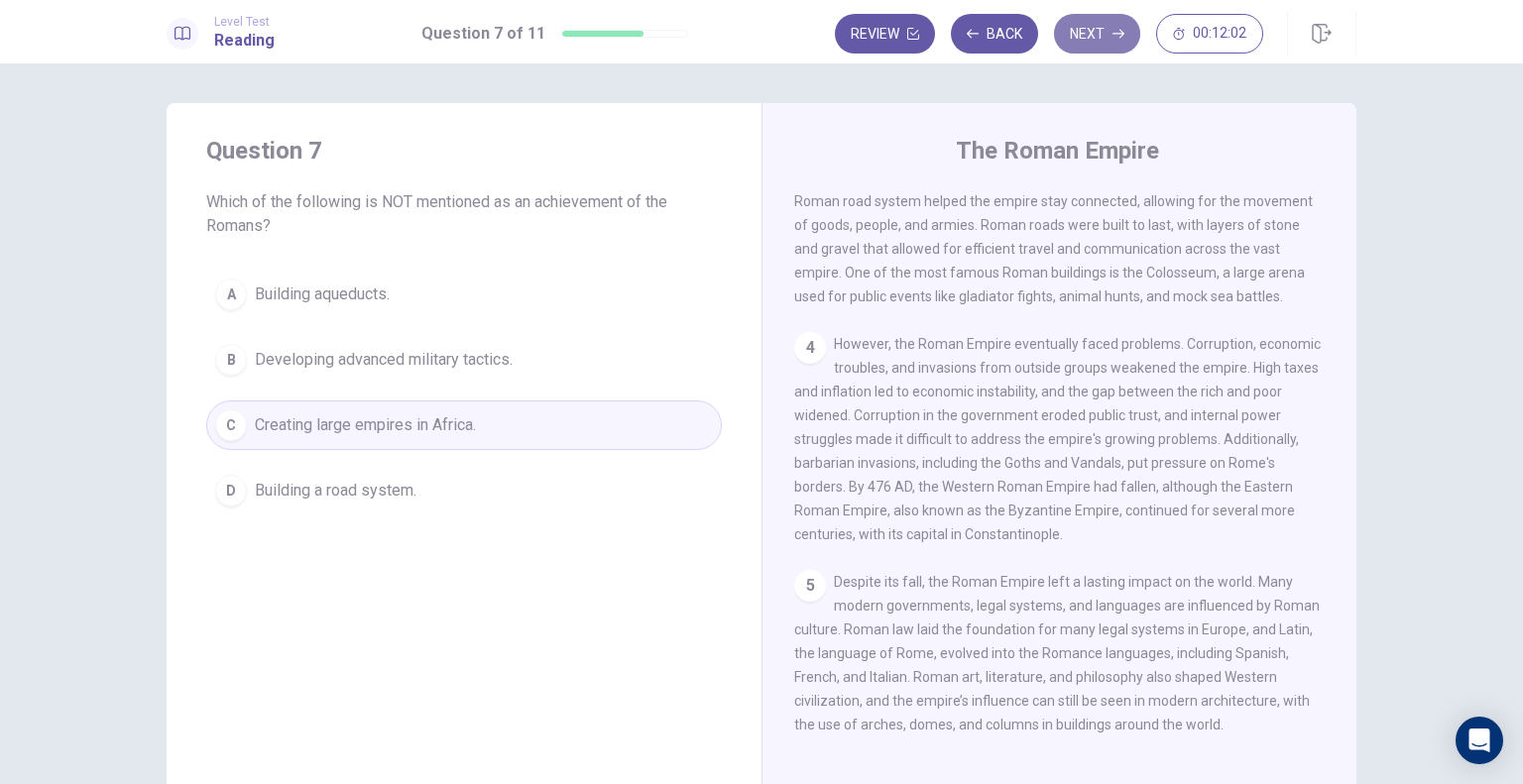 click on "Next" at bounding box center (1097, 34) 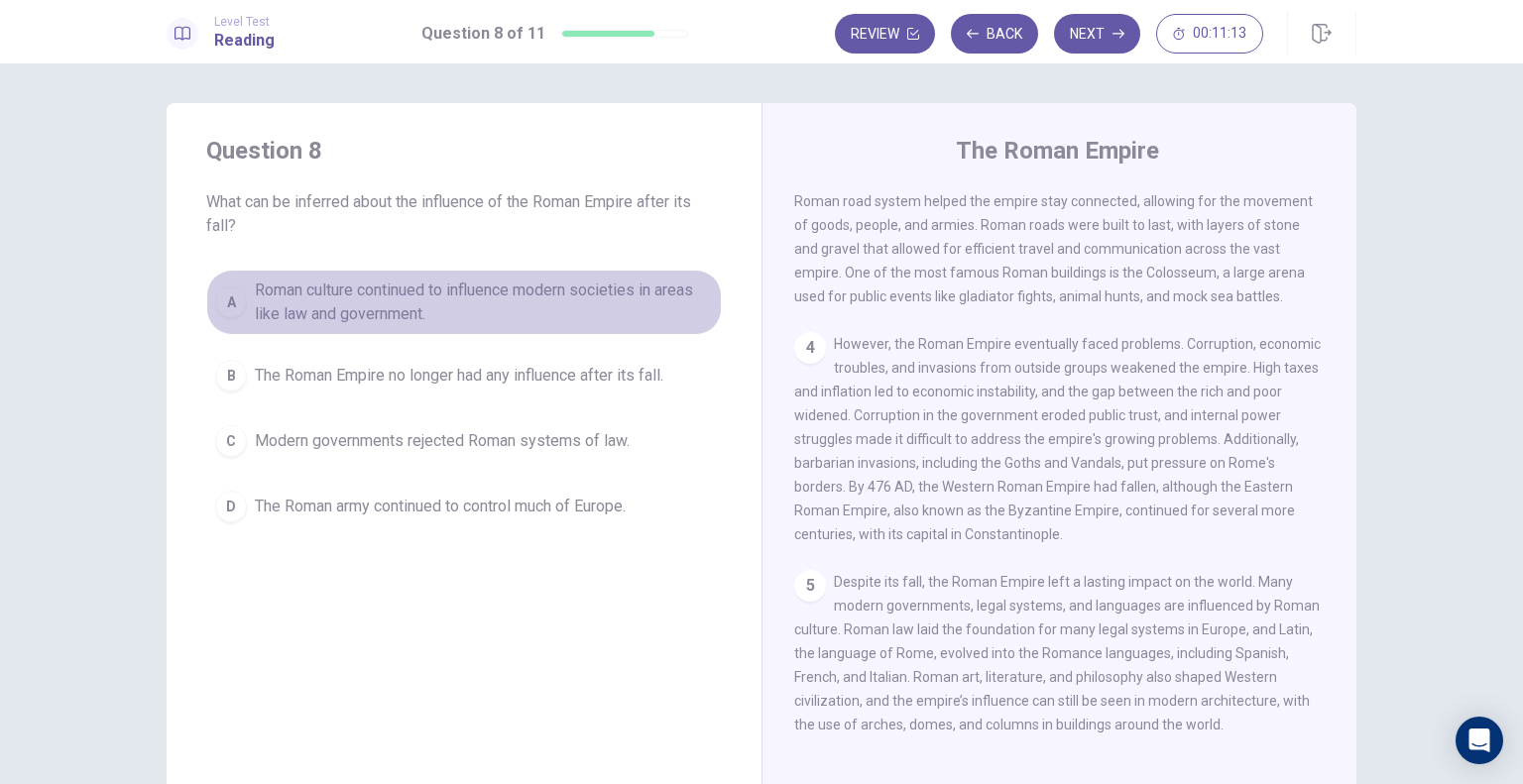 click on "A" at bounding box center (231, 302) 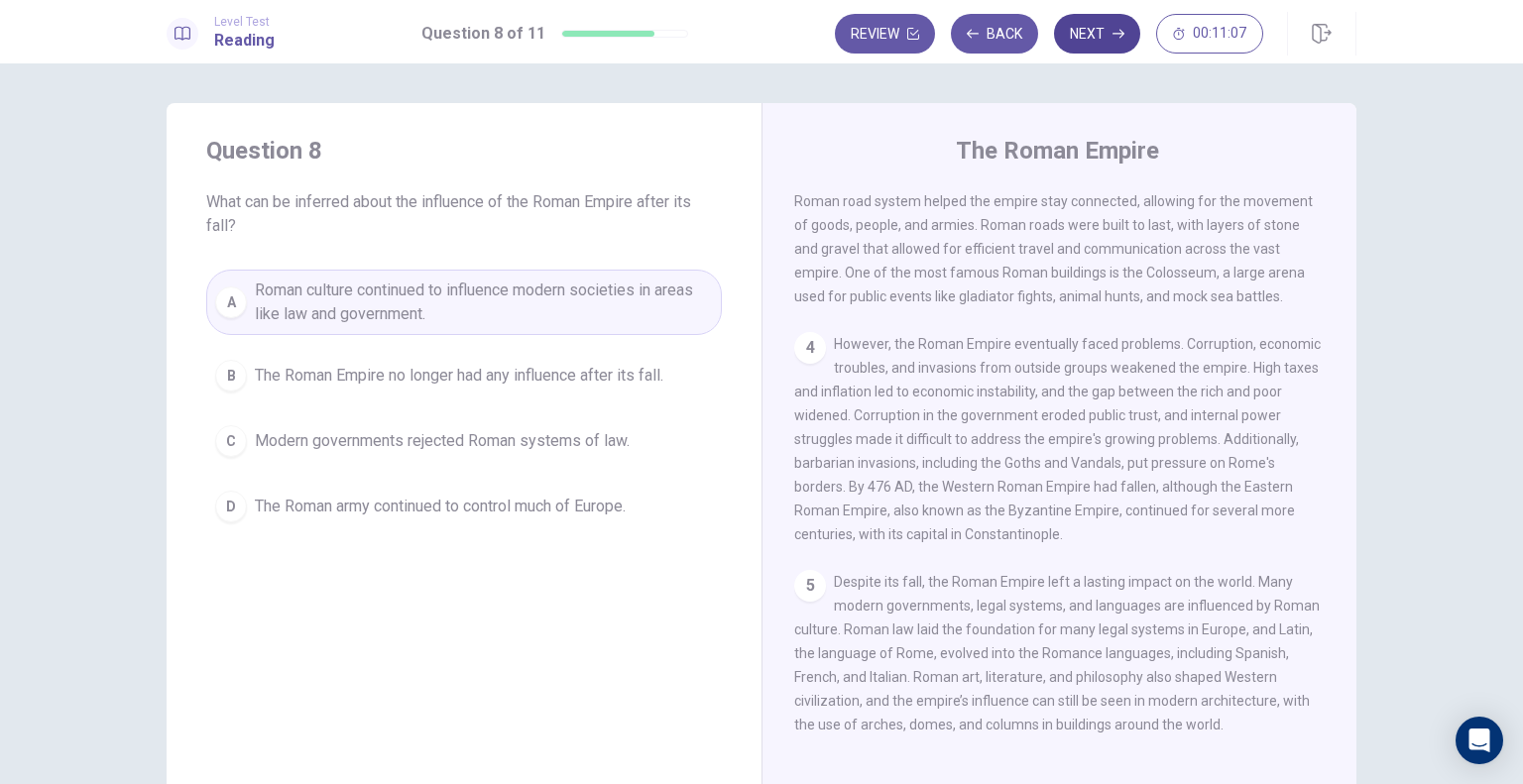 click on "Next" at bounding box center [1097, 34] 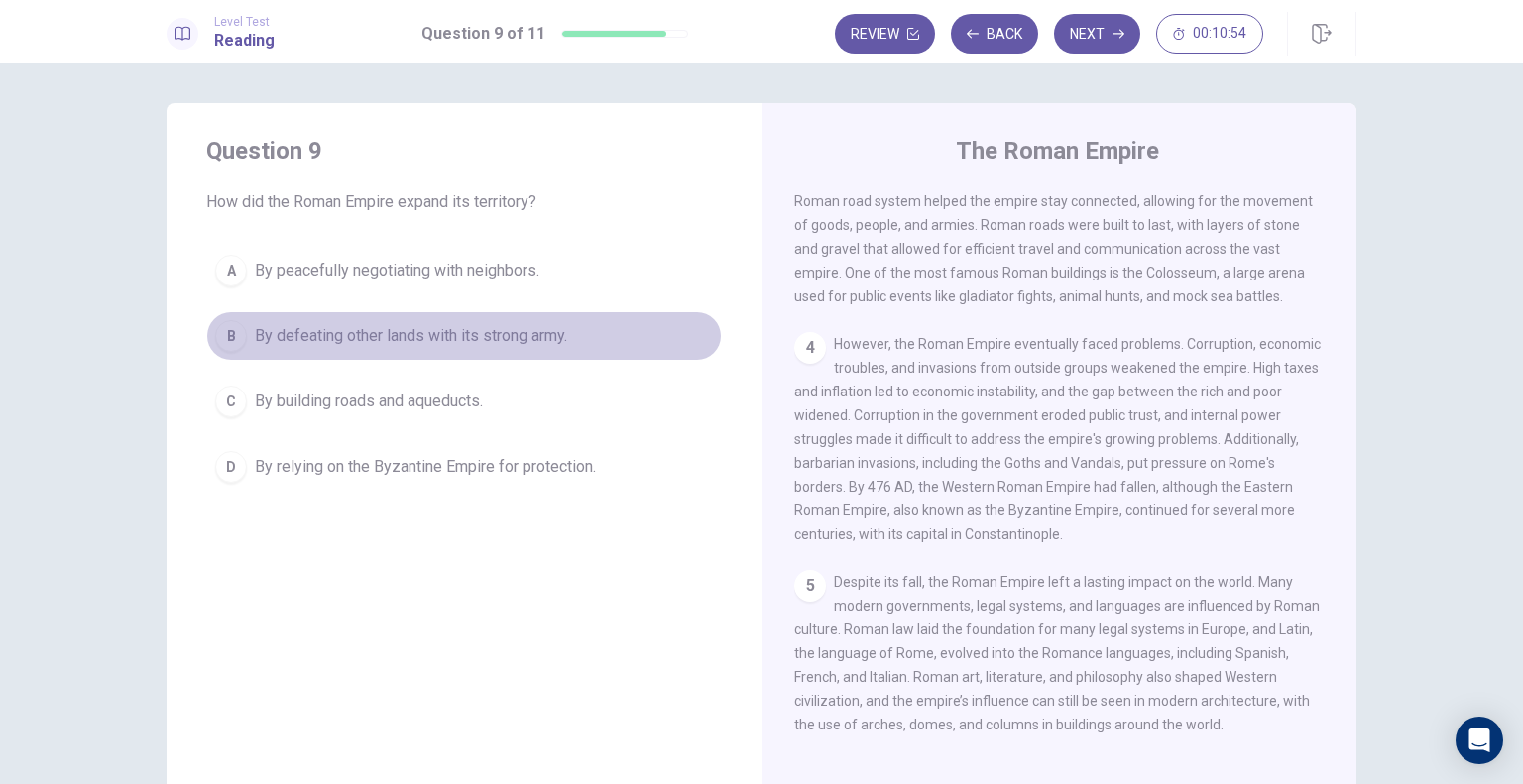 click on "B" at bounding box center [231, 336] 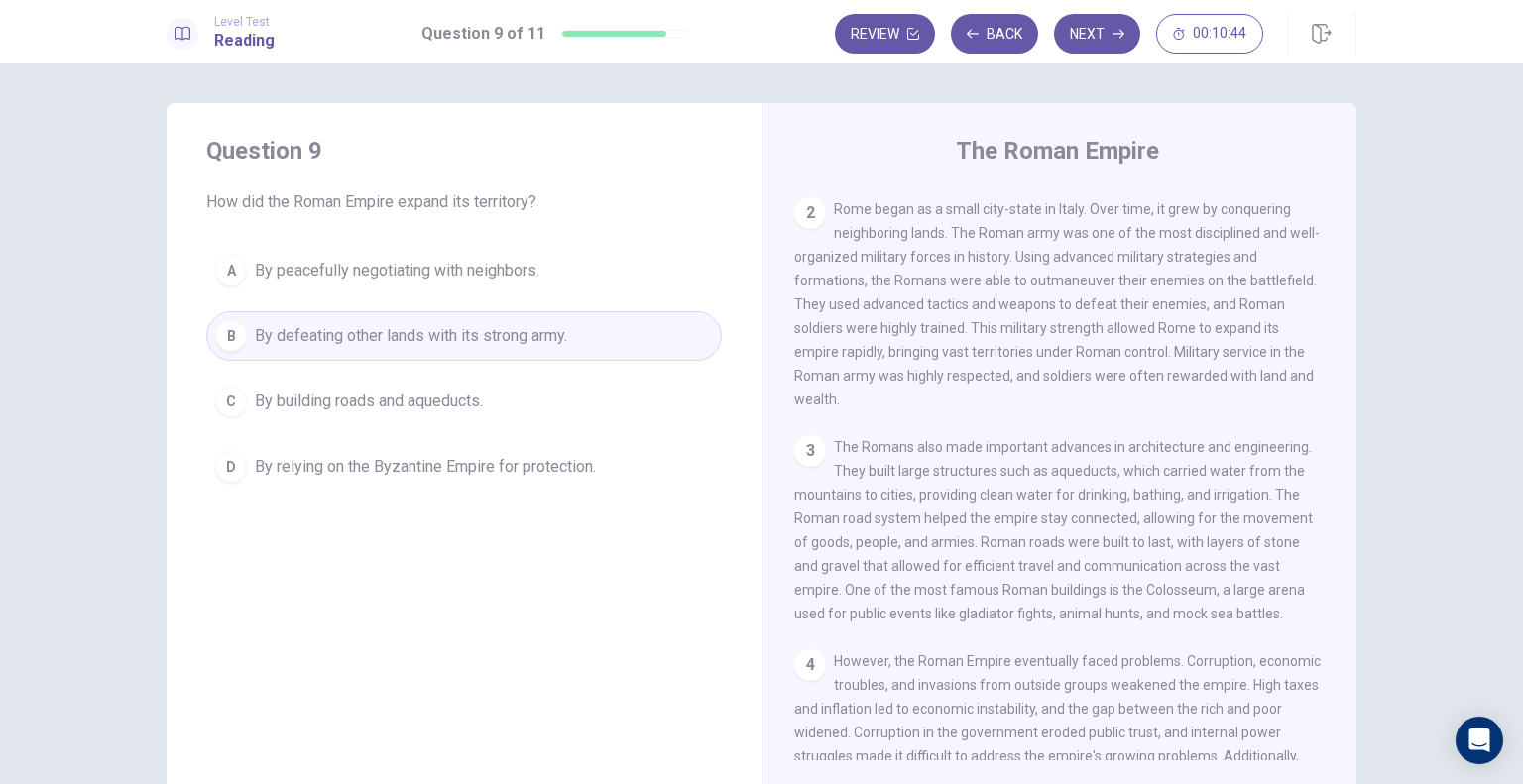 scroll, scrollTop: 174, scrollLeft: 0, axis: vertical 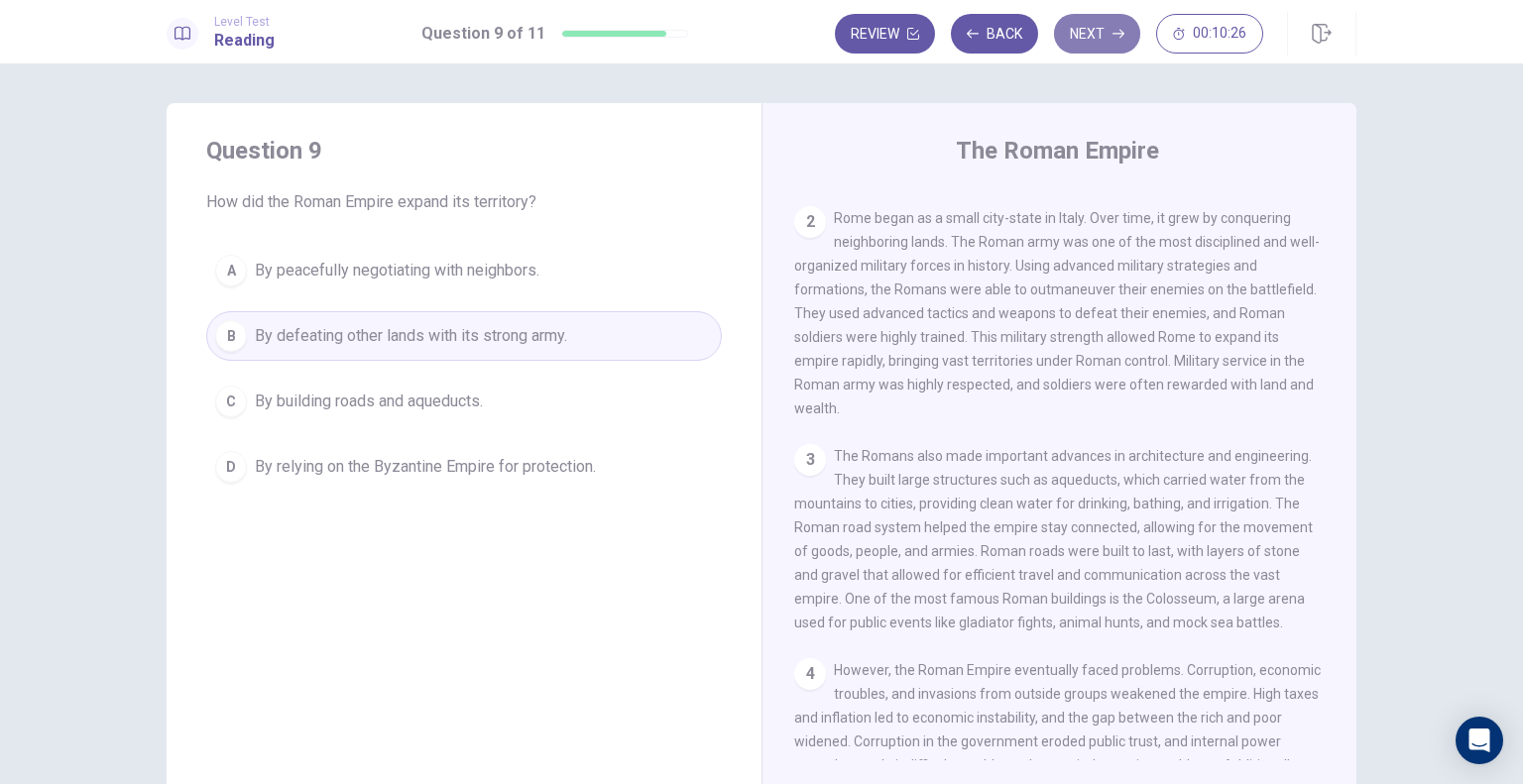 click on "Next" at bounding box center [1097, 34] 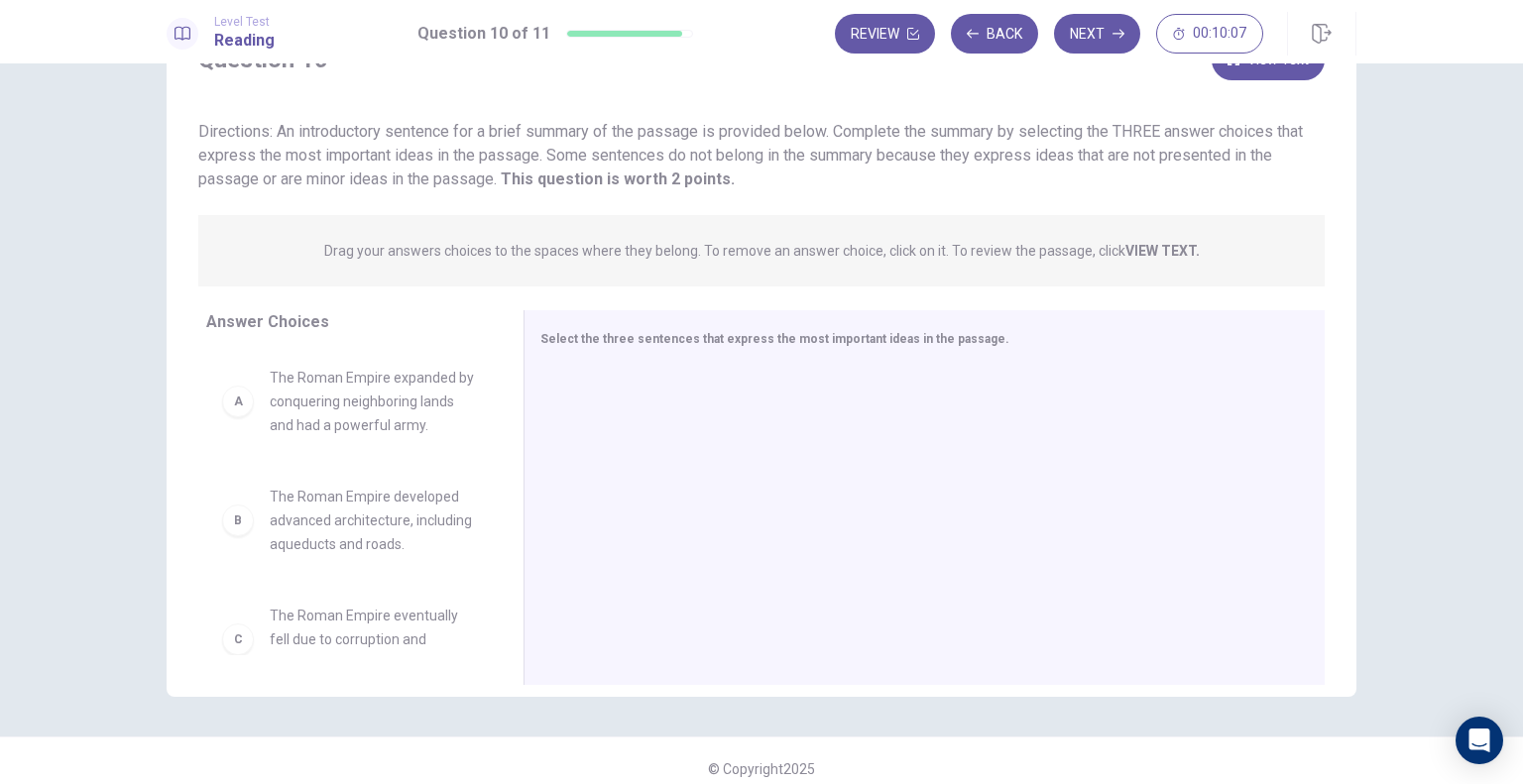scroll, scrollTop: 111, scrollLeft: 0, axis: vertical 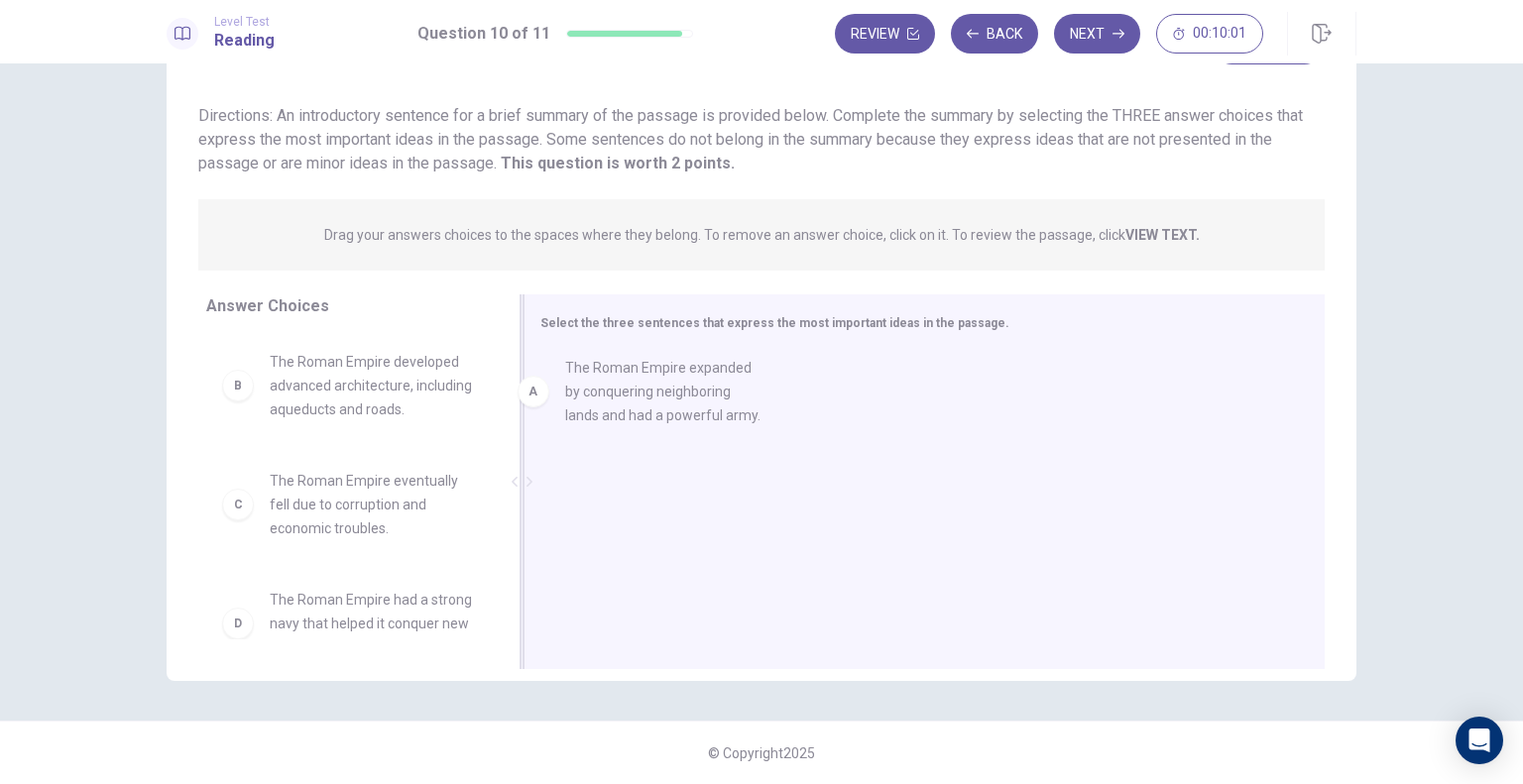 drag, startPoint x: 349, startPoint y: 395, endPoint x: 666, endPoint y: 401, distance: 317.05678 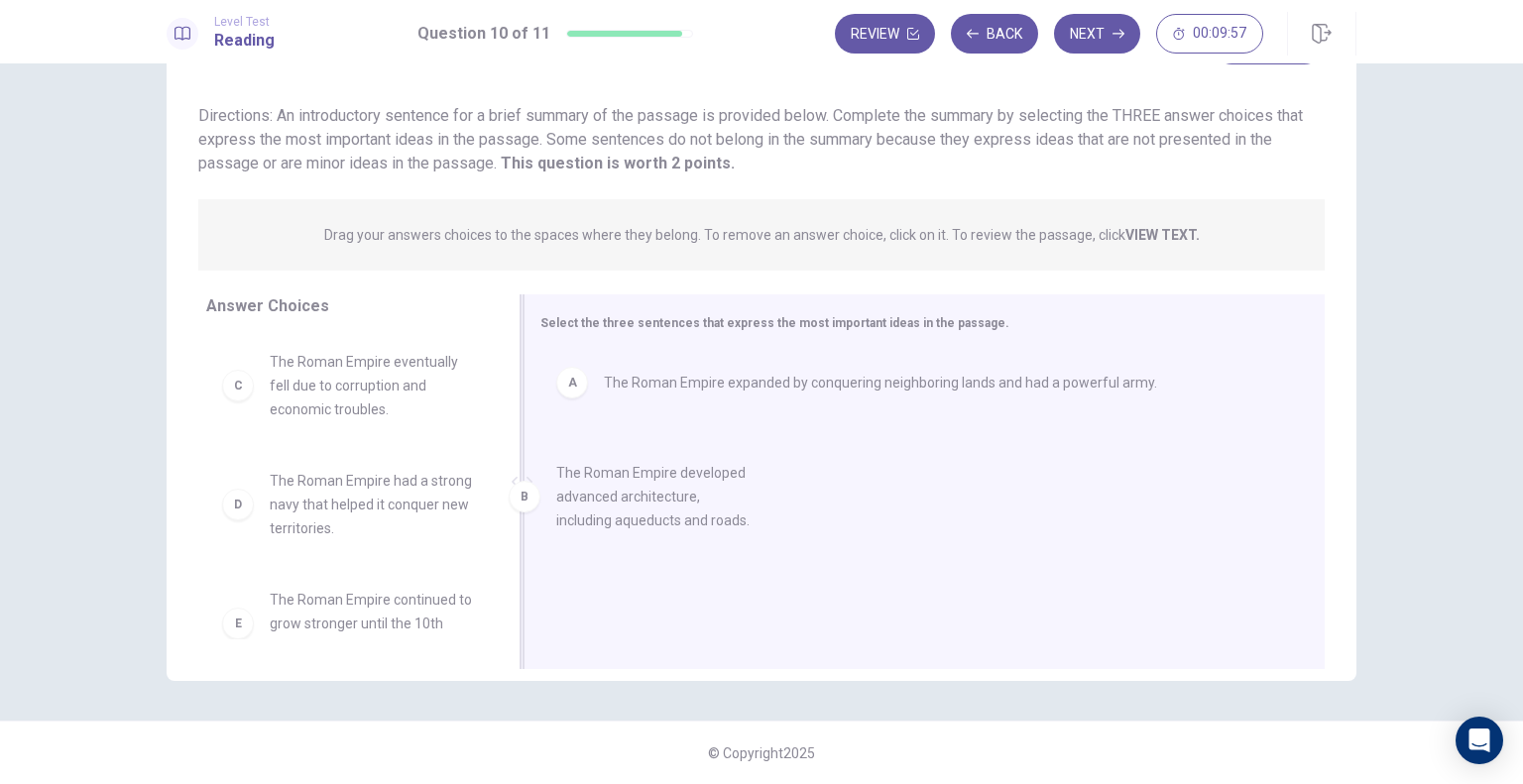 drag, startPoint x: 390, startPoint y: 390, endPoint x: 717, endPoint y: 509, distance: 347.98 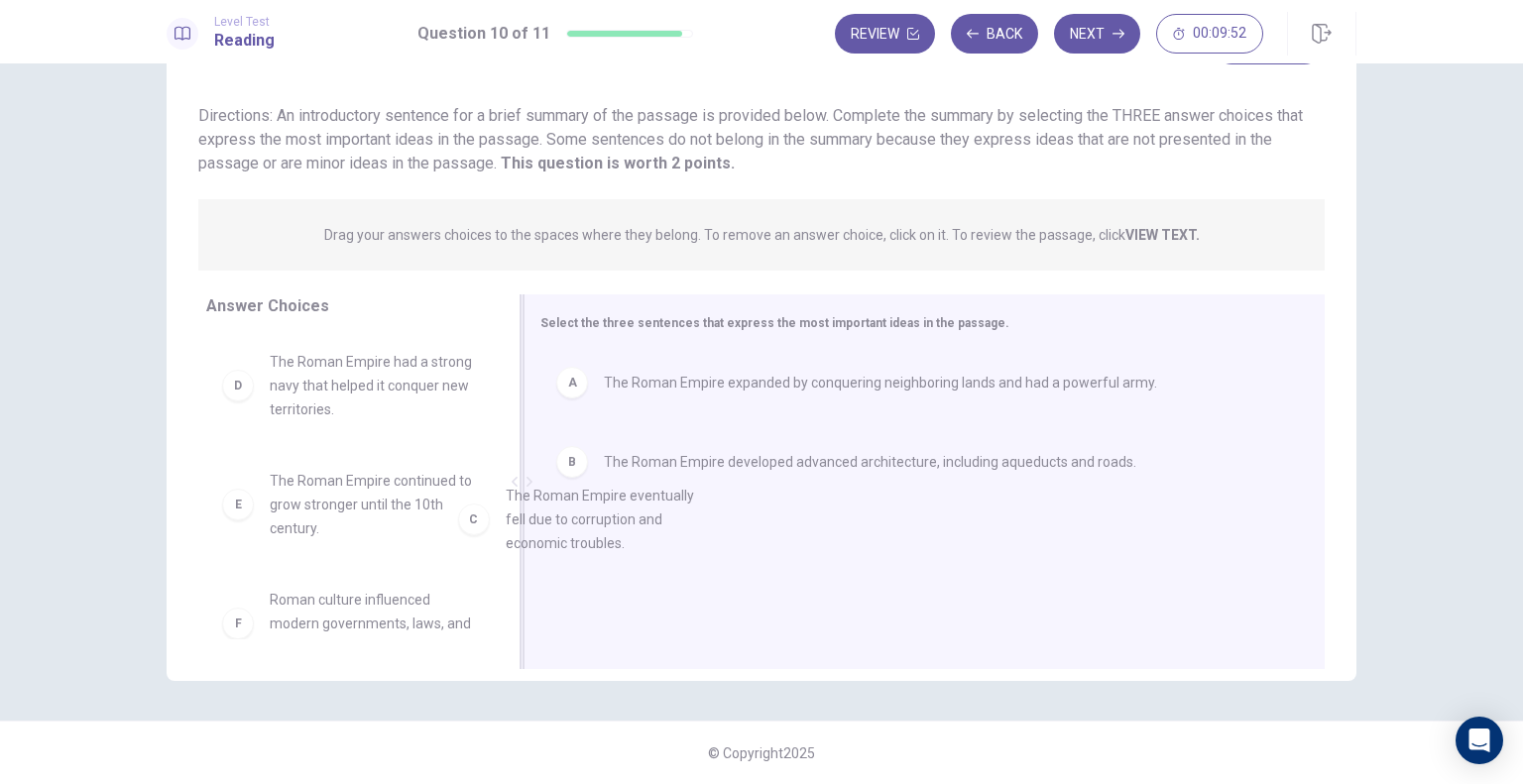 drag, startPoint x: 349, startPoint y: 389, endPoint x: 652, endPoint y: 568, distance: 351.92329 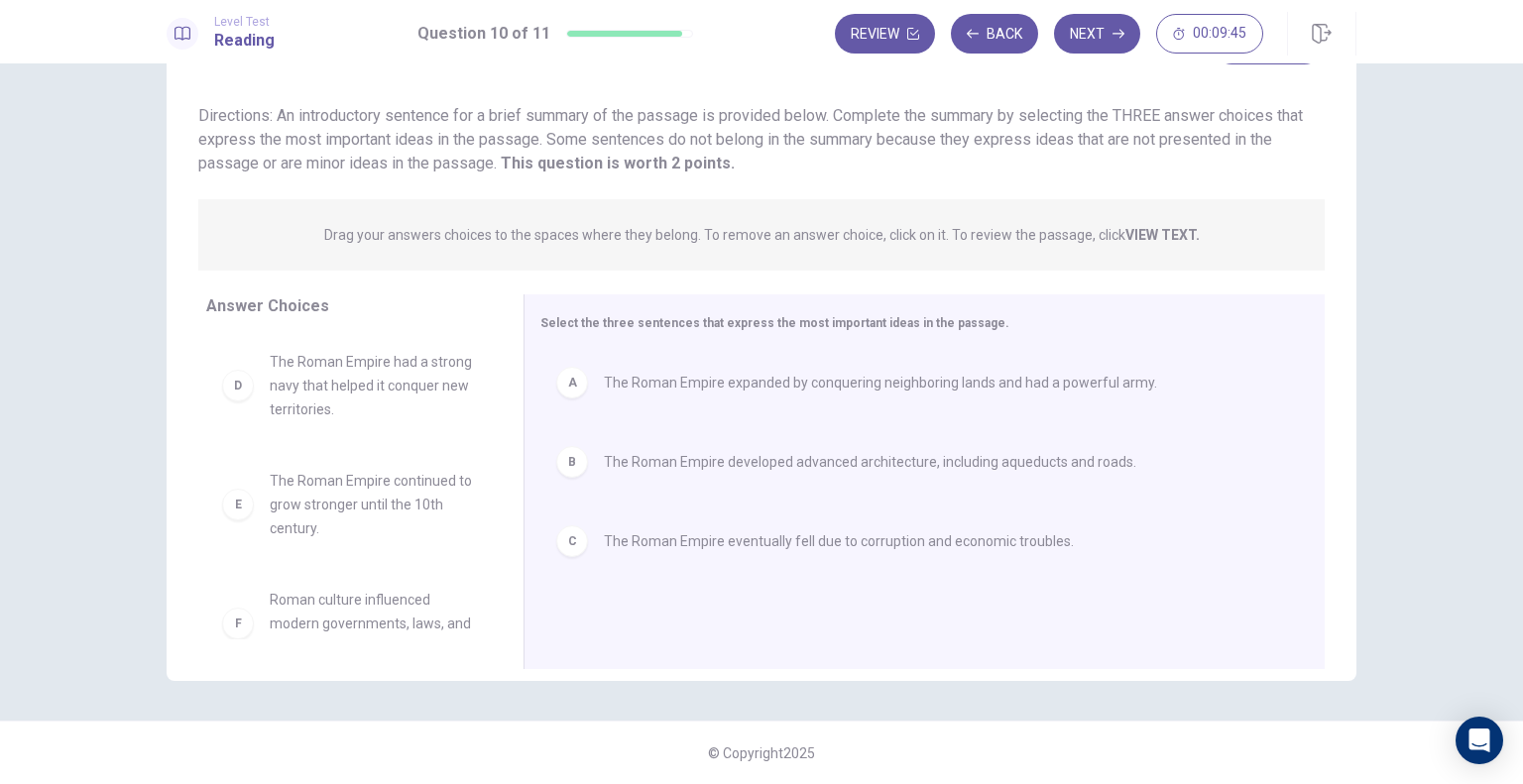 scroll, scrollTop: 36, scrollLeft: 0, axis: vertical 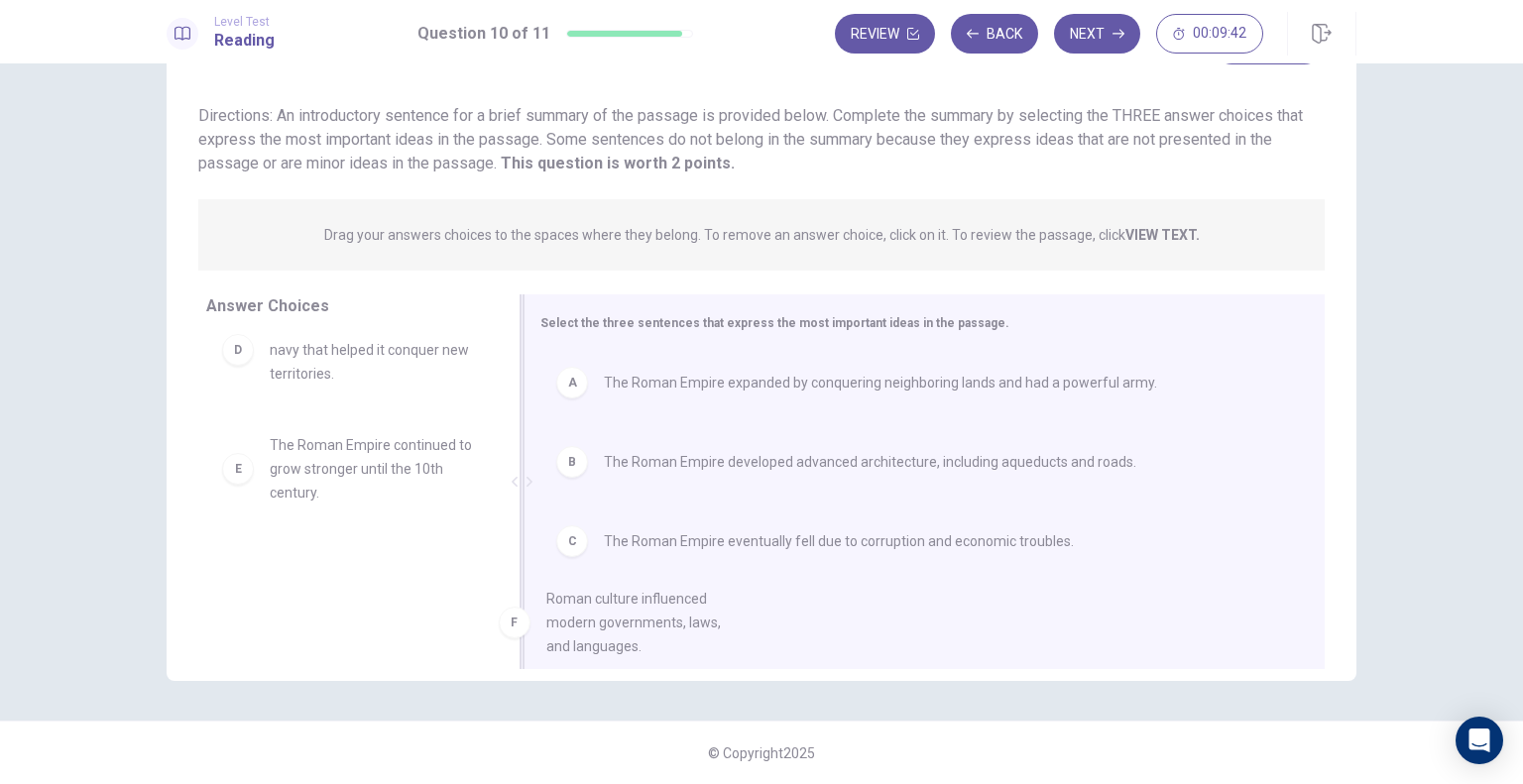 drag, startPoint x: 366, startPoint y: 598, endPoint x: 671, endPoint y: 628, distance: 306.47186 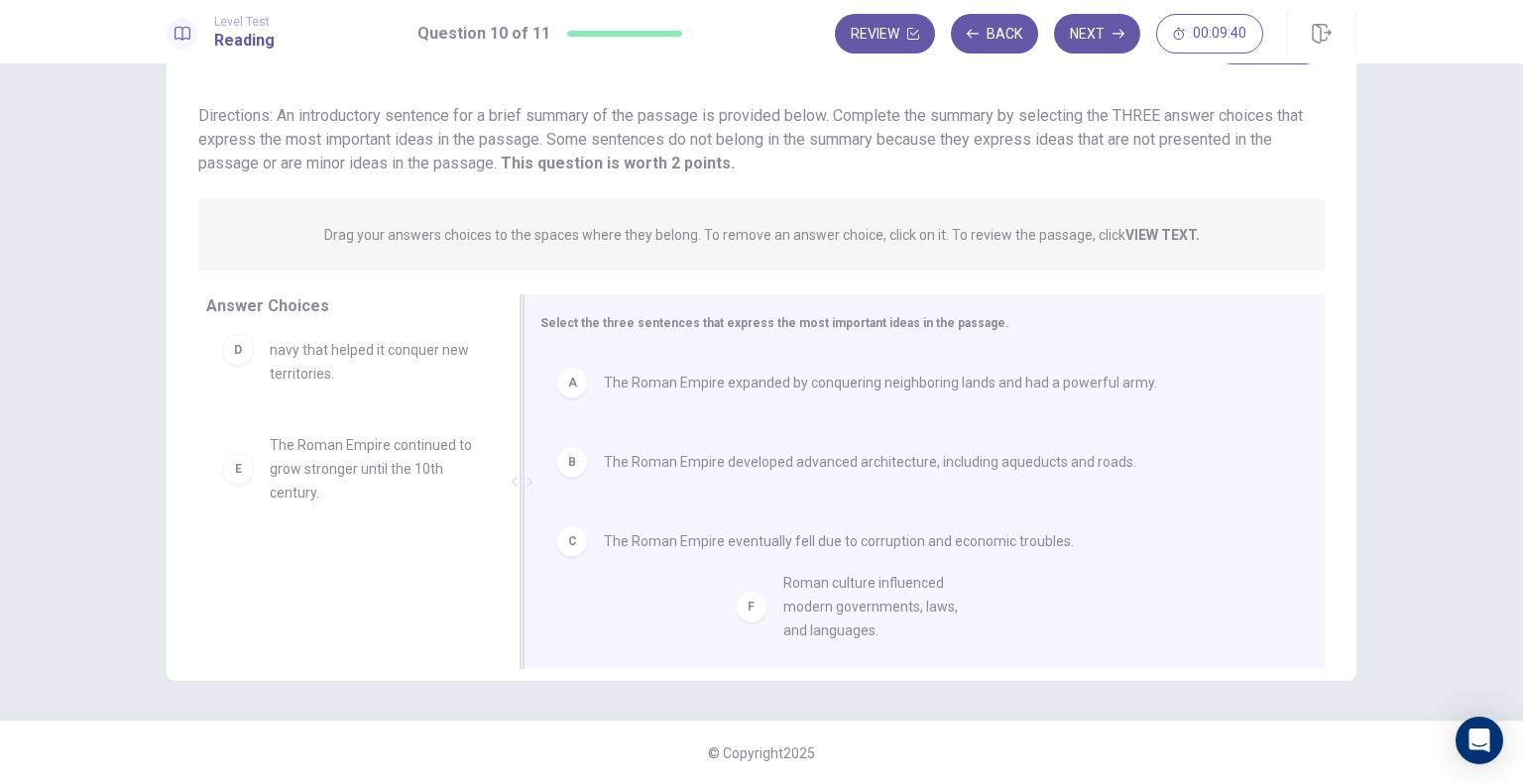 drag, startPoint x: 337, startPoint y: 578, endPoint x: 862, endPoint y: 597, distance: 525.3437 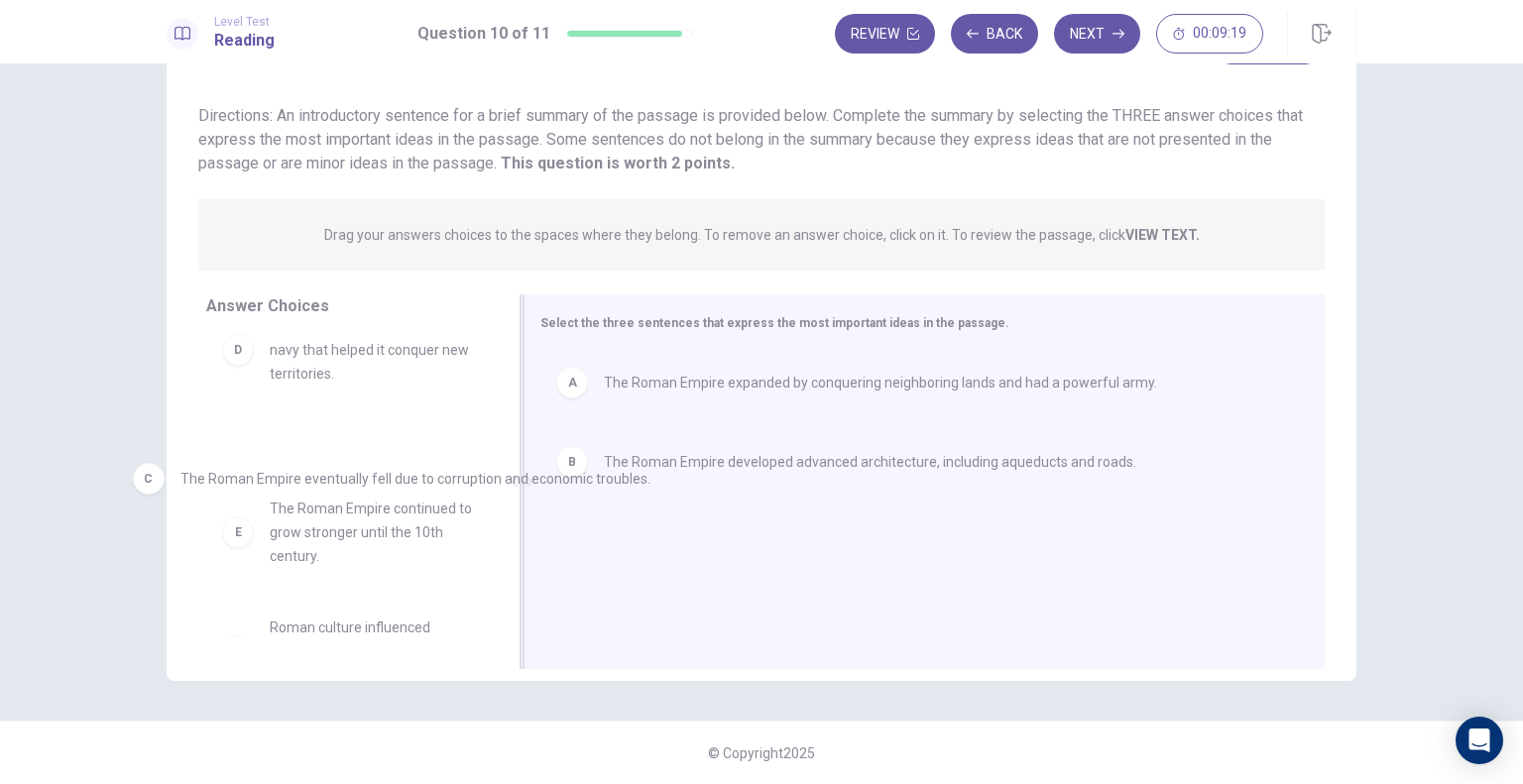 drag, startPoint x: 625, startPoint y: 550, endPoint x: 175, endPoint y: 487, distance: 454.3886 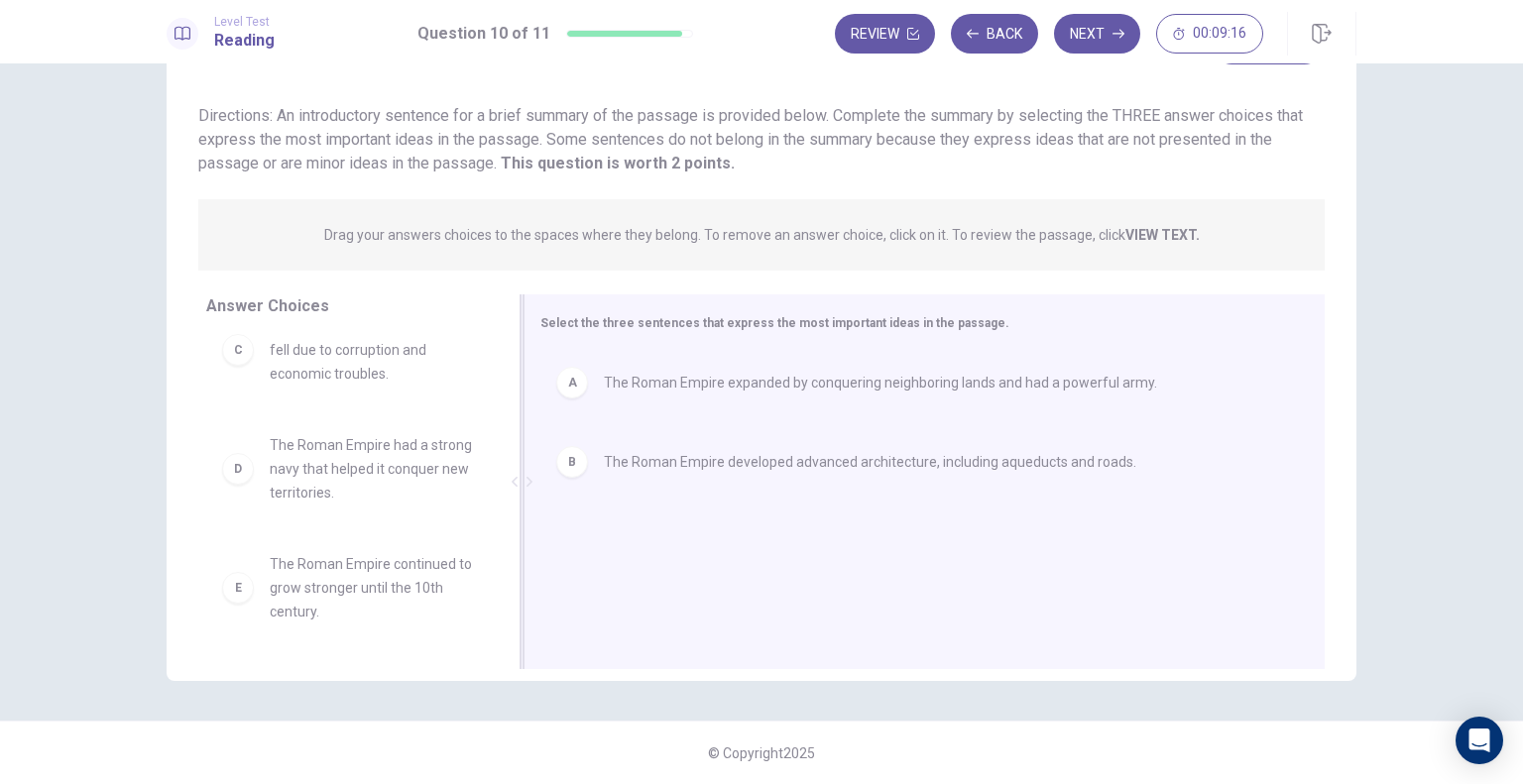 scroll, scrollTop: 155, scrollLeft: 0, axis: vertical 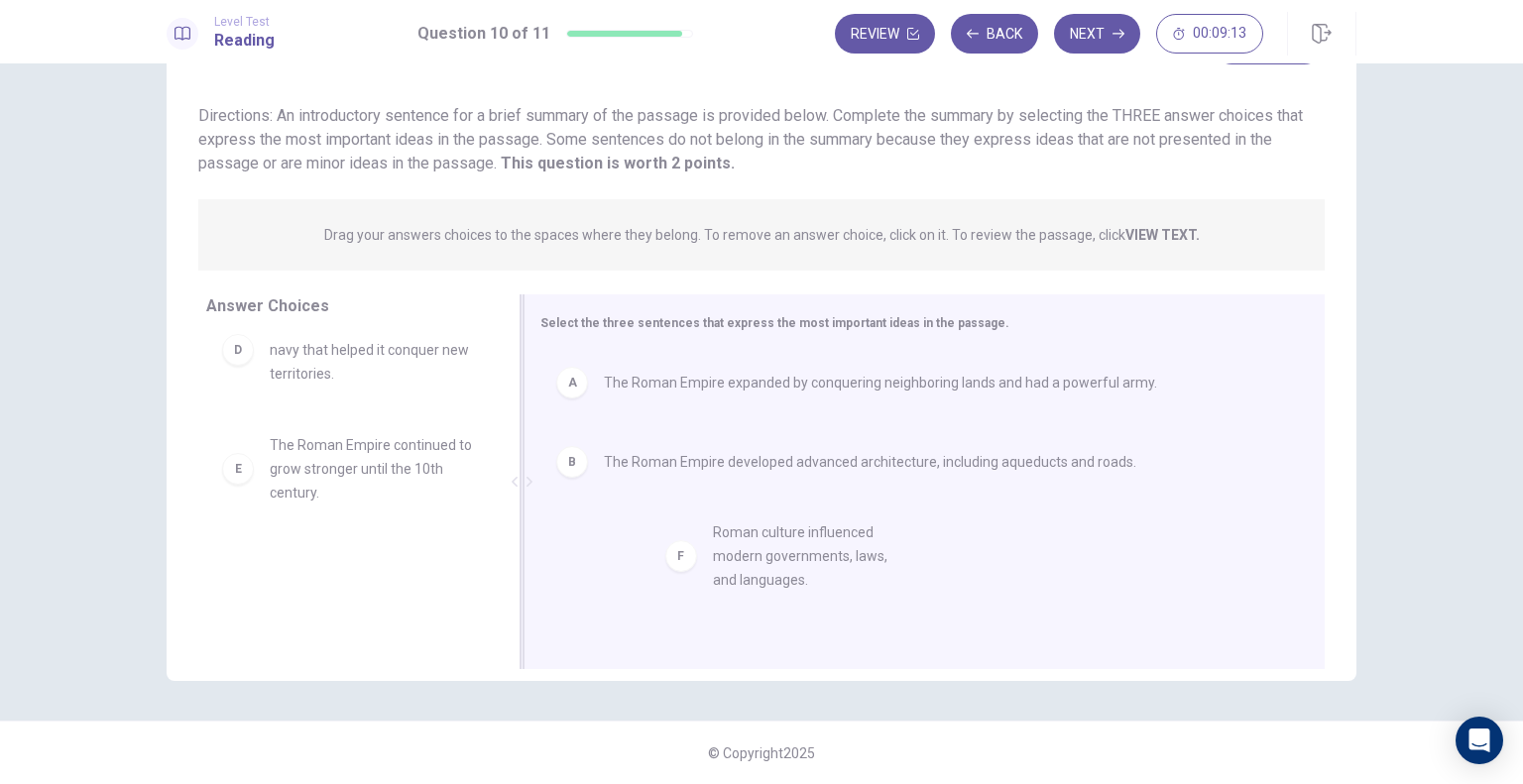 drag, startPoint x: 334, startPoint y: 584, endPoint x: 817, endPoint y: 546, distance: 484.4925 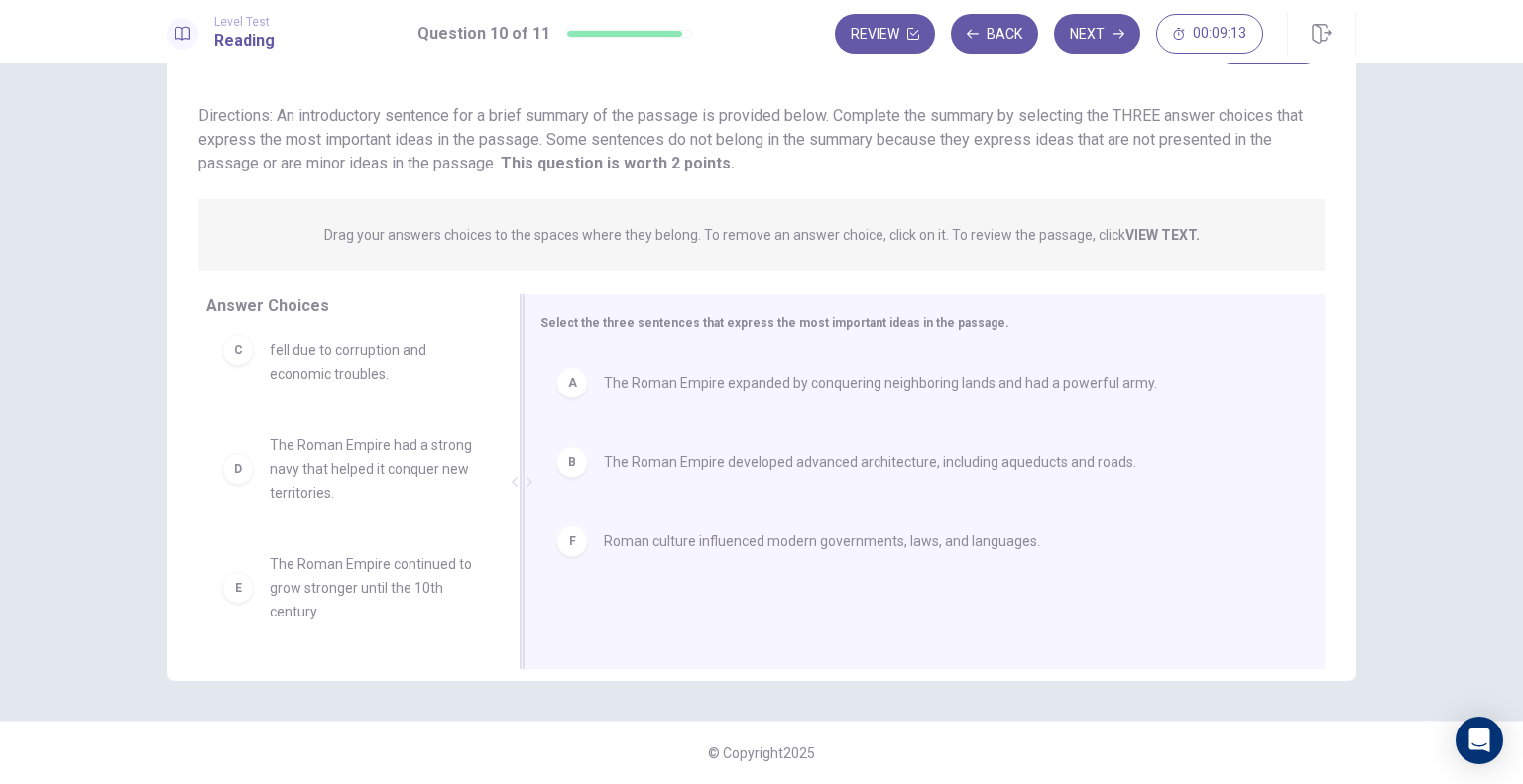 scroll, scrollTop: 36, scrollLeft: 0, axis: vertical 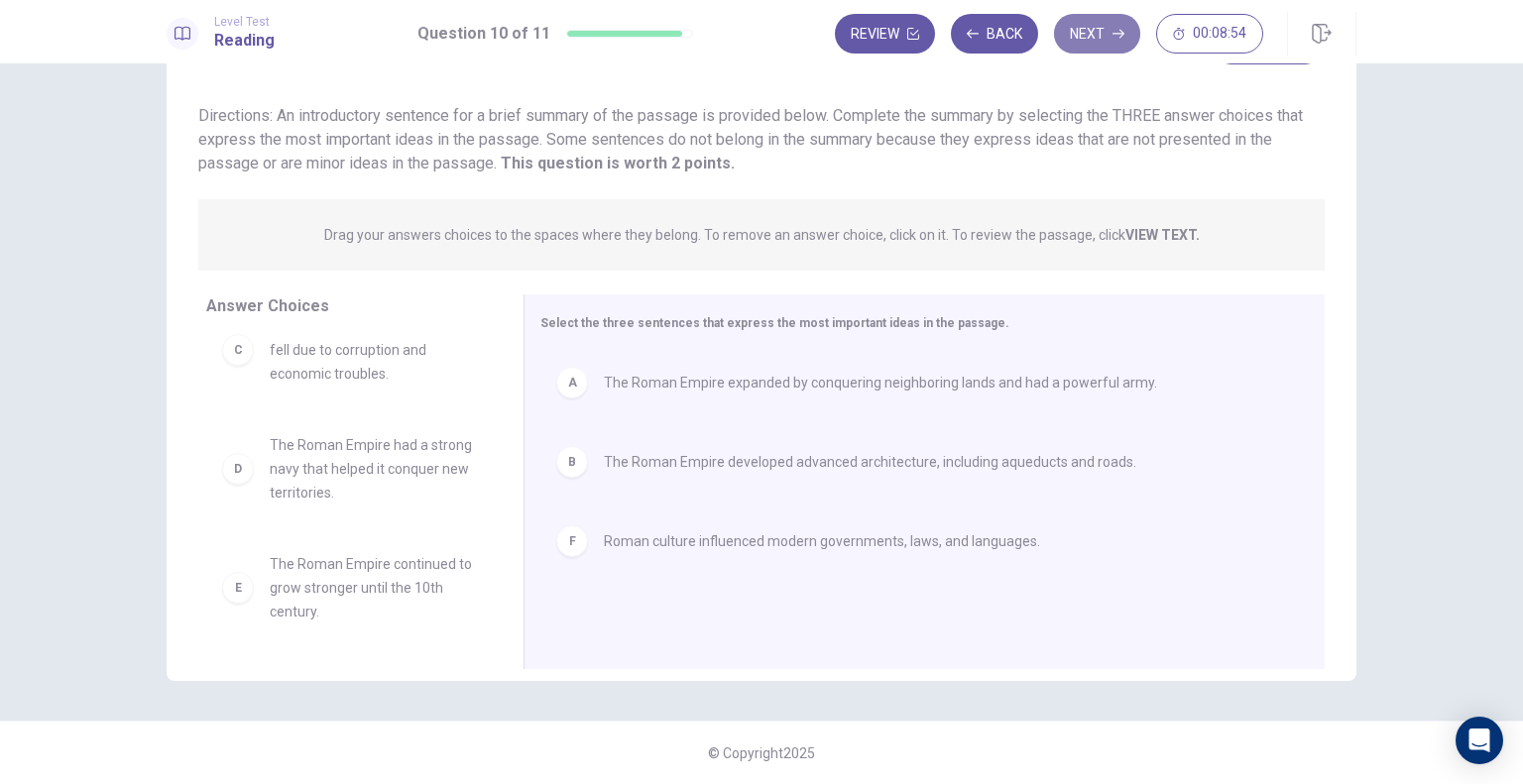 click on "Next" at bounding box center [1097, 34] 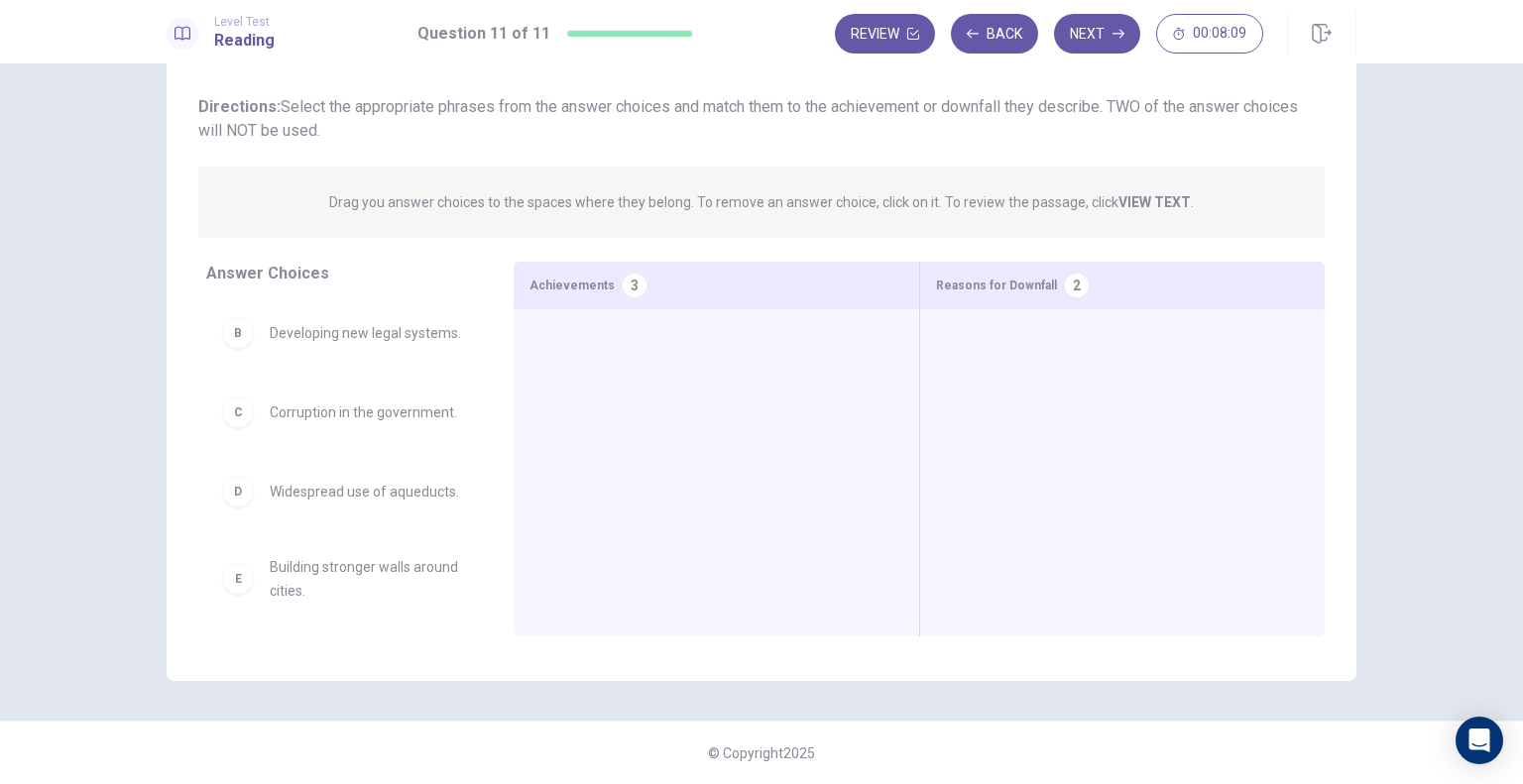 scroll, scrollTop: 0, scrollLeft: 0, axis: both 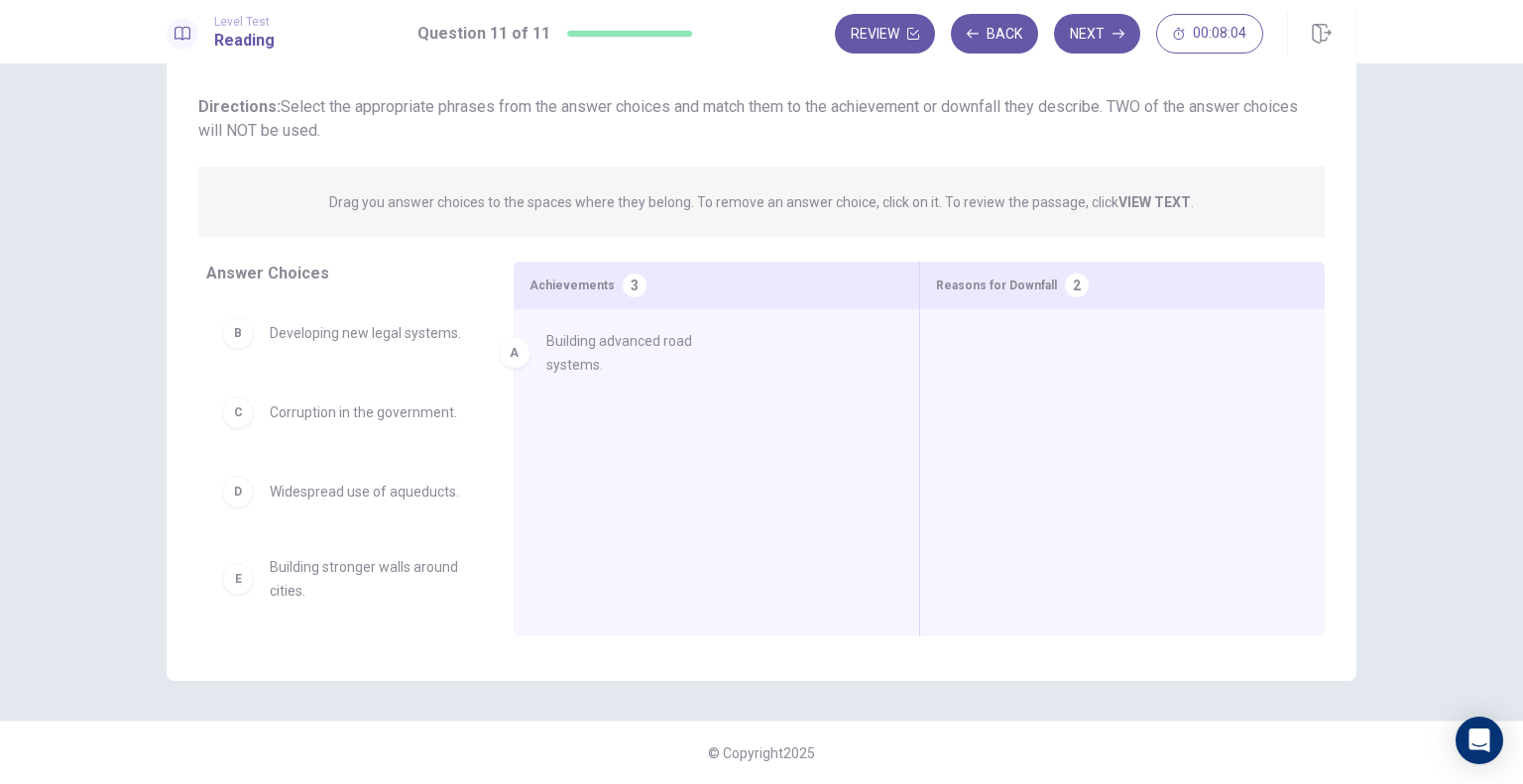 drag, startPoint x: 352, startPoint y: 340, endPoint x: 678, endPoint y: 349, distance: 326.12421 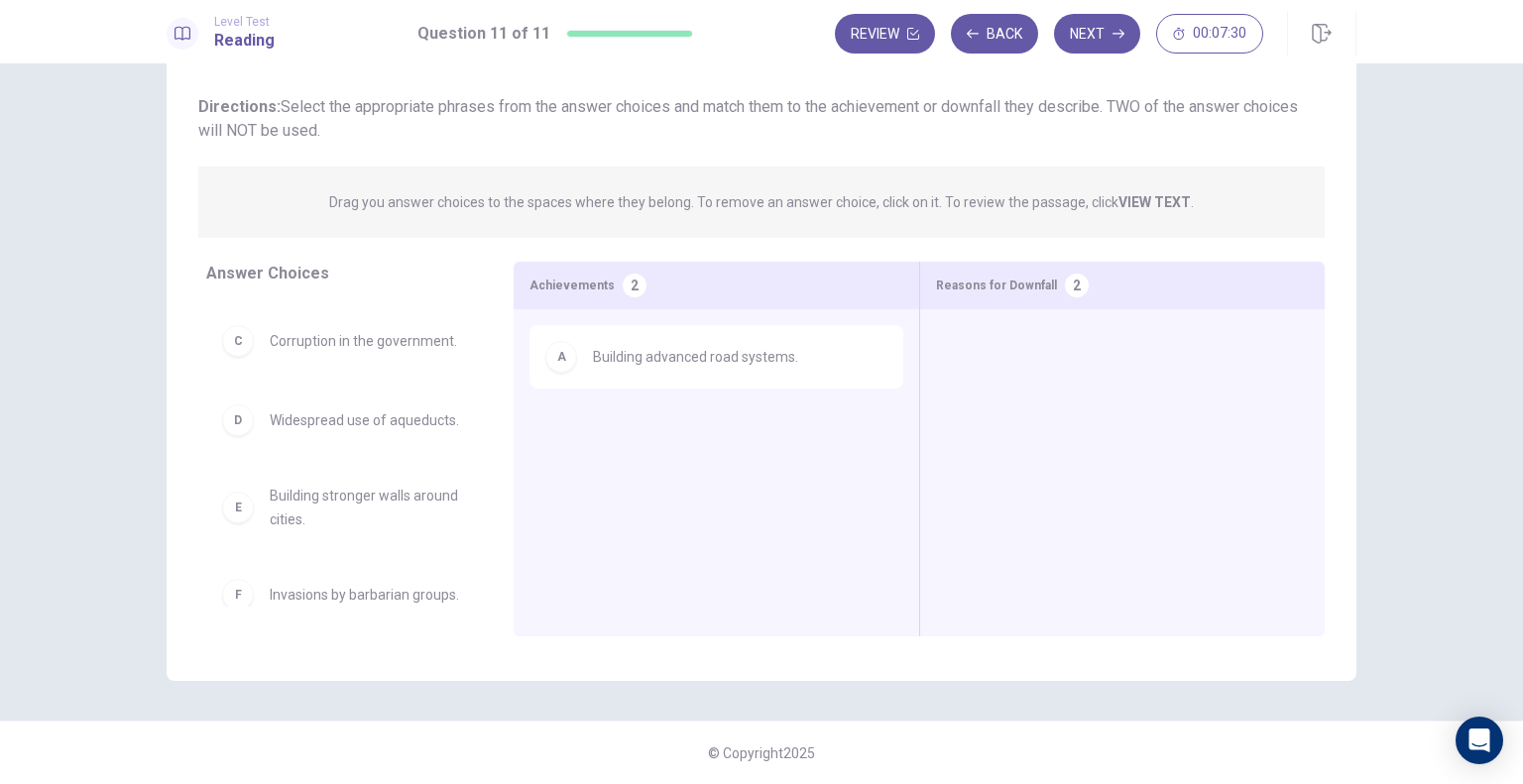 scroll, scrollTop: 49, scrollLeft: 0, axis: vertical 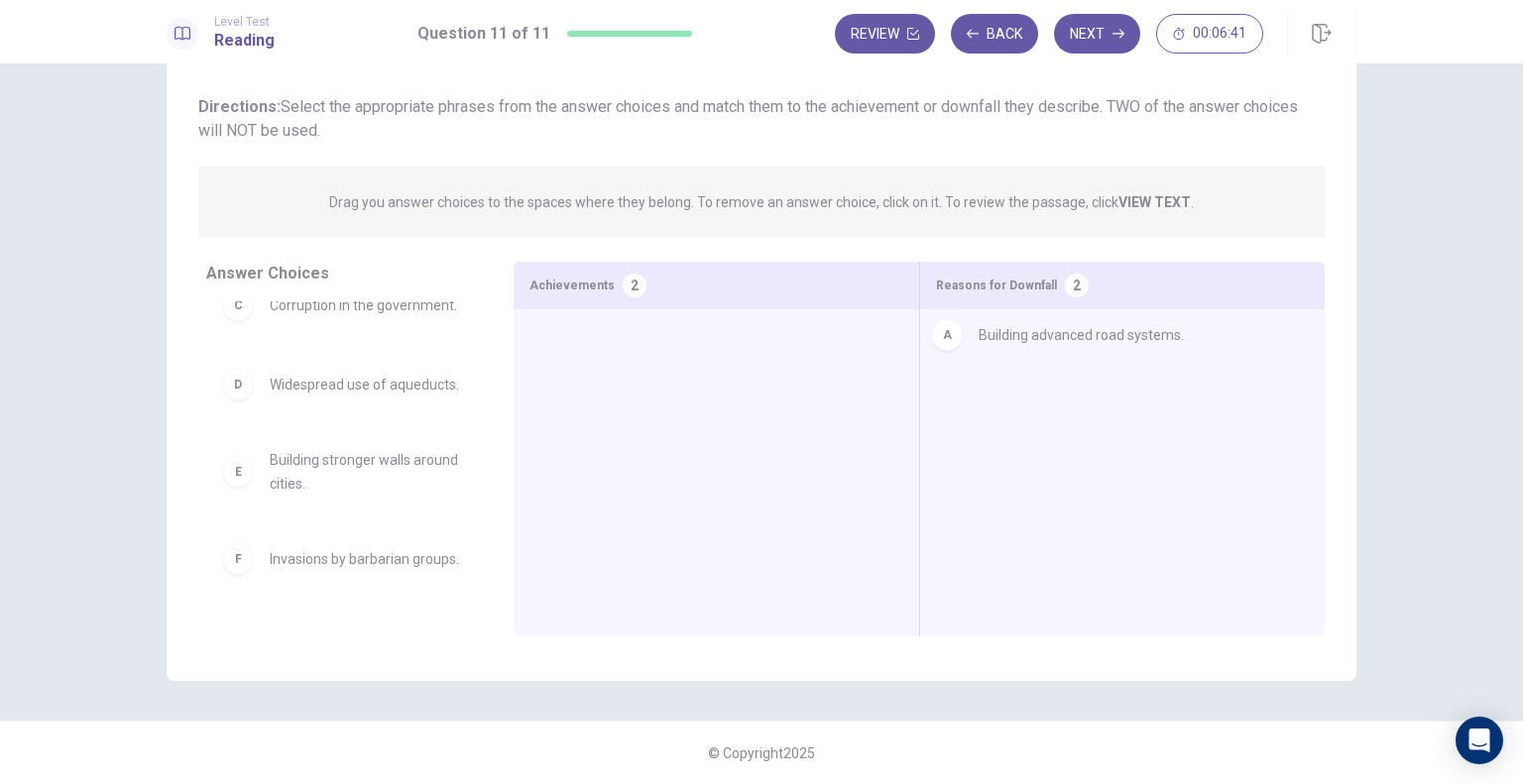 drag, startPoint x: 635, startPoint y: 370, endPoint x: 1068, endPoint y: 333, distance: 434.57796 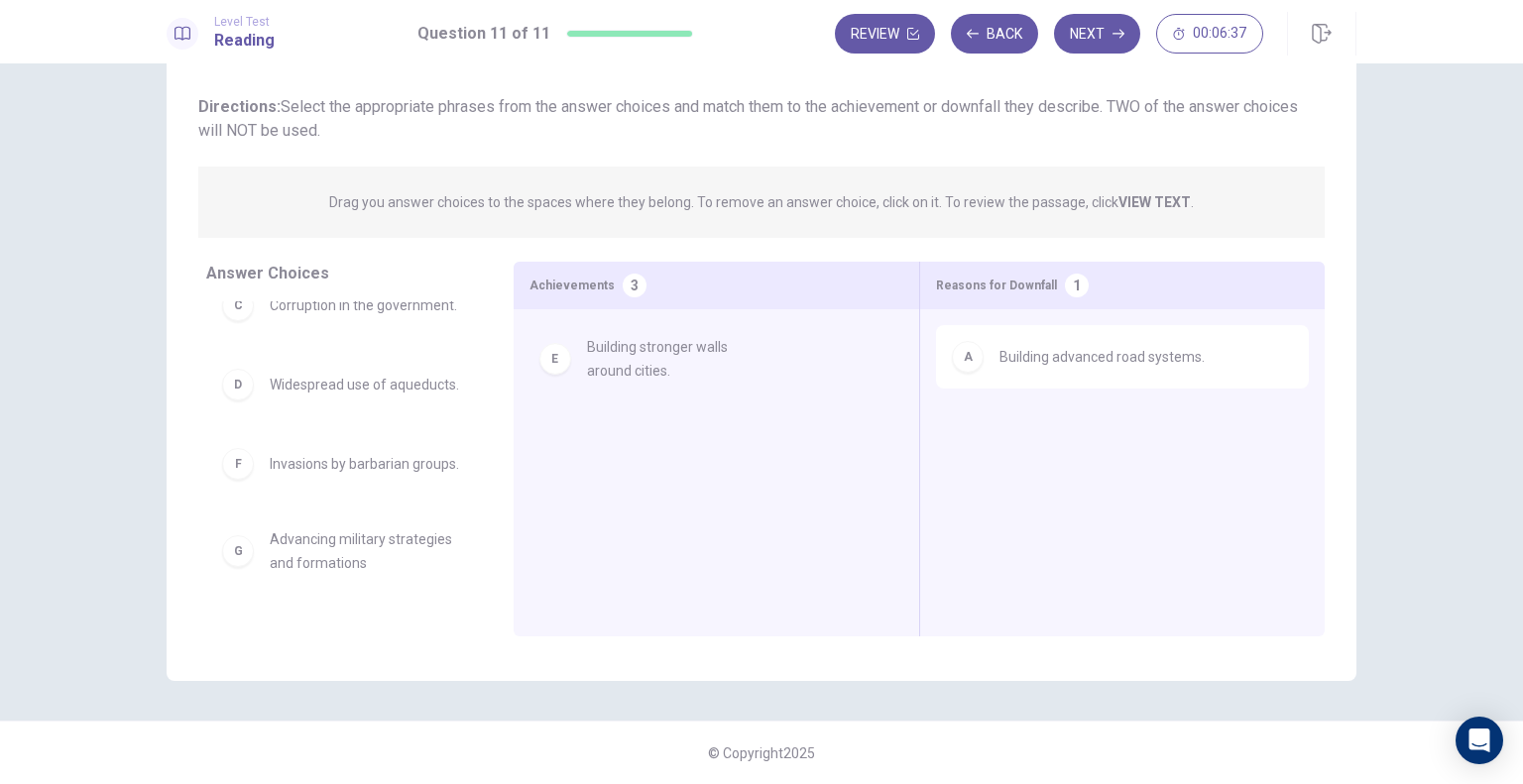 drag, startPoint x: 305, startPoint y: 499, endPoint x: 635, endPoint y: 350, distance: 362.07872 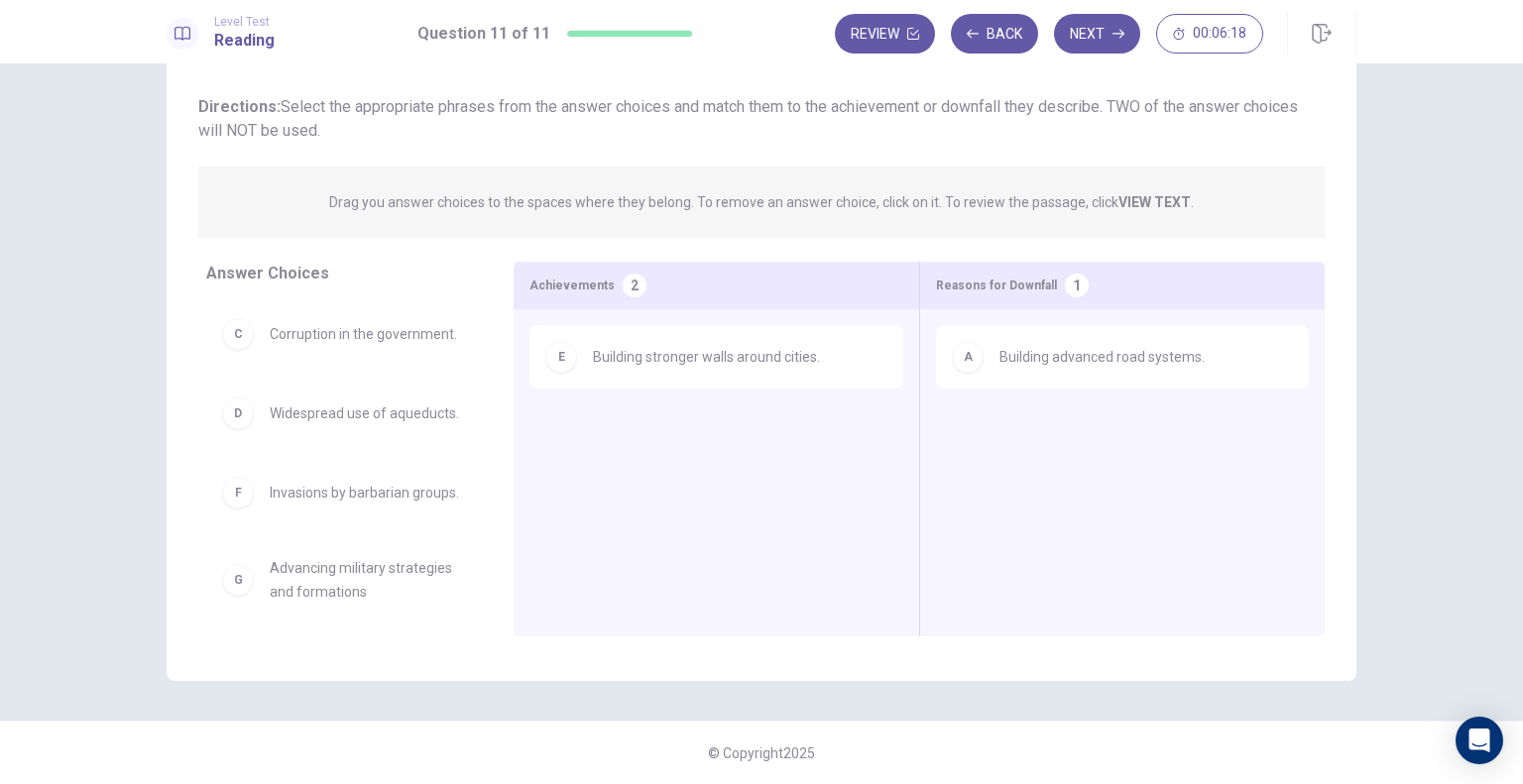 scroll, scrollTop: 139, scrollLeft: 0, axis: vertical 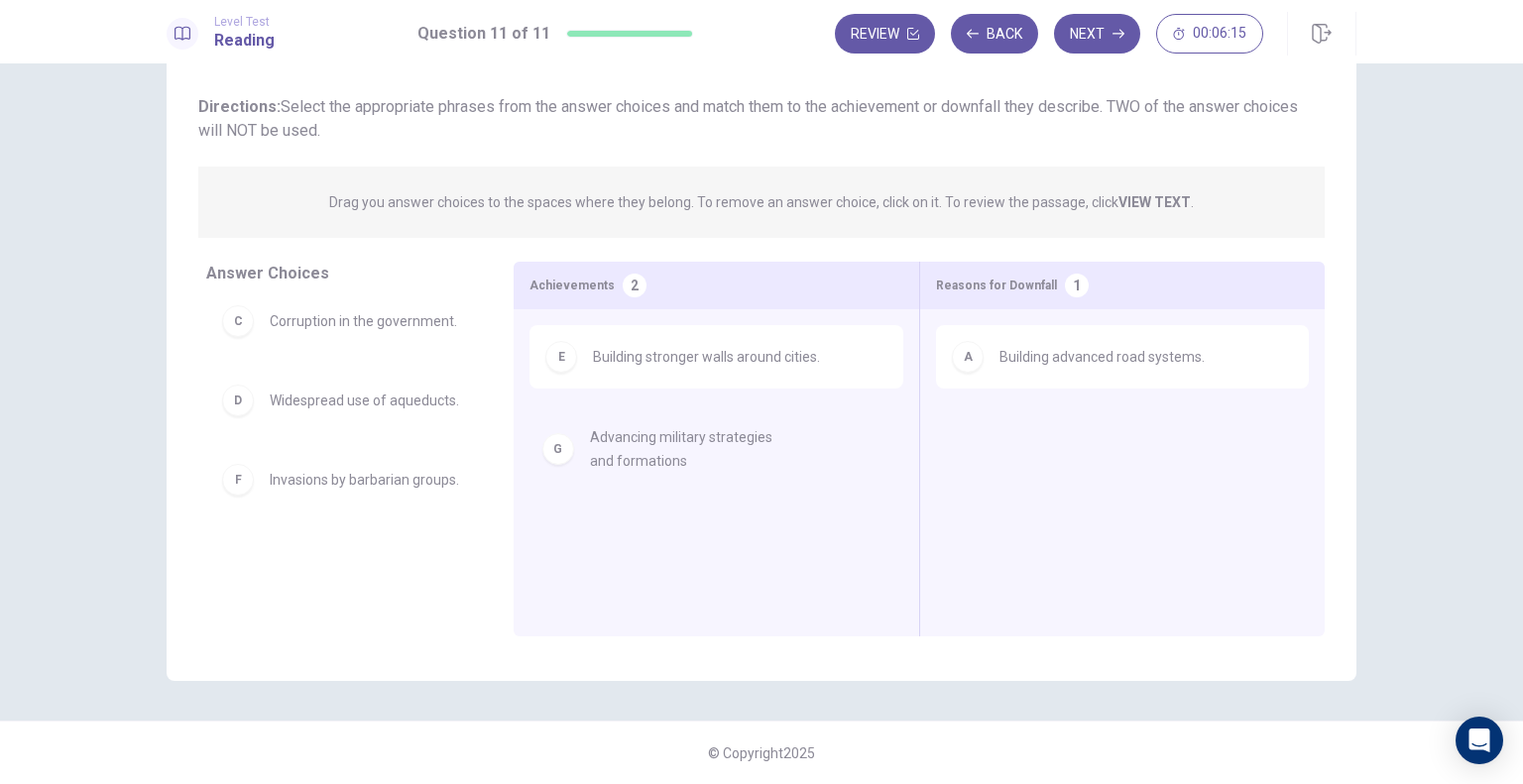 drag, startPoint x: 350, startPoint y: 574, endPoint x: 742, endPoint y: 427, distance: 418.6562 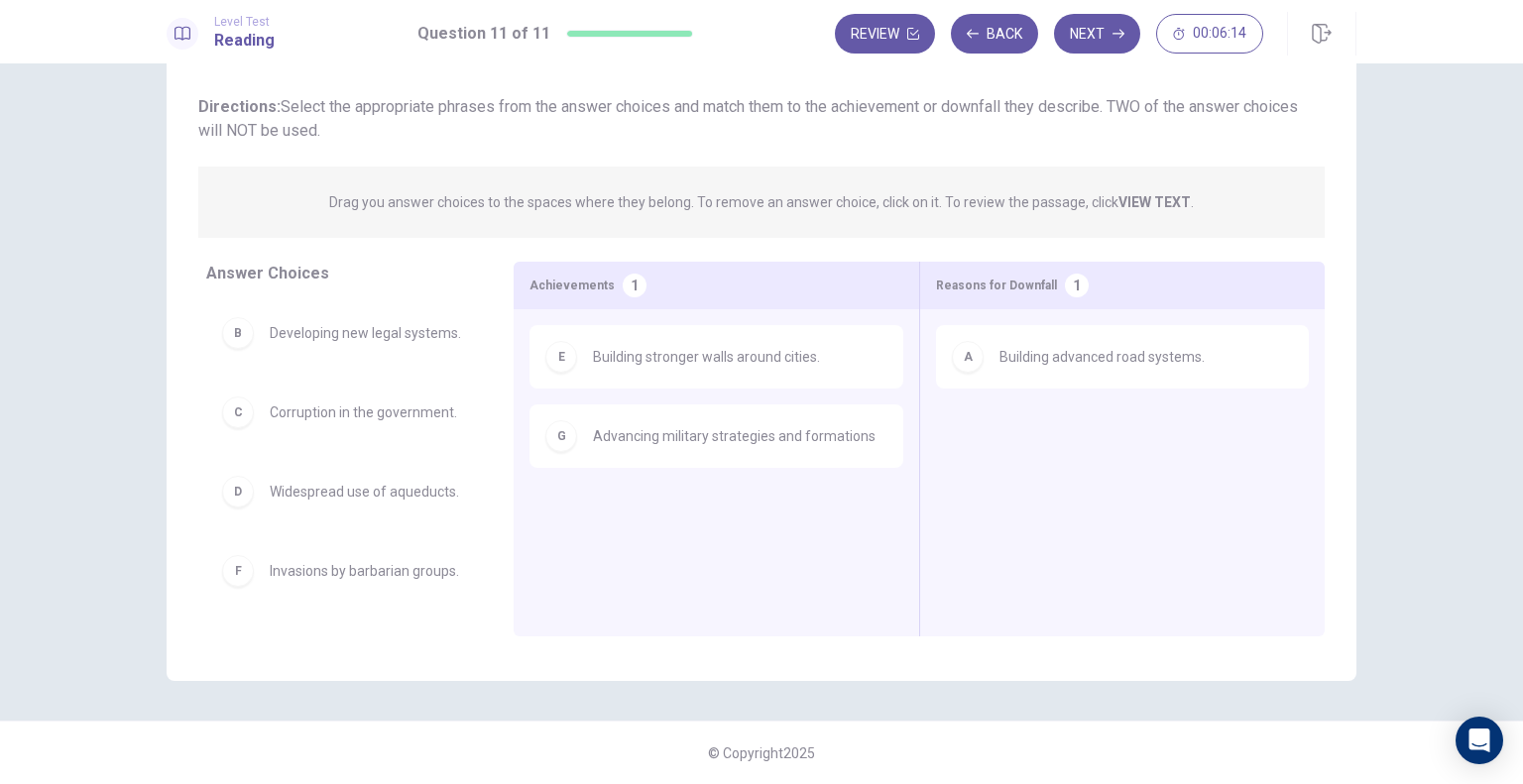 scroll, scrollTop: 44, scrollLeft: 0, axis: vertical 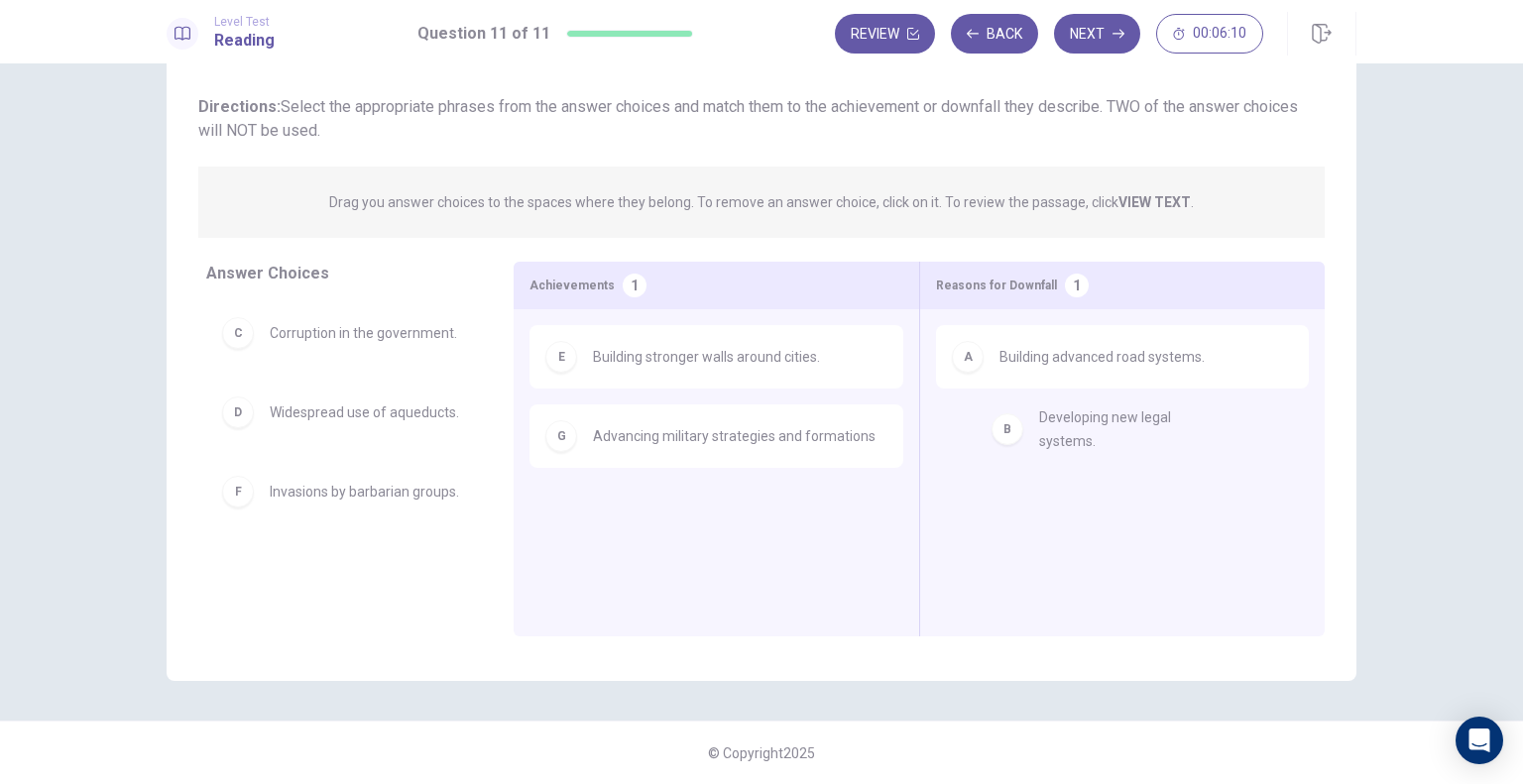 drag, startPoint x: 353, startPoint y: 336, endPoint x: 1134, endPoint y: 420, distance: 785.5043 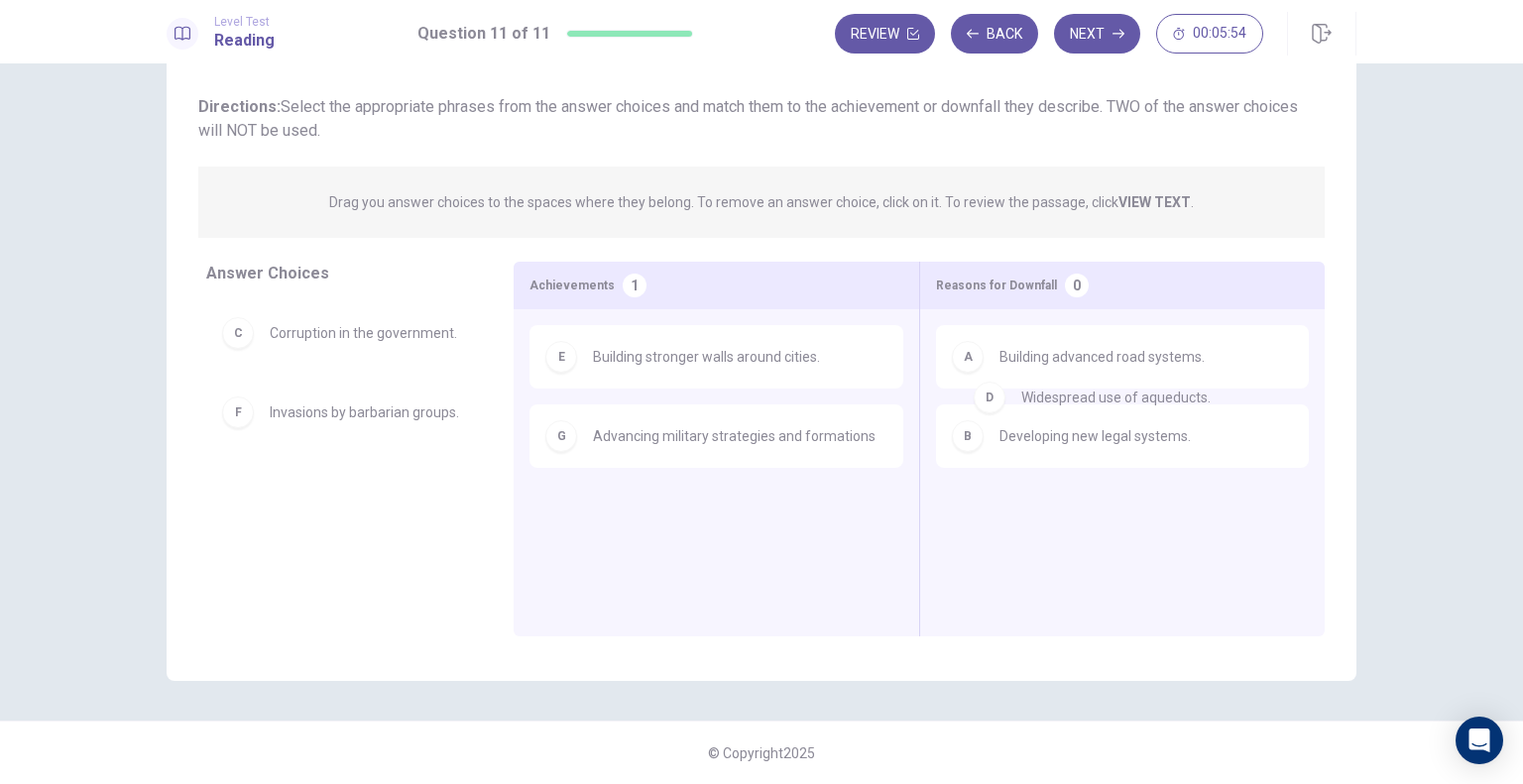 drag, startPoint x: 378, startPoint y: 416, endPoint x: 1141, endPoint y: 400, distance: 763.1677 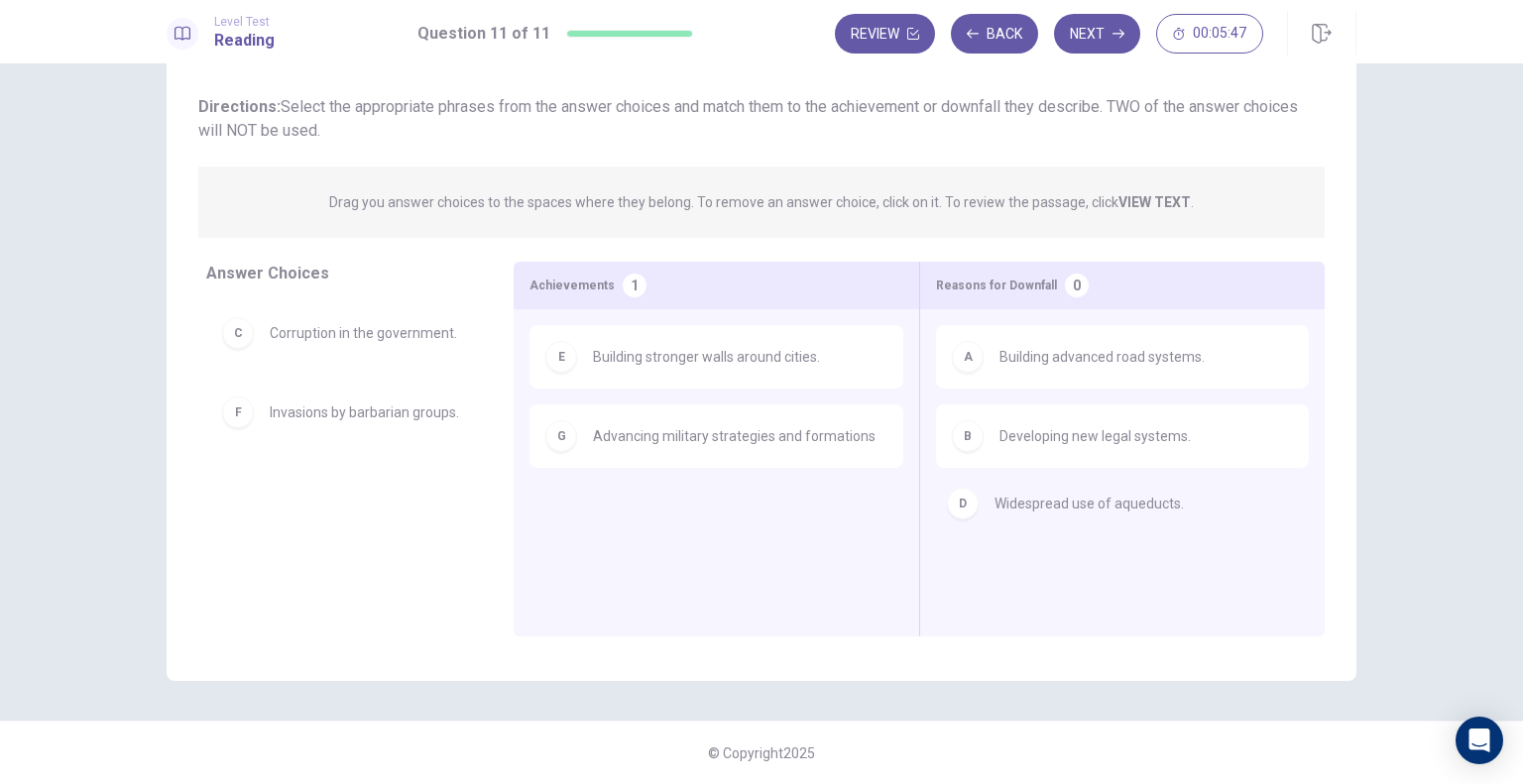 drag, startPoint x: 331, startPoint y: 420, endPoint x: 1071, endPoint y: 507, distance: 745.0966 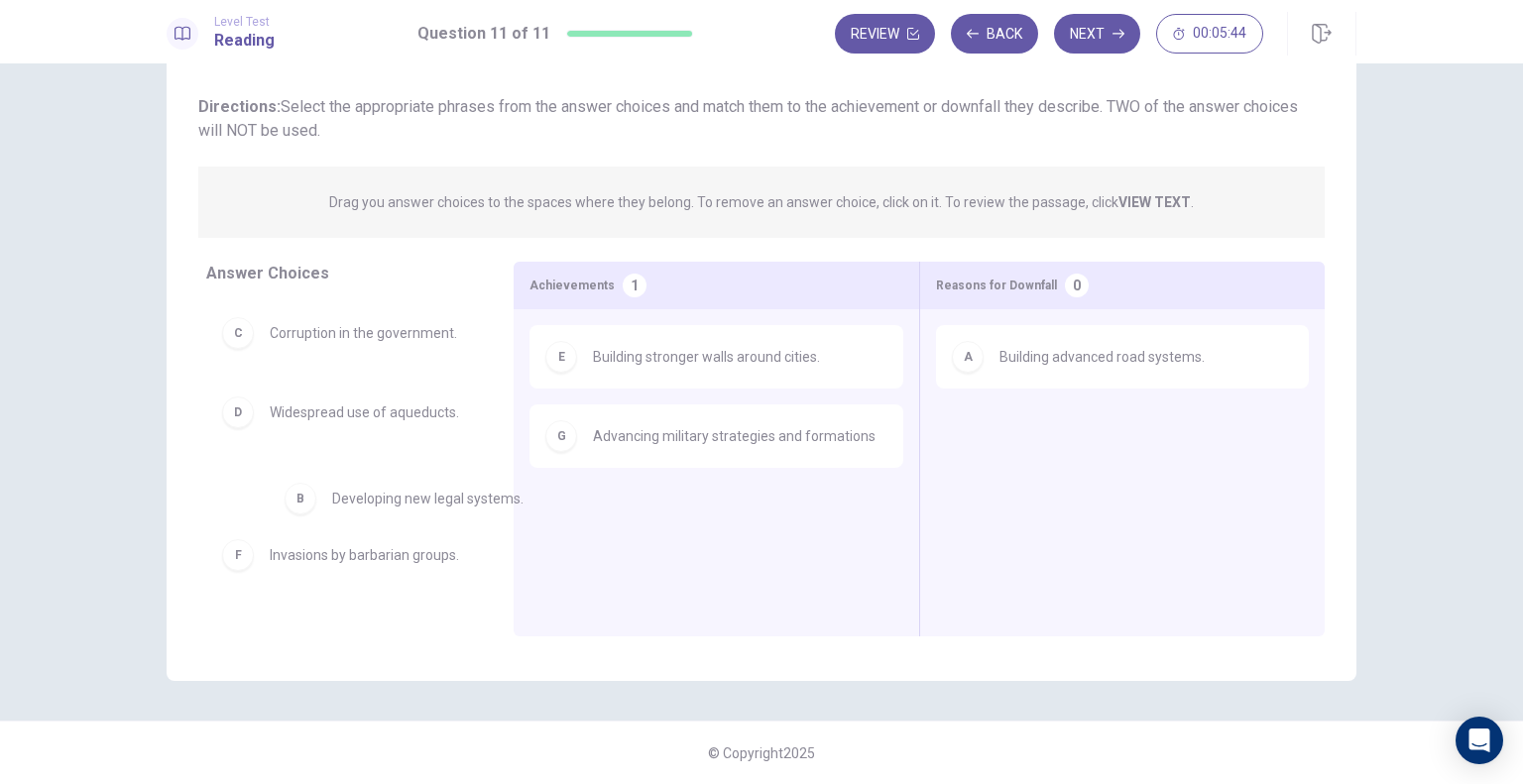 drag, startPoint x: 1003, startPoint y: 431, endPoint x: 262, endPoint y: 503, distance: 744.4898 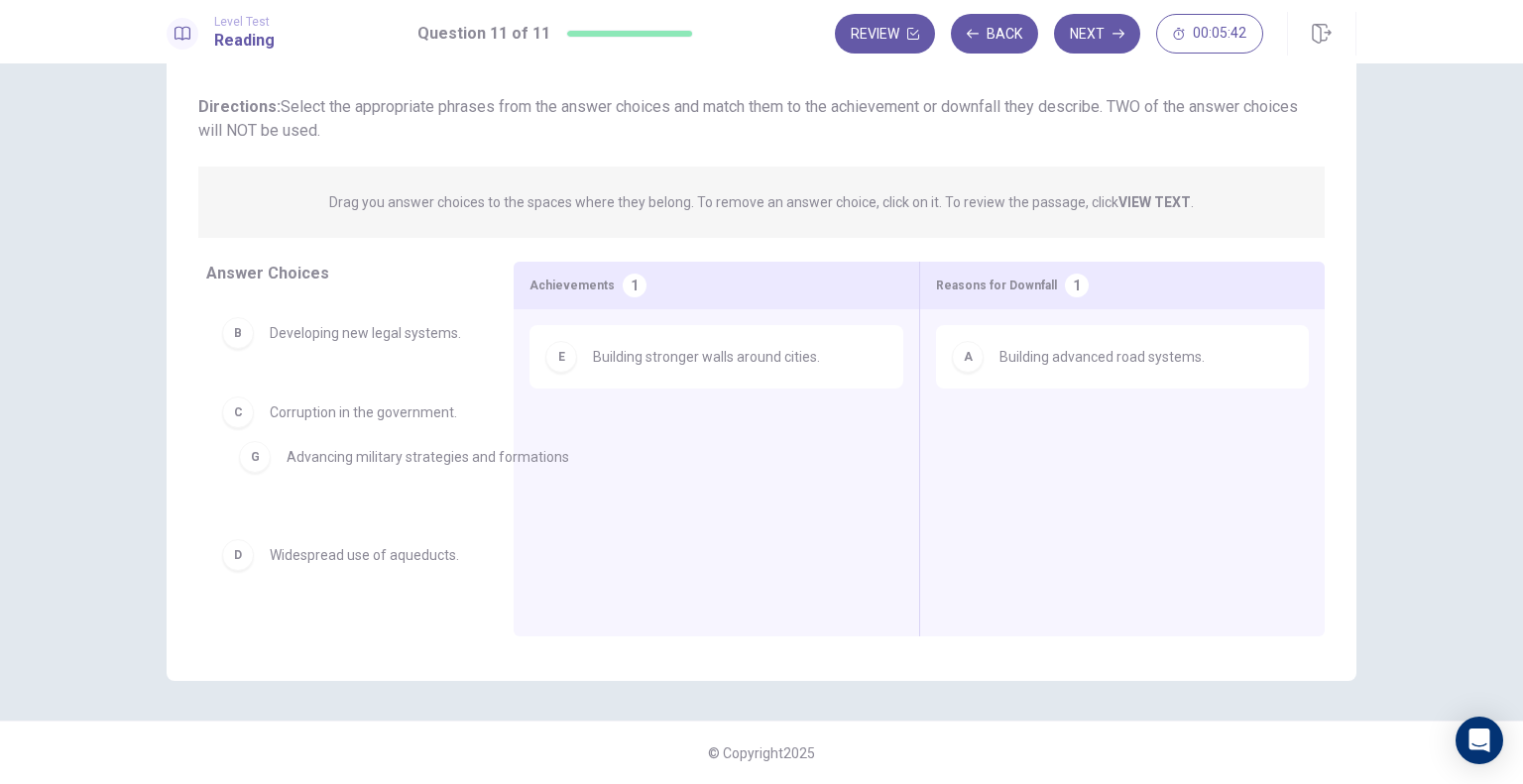 drag, startPoint x: 603, startPoint y: 441, endPoint x: 246, endPoint y: 467, distance: 357.94553 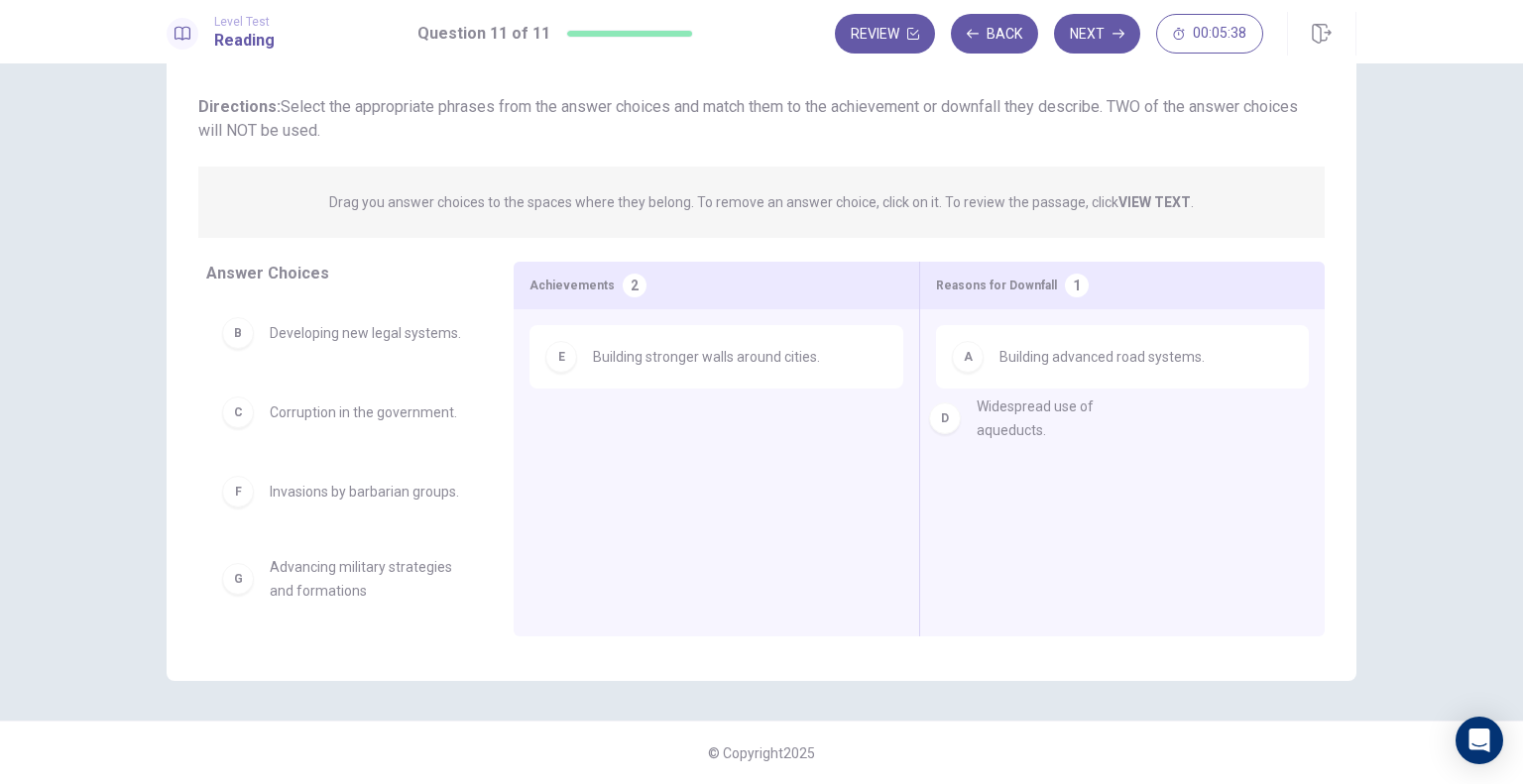 drag, startPoint x: 310, startPoint y: 504, endPoint x: 1142, endPoint y: 403, distance: 838.108 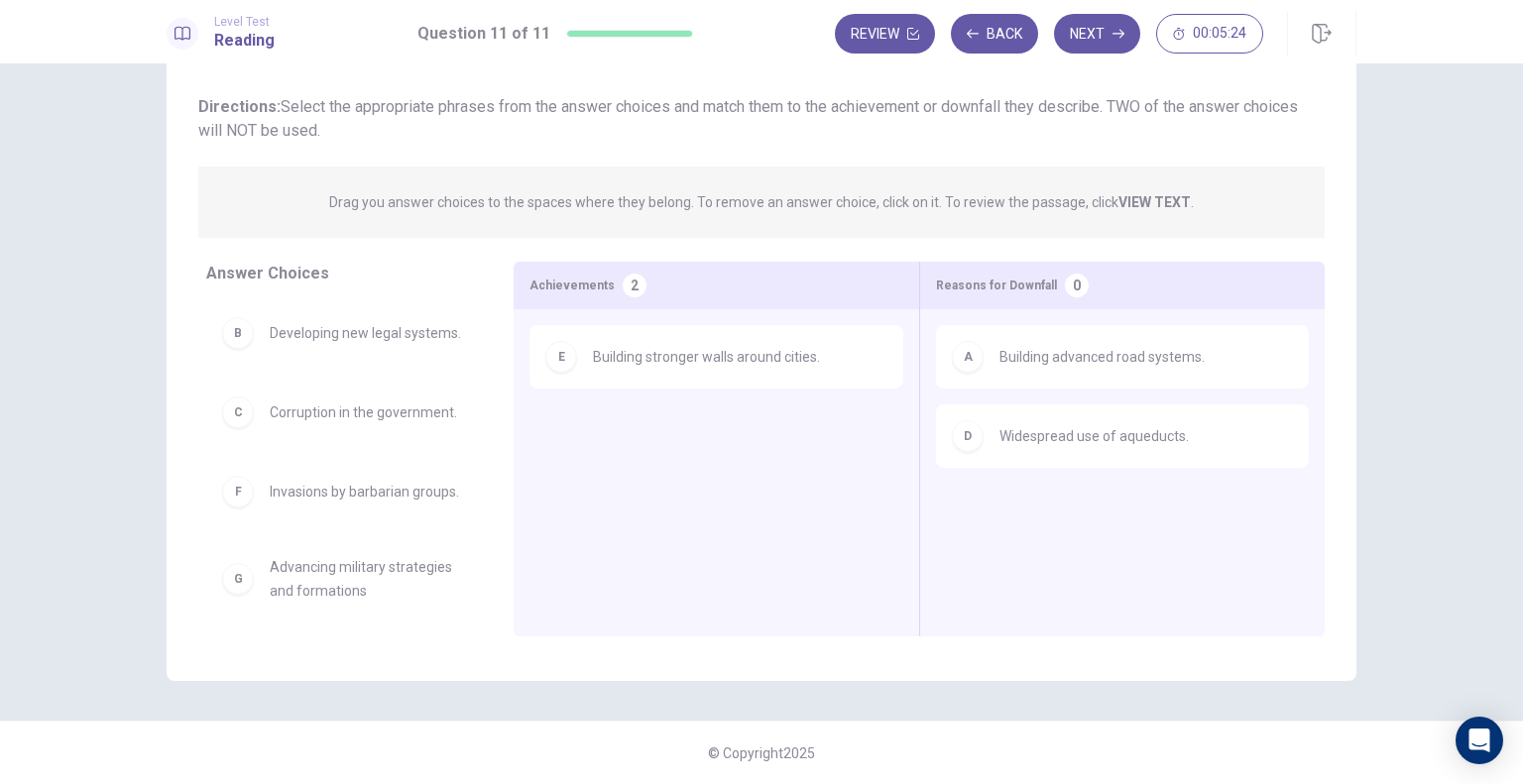 scroll, scrollTop: 44, scrollLeft: 0, axis: vertical 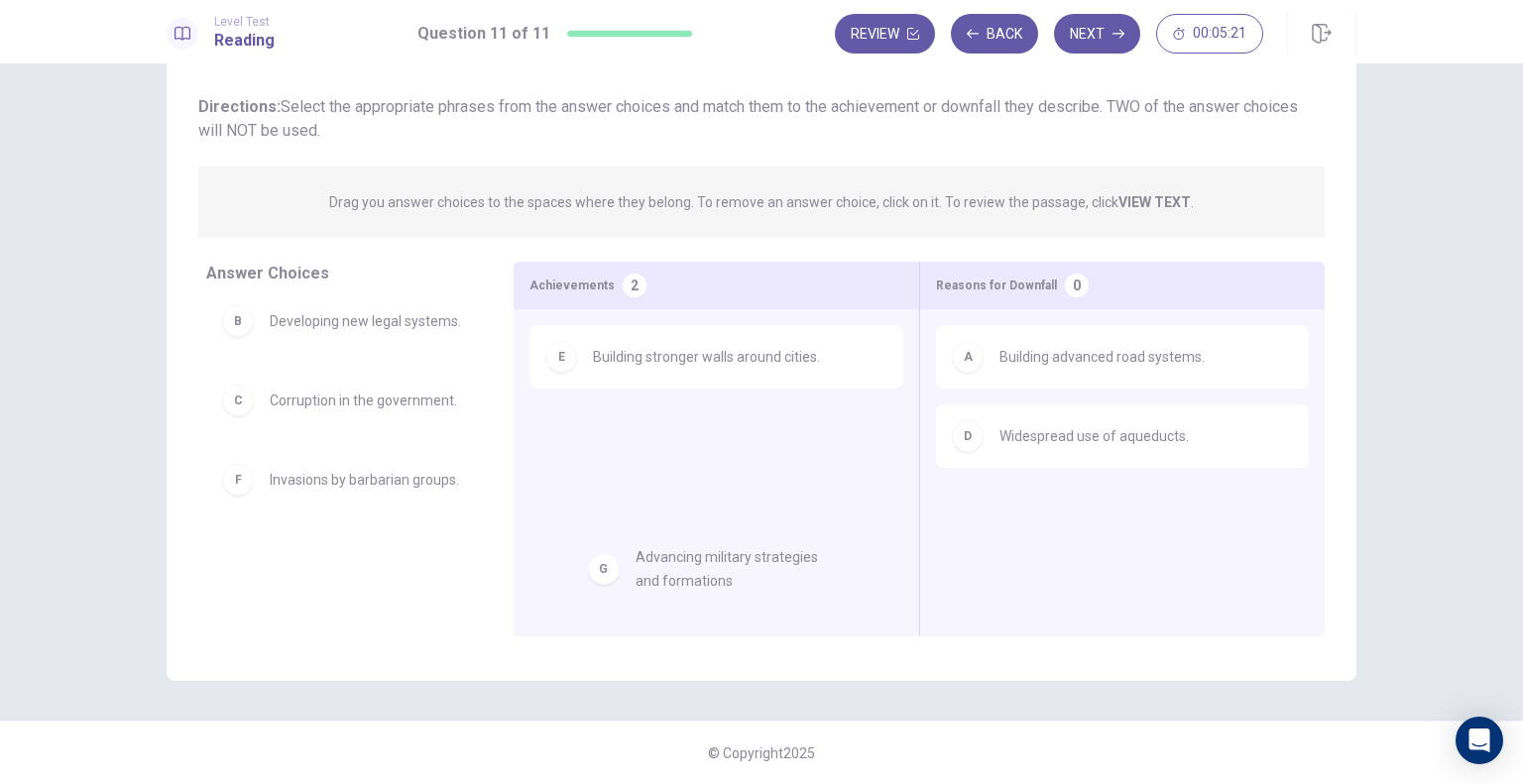 drag, startPoint x: 337, startPoint y: 573, endPoint x: 772, endPoint y: 576, distance: 435.01034 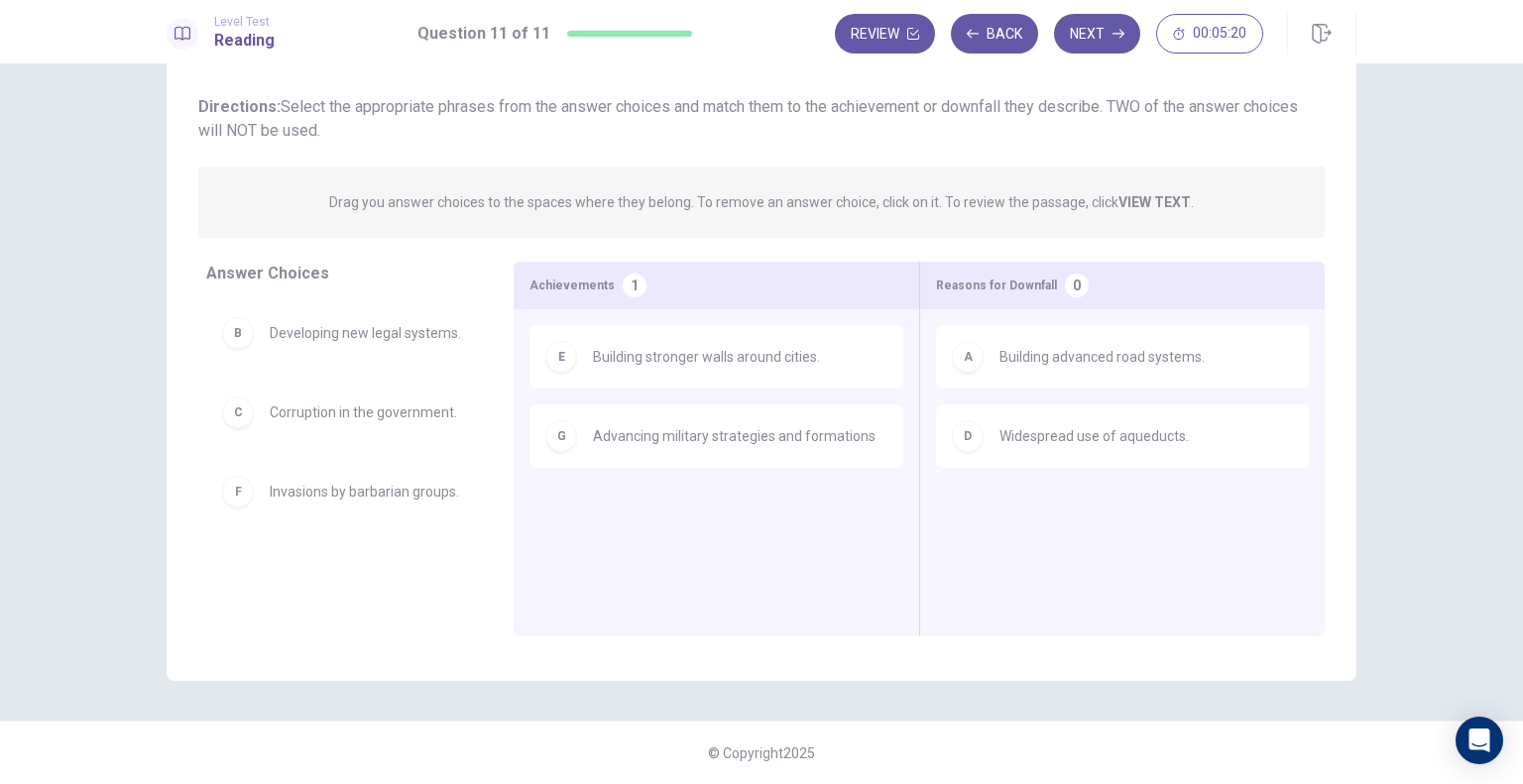 scroll, scrollTop: 0, scrollLeft: 0, axis: both 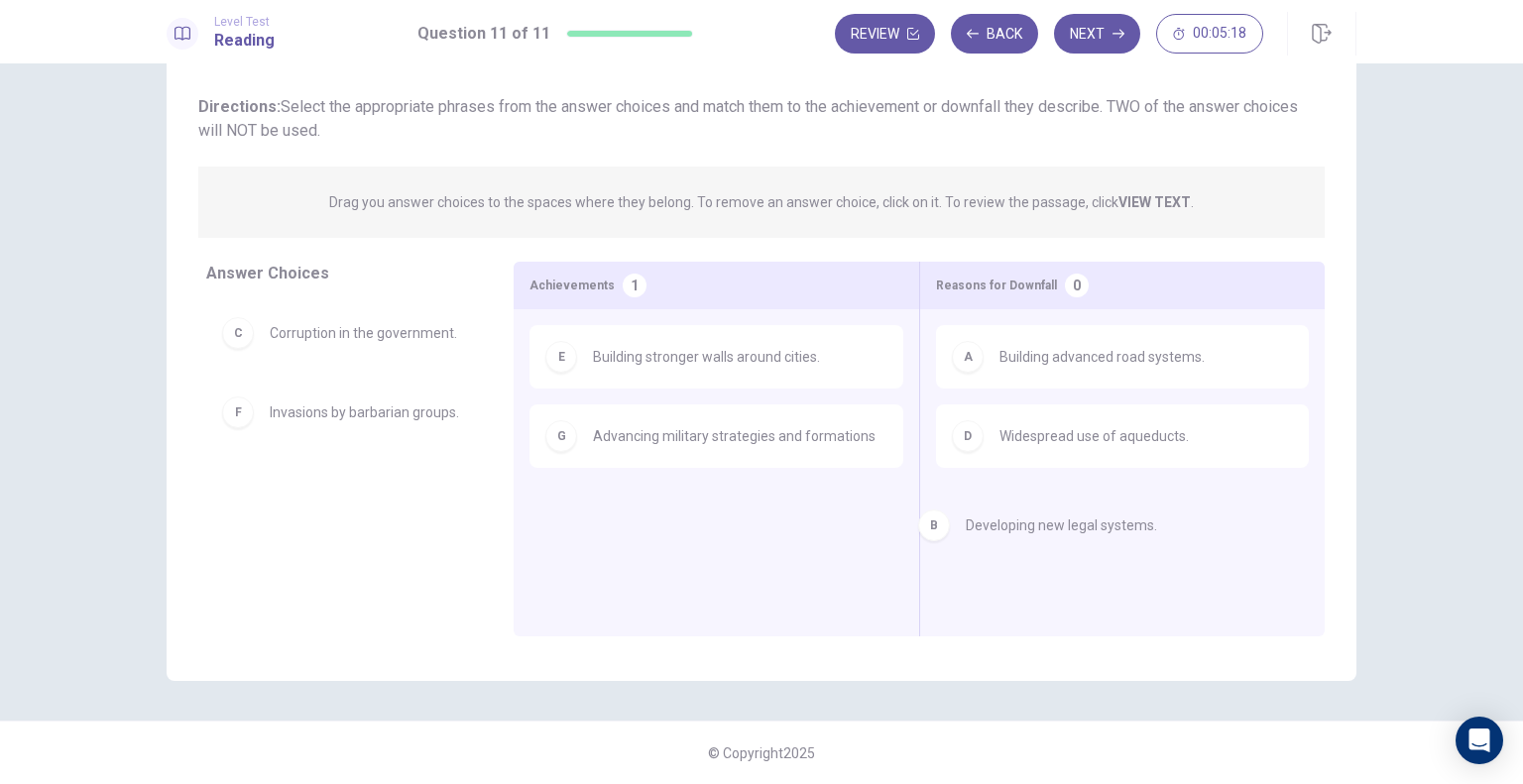 drag, startPoint x: 340, startPoint y: 337, endPoint x: 1086, endPoint y: 514, distance: 766.7105 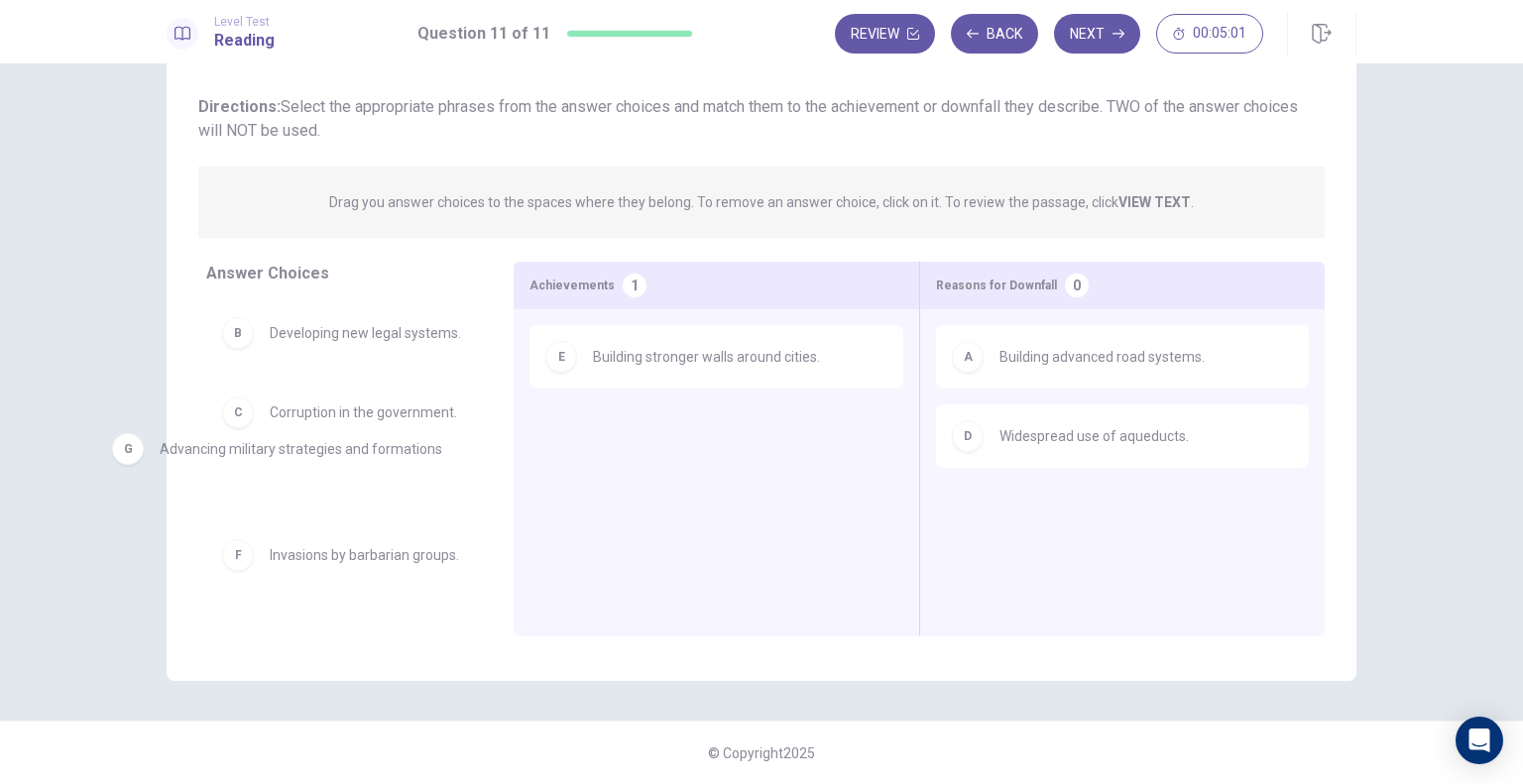 drag, startPoint x: 751, startPoint y: 430, endPoint x: 311, endPoint y: 441, distance: 440.13748 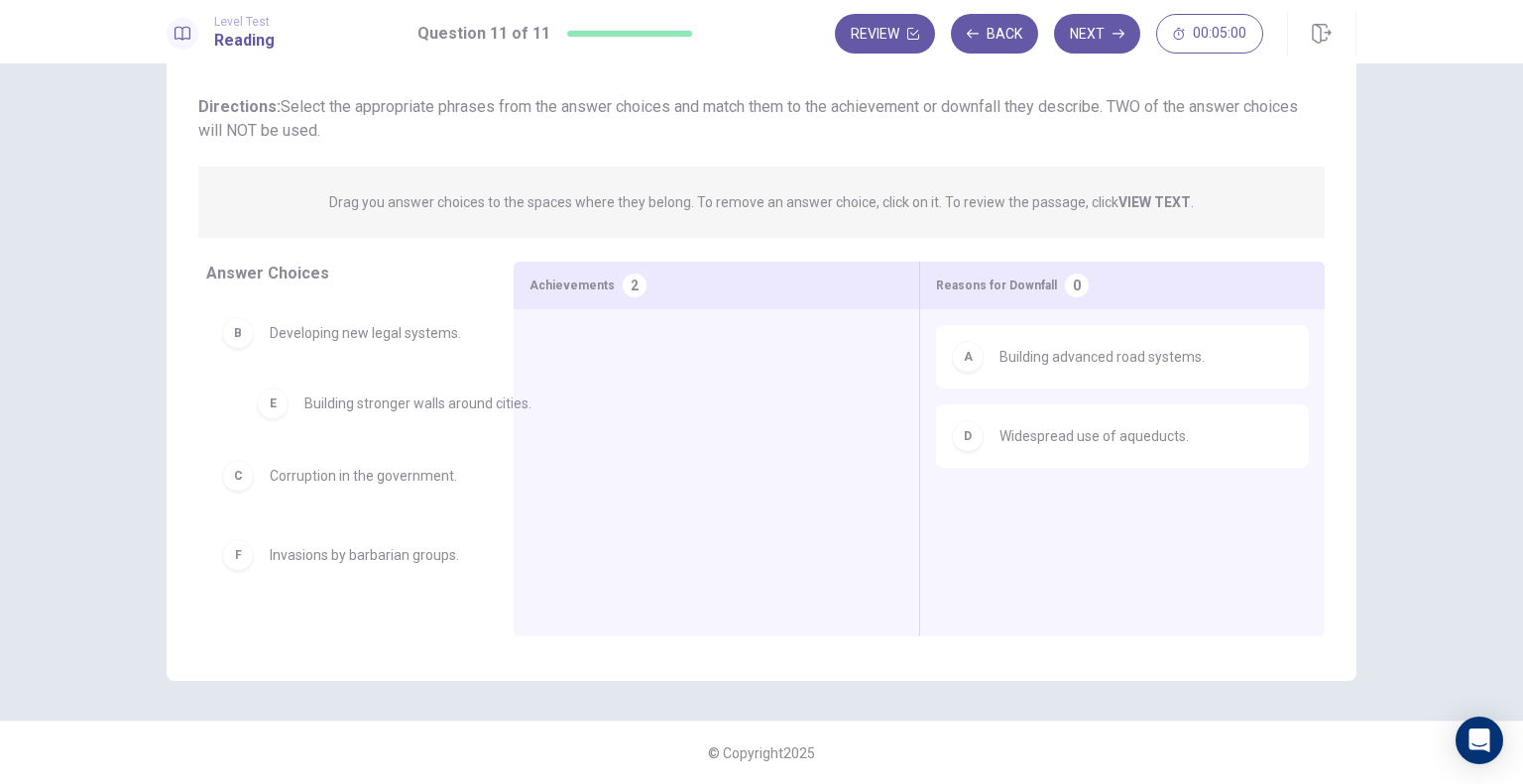 drag, startPoint x: 649, startPoint y: 348, endPoint x: 277, endPoint y: 407, distance: 376.6497 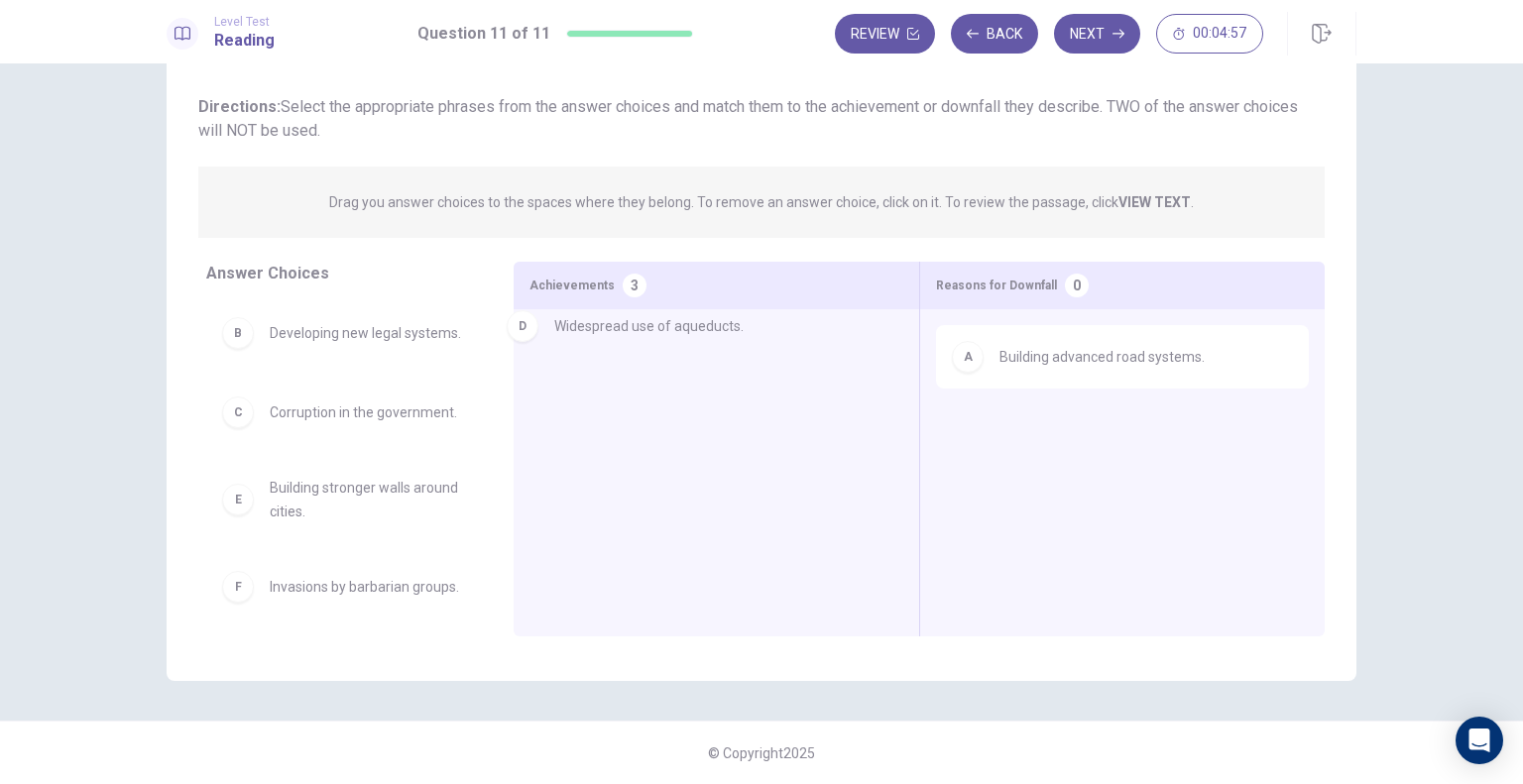 drag, startPoint x: 1067, startPoint y: 444, endPoint x: 602, endPoint y: 332, distance: 478.298 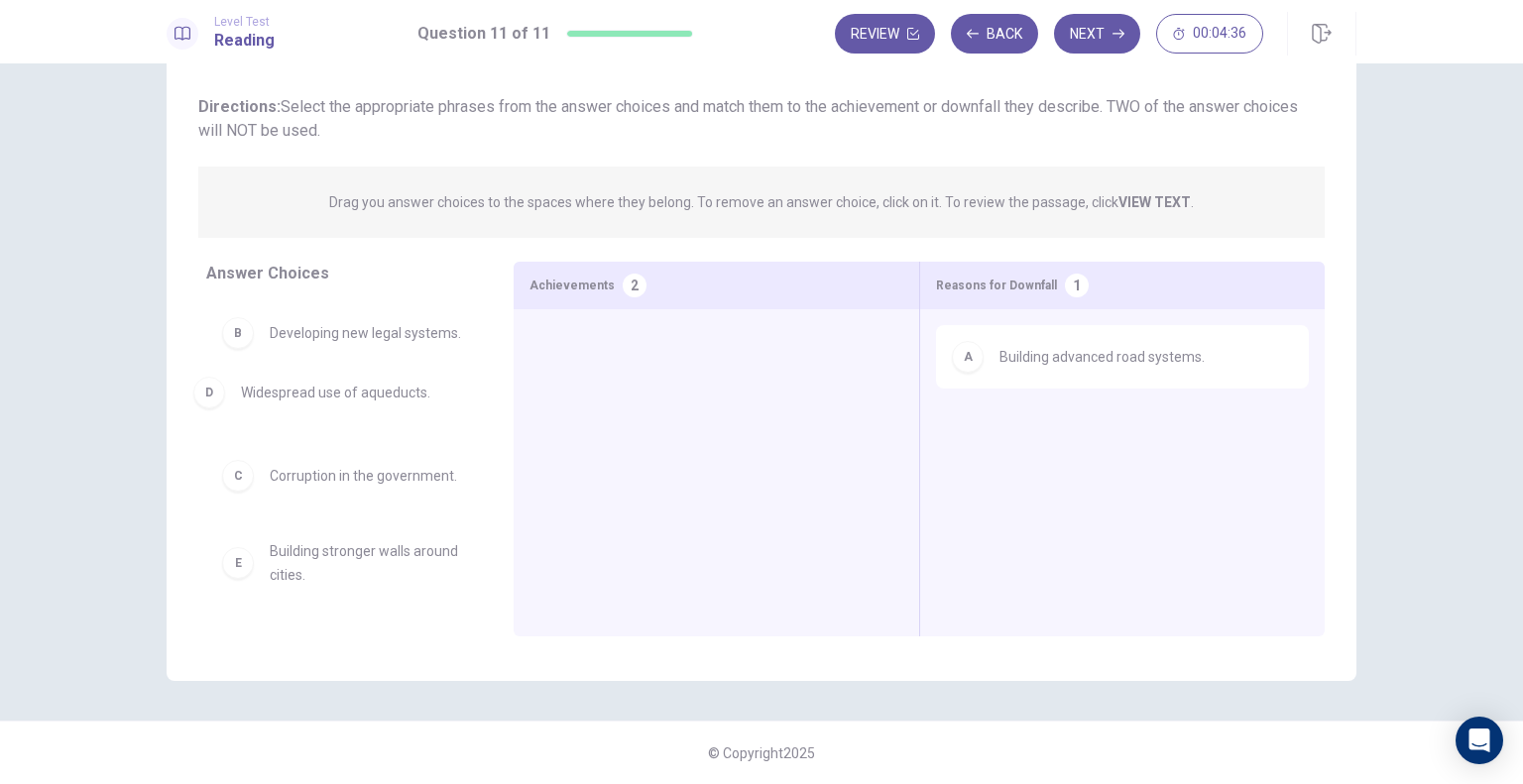 drag, startPoint x: 754, startPoint y: 366, endPoint x: 390, endPoint y: 401, distance: 365.67882 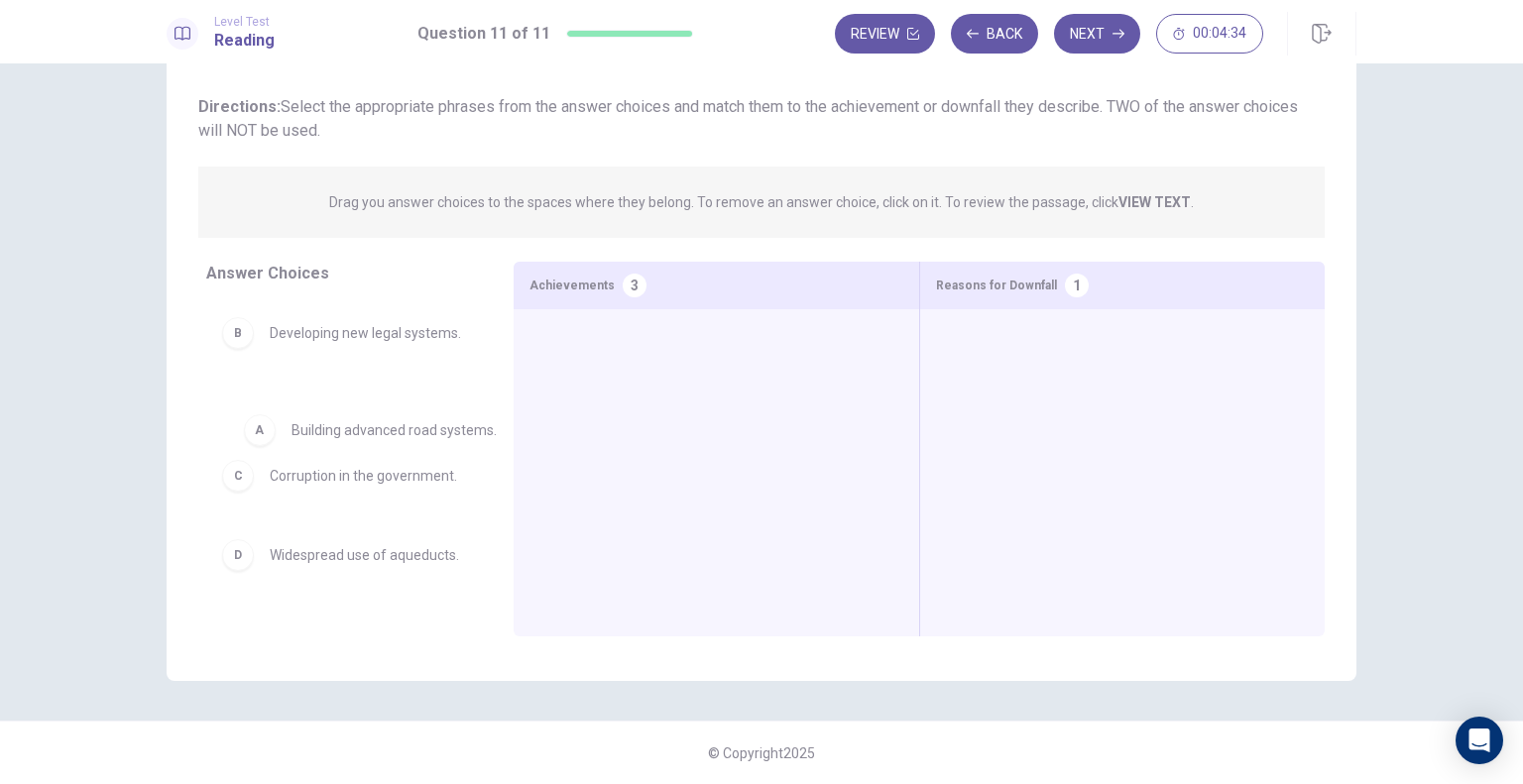 drag, startPoint x: 1066, startPoint y: 354, endPoint x: 349, endPoint y: 427, distance: 720.7066 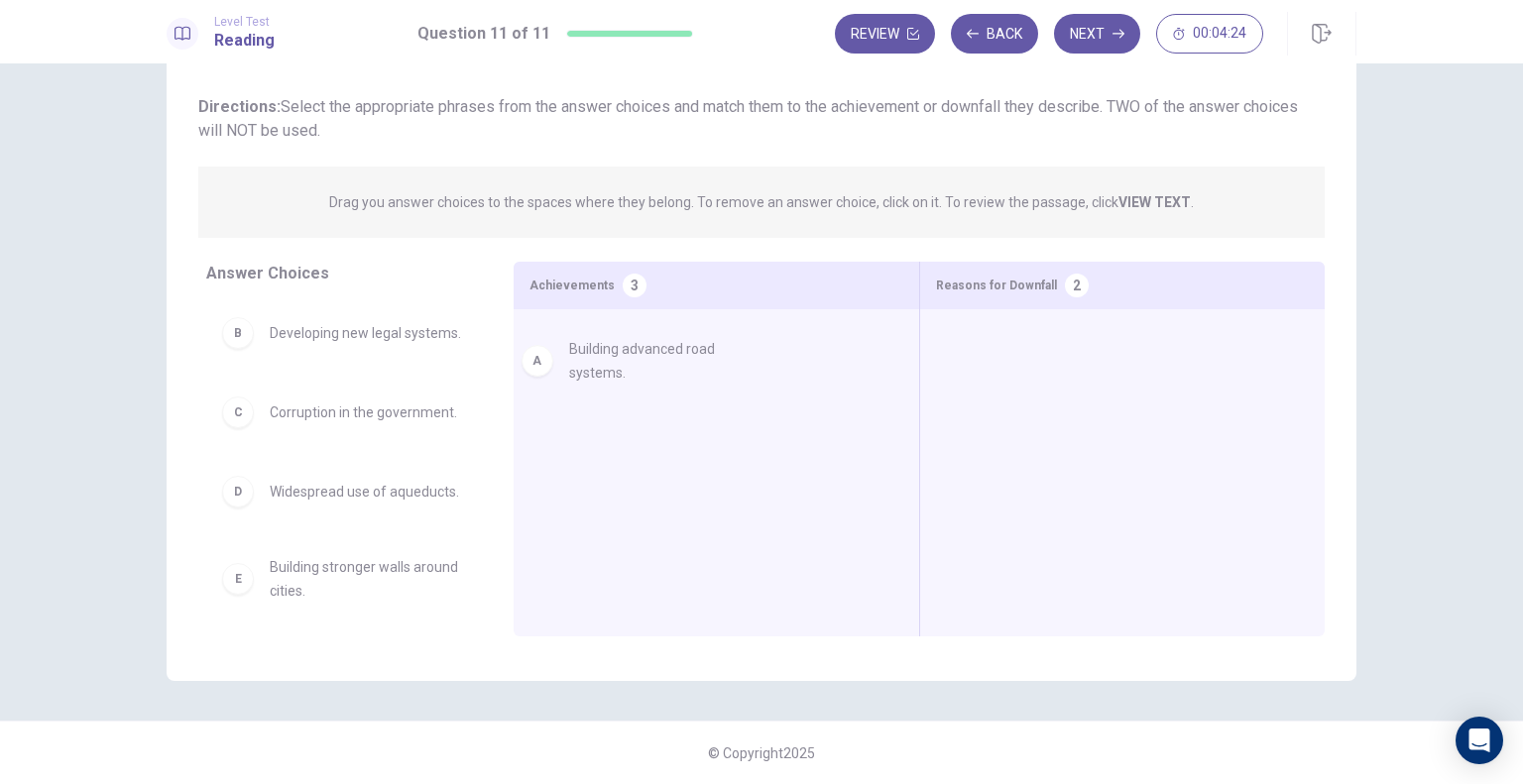 drag, startPoint x: 357, startPoint y: 348, endPoint x: 689, endPoint y: 367, distance: 332.54323 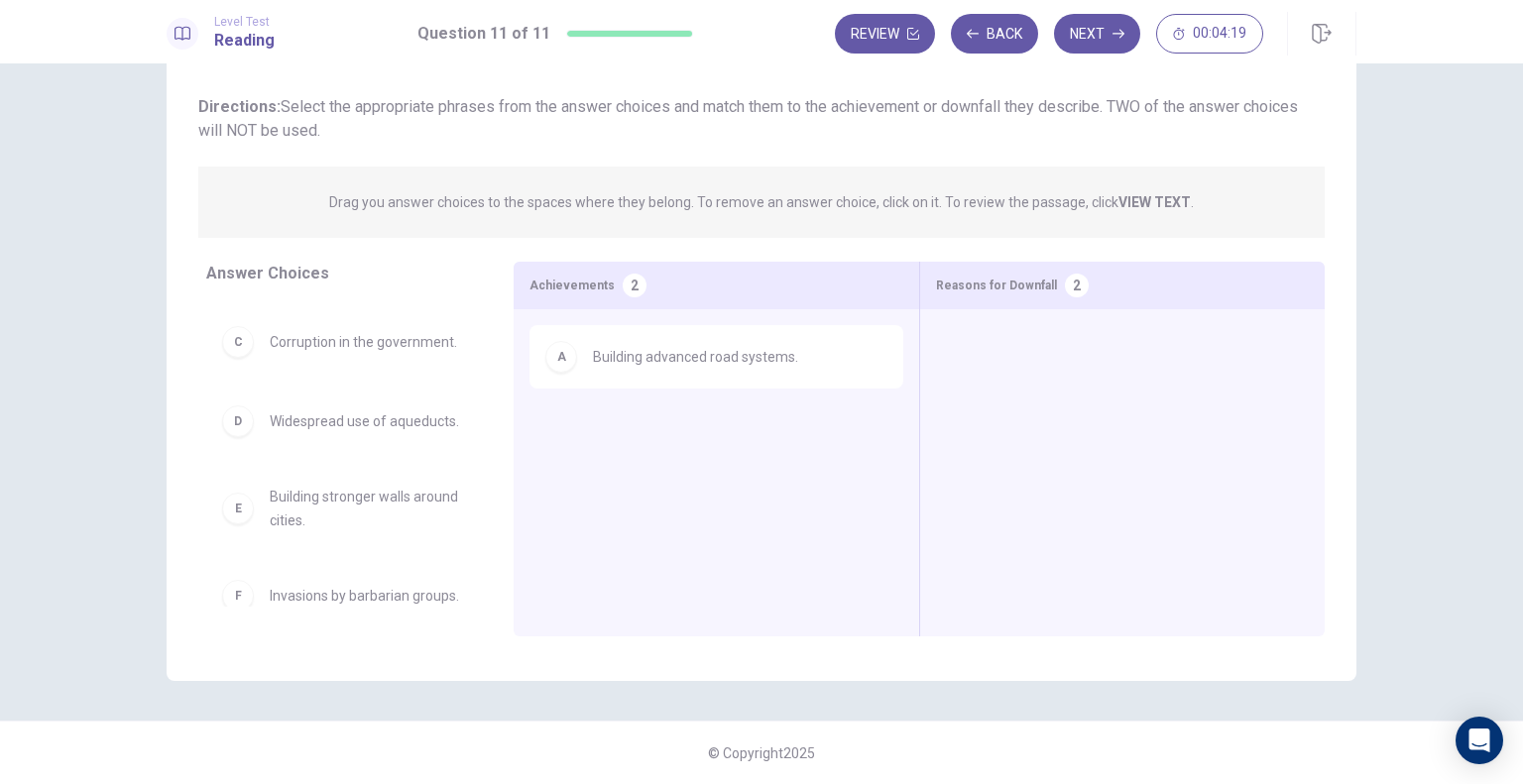 scroll, scrollTop: 79, scrollLeft: 0, axis: vertical 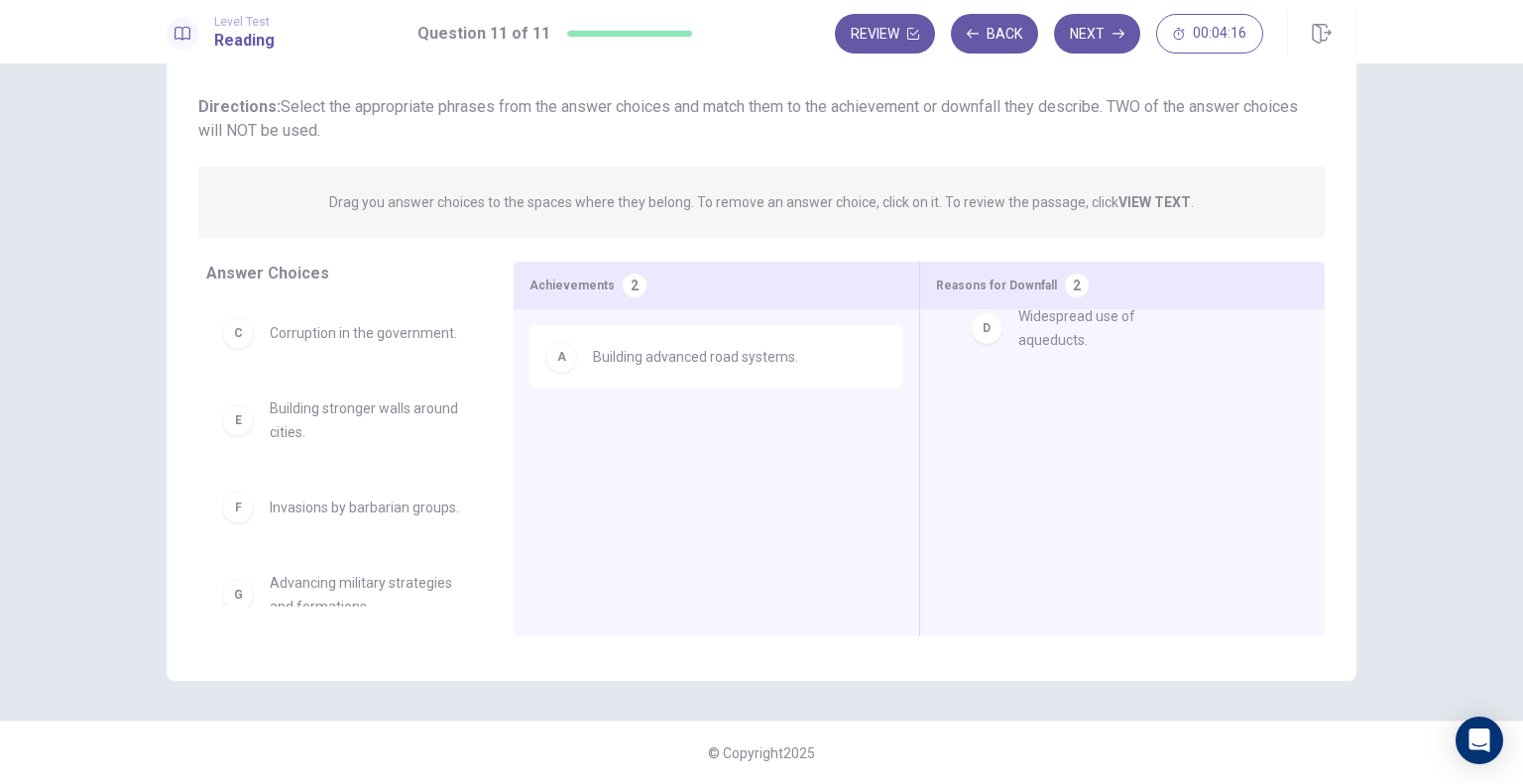 drag, startPoint x: 345, startPoint y: 426, endPoint x: 1124, endPoint y: 314, distance: 787.01017 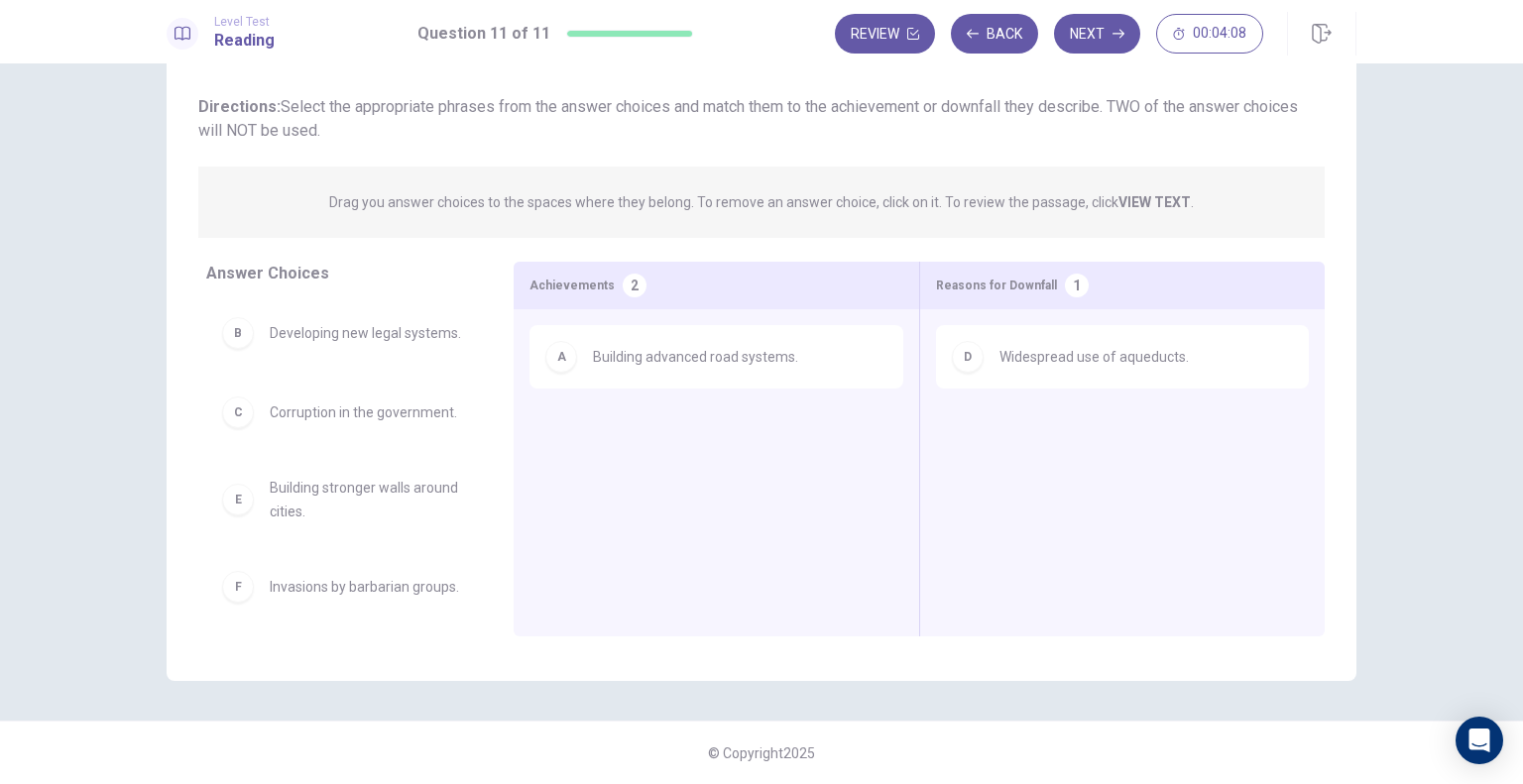 scroll, scrollTop: 0, scrollLeft: 0, axis: both 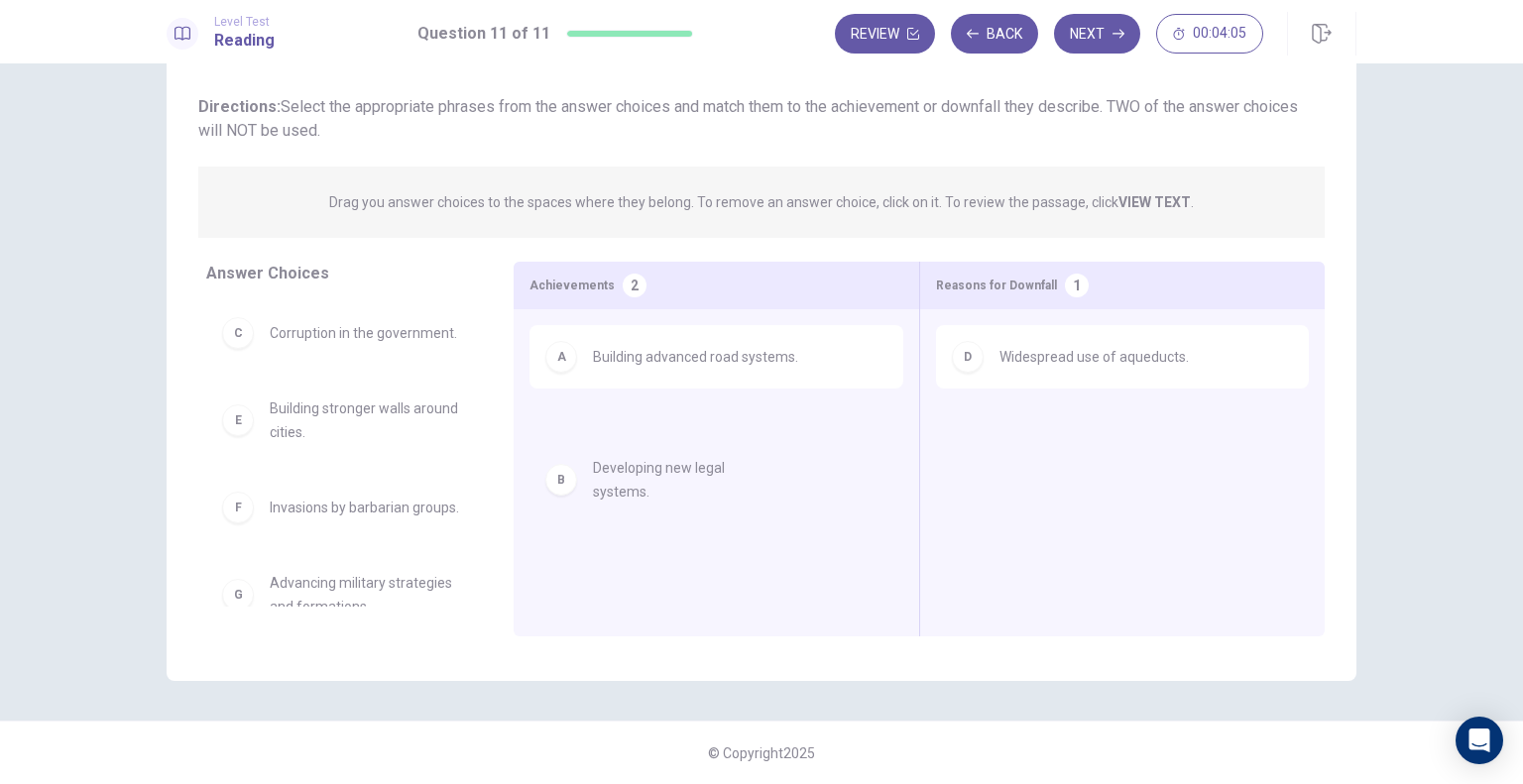 drag, startPoint x: 331, startPoint y: 340, endPoint x: 662, endPoint y: 467, distance: 354.528 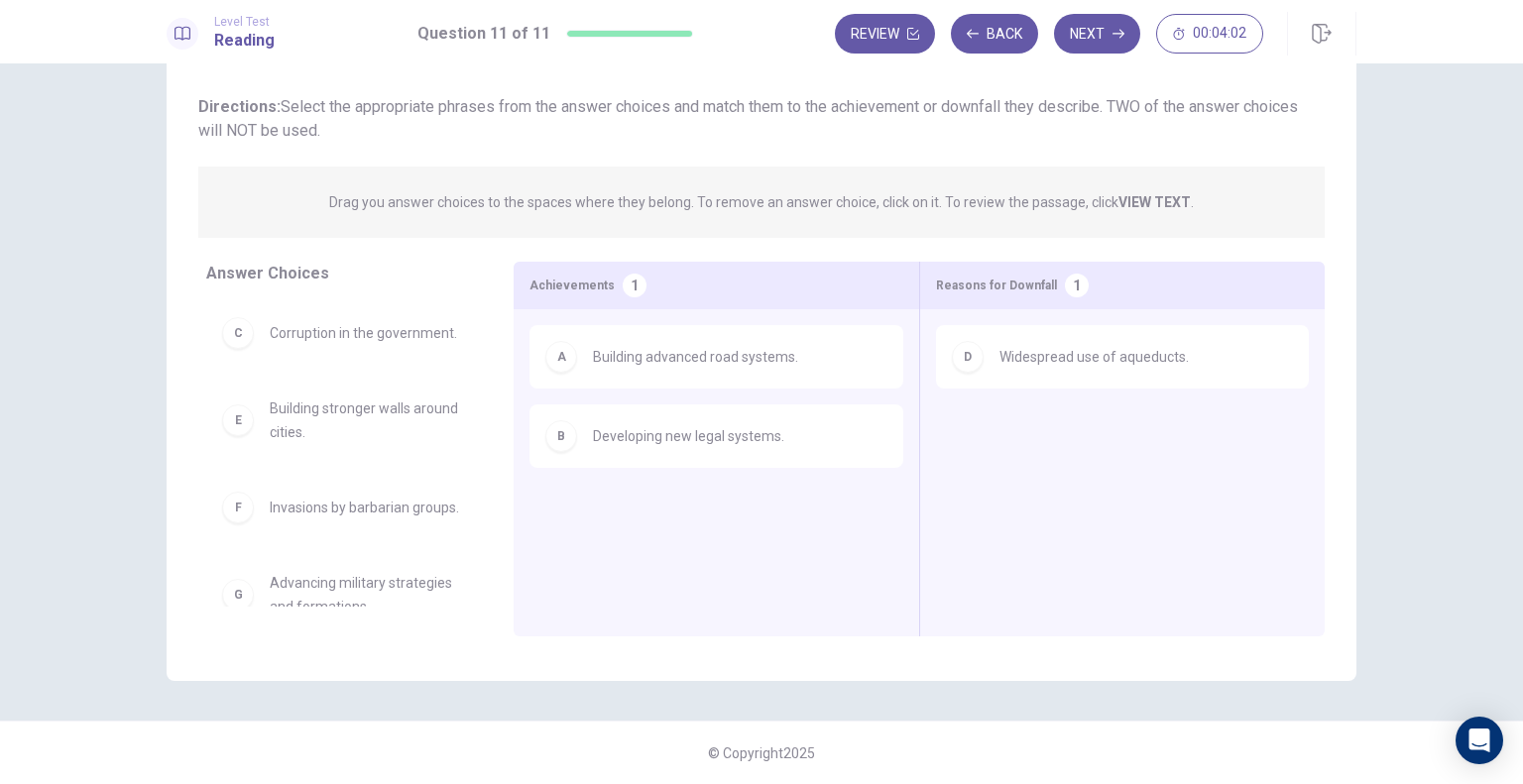 scroll, scrollTop: 44, scrollLeft: 0, axis: vertical 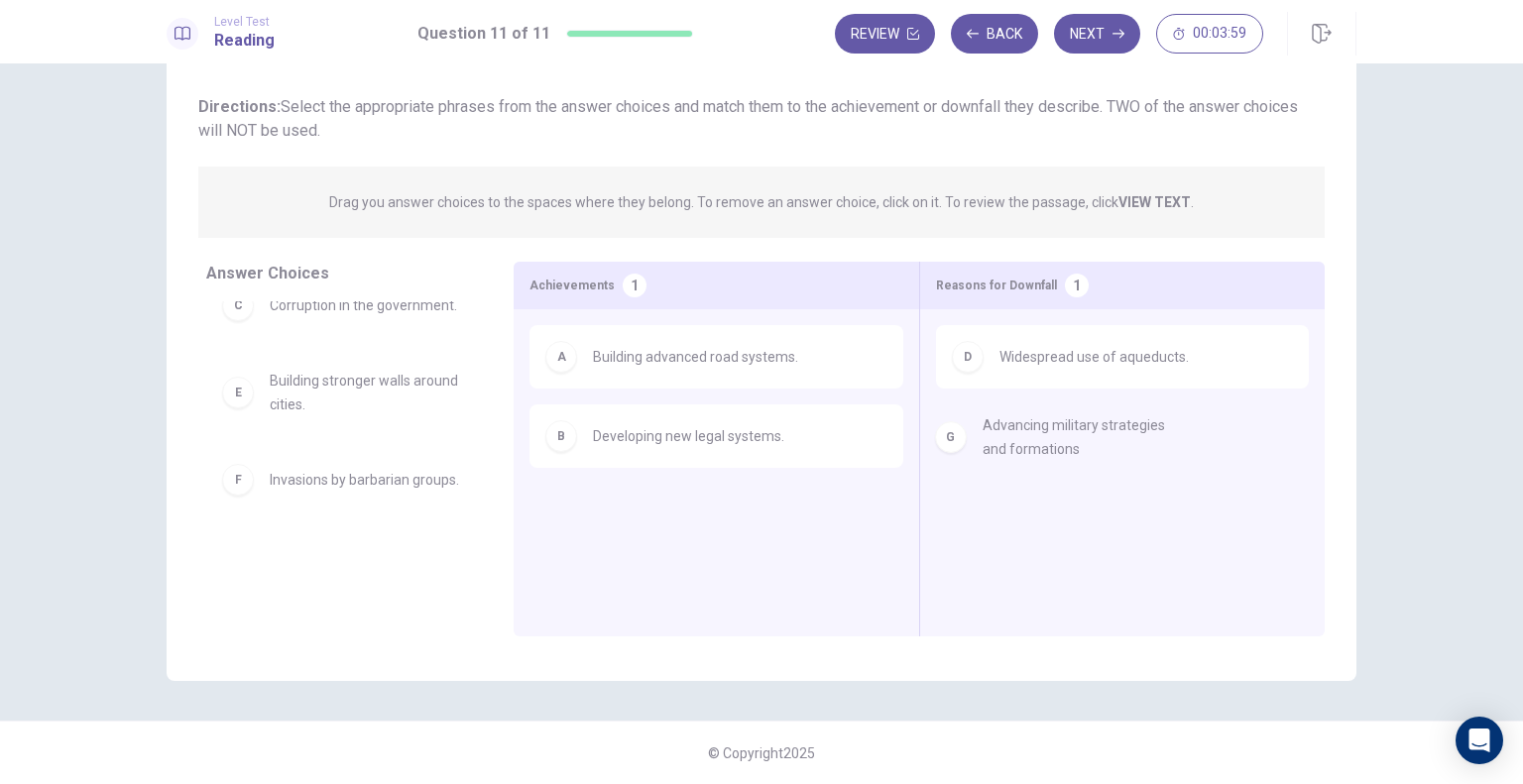 drag, startPoint x: 361, startPoint y: 567, endPoint x: 1095, endPoint y: 435, distance: 745.77476 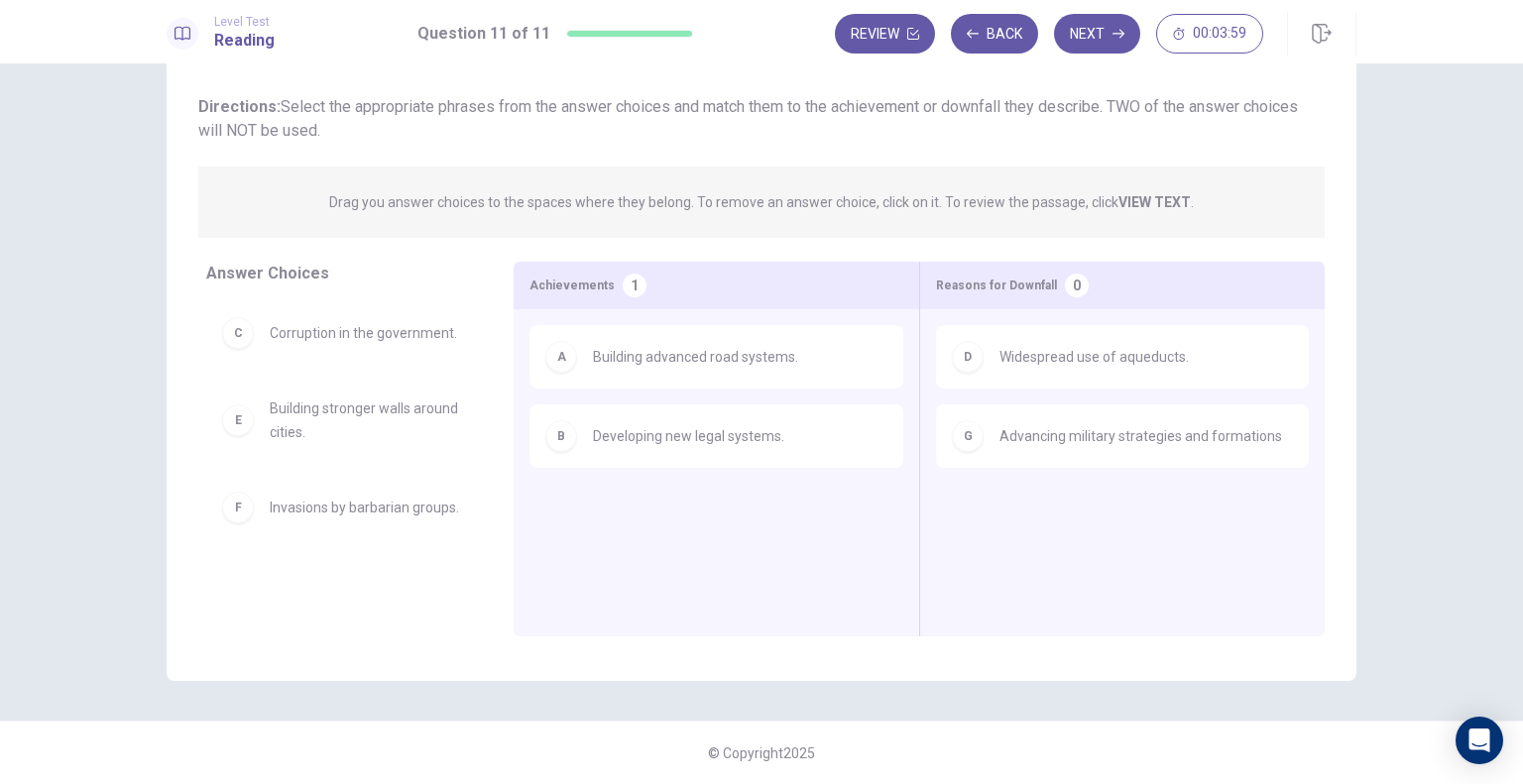 scroll, scrollTop: 0, scrollLeft: 0, axis: both 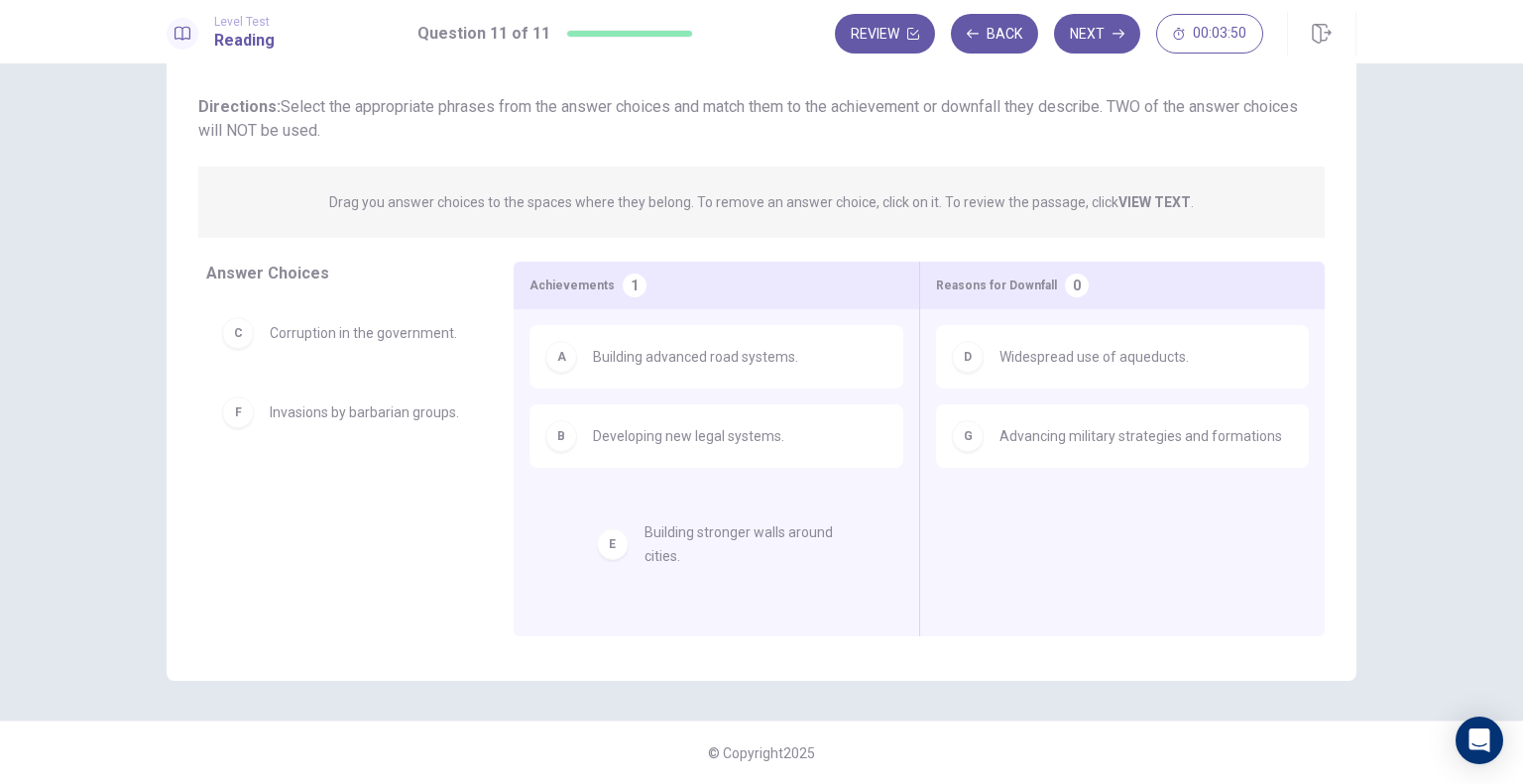 drag, startPoint x: 353, startPoint y: 416, endPoint x: 742, endPoint y: 546, distance: 410.1475 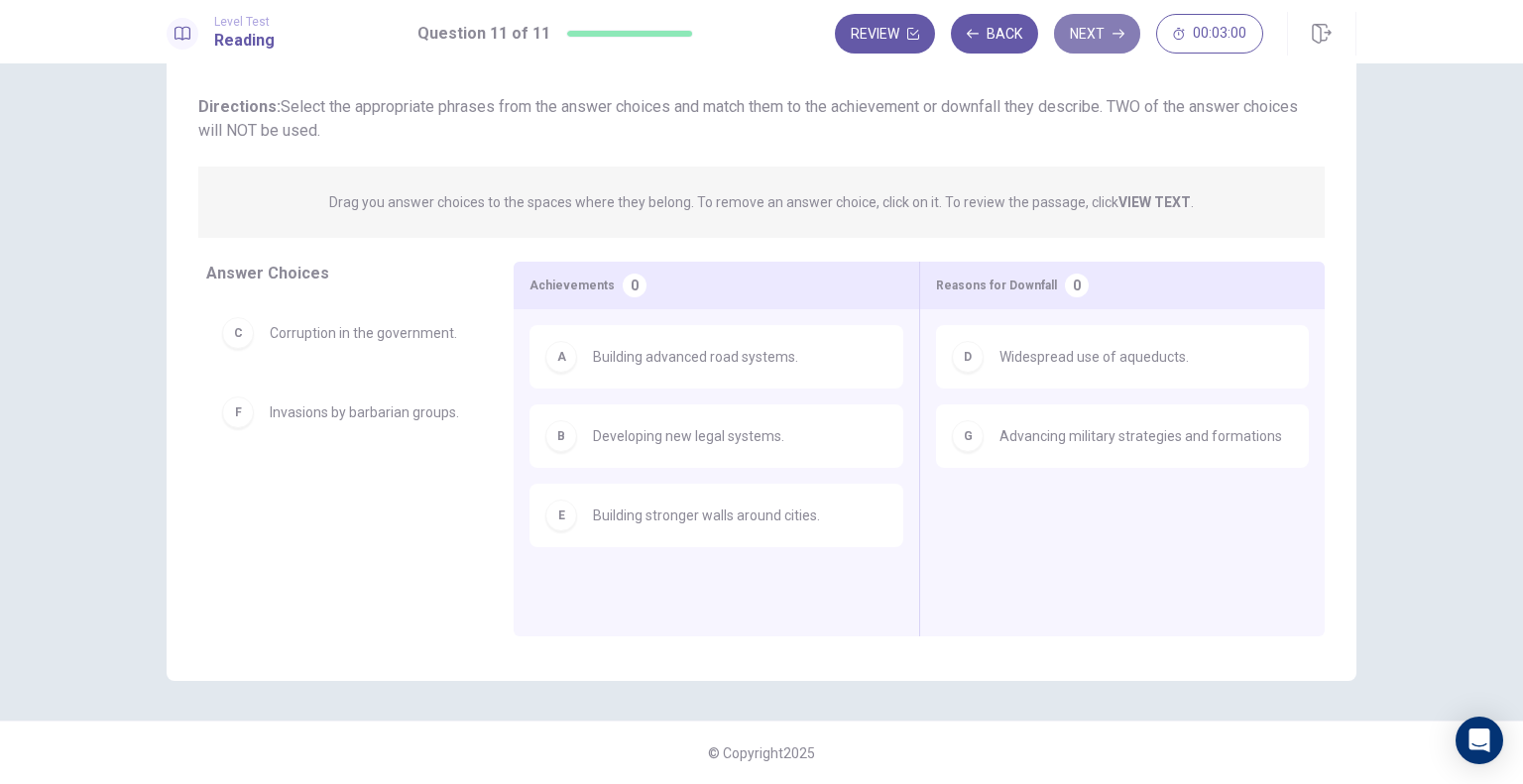 click on "Next" at bounding box center [1097, 34] 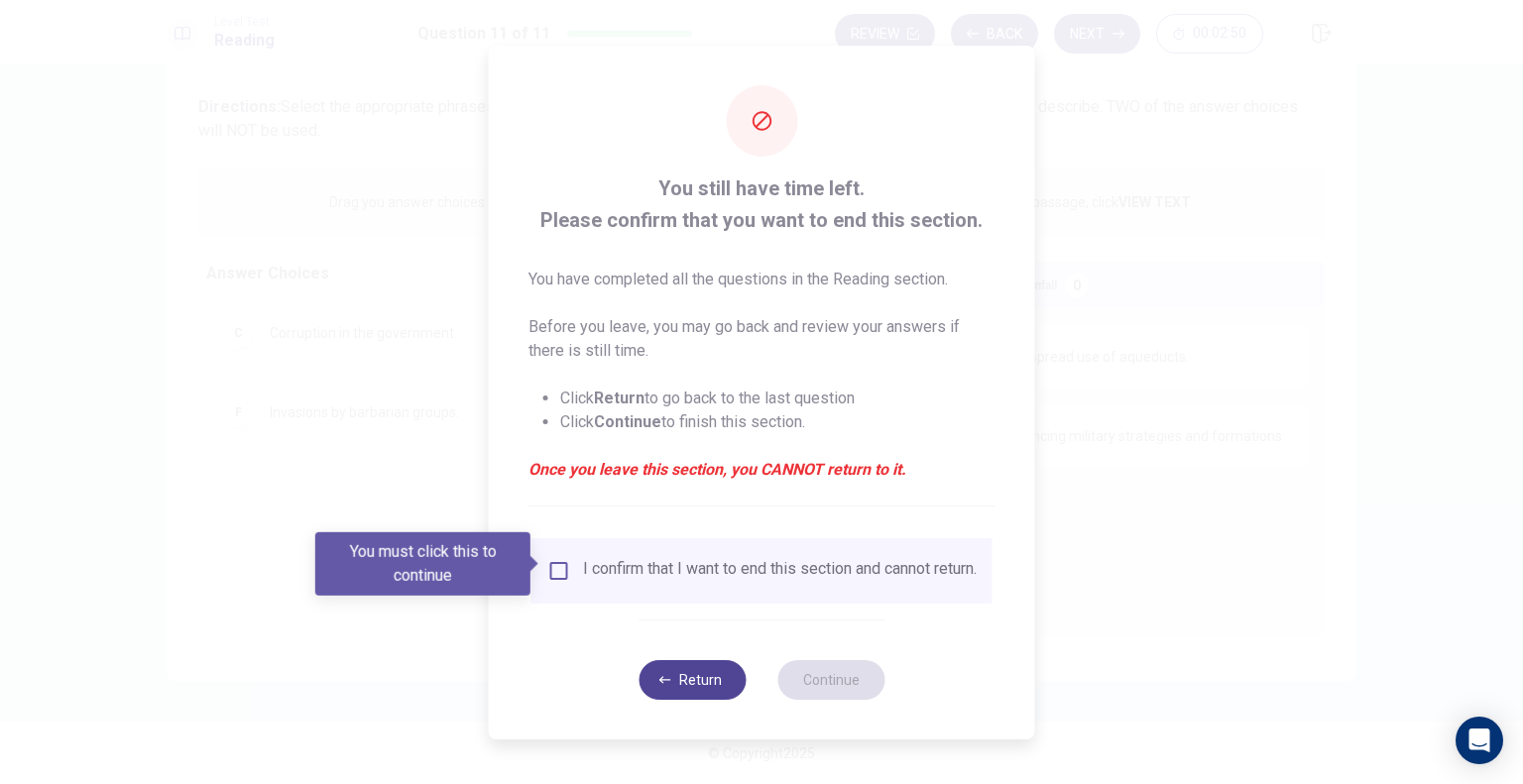 click on "Return" at bounding box center (692, 680) 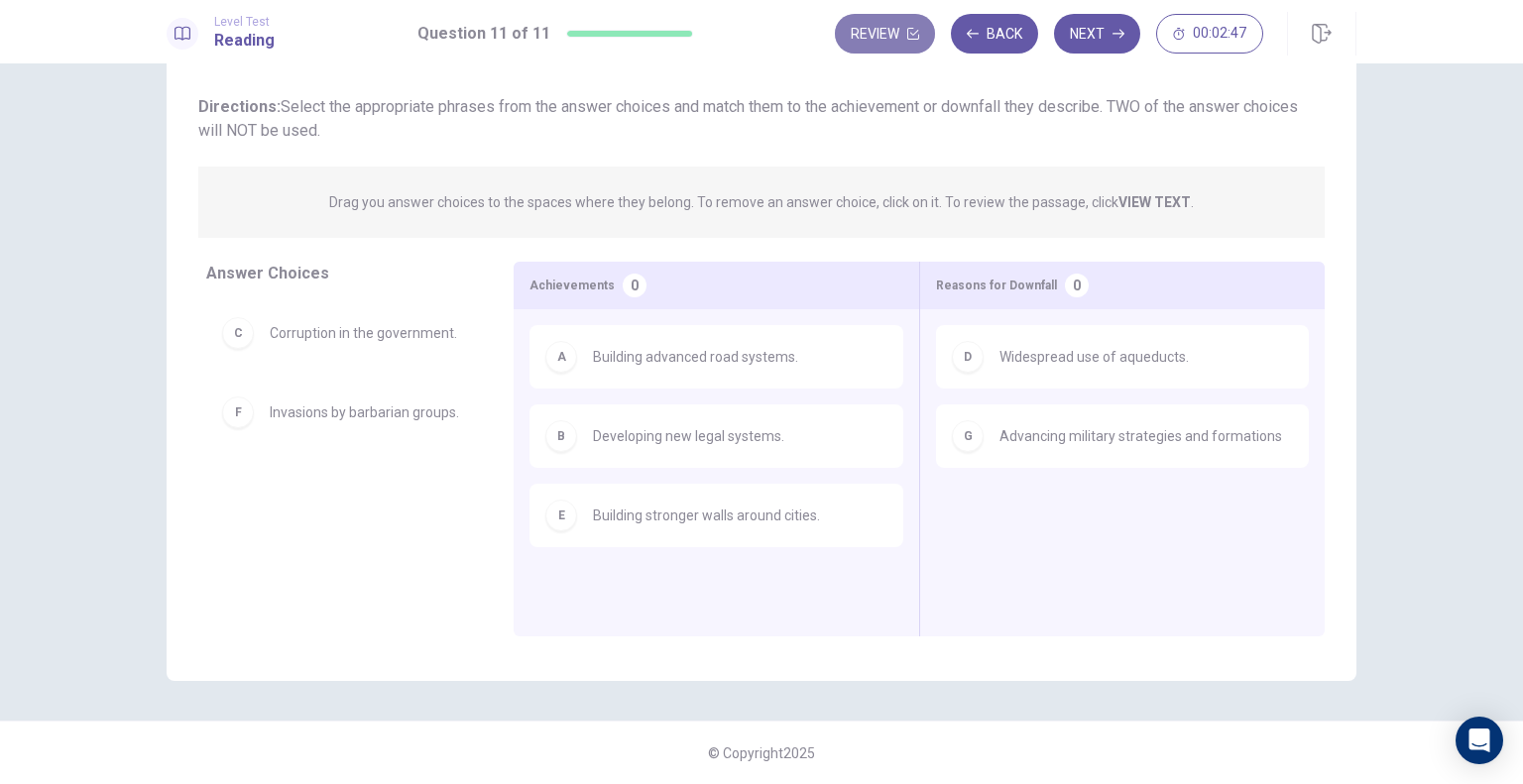 click on "Review" at bounding box center [884, 34] 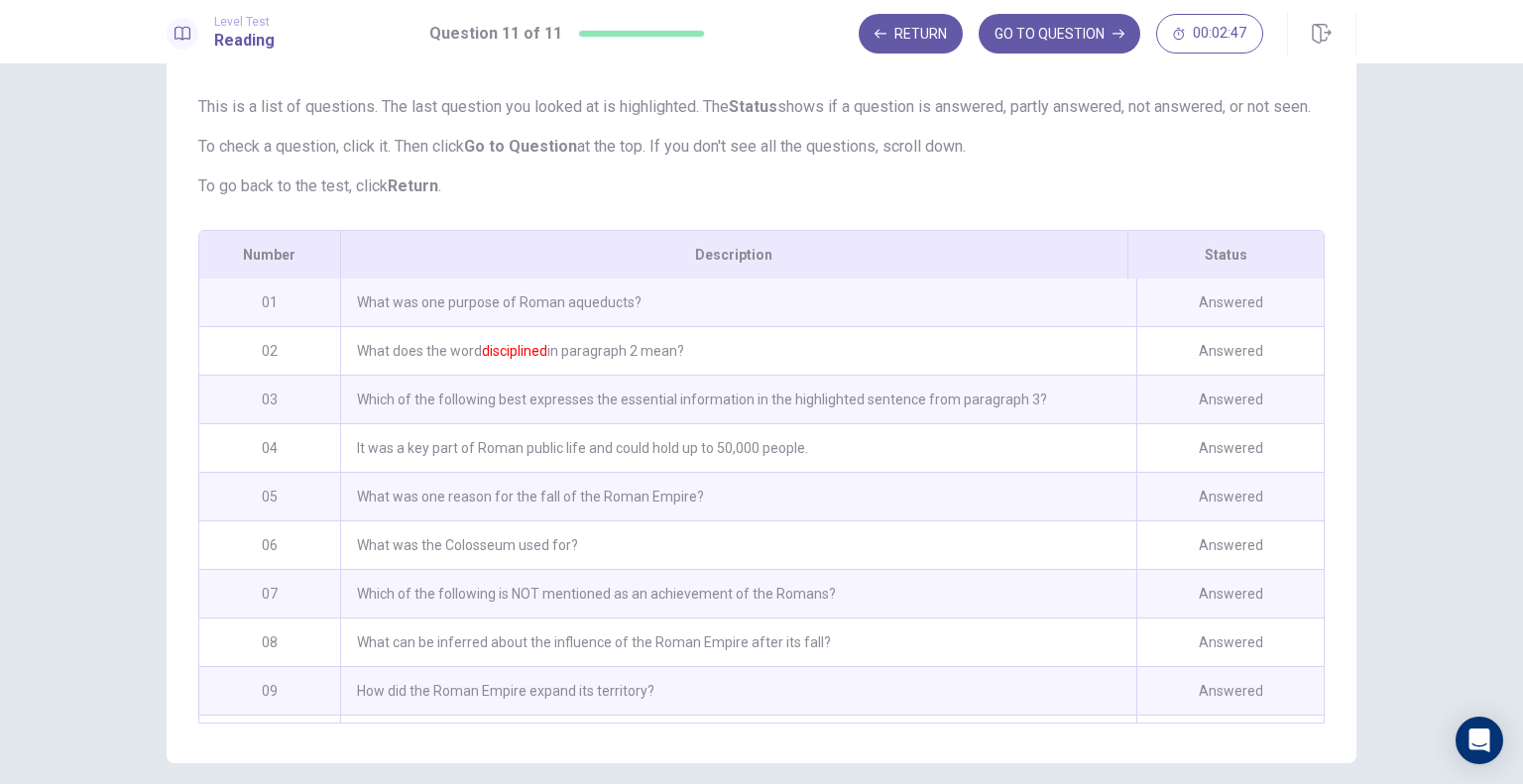 scroll, scrollTop: 216, scrollLeft: 0, axis: vertical 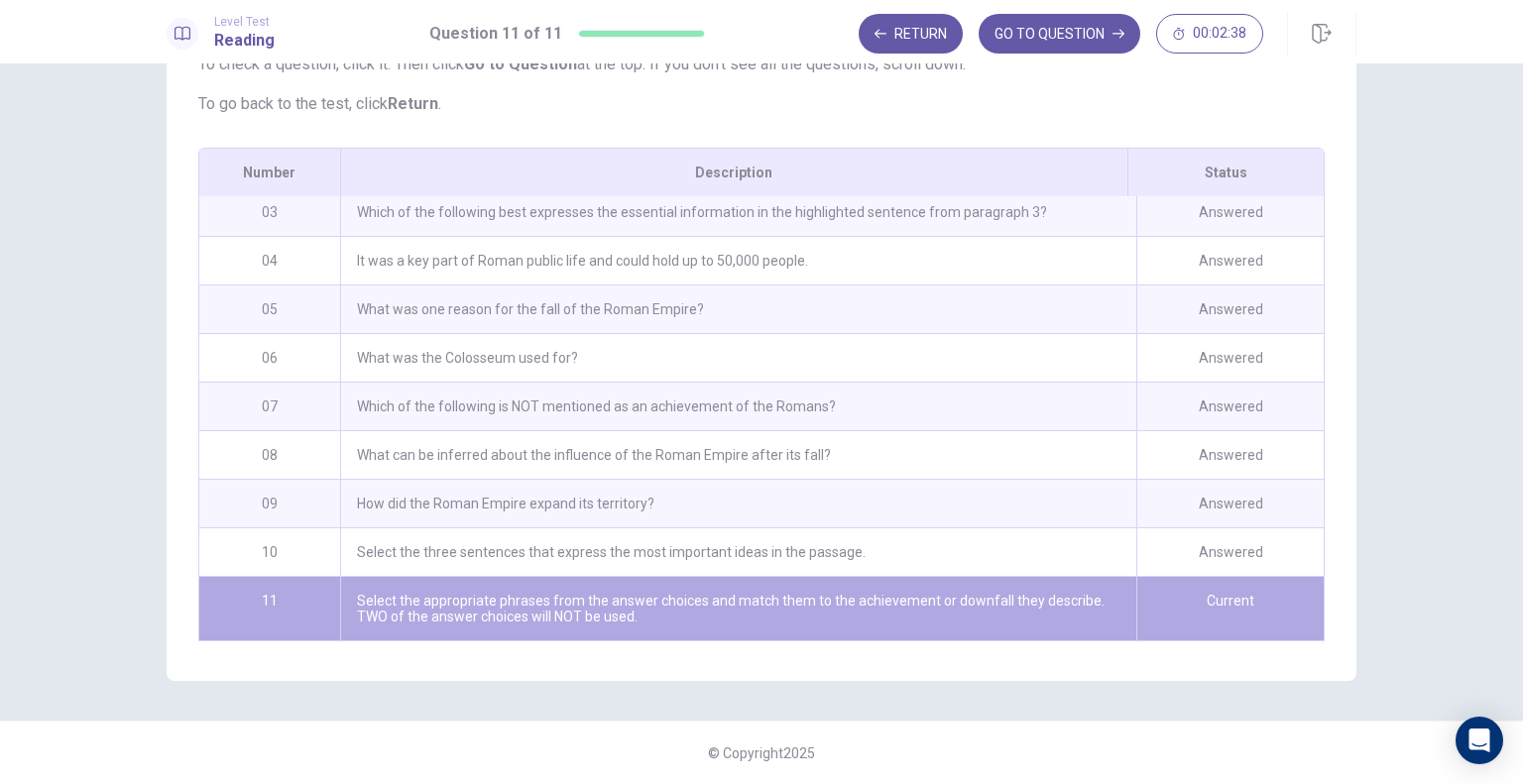 click on "Select the appropriate phrases from the answer choices and match them to the achievement or downfall they describe. TWO of the answer choices will NOT be used." at bounding box center [738, 609] 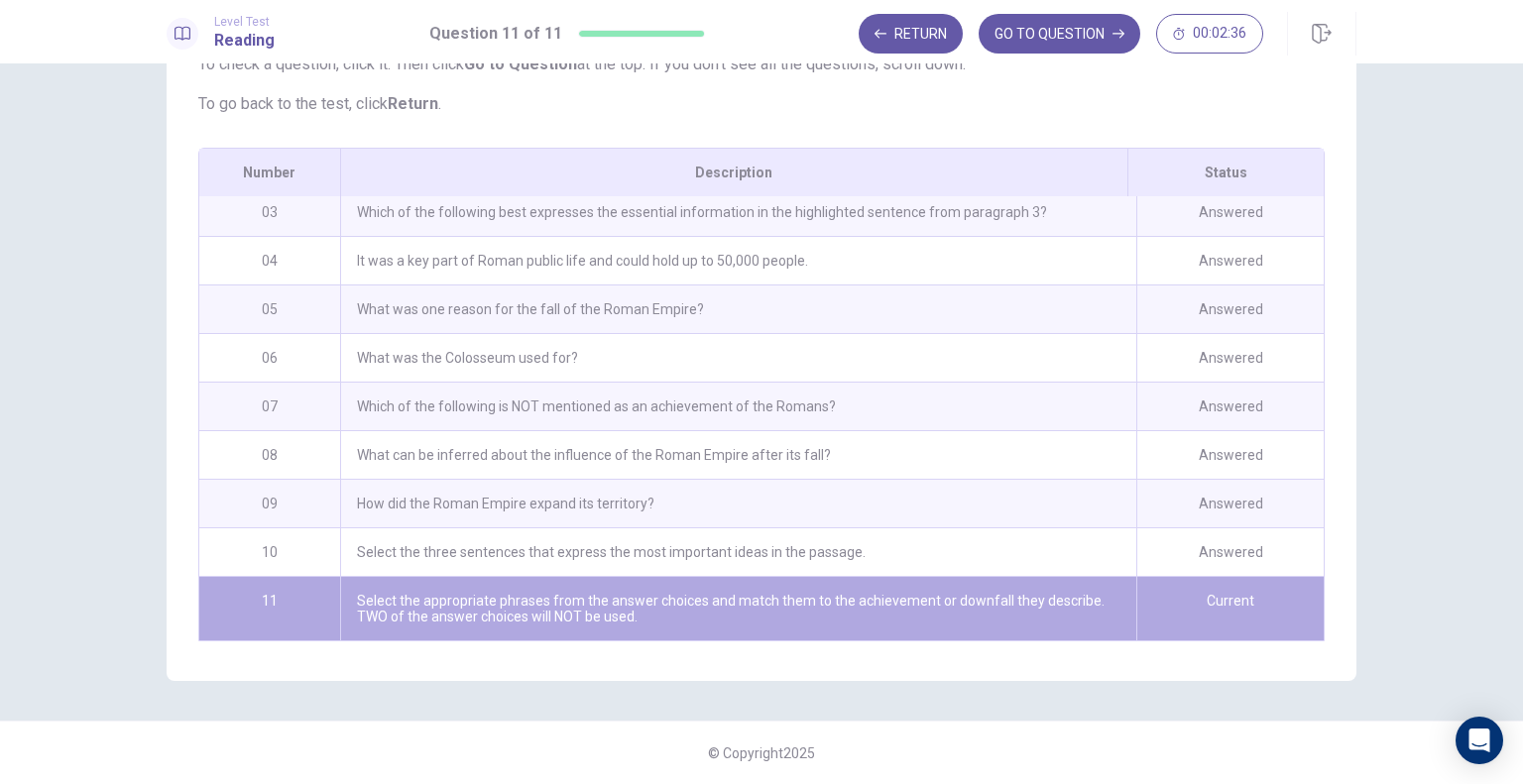 click on "Select the appropriate phrases from the answer choices and match them to the achievement or downfall they describe. TWO of the answer choices will NOT be used." at bounding box center [738, 609] 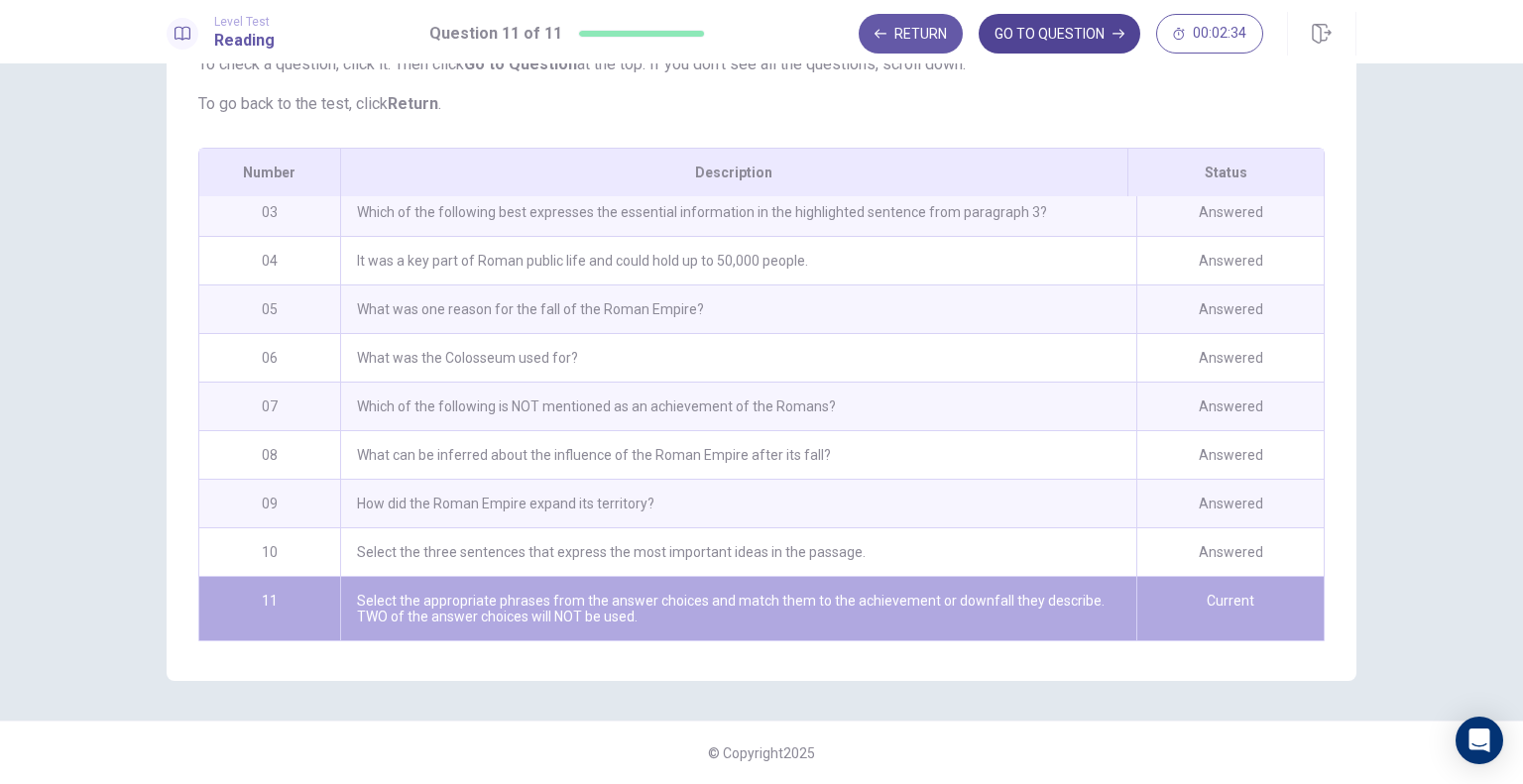 click on "GO TO QUESTION" at bounding box center (1059, 34) 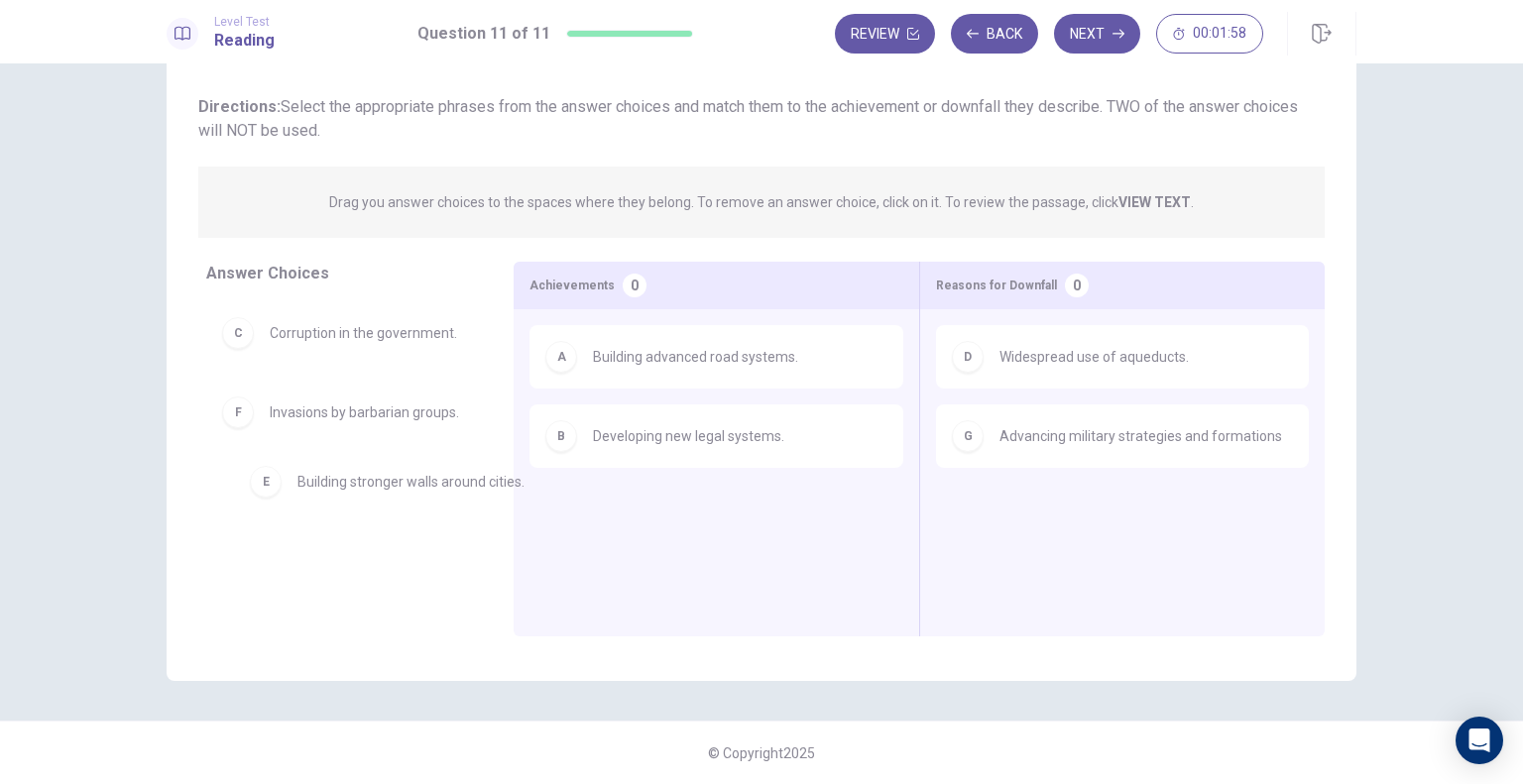 drag, startPoint x: 694, startPoint y: 522, endPoint x: 390, endPoint y: 485, distance: 306.24337 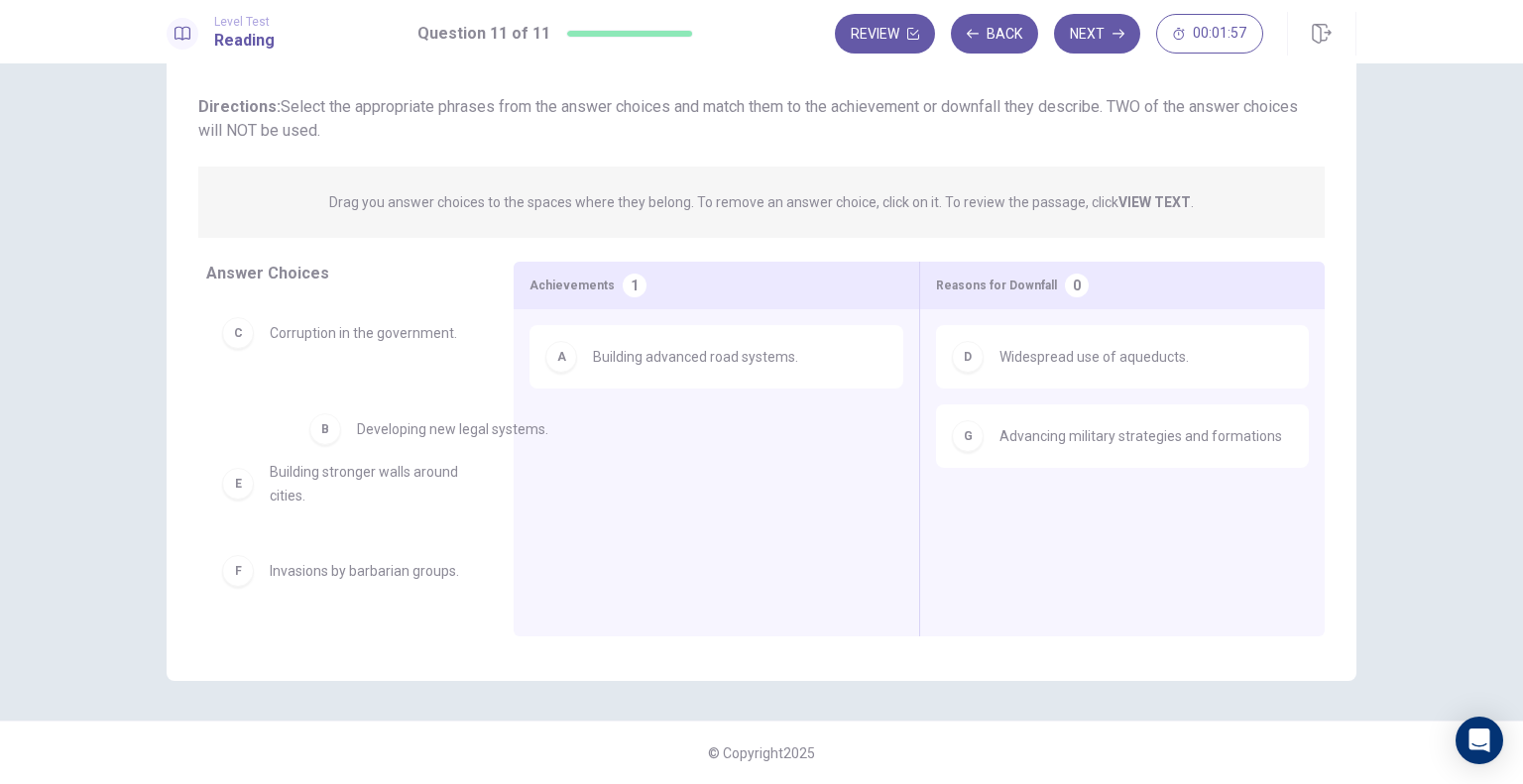 drag, startPoint x: 608, startPoint y: 443, endPoint x: 363, endPoint y: 434, distance: 245.16525 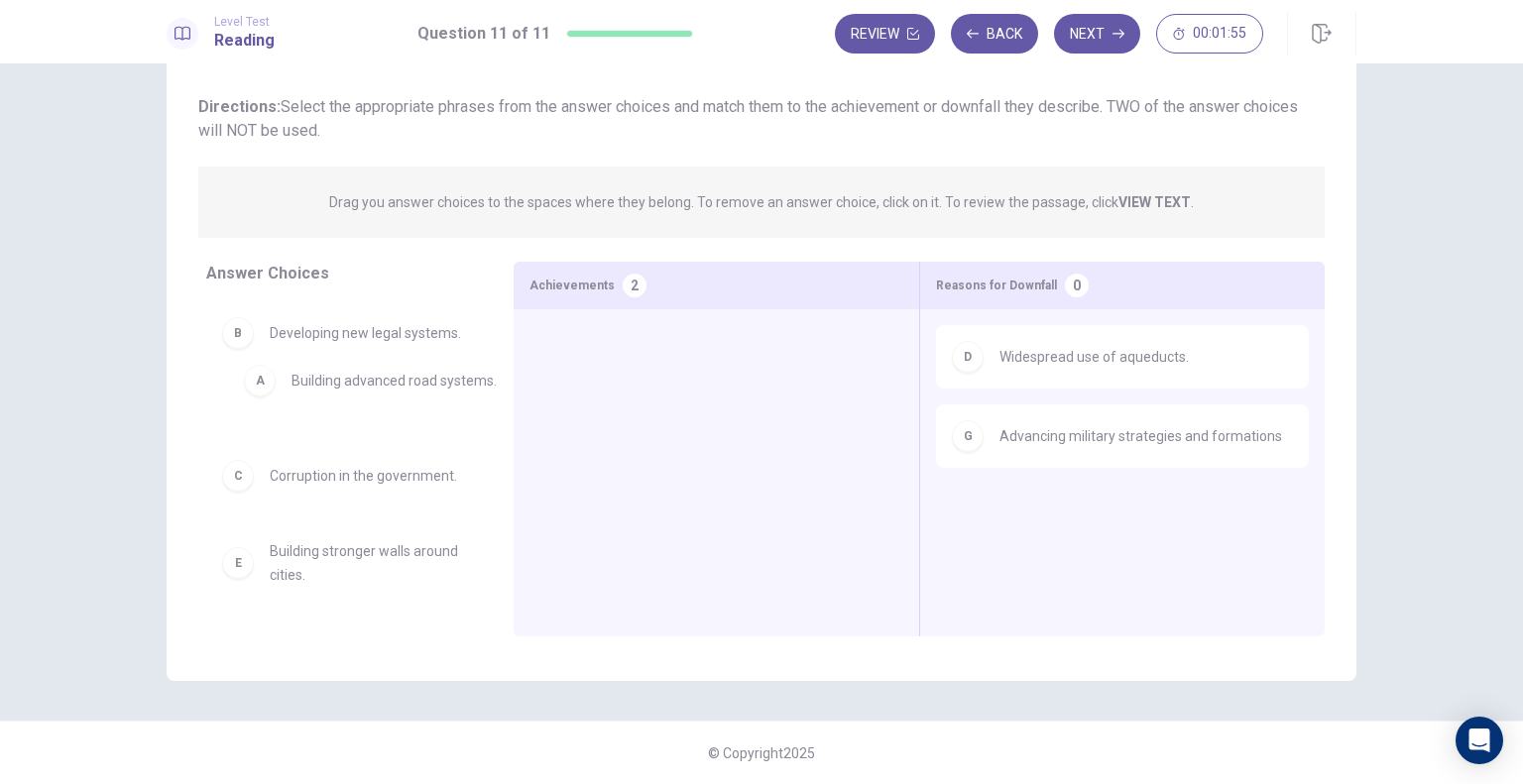 drag, startPoint x: 607, startPoint y: 367, endPoint x: 268, endPoint y: 384, distance: 339.42599 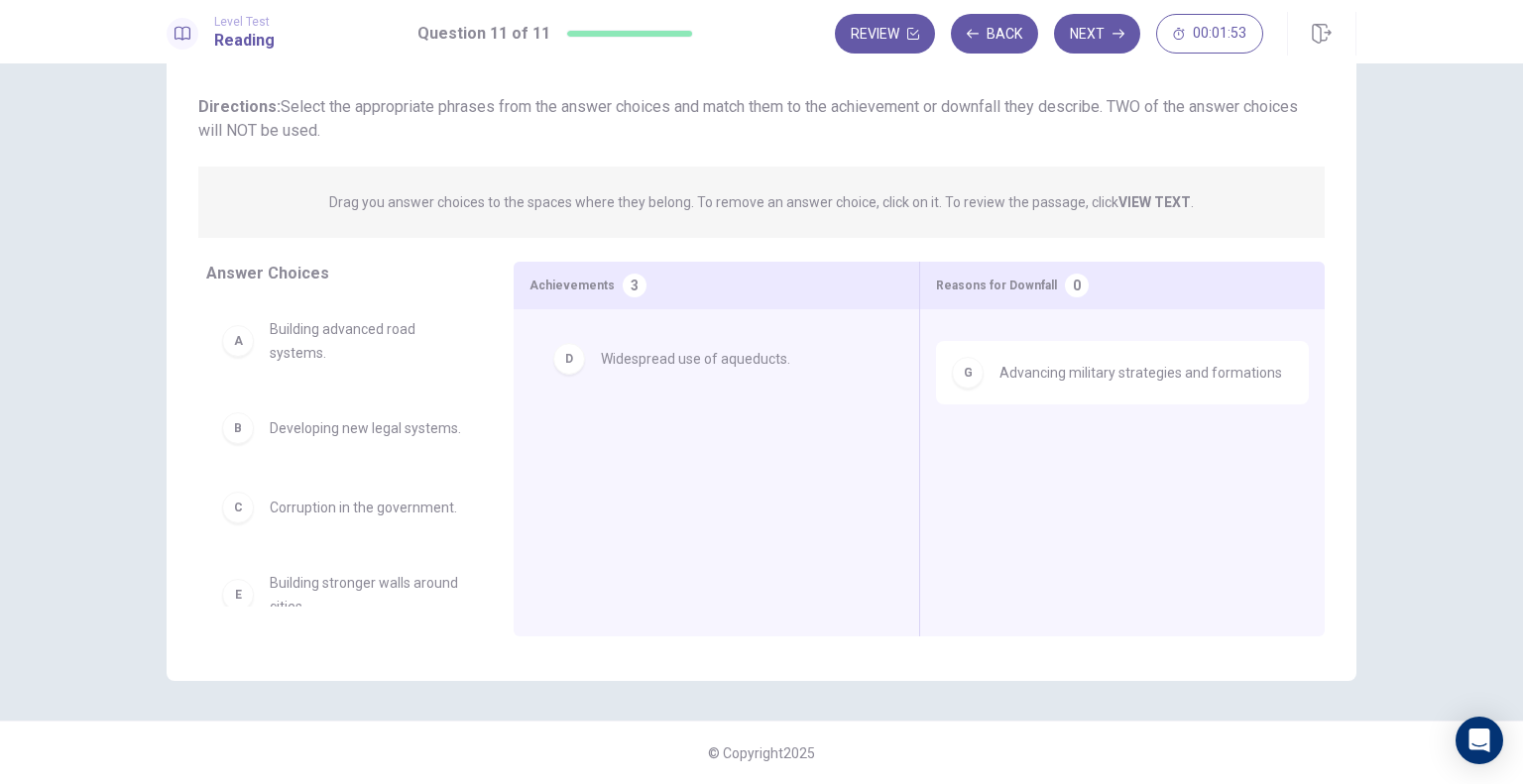 drag, startPoint x: 1048, startPoint y: 368, endPoint x: 627, endPoint y: 367, distance: 421.0012 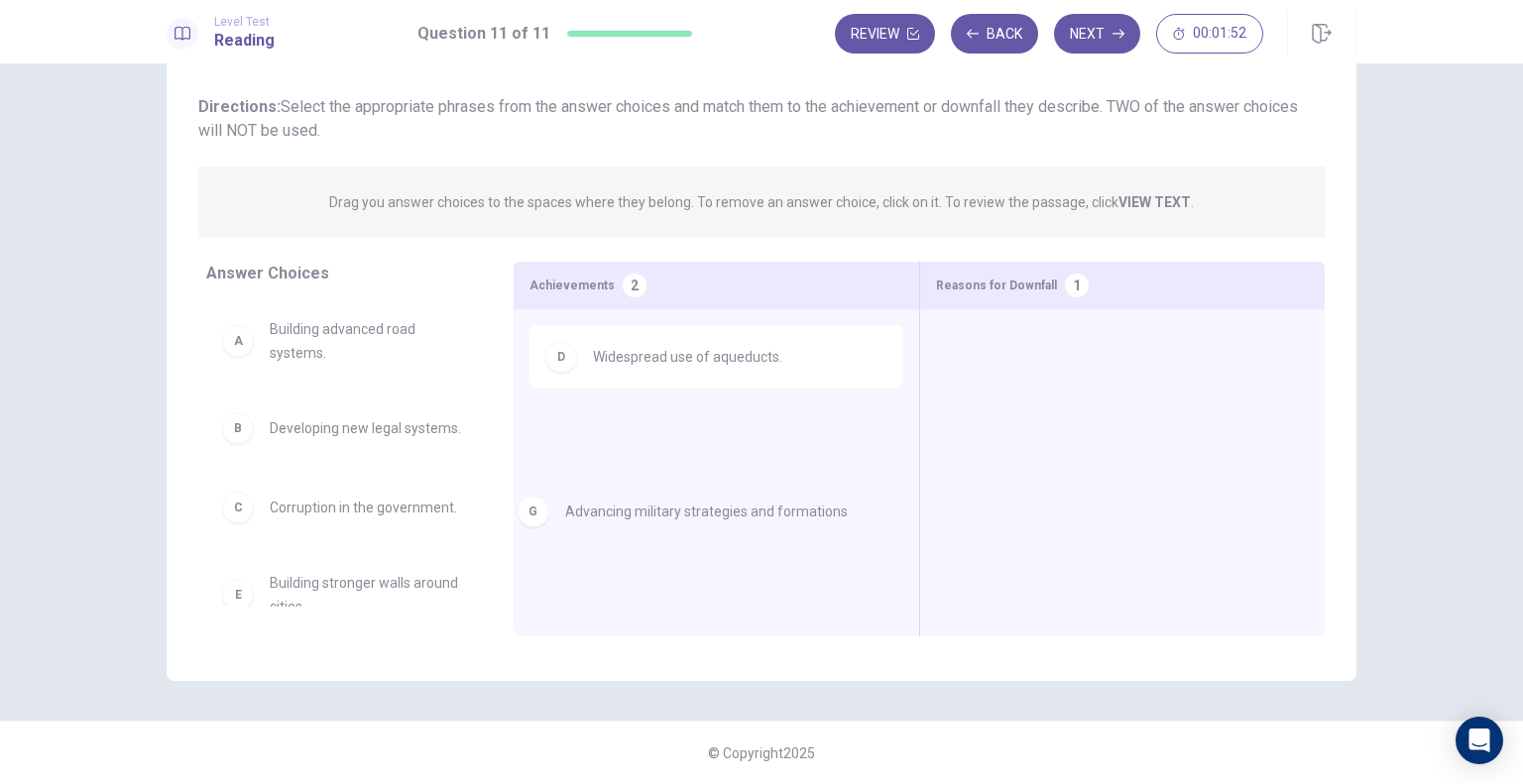 drag, startPoint x: 1083, startPoint y: 369, endPoint x: 638, endPoint y: 525, distance: 471.55169 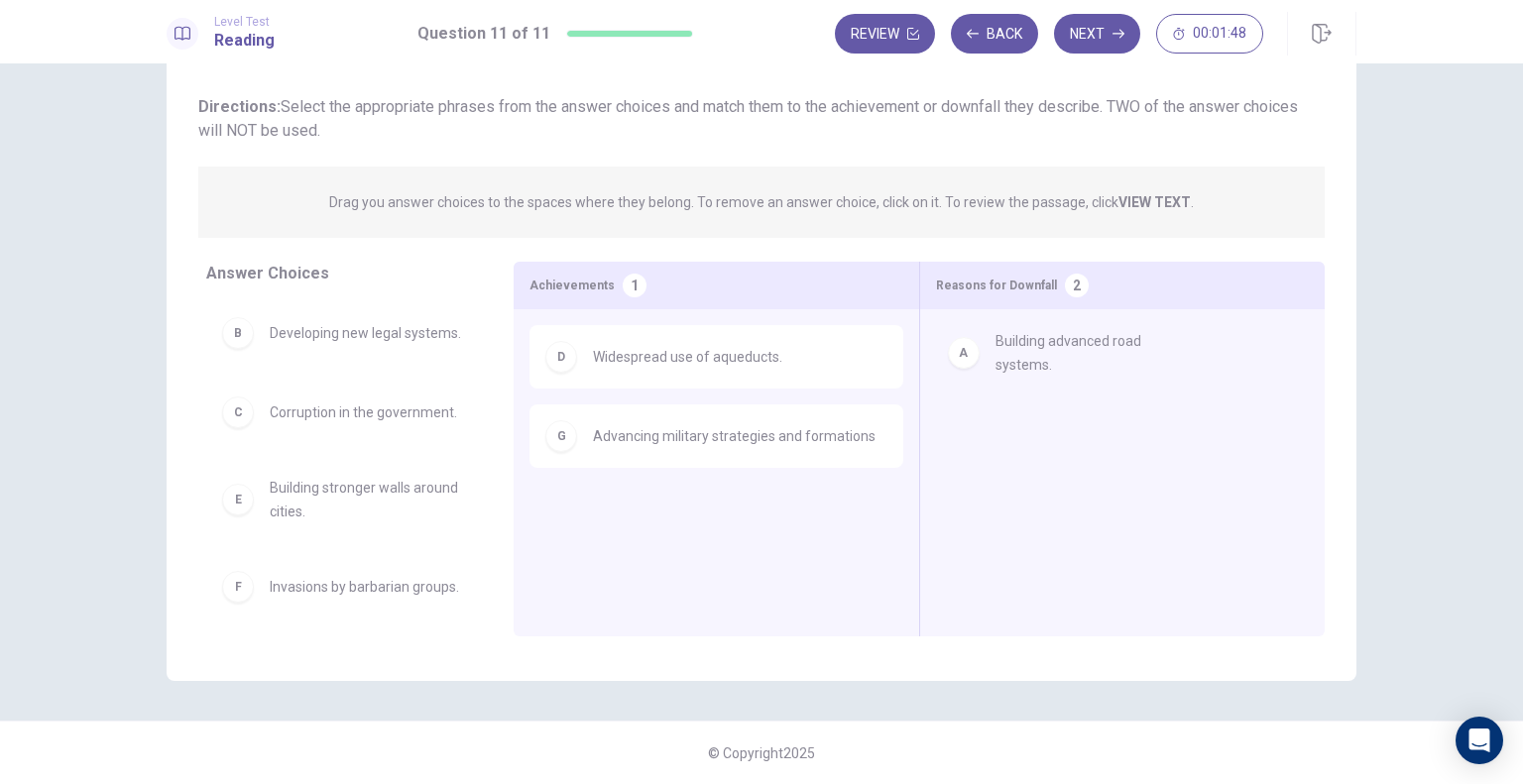drag, startPoint x: 361, startPoint y: 350, endPoint x: 1121, endPoint y: 344, distance: 760.02368 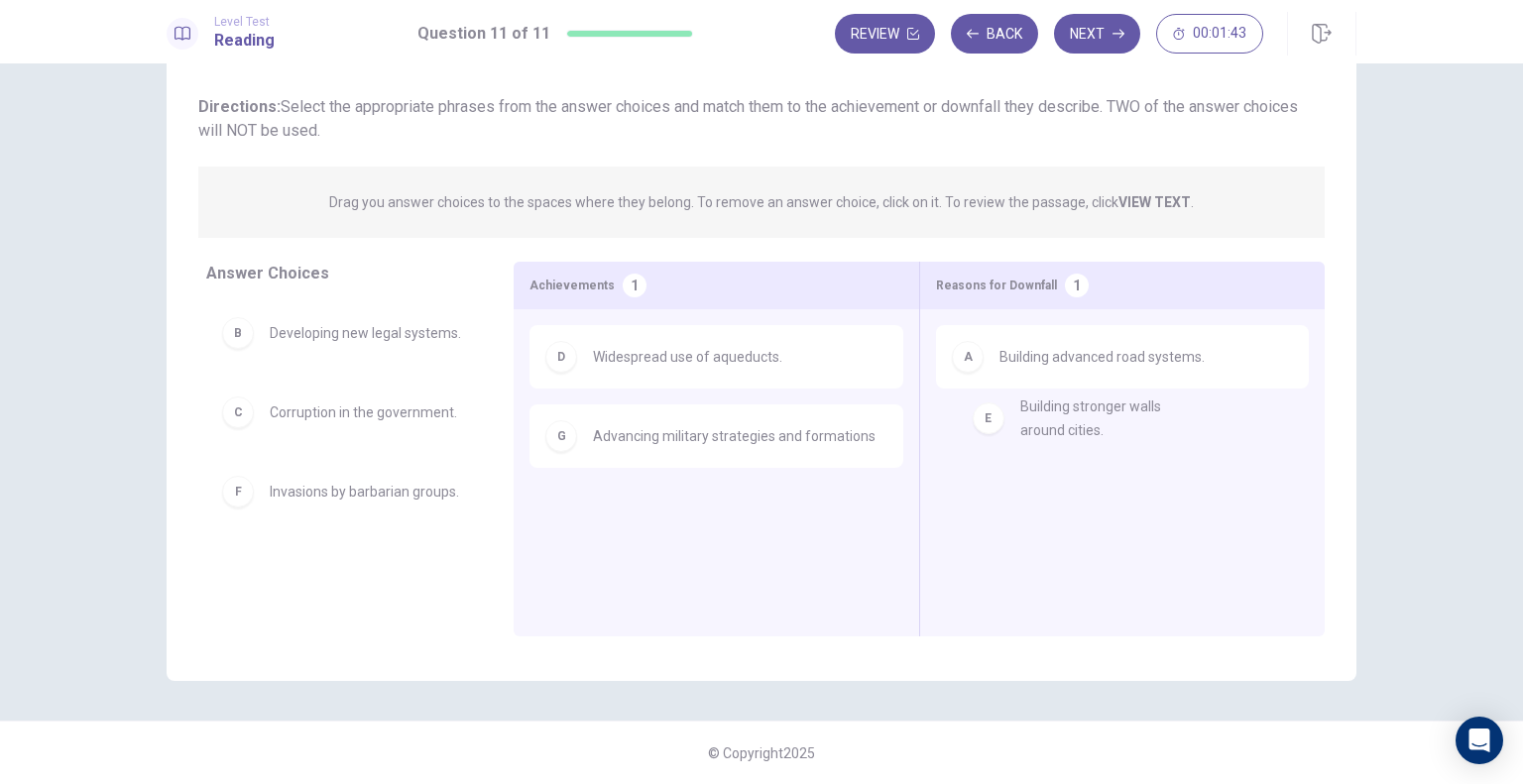 drag, startPoint x: 313, startPoint y: 532, endPoint x: 1109, endPoint y: 420, distance: 803.84078 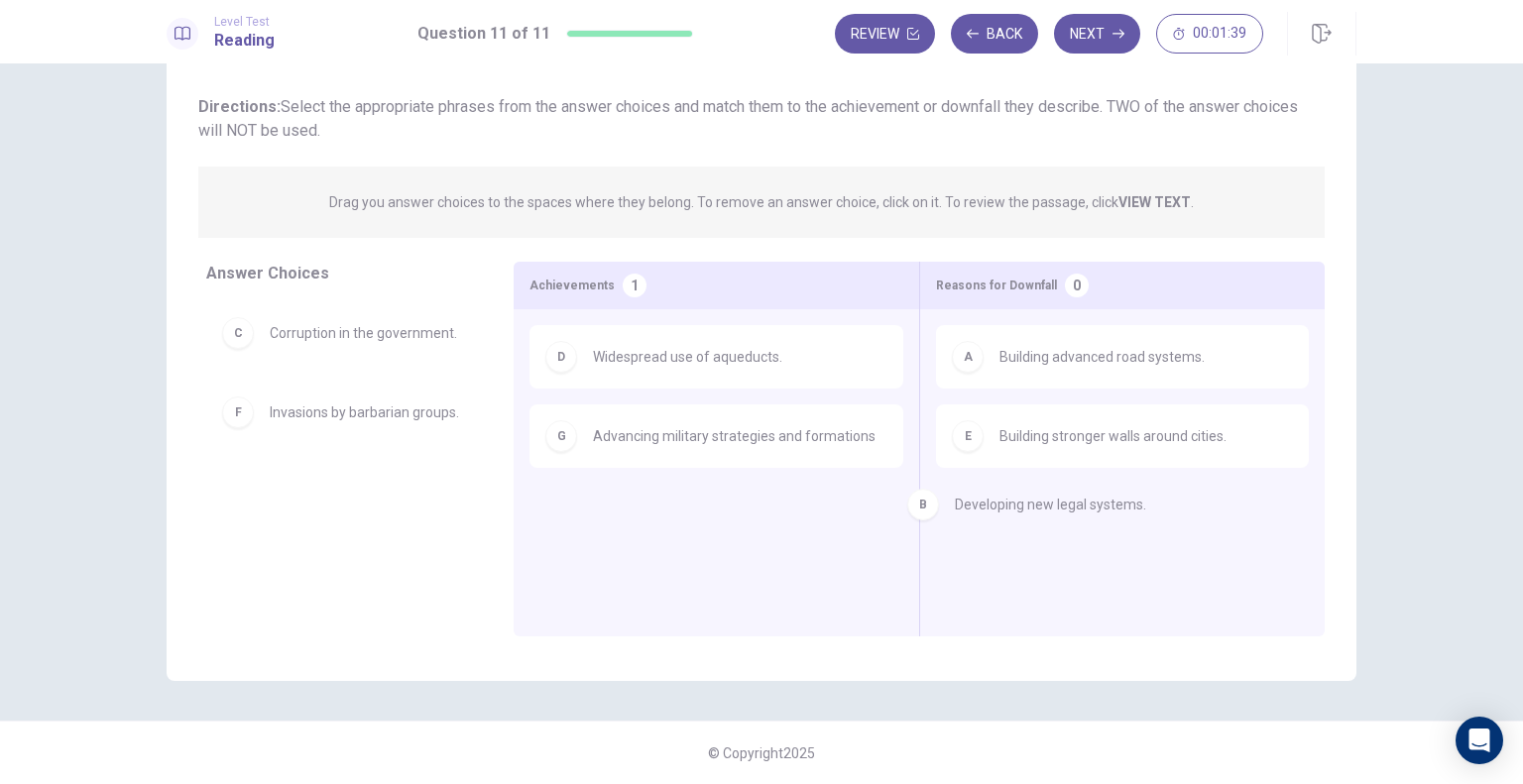 drag, startPoint x: 370, startPoint y: 334, endPoint x: 1099, endPoint y: 514, distance: 750.8935 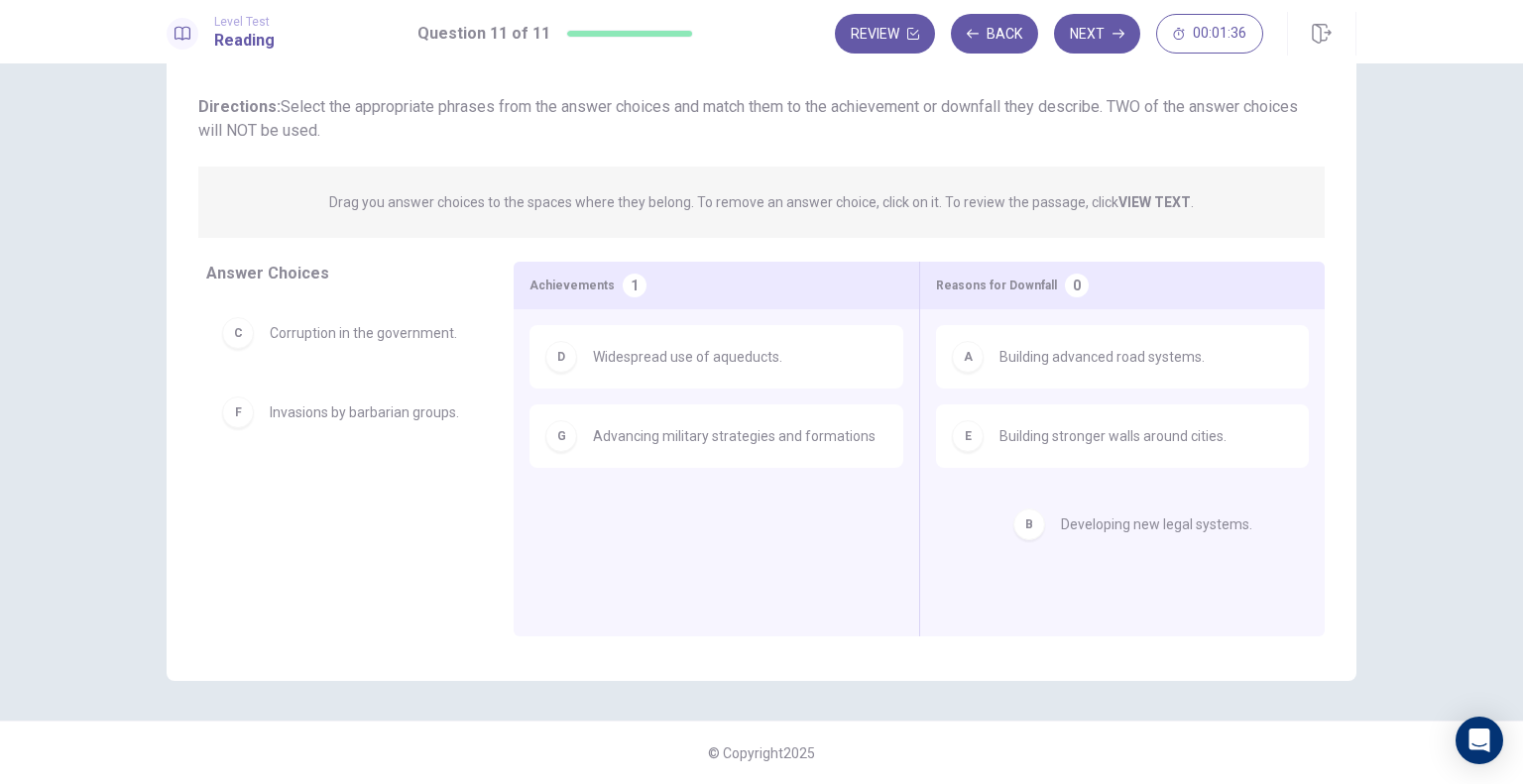 drag, startPoint x: 285, startPoint y: 345, endPoint x: 1092, endPoint y: 519, distance: 825.5453 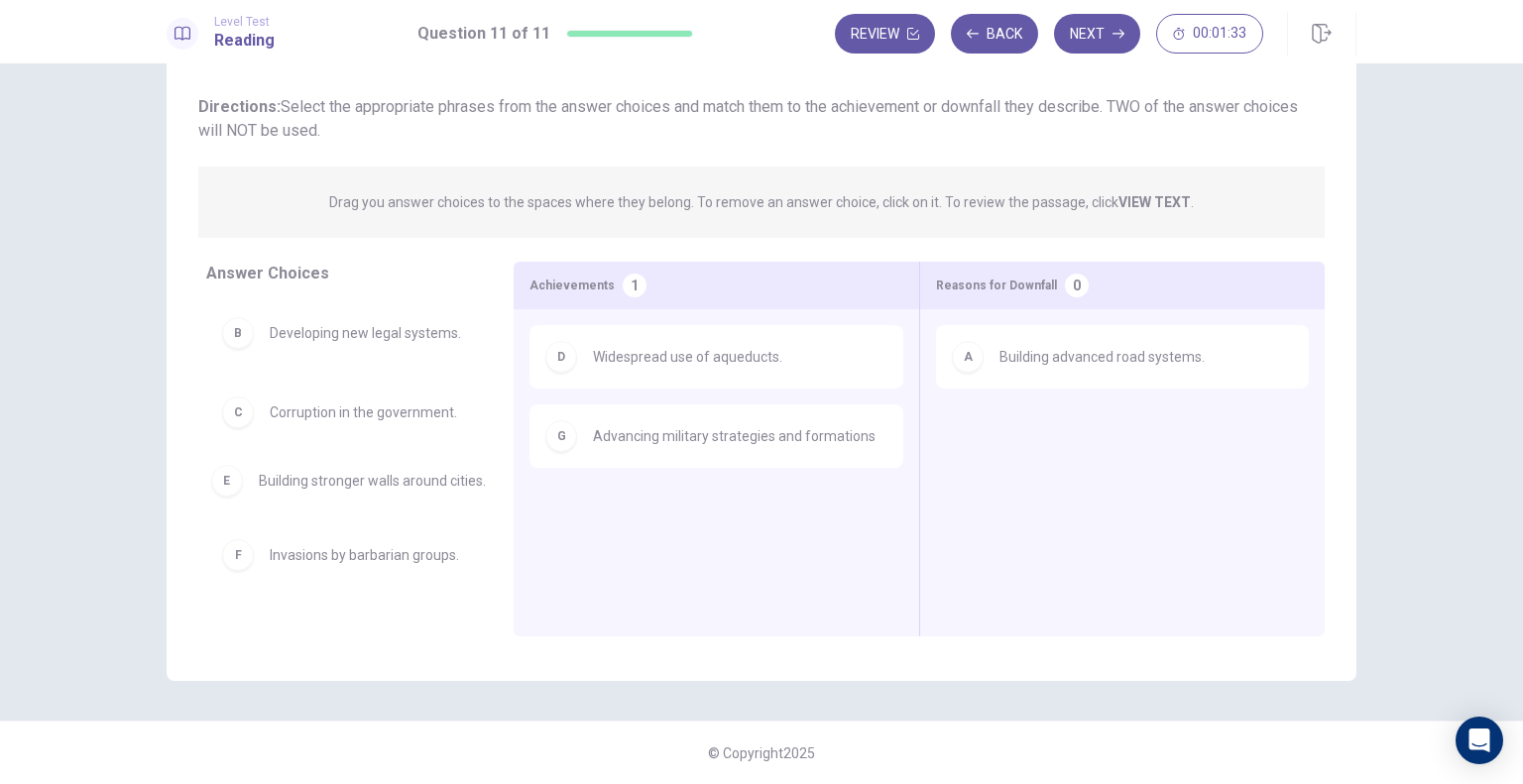 drag, startPoint x: 1057, startPoint y: 450, endPoint x: 317, endPoint y: 487, distance: 740.924 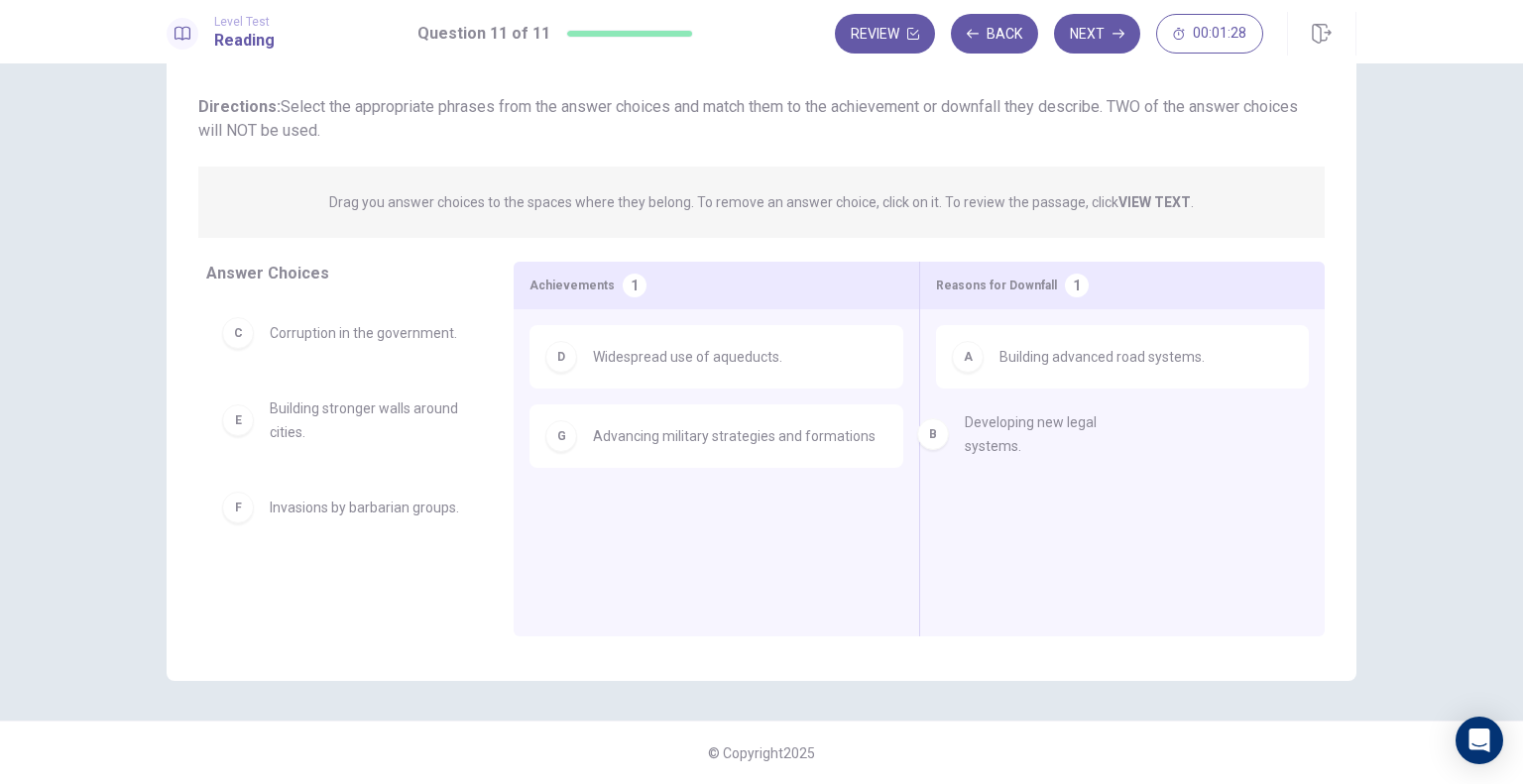 drag, startPoint x: 332, startPoint y: 335, endPoint x: 1187, endPoint y: 451, distance: 862.833 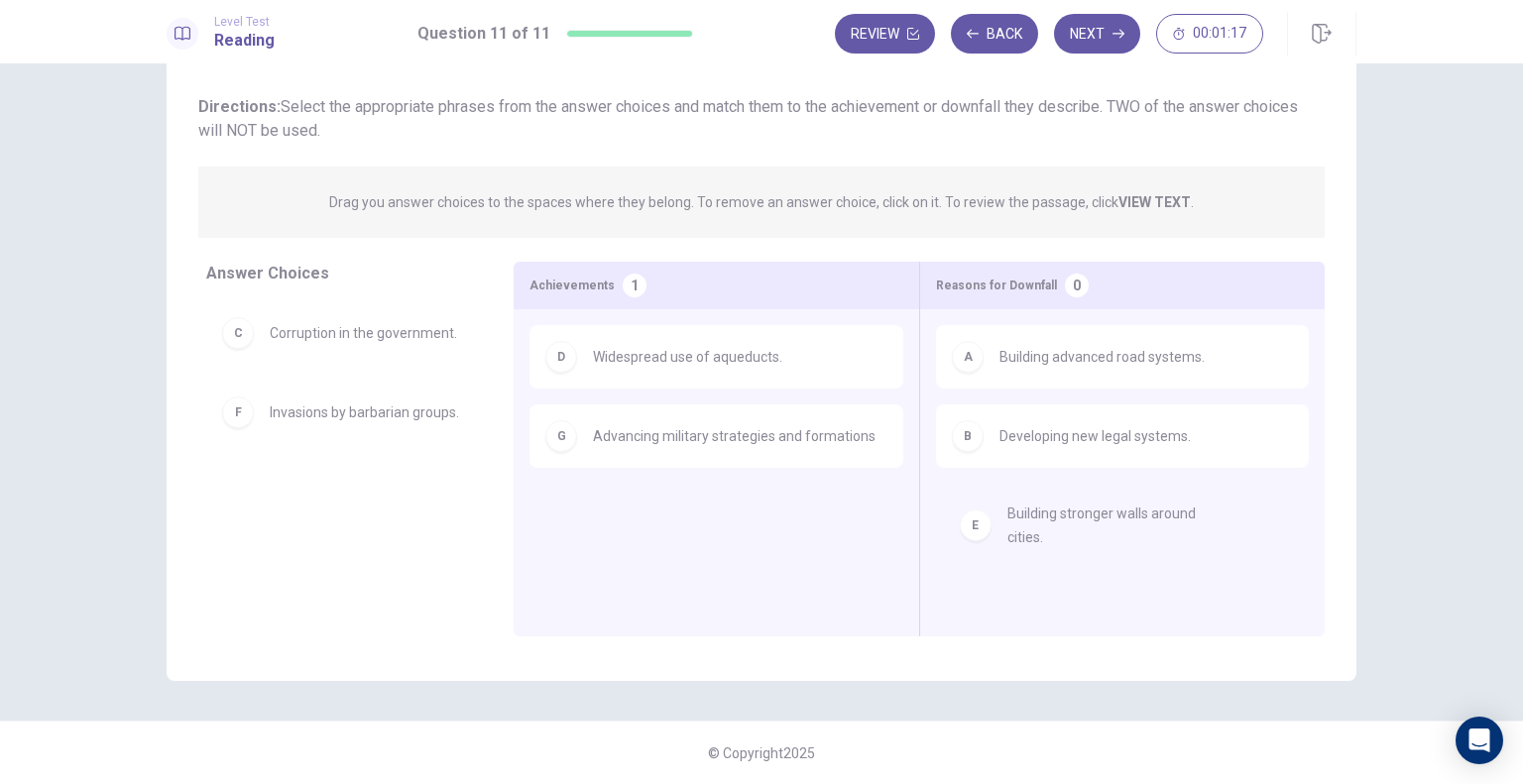 drag, startPoint x: 377, startPoint y: 427, endPoint x: 1184, endPoint y: 540, distance: 814.873 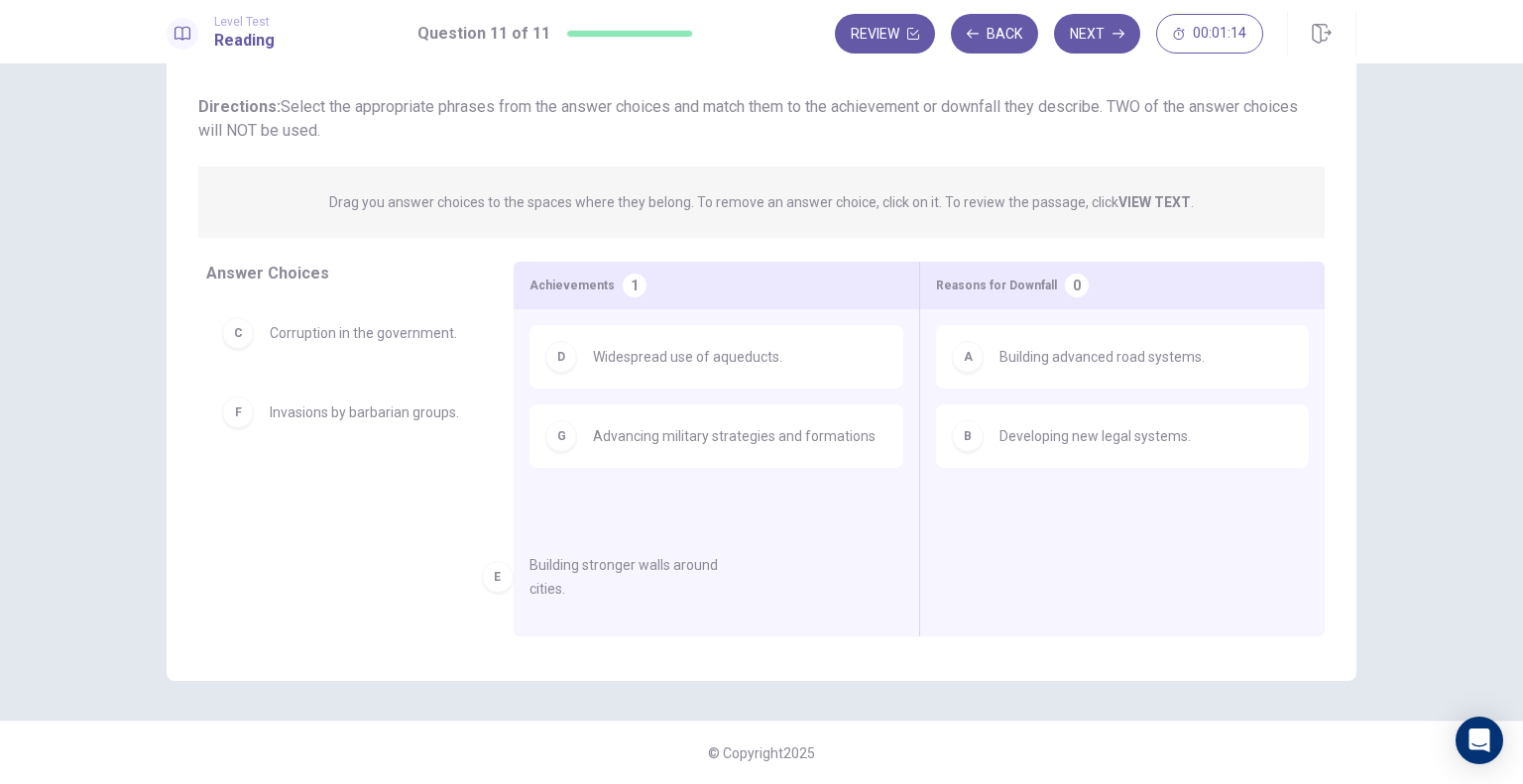 drag, startPoint x: 315, startPoint y: 426, endPoint x: 586, endPoint y: 590, distance: 316.76 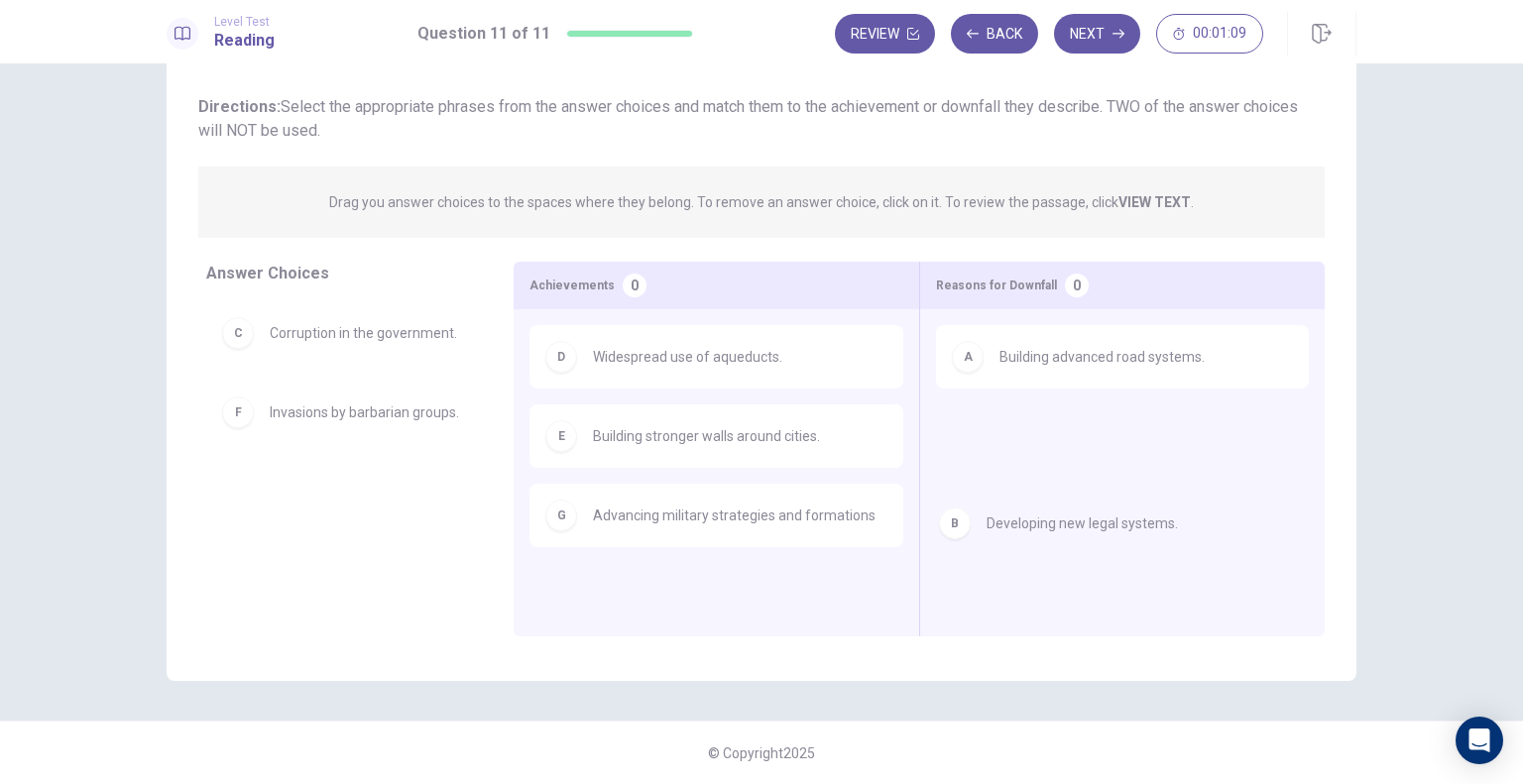 drag, startPoint x: 993, startPoint y: 449, endPoint x: 984, endPoint y: 538, distance: 89.4539 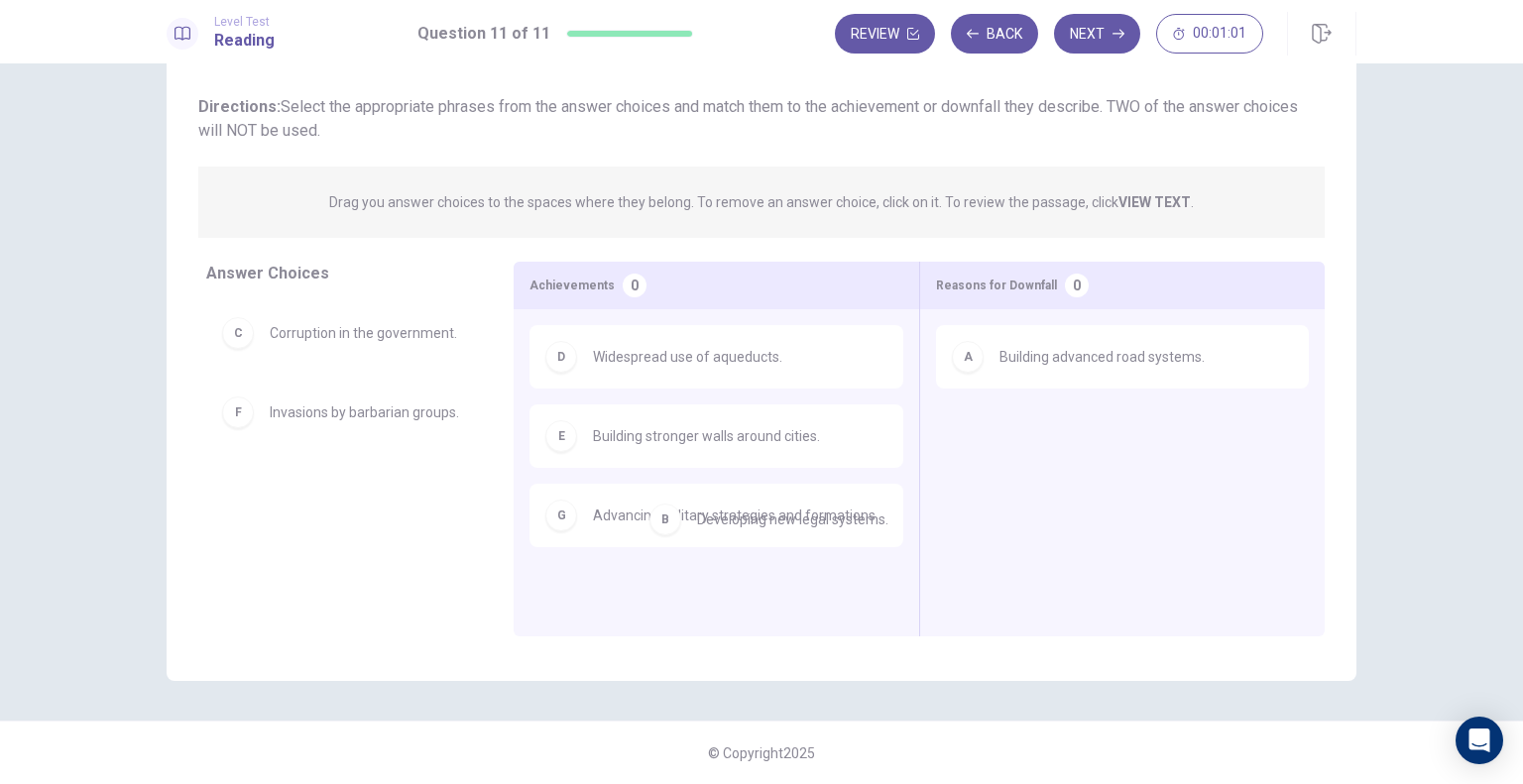 drag, startPoint x: 1025, startPoint y: 452, endPoint x: 718, endPoint y: 535, distance: 318.02201 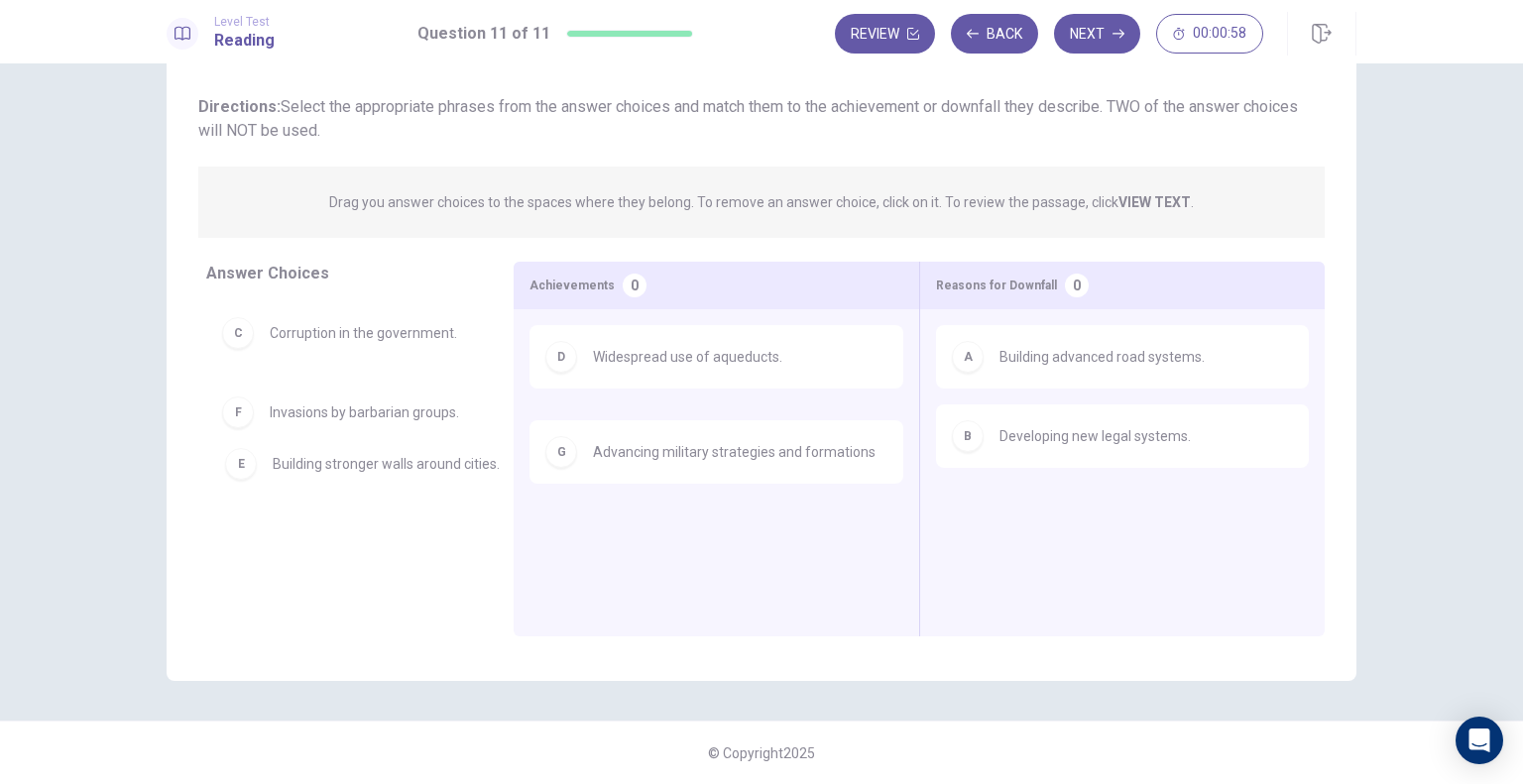 drag, startPoint x: 755, startPoint y: 447, endPoint x: 423, endPoint y: 474, distance: 333.09608 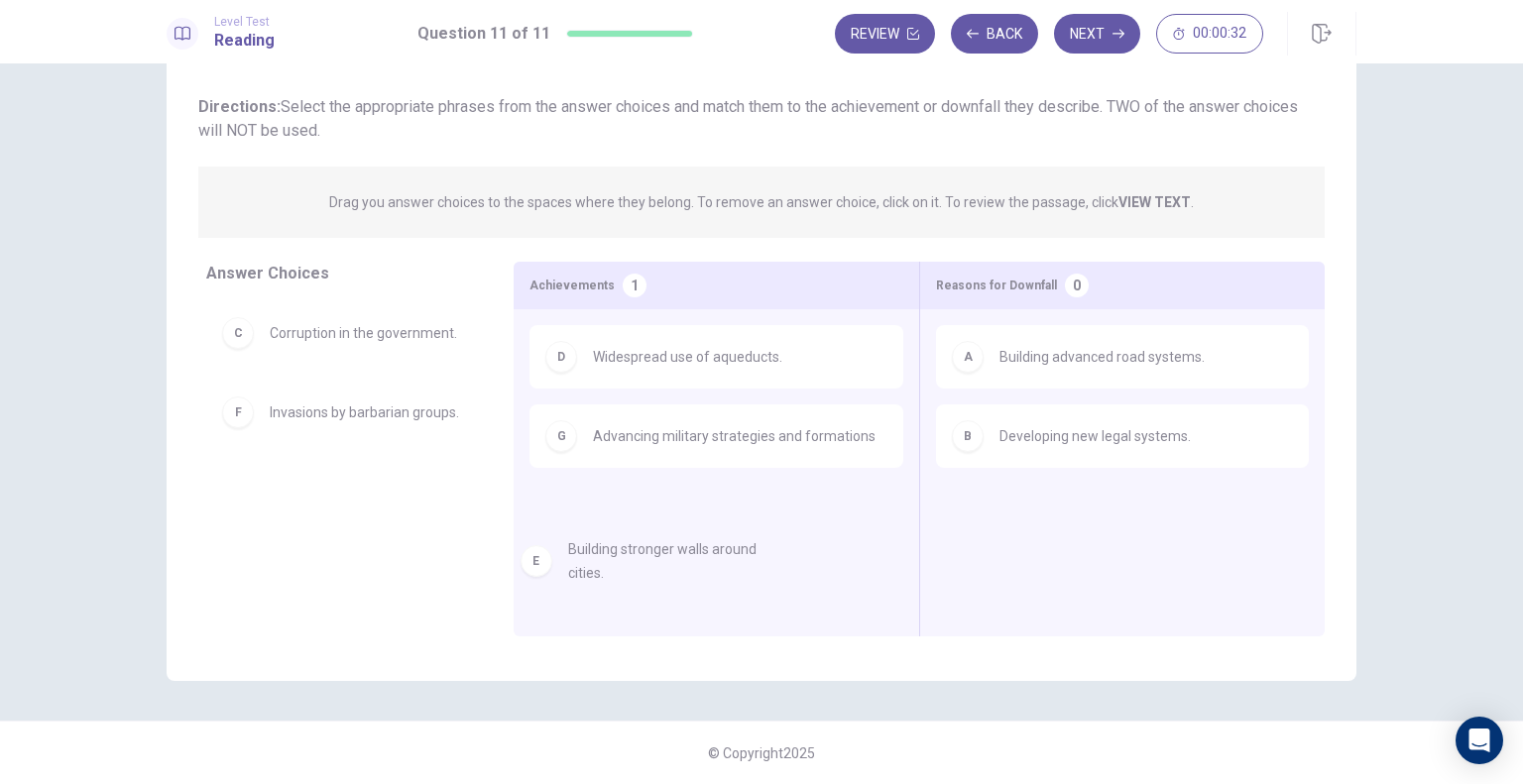 drag, startPoint x: 365, startPoint y: 419, endPoint x: 677, endPoint y: 570, distance: 346.6194 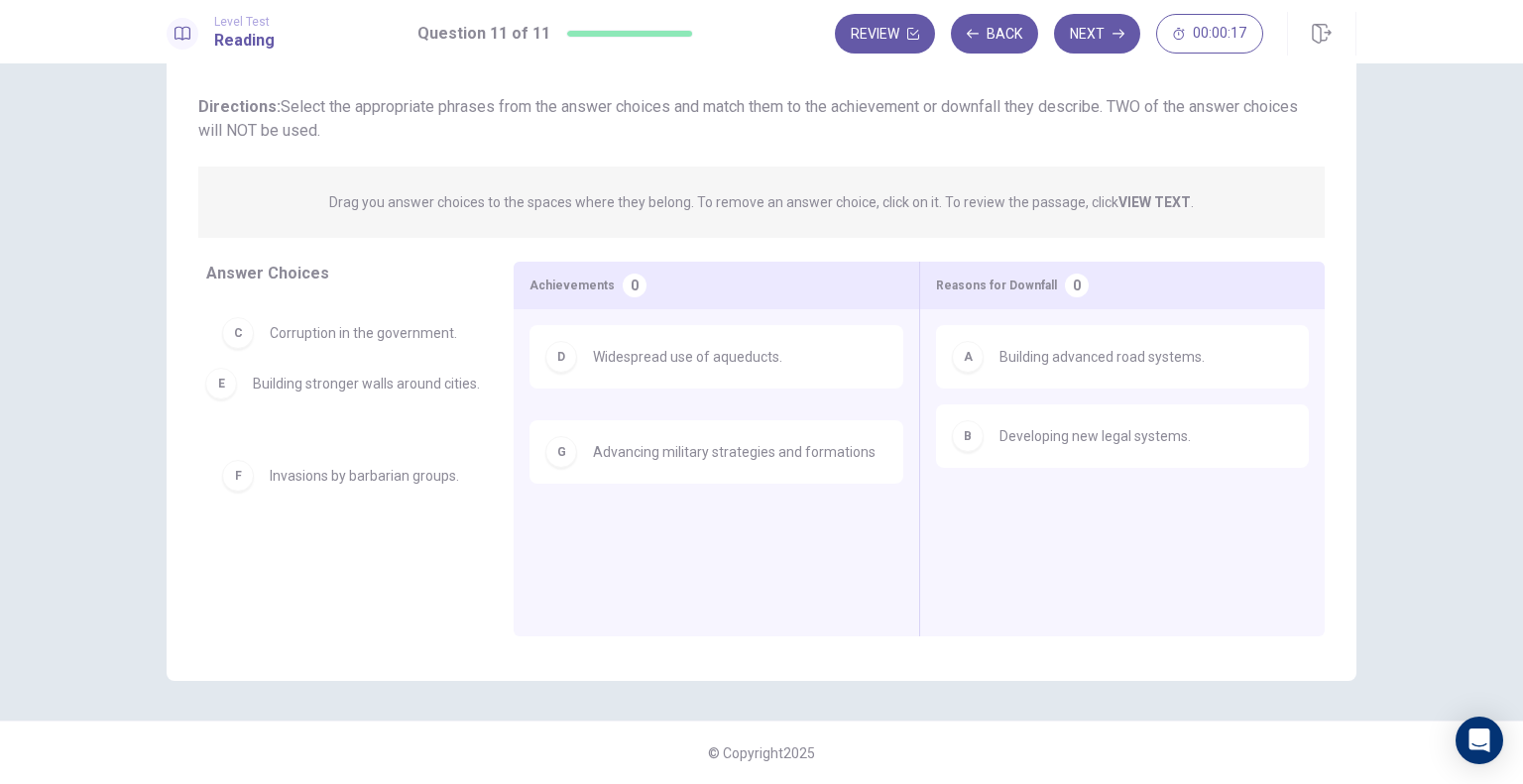 drag, startPoint x: 742, startPoint y: 456, endPoint x: 402, endPoint y: 401, distance: 344.4198 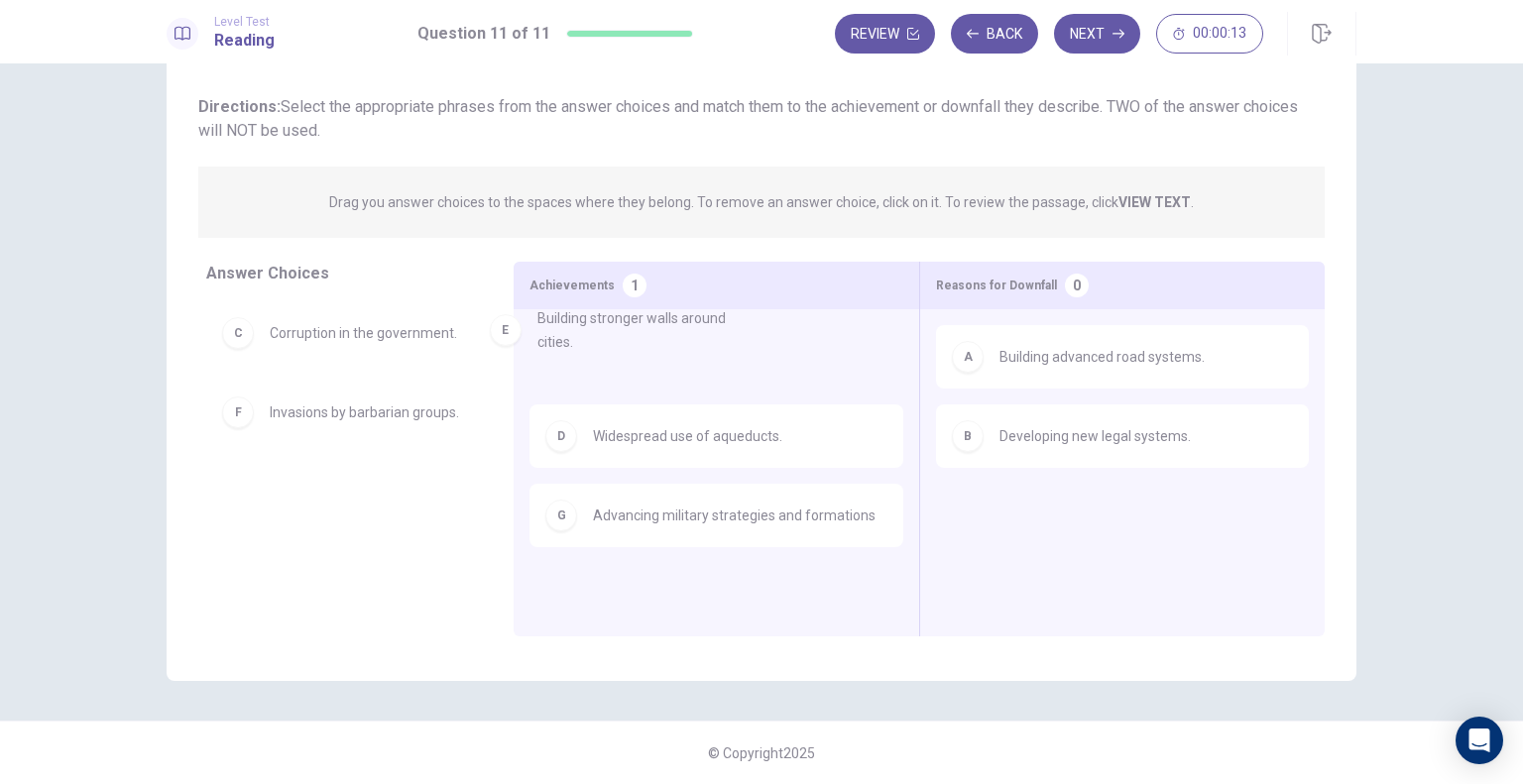 drag, startPoint x: 369, startPoint y: 410, endPoint x: 653, endPoint y: 313, distance: 300.1083 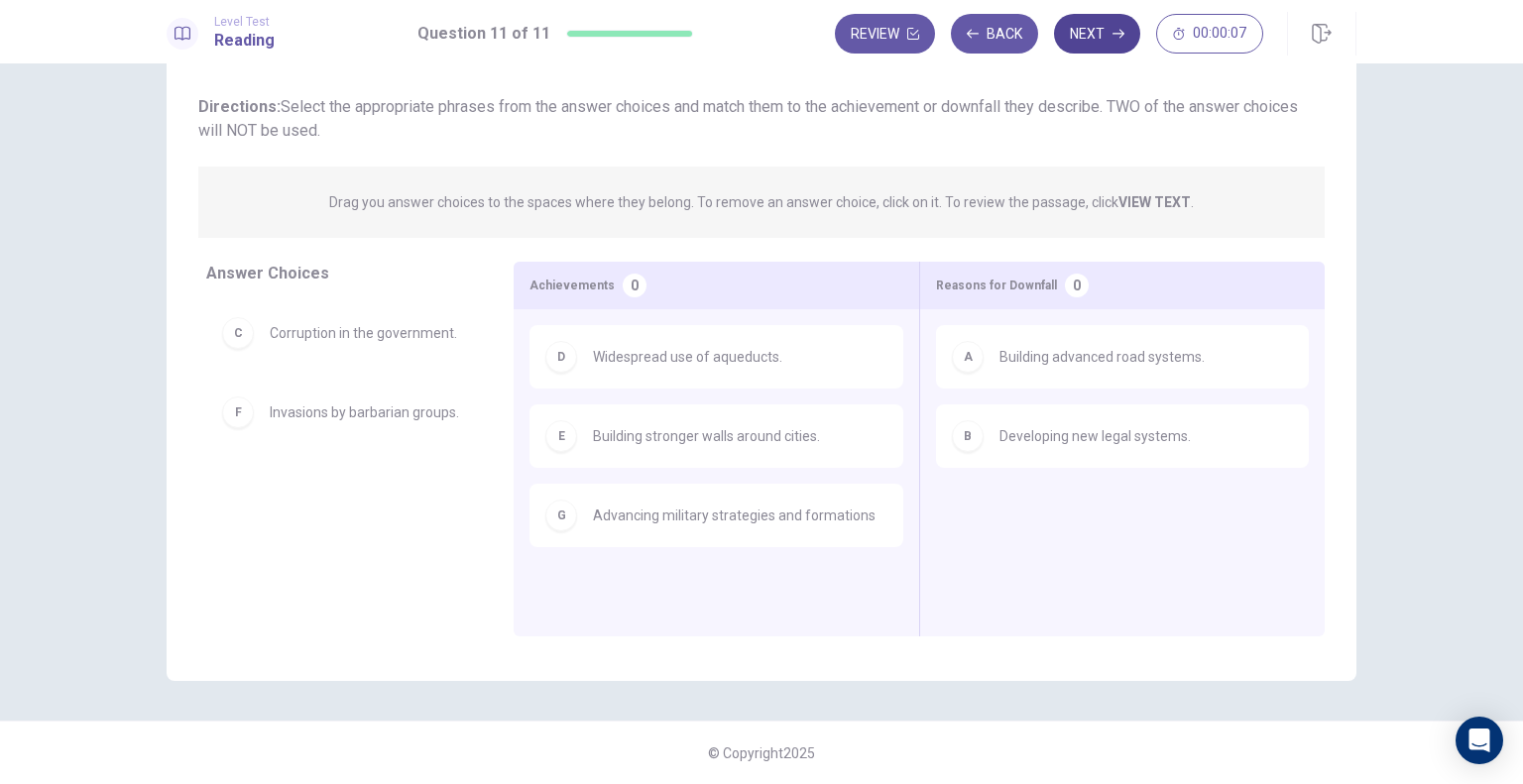 click on "Next" at bounding box center [1097, 34] 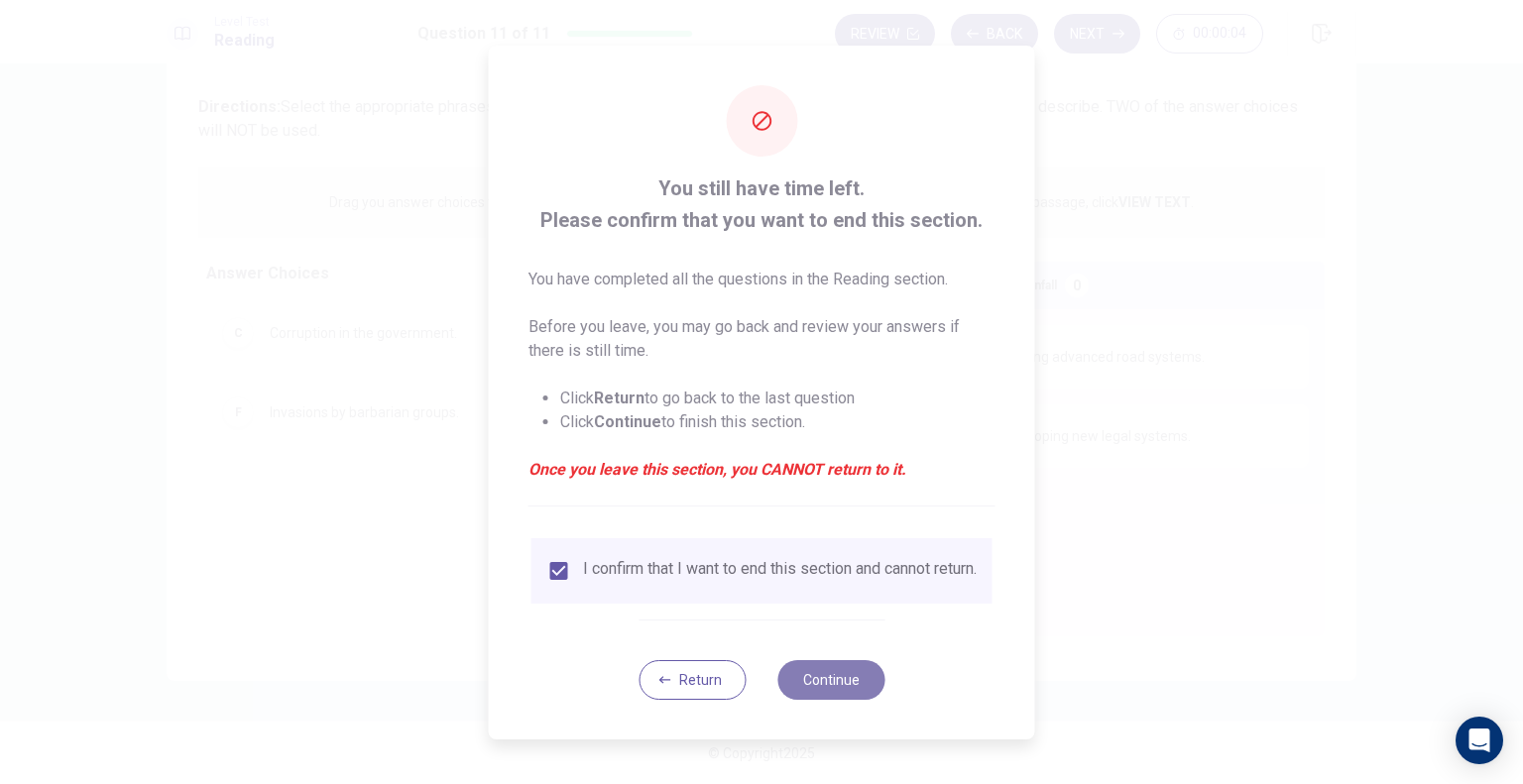 click on "Continue" at bounding box center [831, 680] 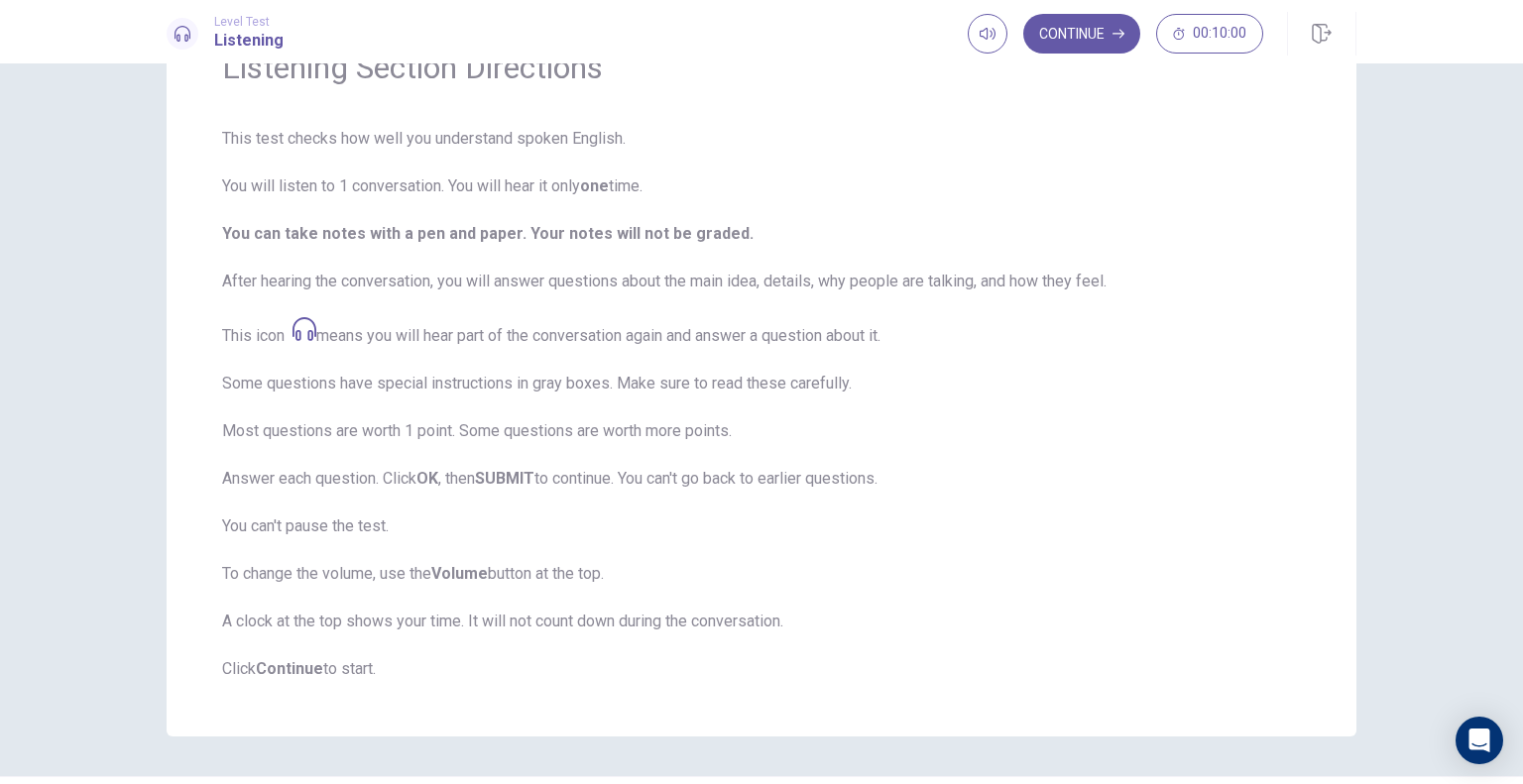 scroll, scrollTop: 166, scrollLeft: 0, axis: vertical 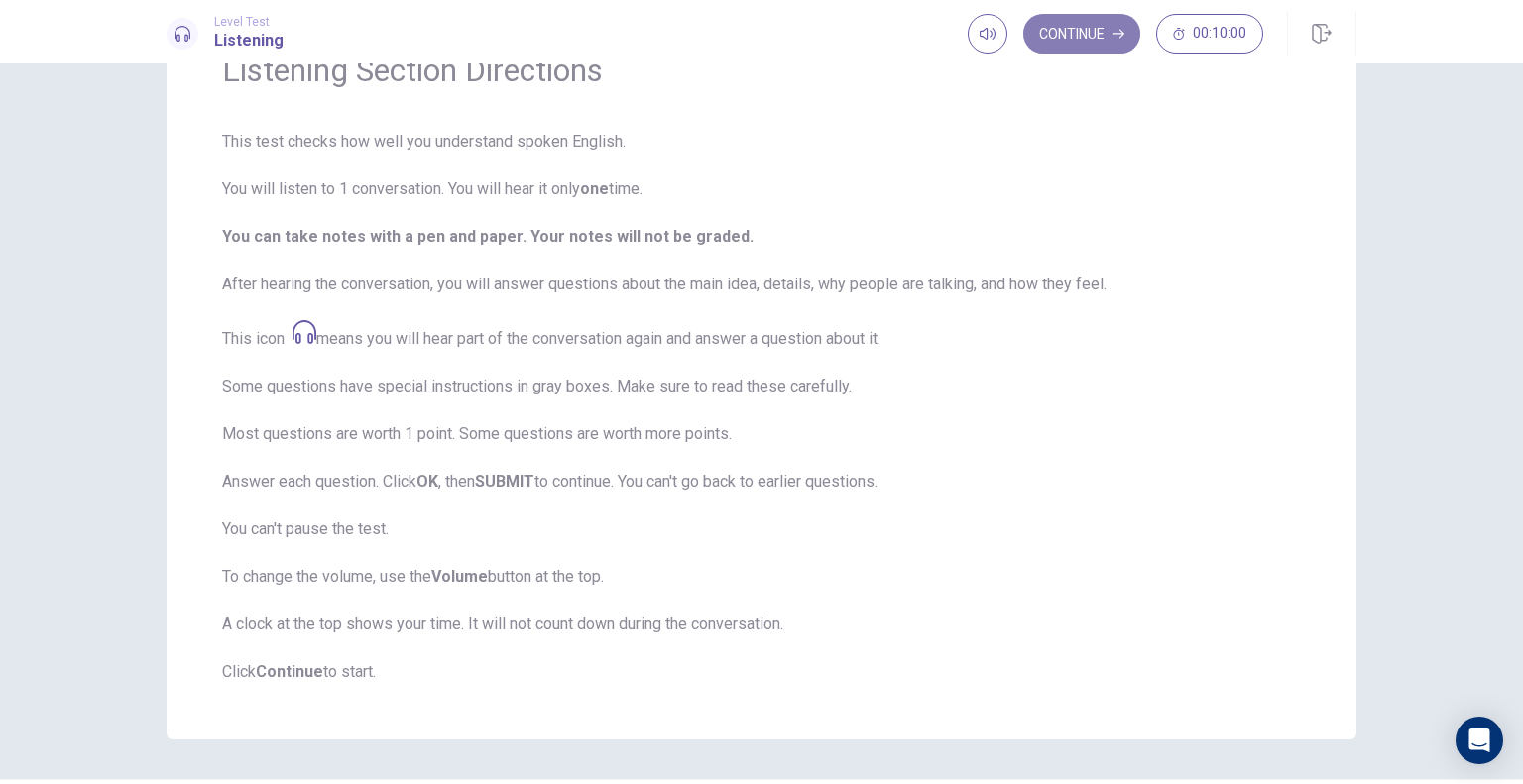 click on "Continue" at bounding box center [1082, 34] 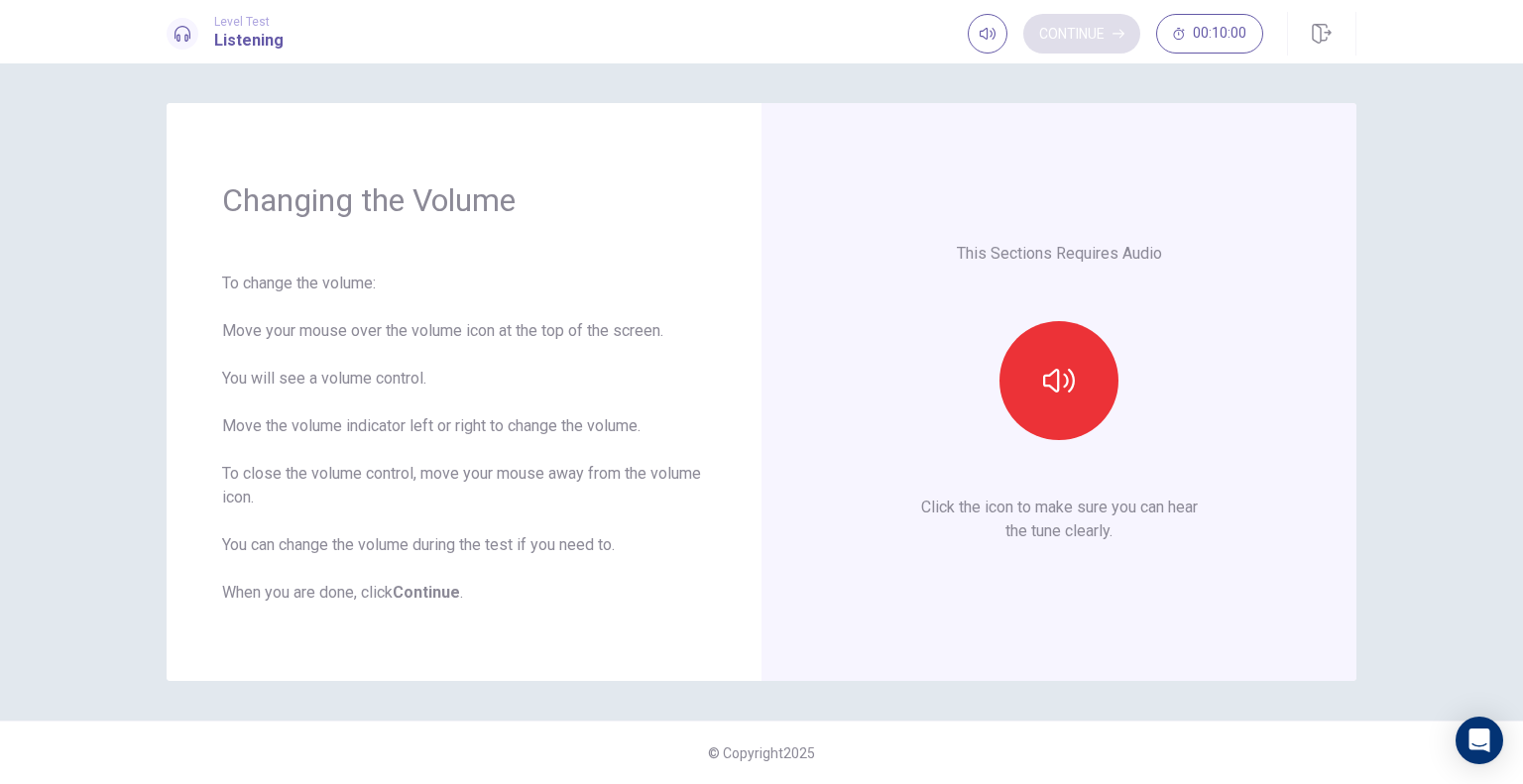 scroll, scrollTop: 0, scrollLeft: 0, axis: both 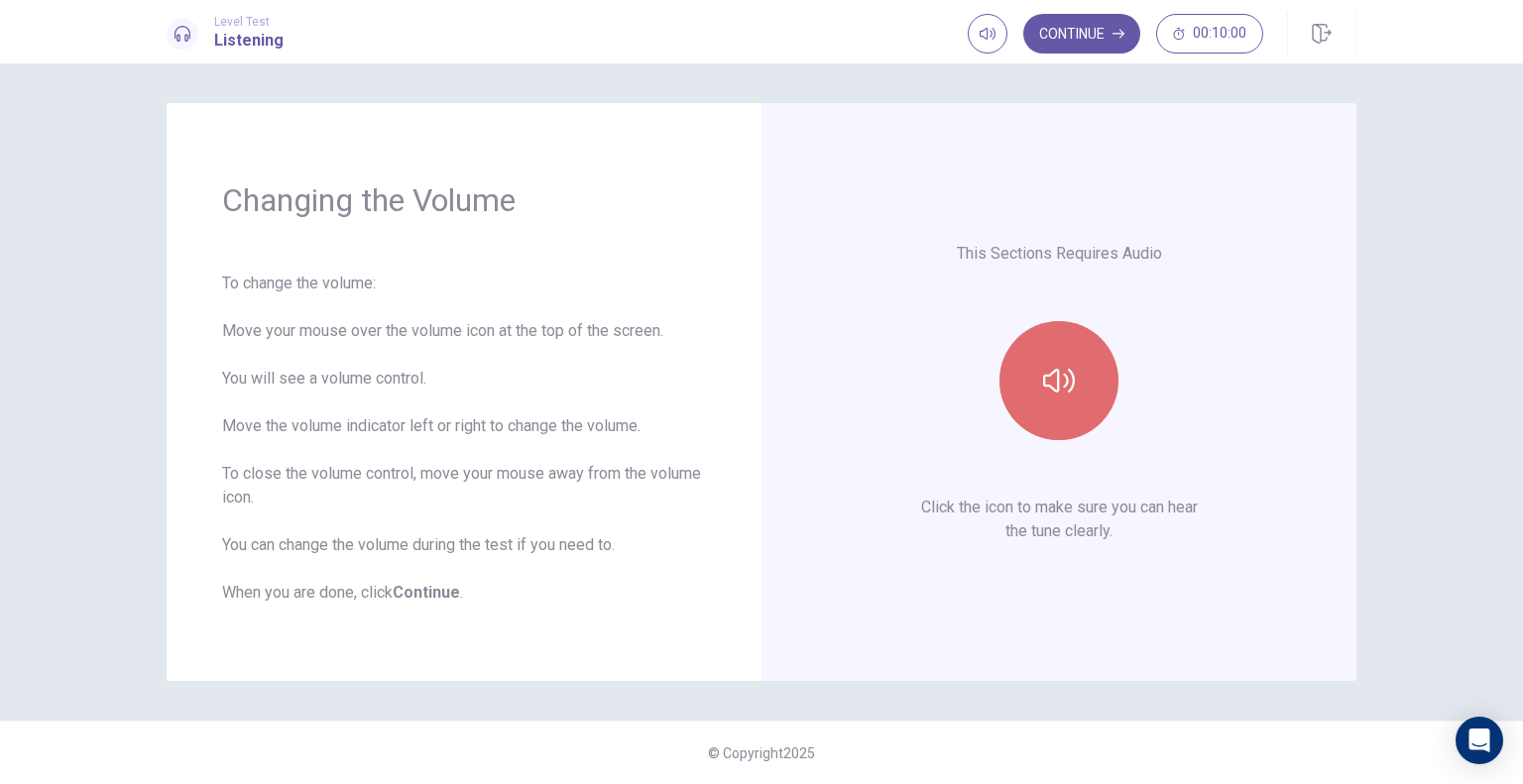 click at bounding box center (1059, 381) 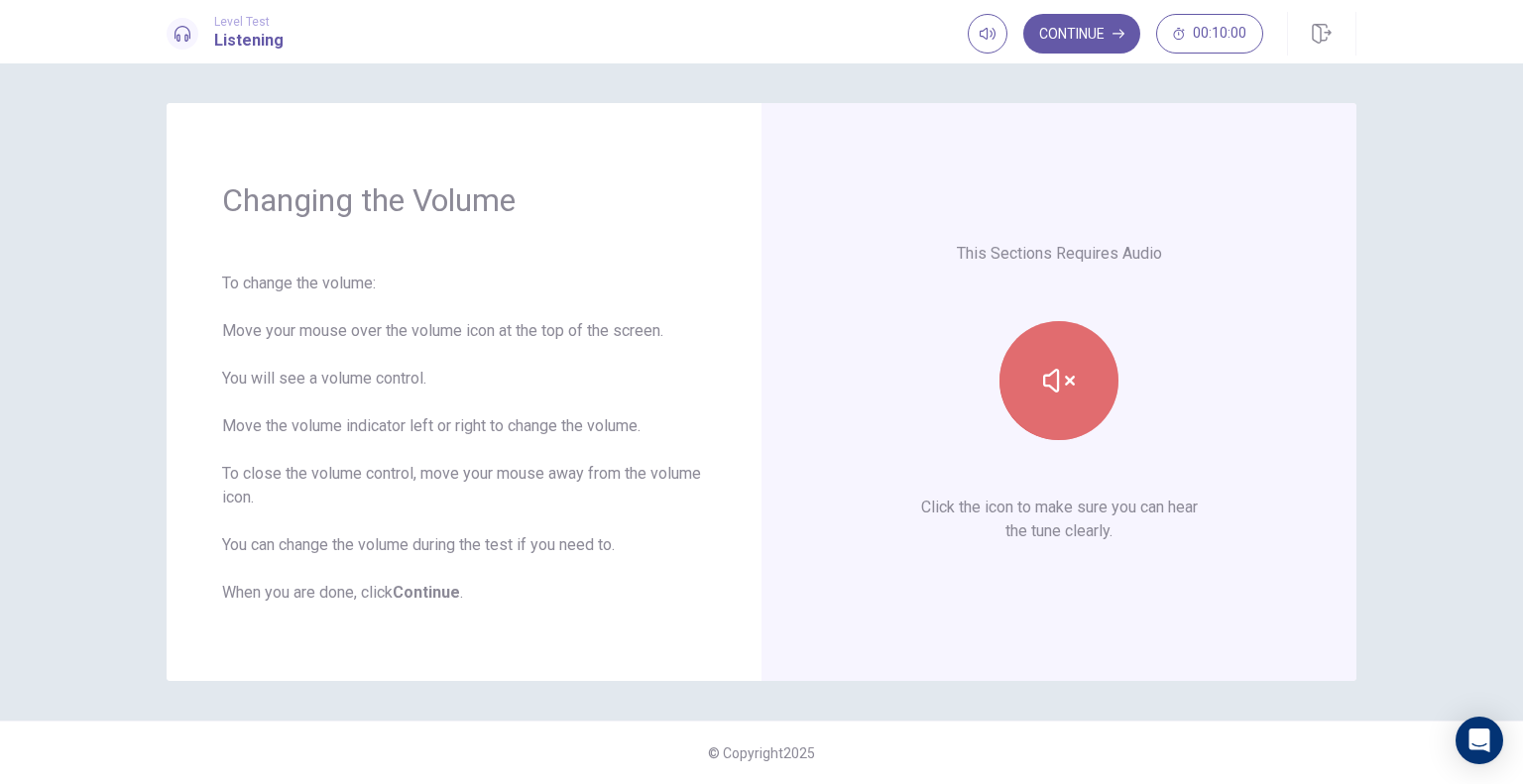 click at bounding box center [1059, 381] 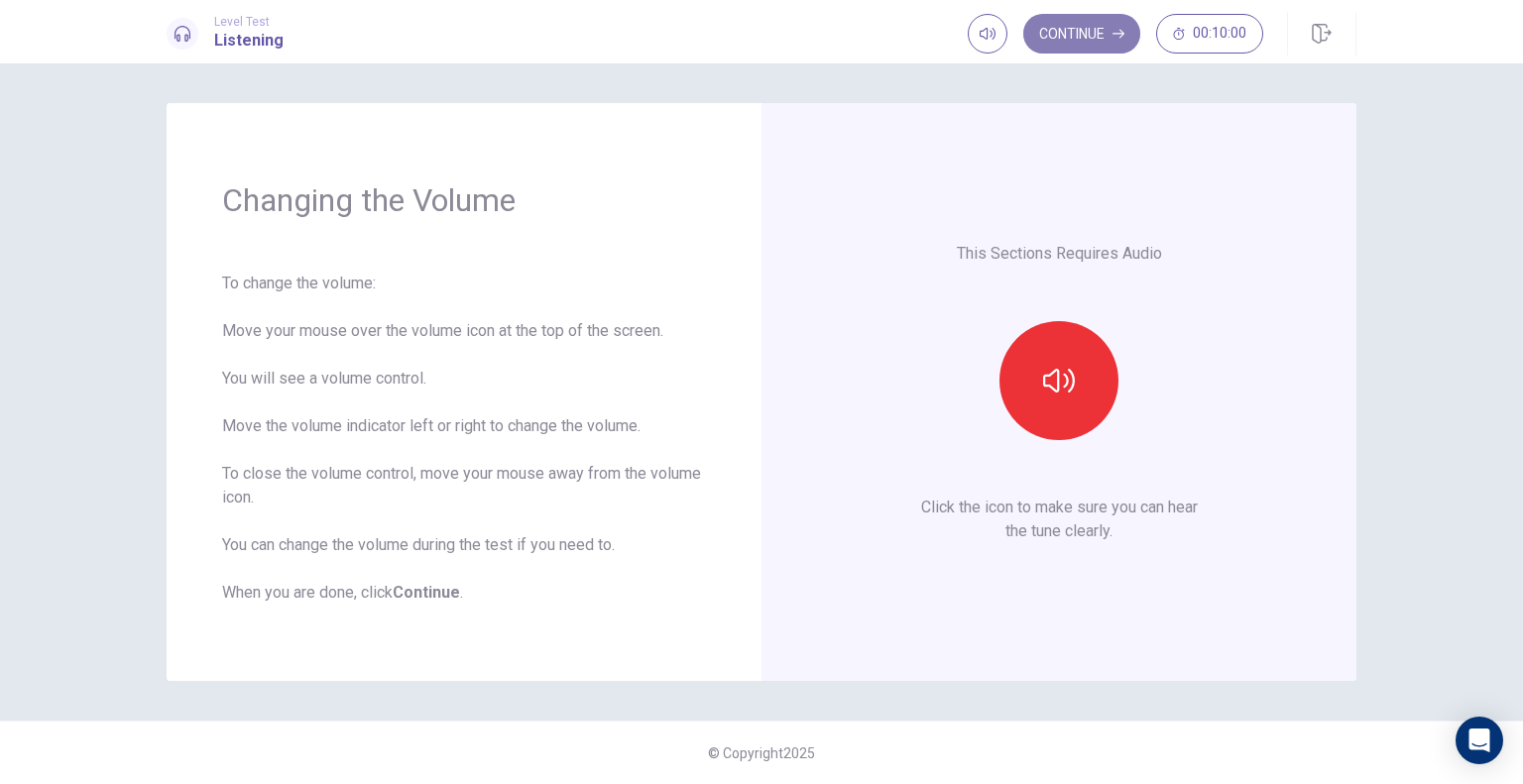 click on "Continue" at bounding box center [1082, 34] 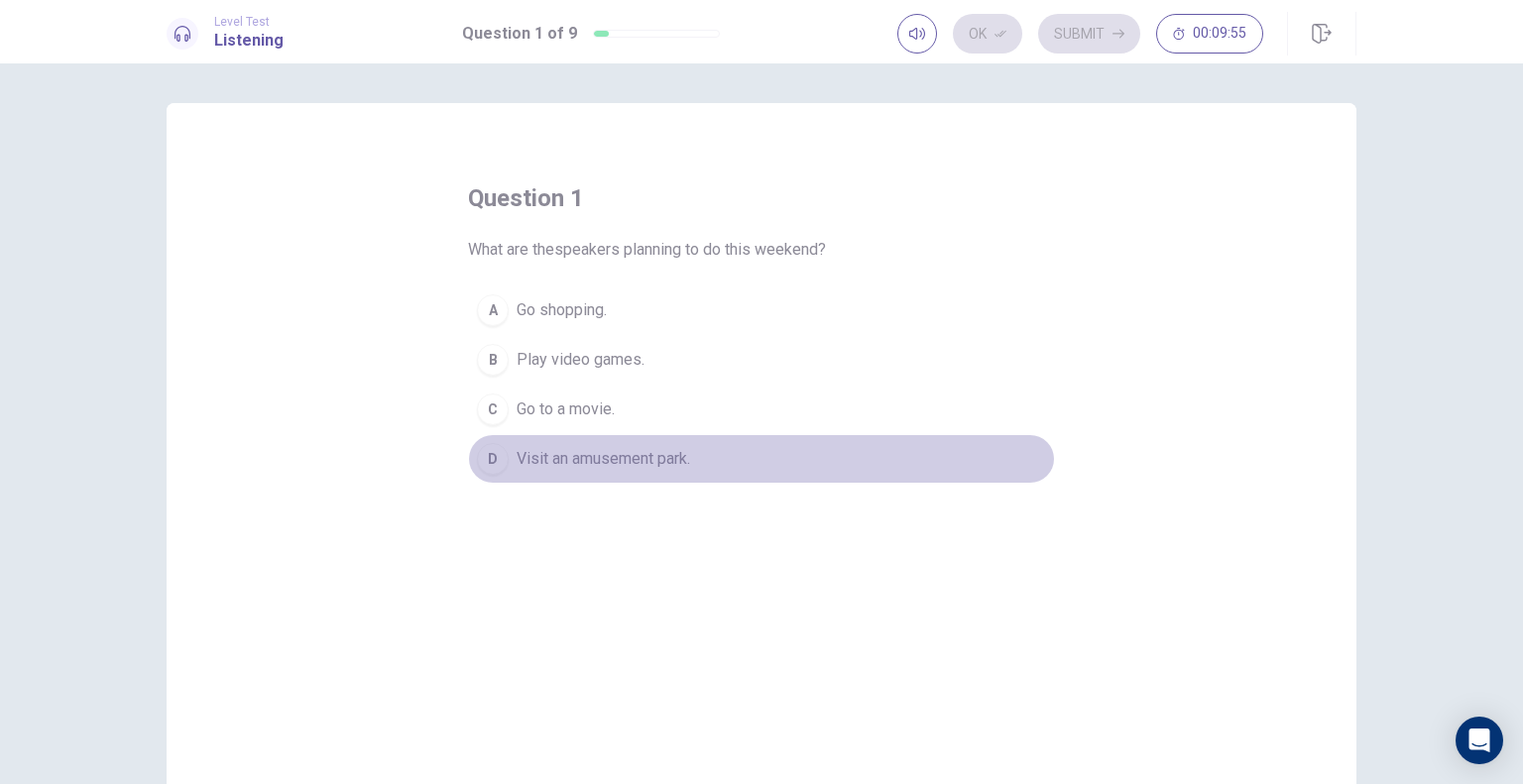 click on "D" at bounding box center (493, 459) 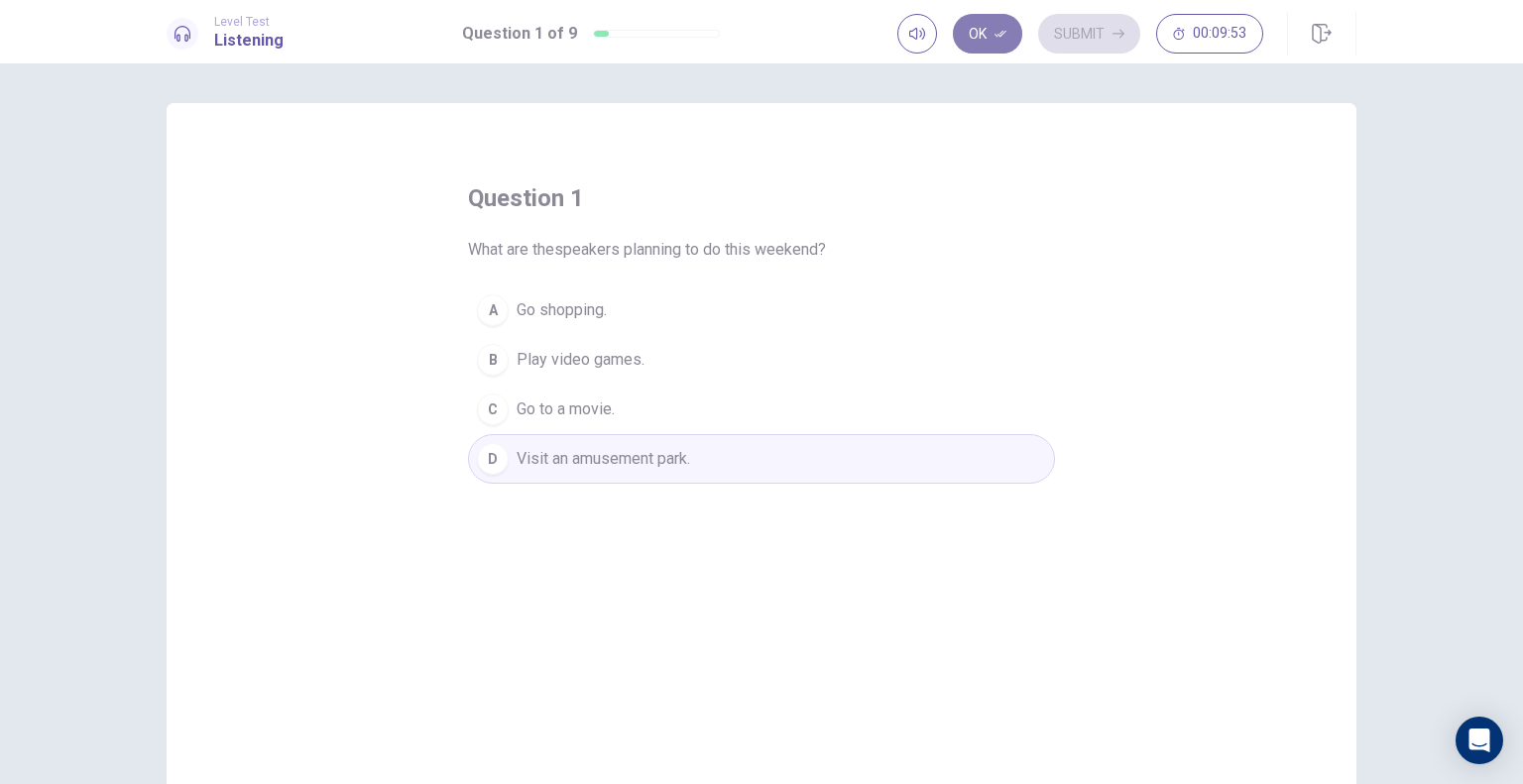 click on "Ok" at bounding box center (988, 34) 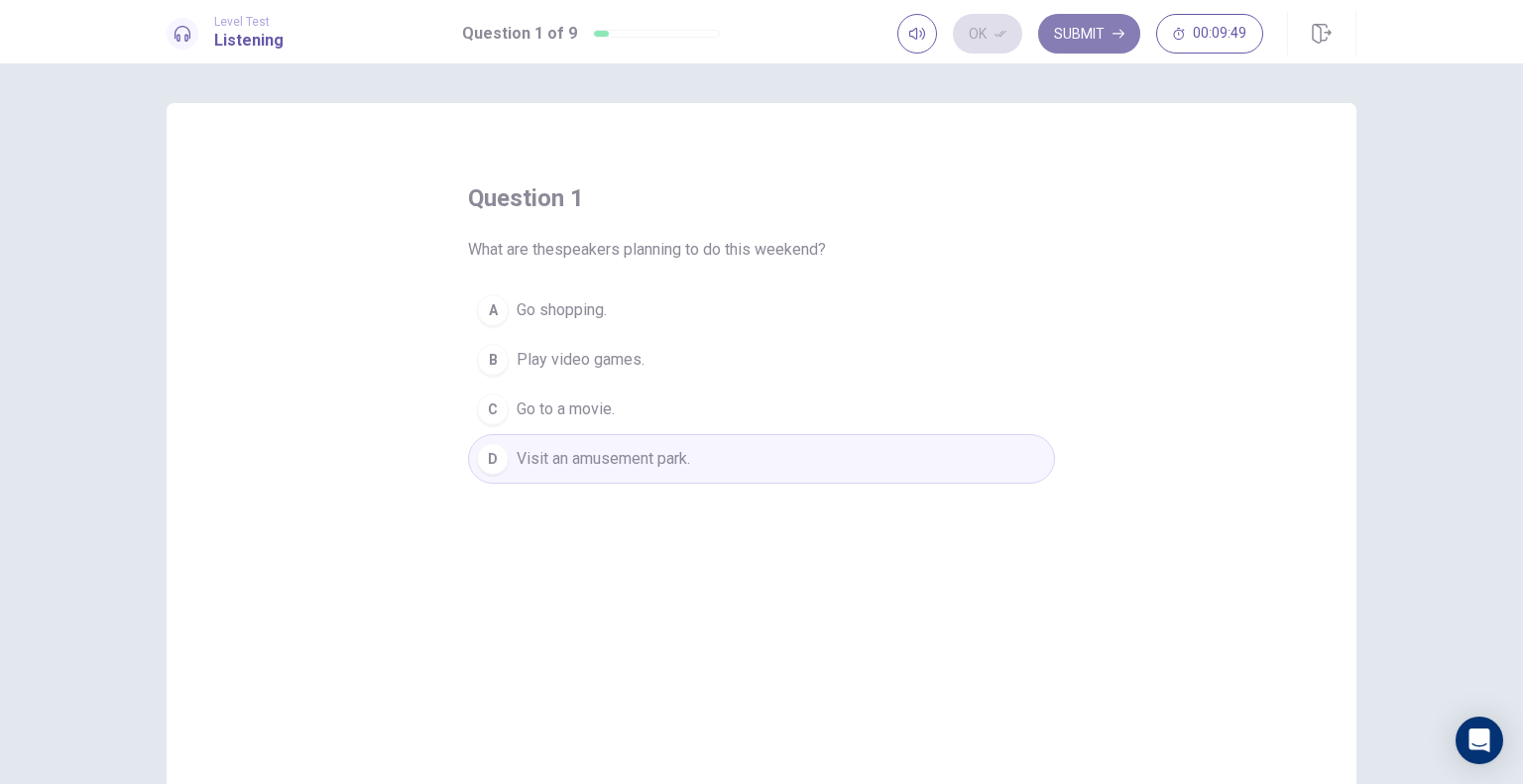 click on "Submit" at bounding box center [1089, 34] 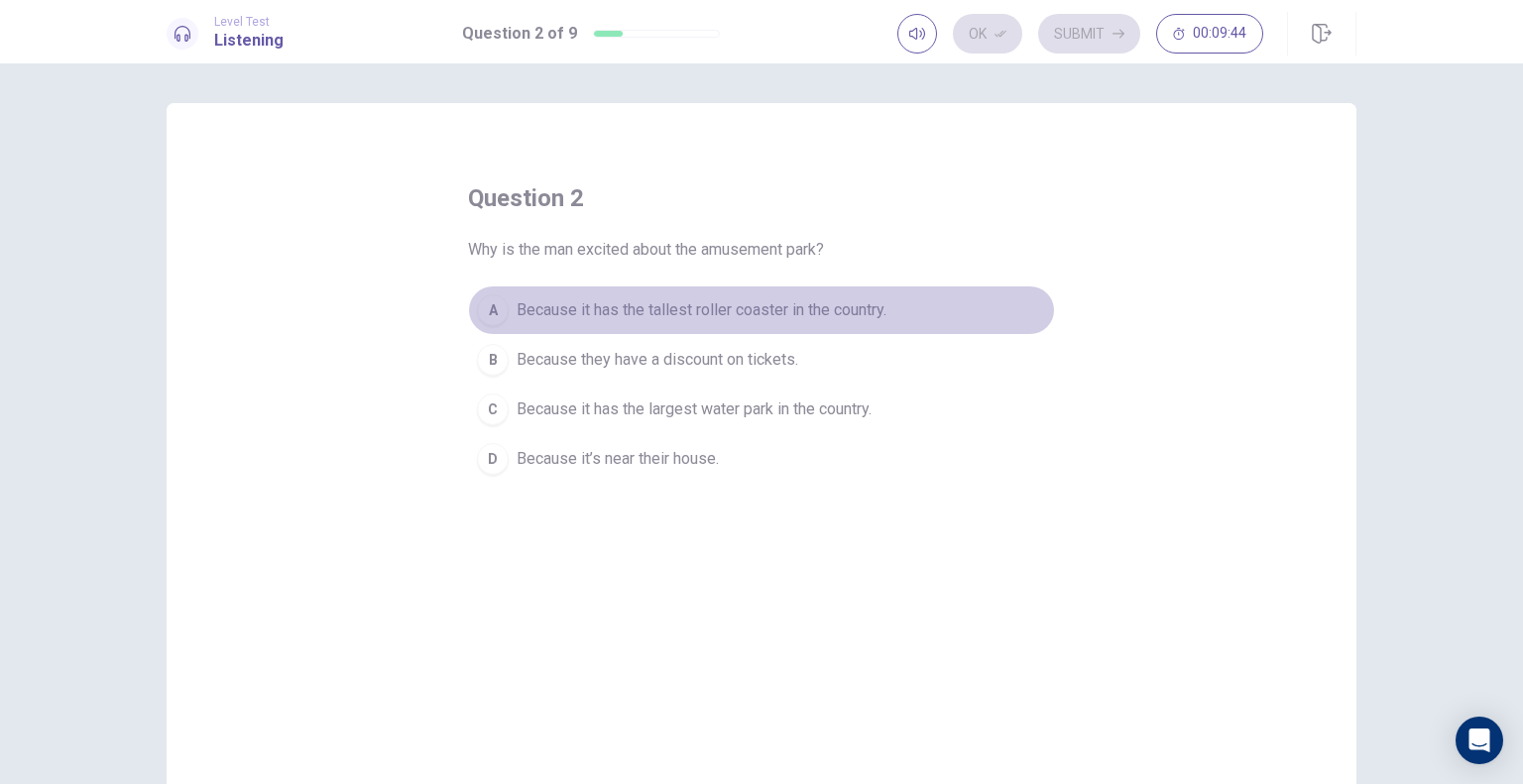 click on "A" at bounding box center [493, 310] 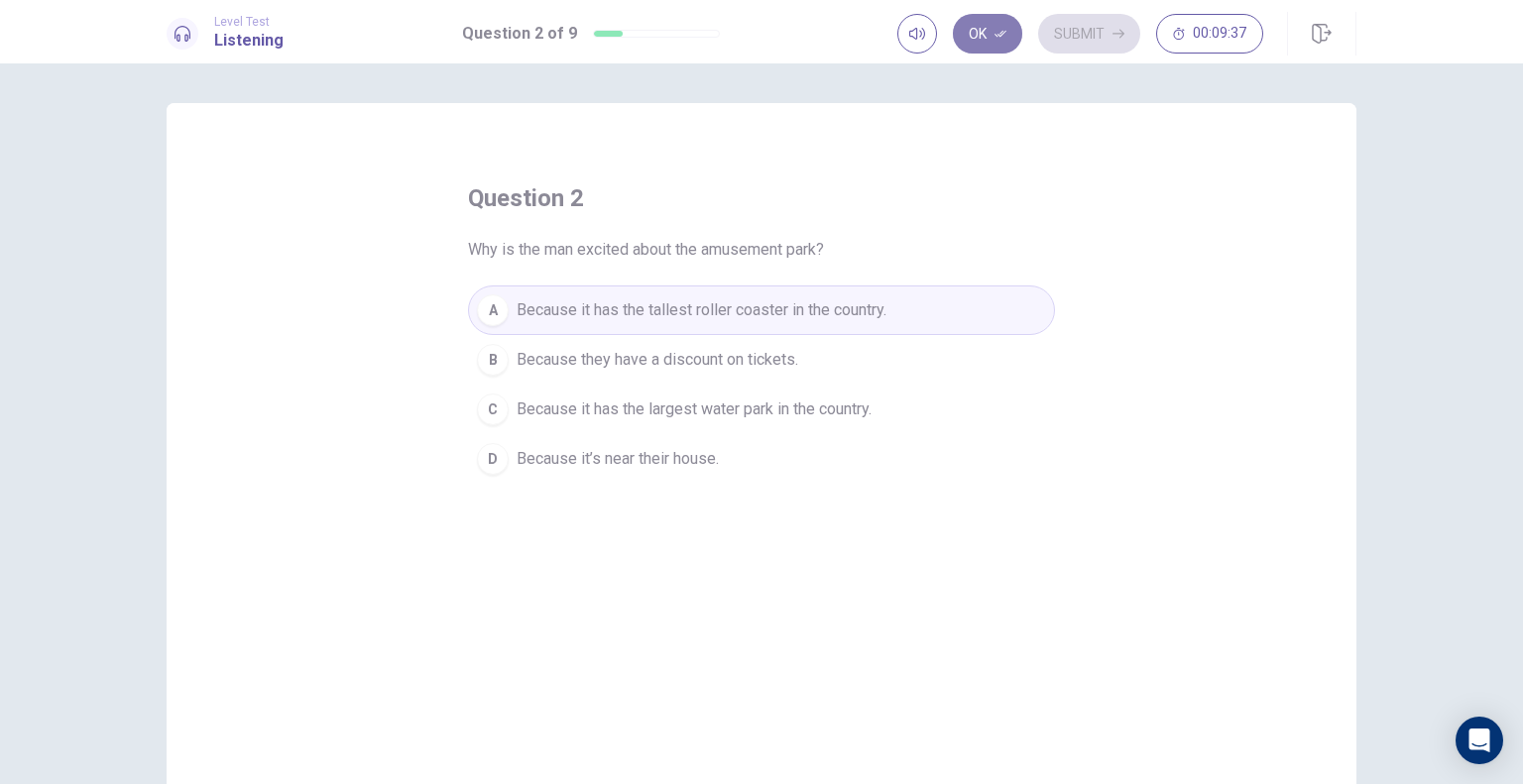 click on "Ok" at bounding box center [988, 34] 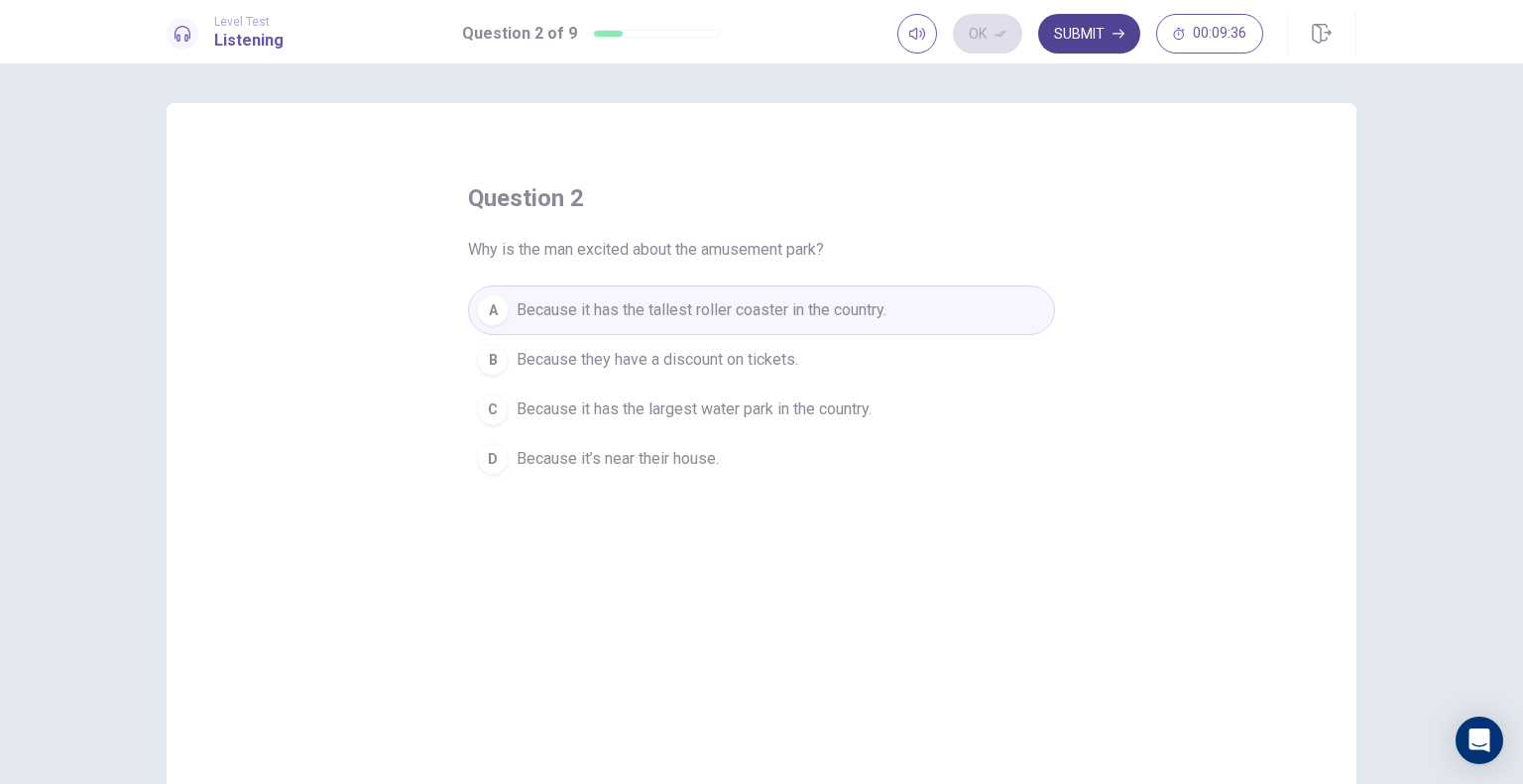 click on "Submit" at bounding box center (1089, 34) 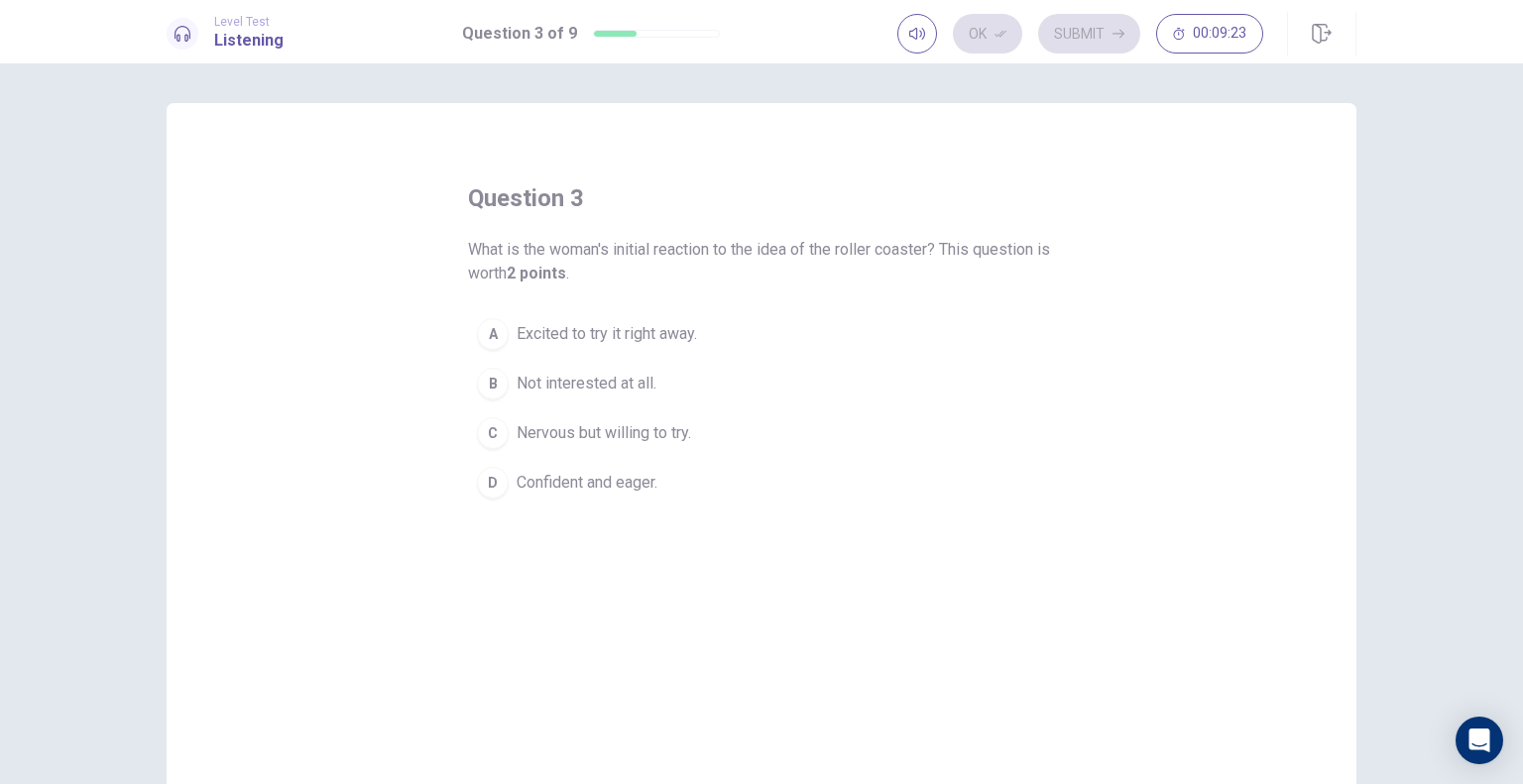 click on "C" at bounding box center (493, 433) 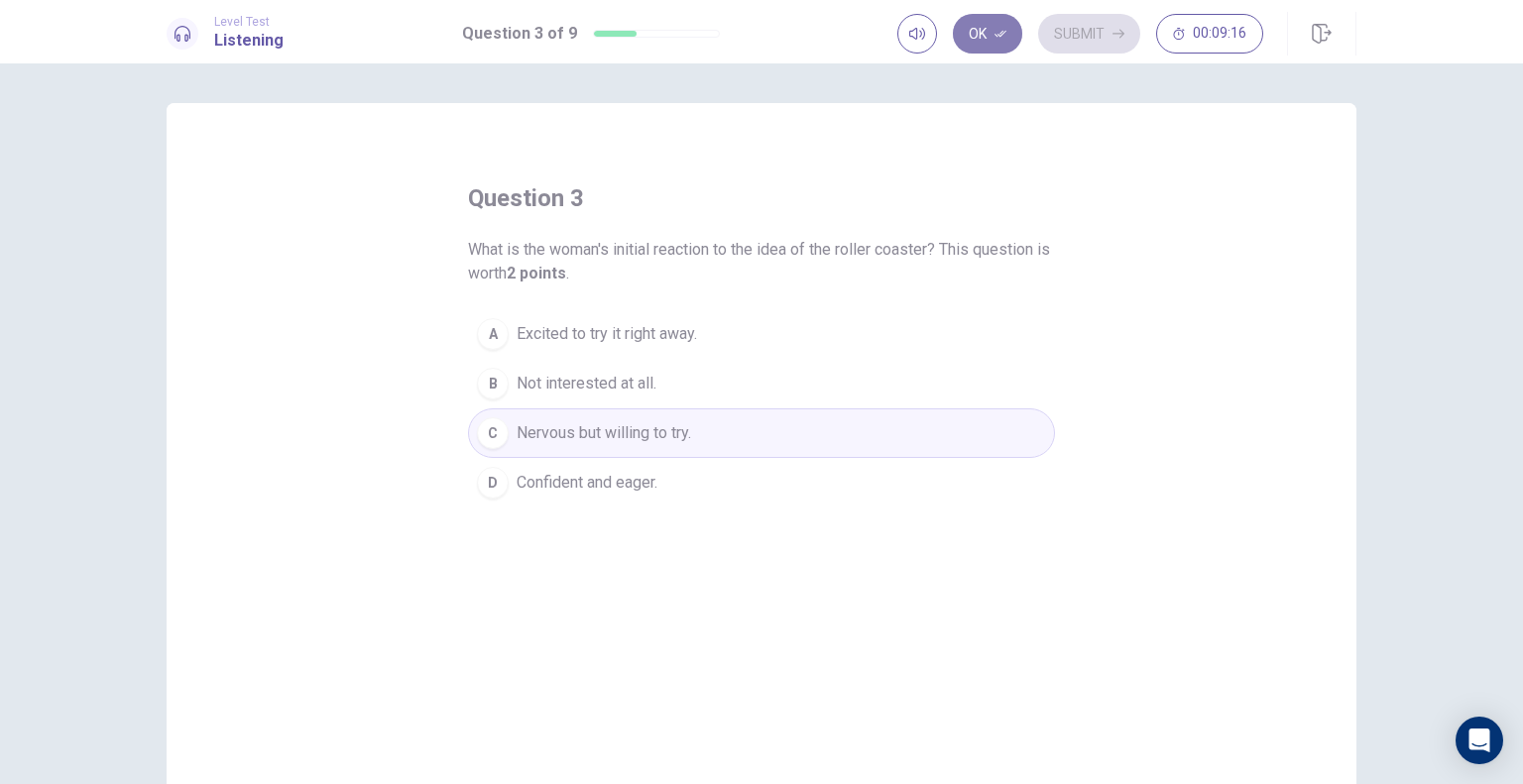 click on "Ok" at bounding box center [988, 34] 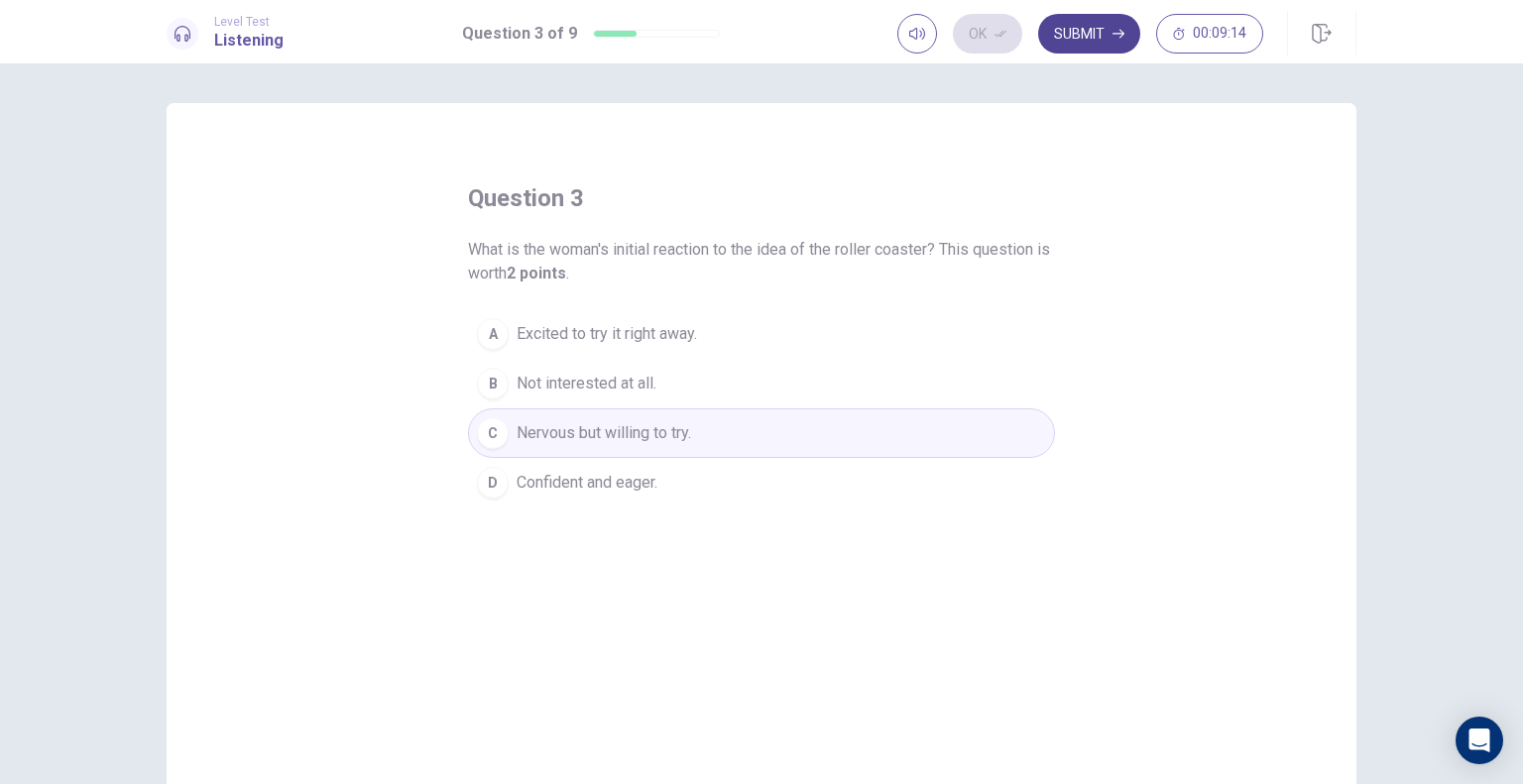 click on "Submit" at bounding box center (1089, 34) 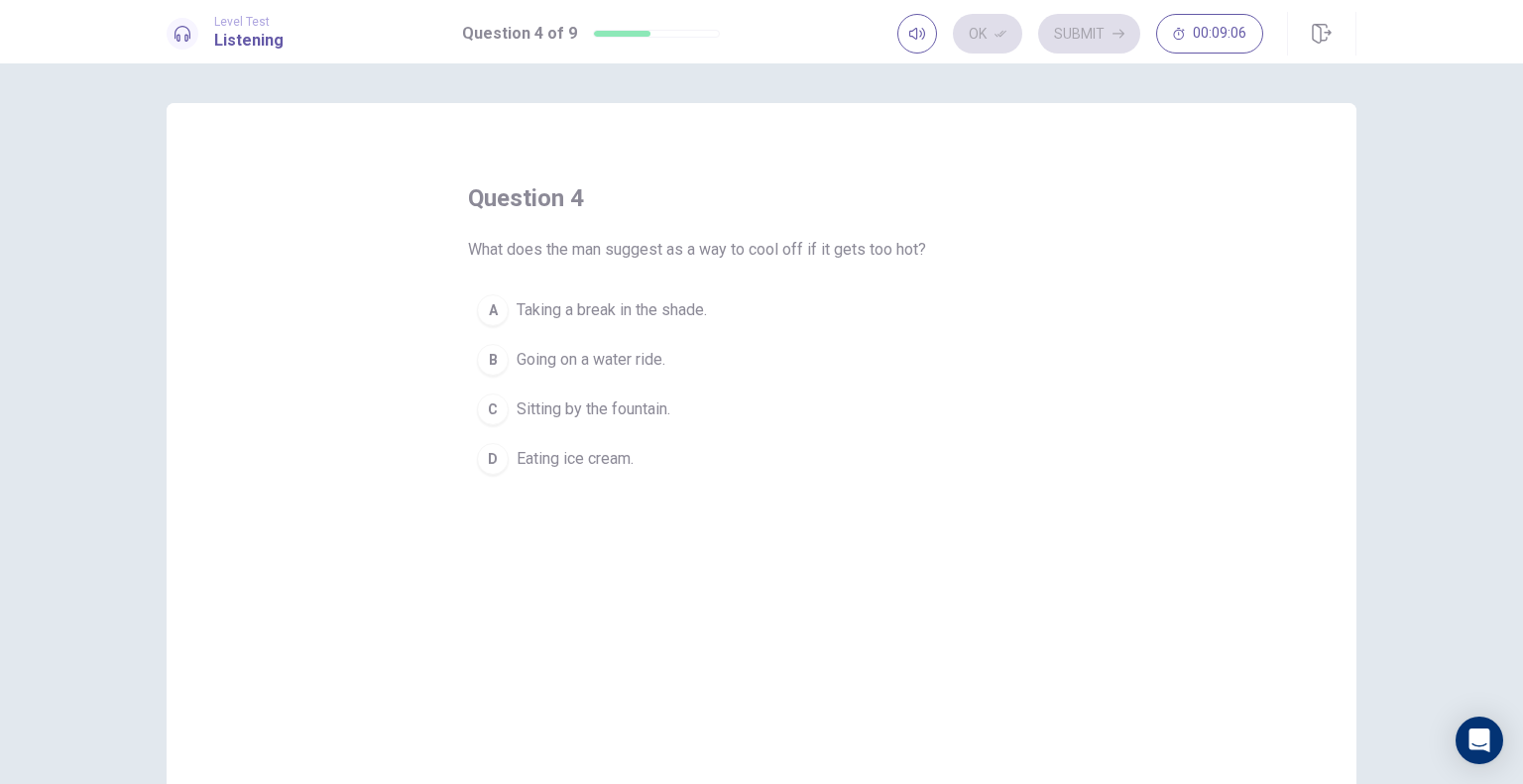 click on "B" at bounding box center (493, 360) 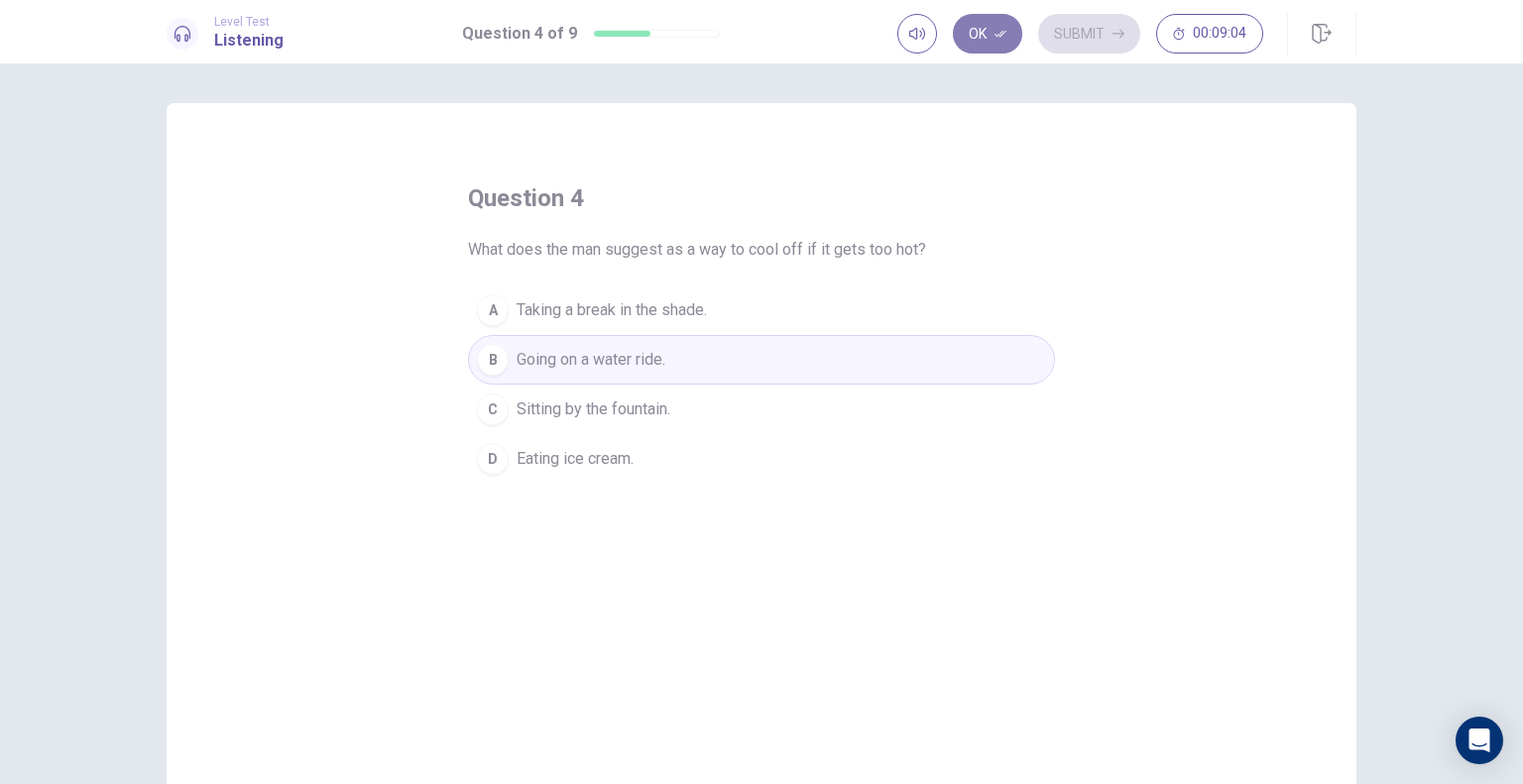 click on "Ok" at bounding box center [988, 34] 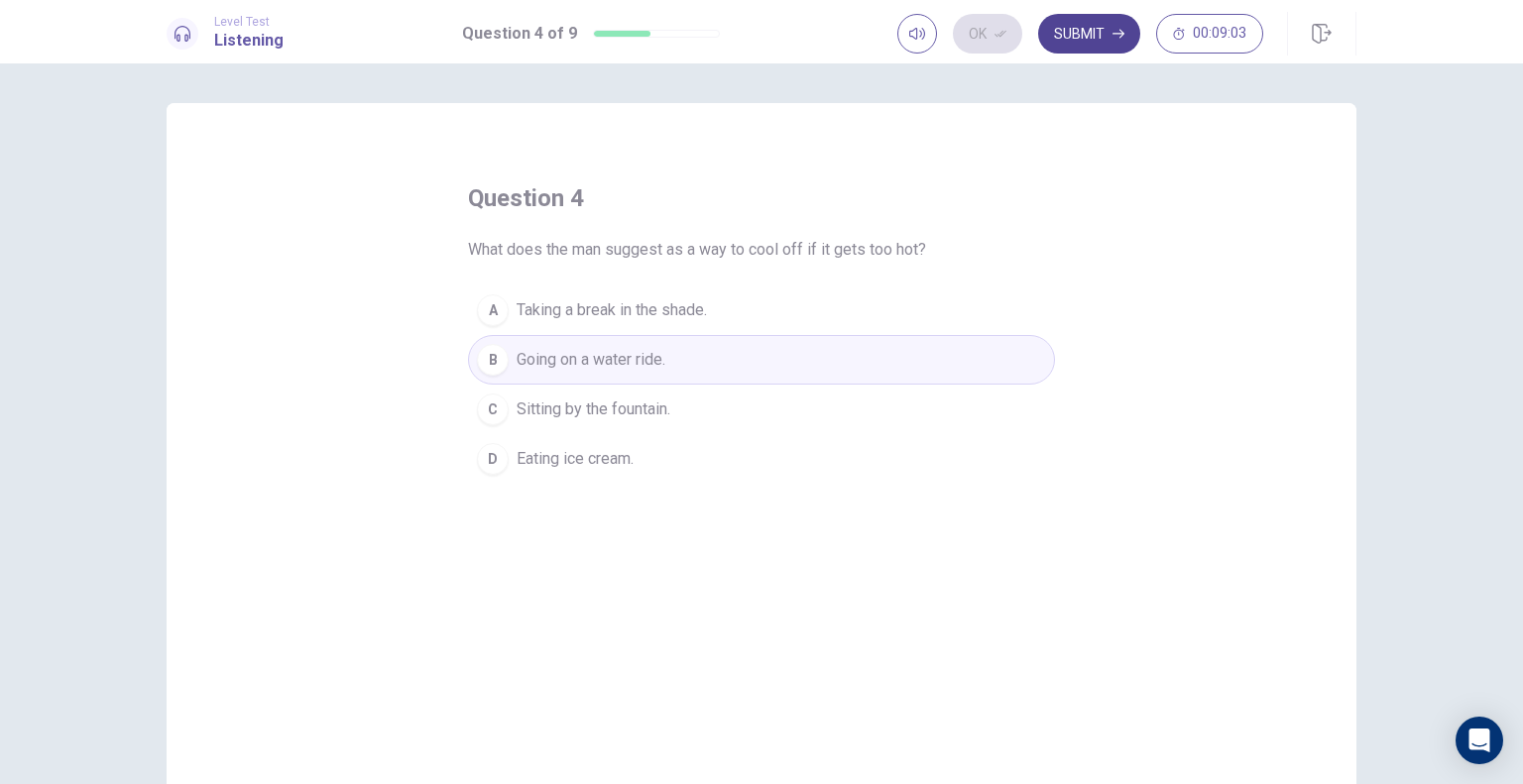 click 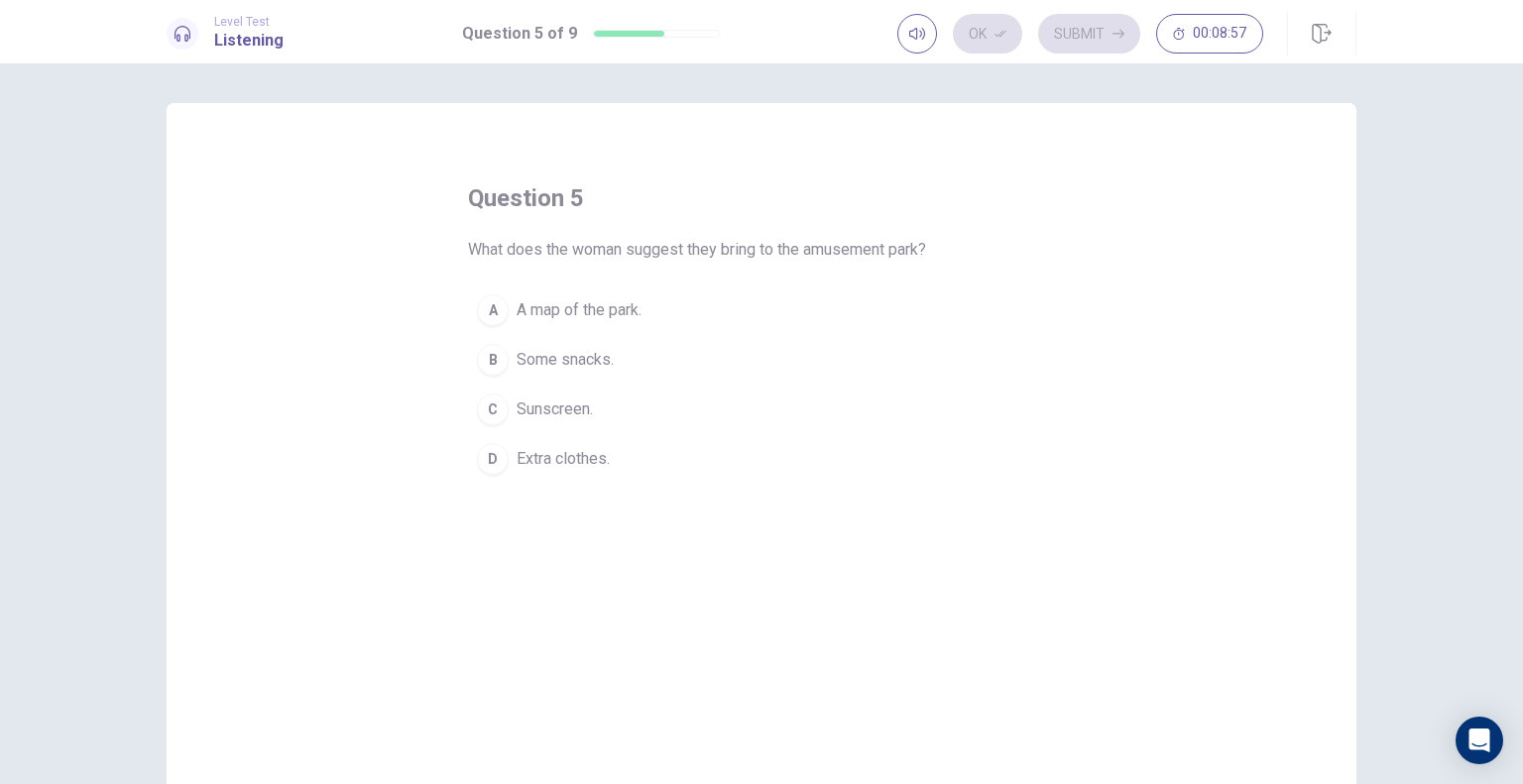 click on "D" at bounding box center (493, 459) 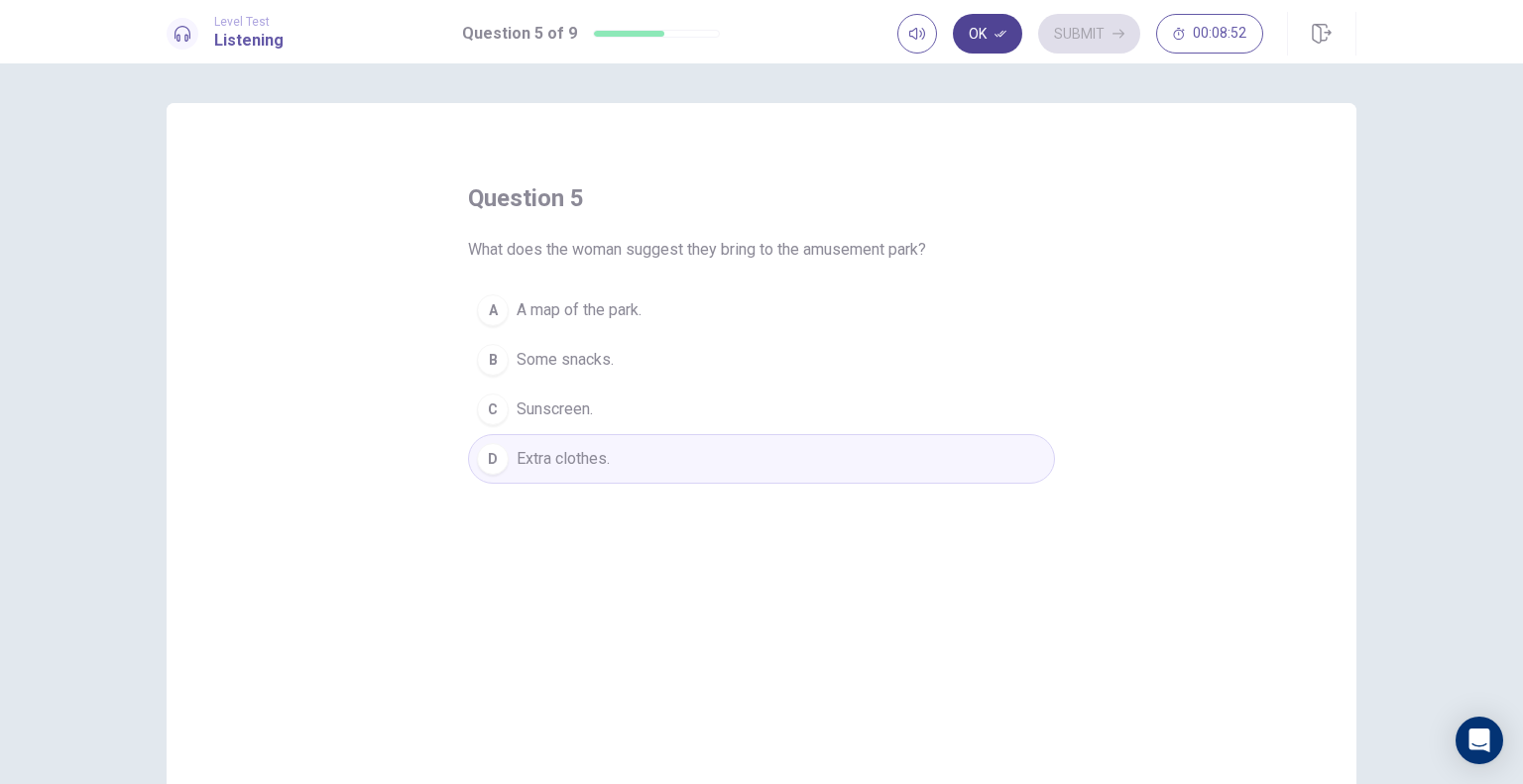 click on "Ok" at bounding box center [988, 34] 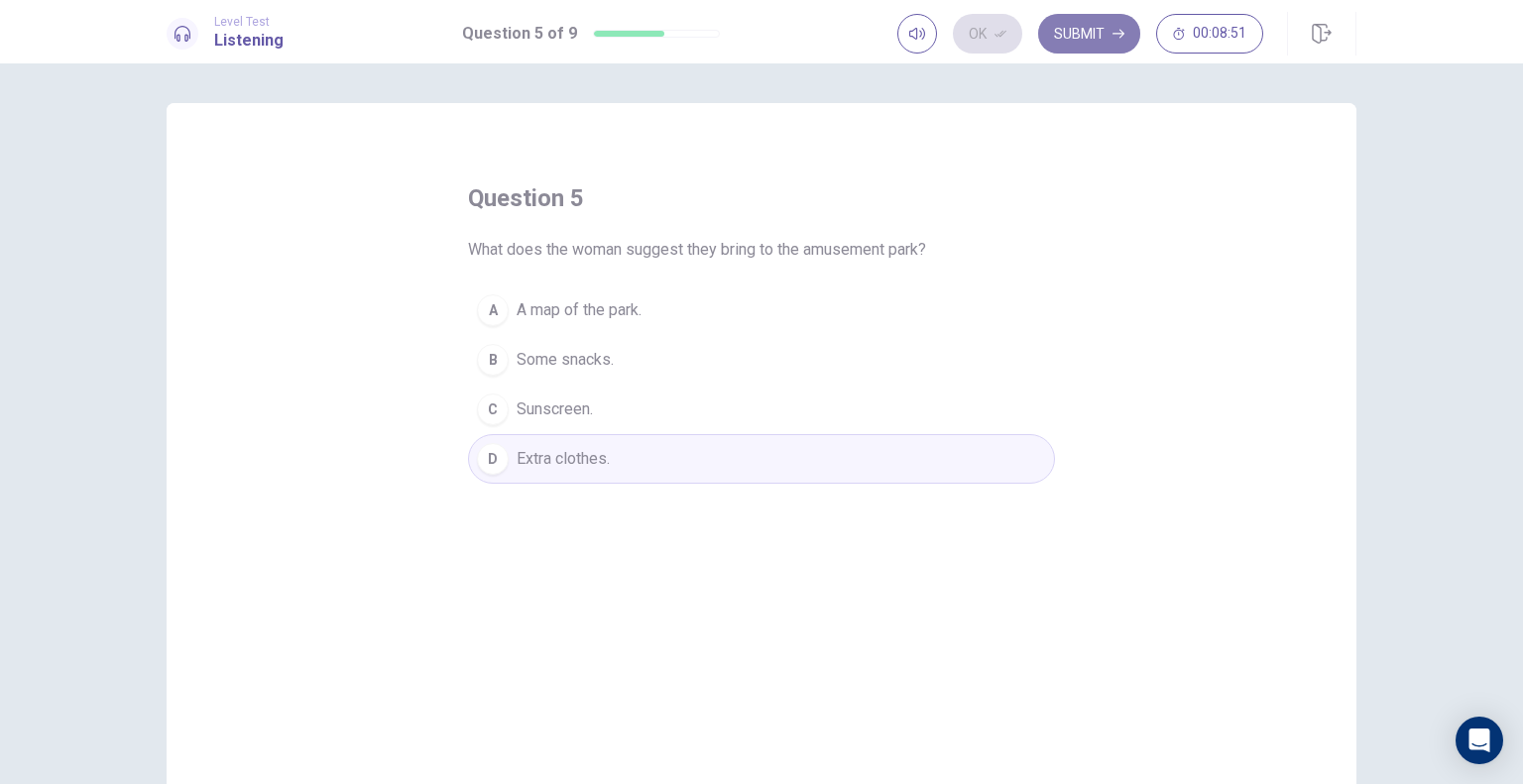 click on "Submit" at bounding box center (1089, 34) 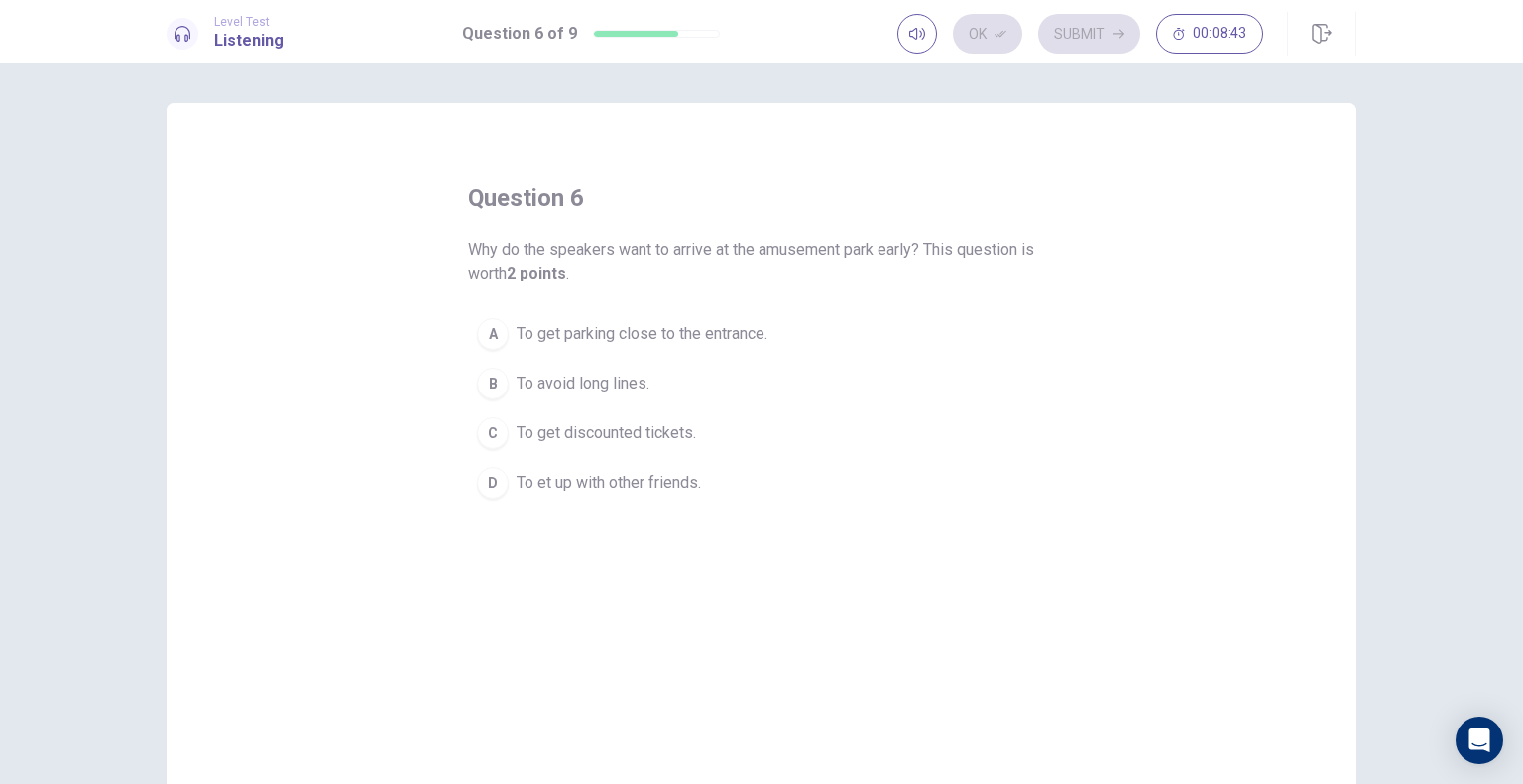 click on "B" at bounding box center [493, 384] 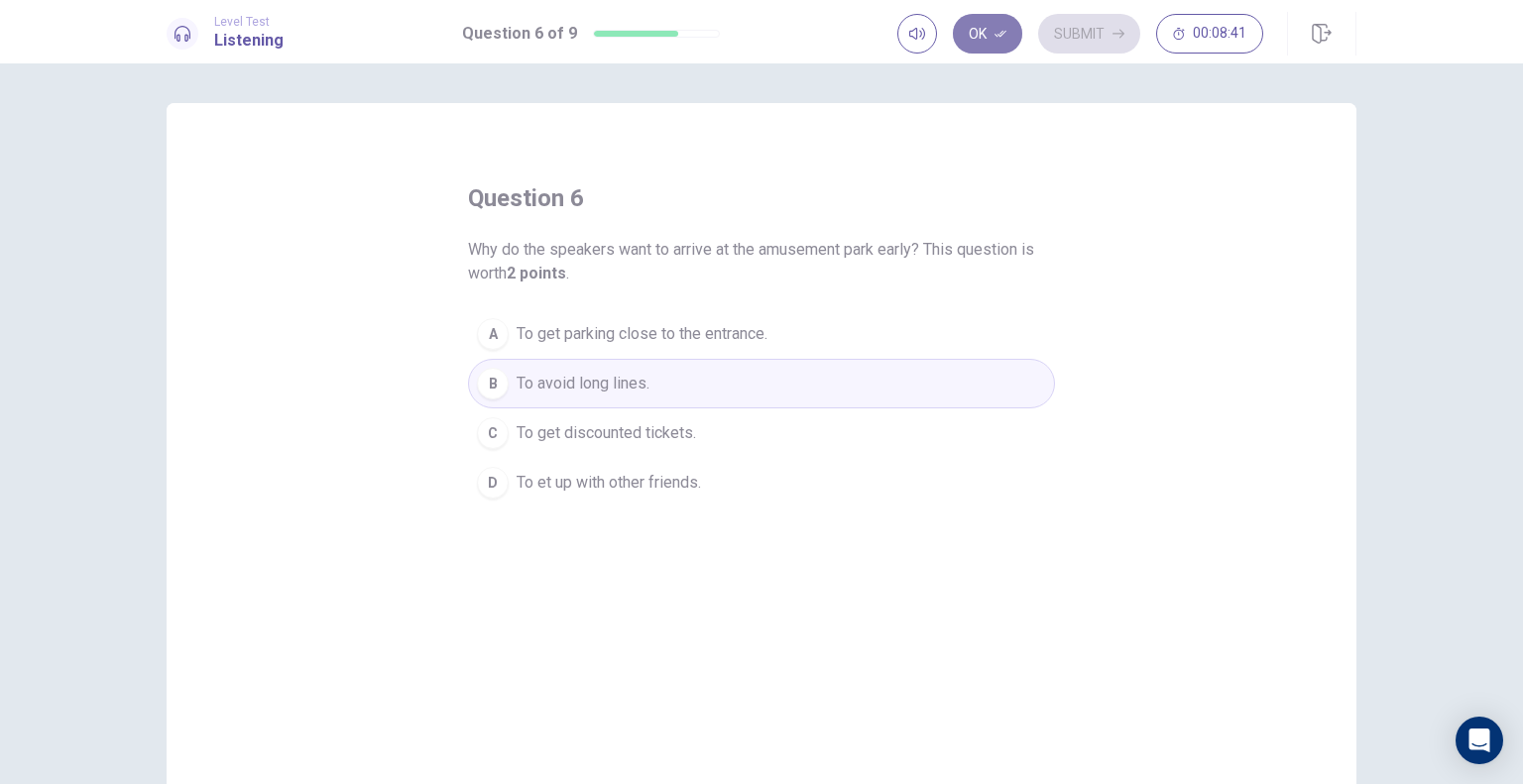 click on "Ok" at bounding box center (988, 34) 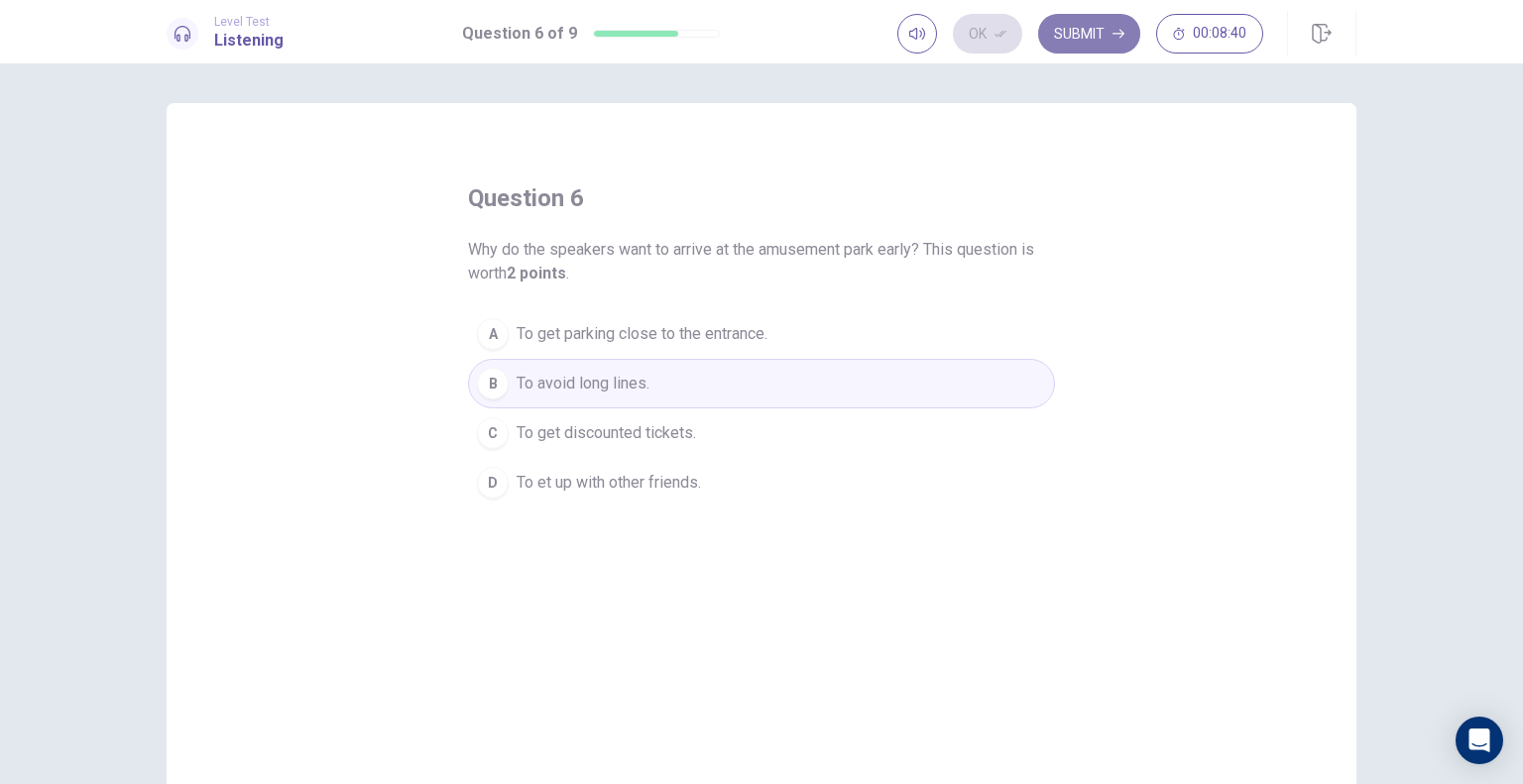 click on "Submit" at bounding box center [1089, 34] 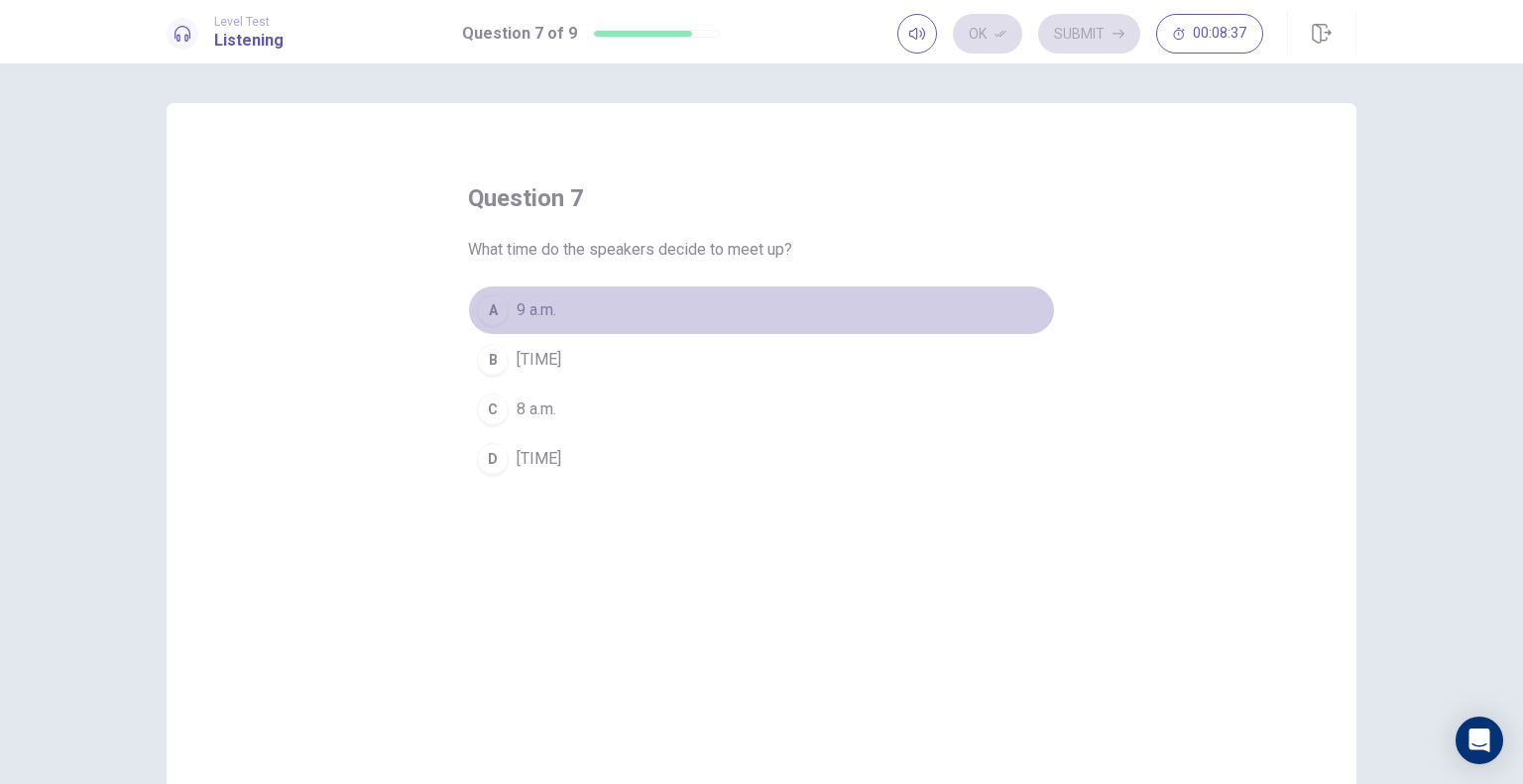 click on "A" at bounding box center [493, 310] 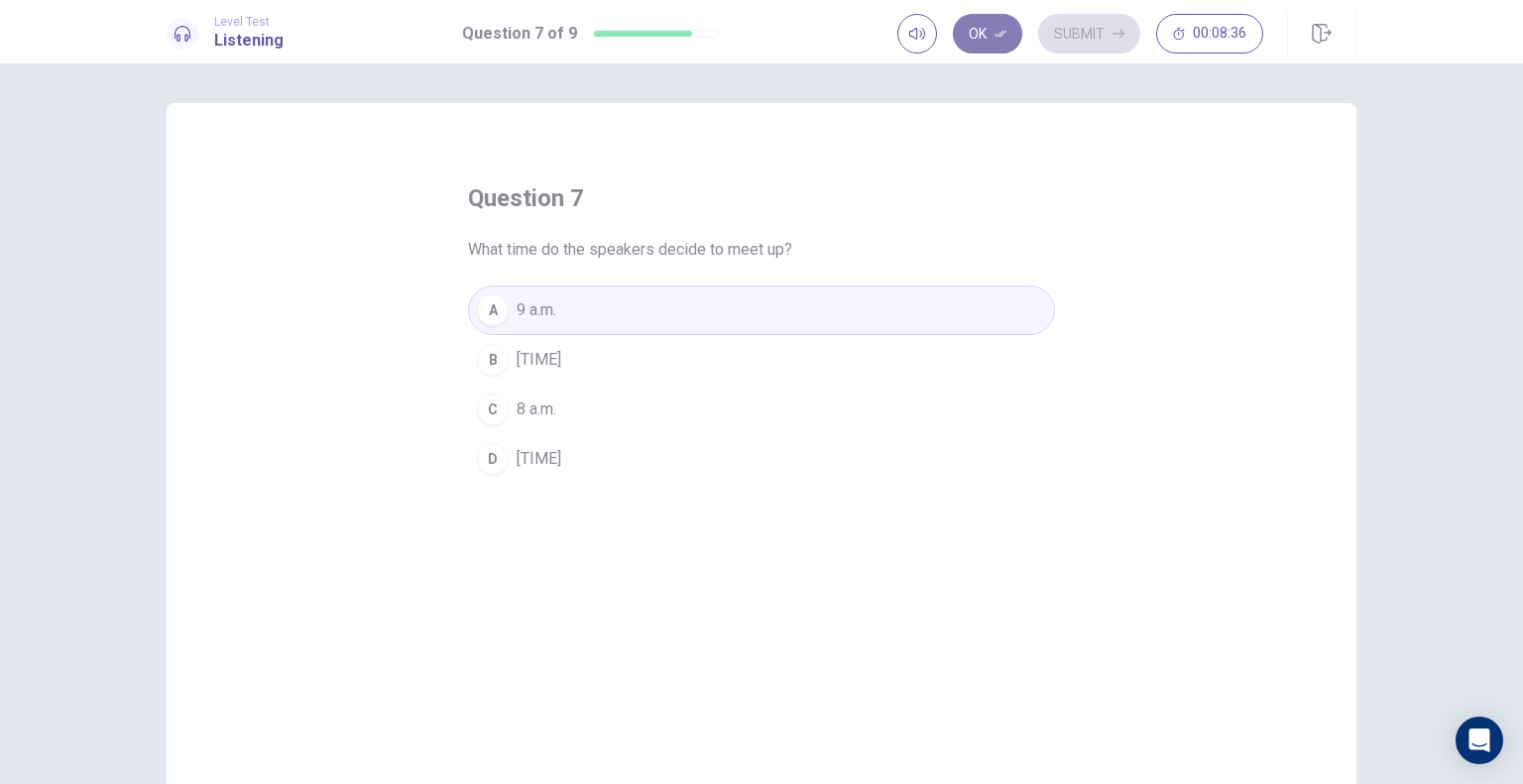 click on "Ok" at bounding box center [988, 34] 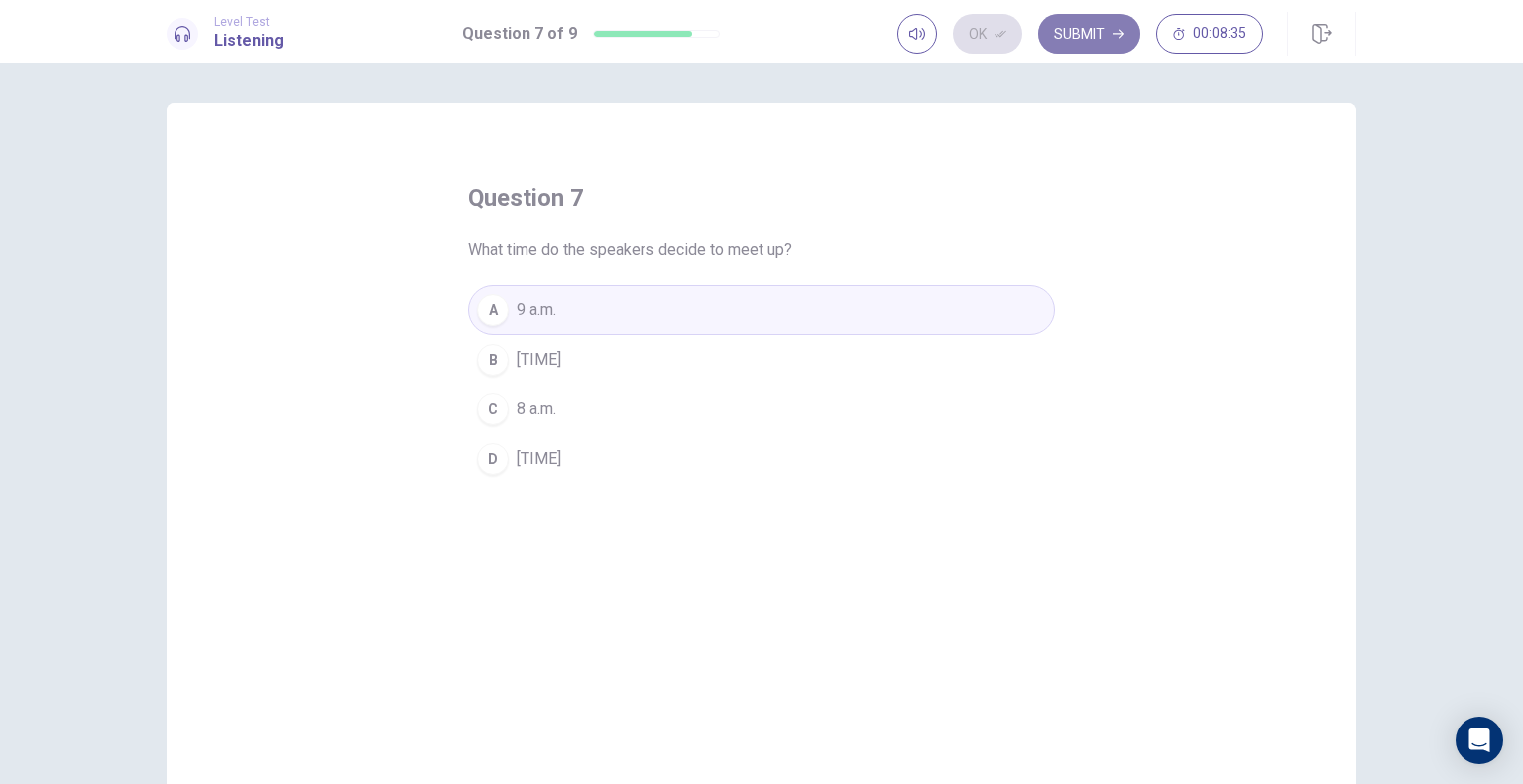 click on "Submit" at bounding box center [1089, 34] 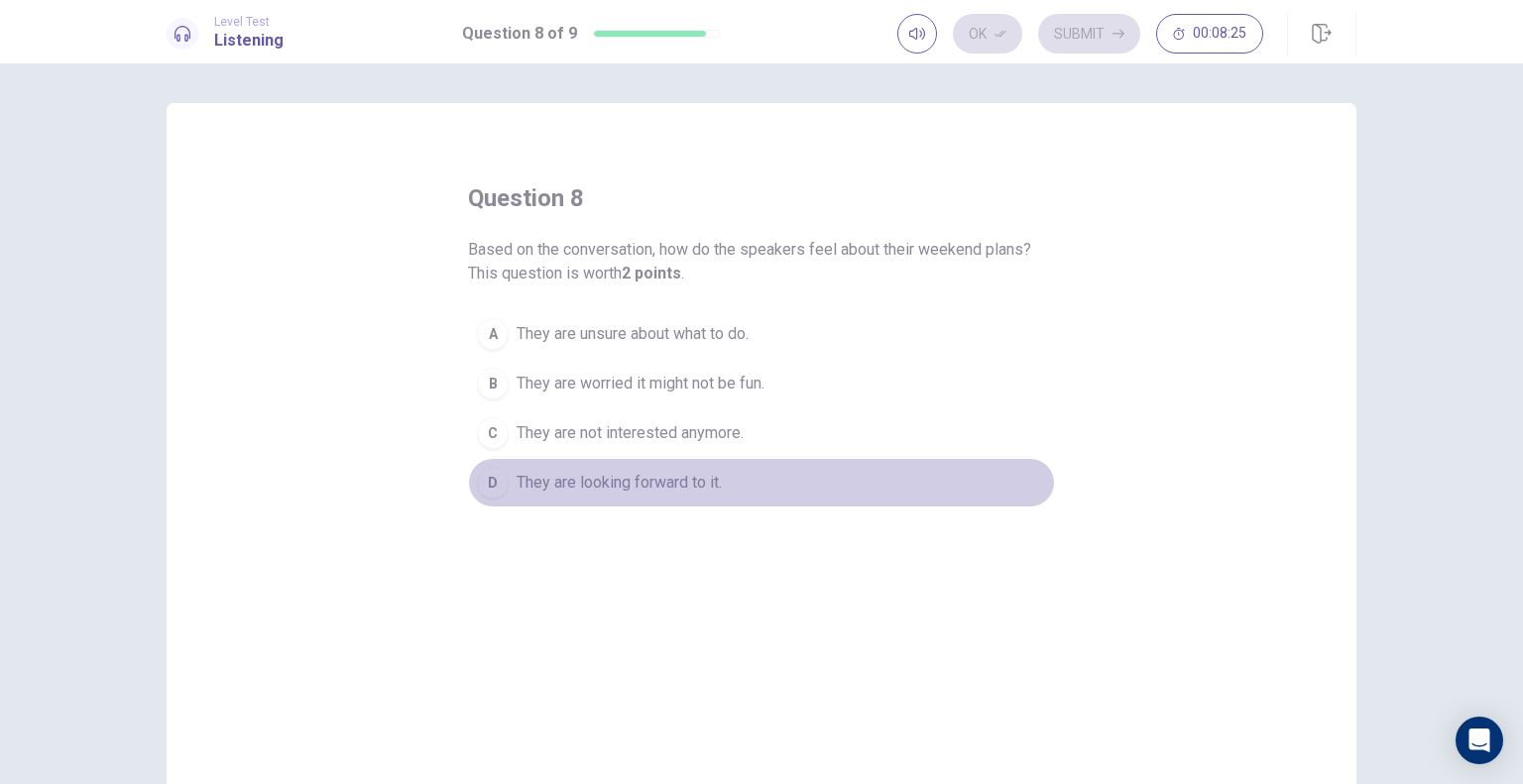 click on "D" at bounding box center (493, 483) 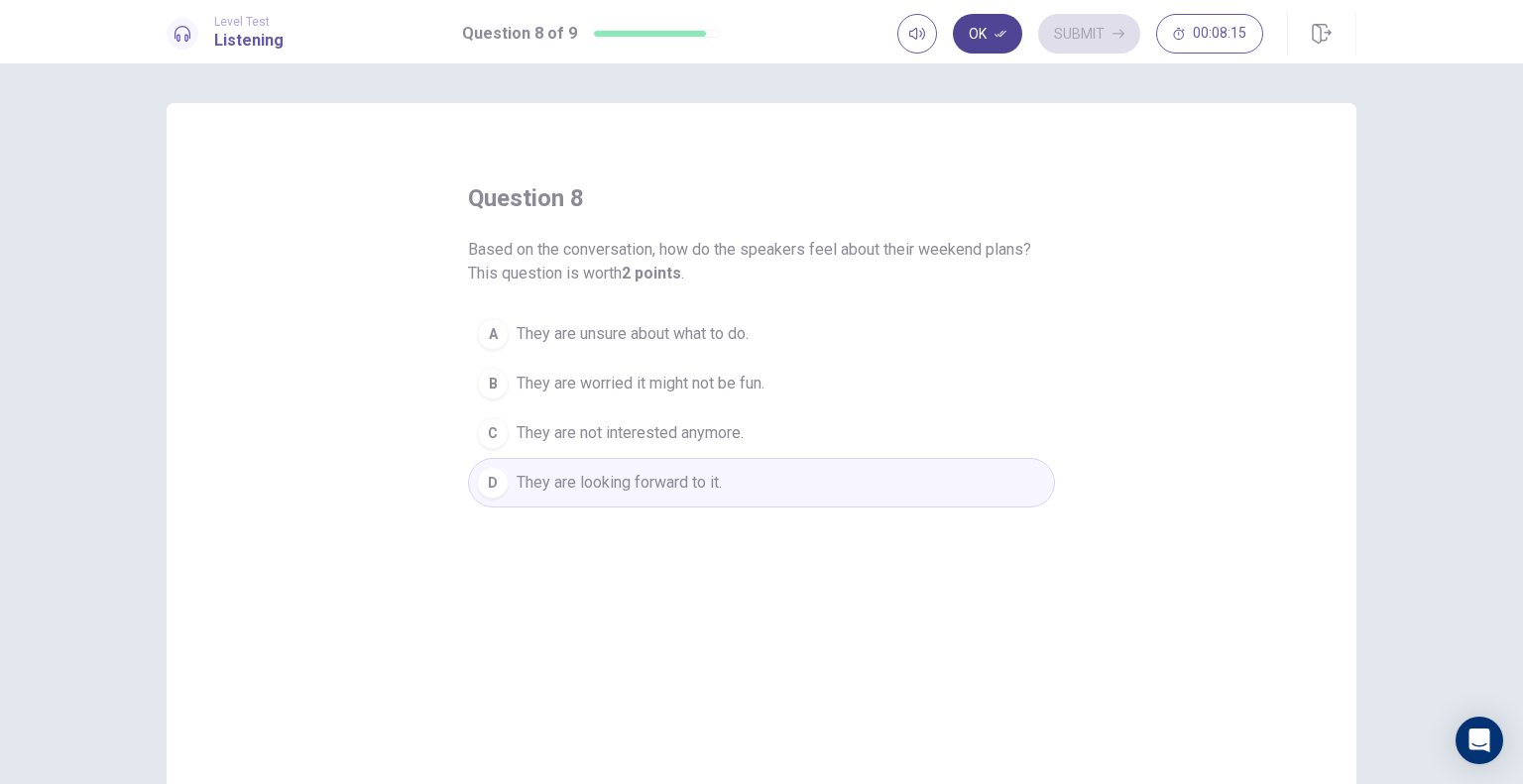 click on "Ok" at bounding box center (988, 34) 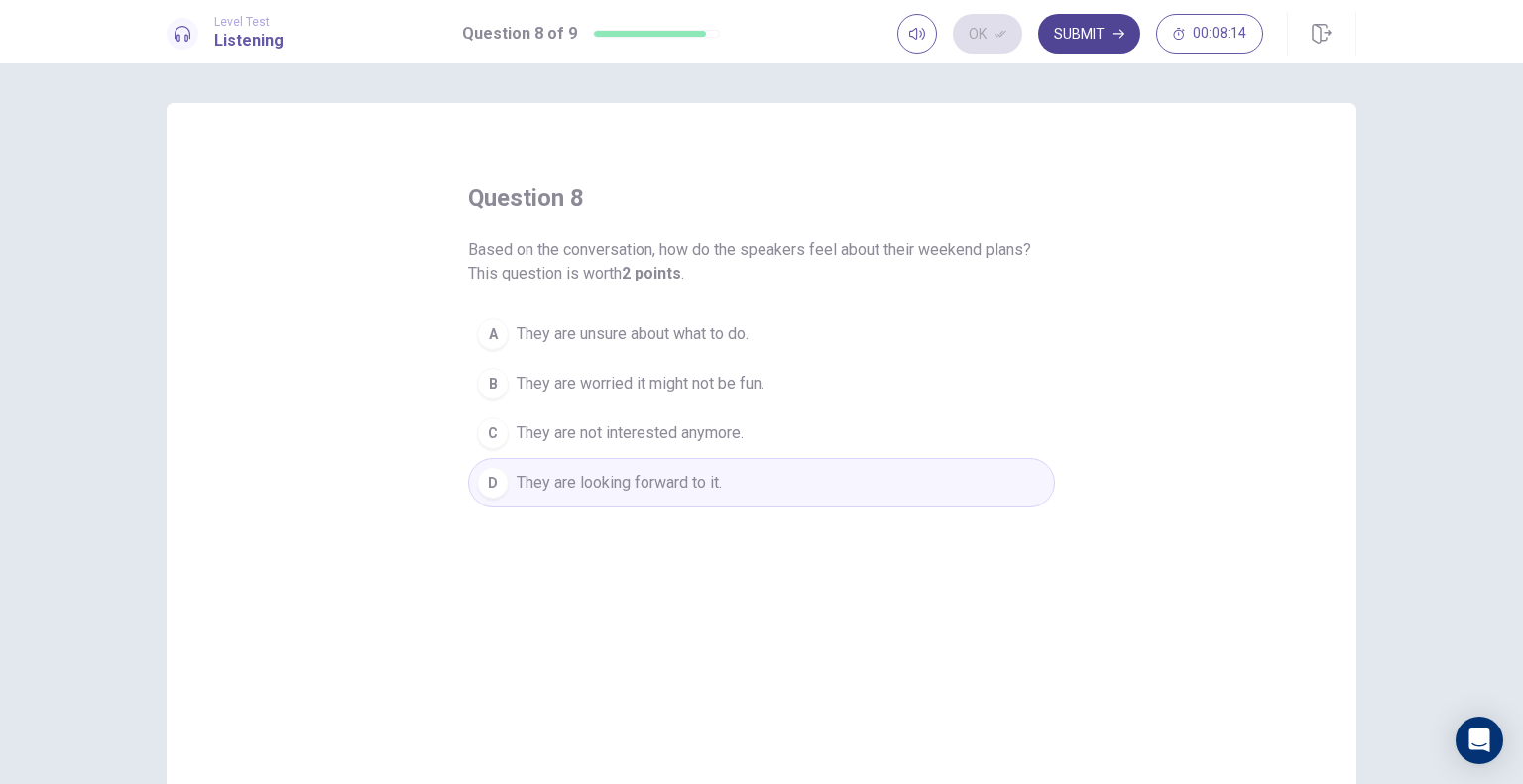 click on "Submit" at bounding box center [1089, 34] 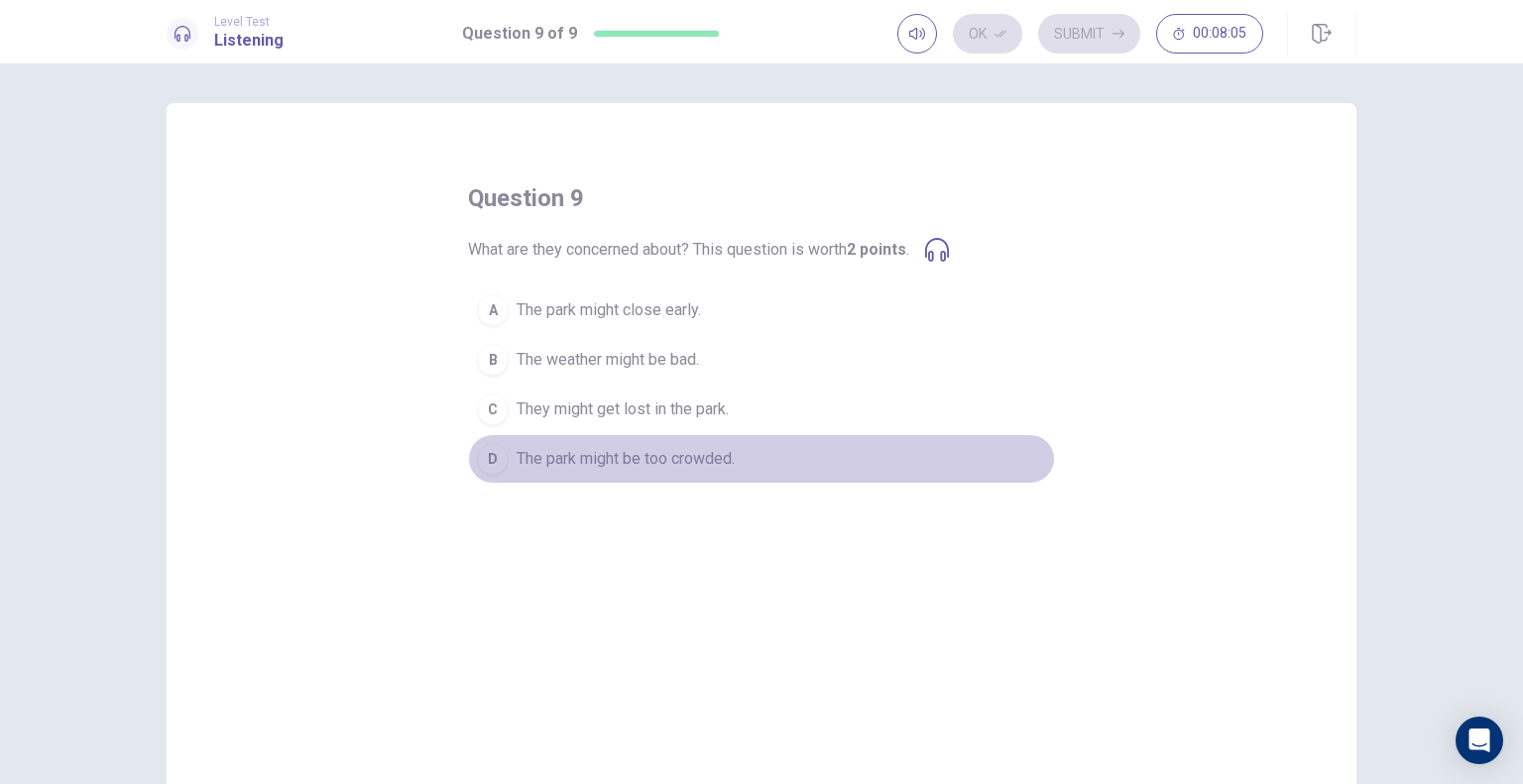 click on "D" at bounding box center (493, 459) 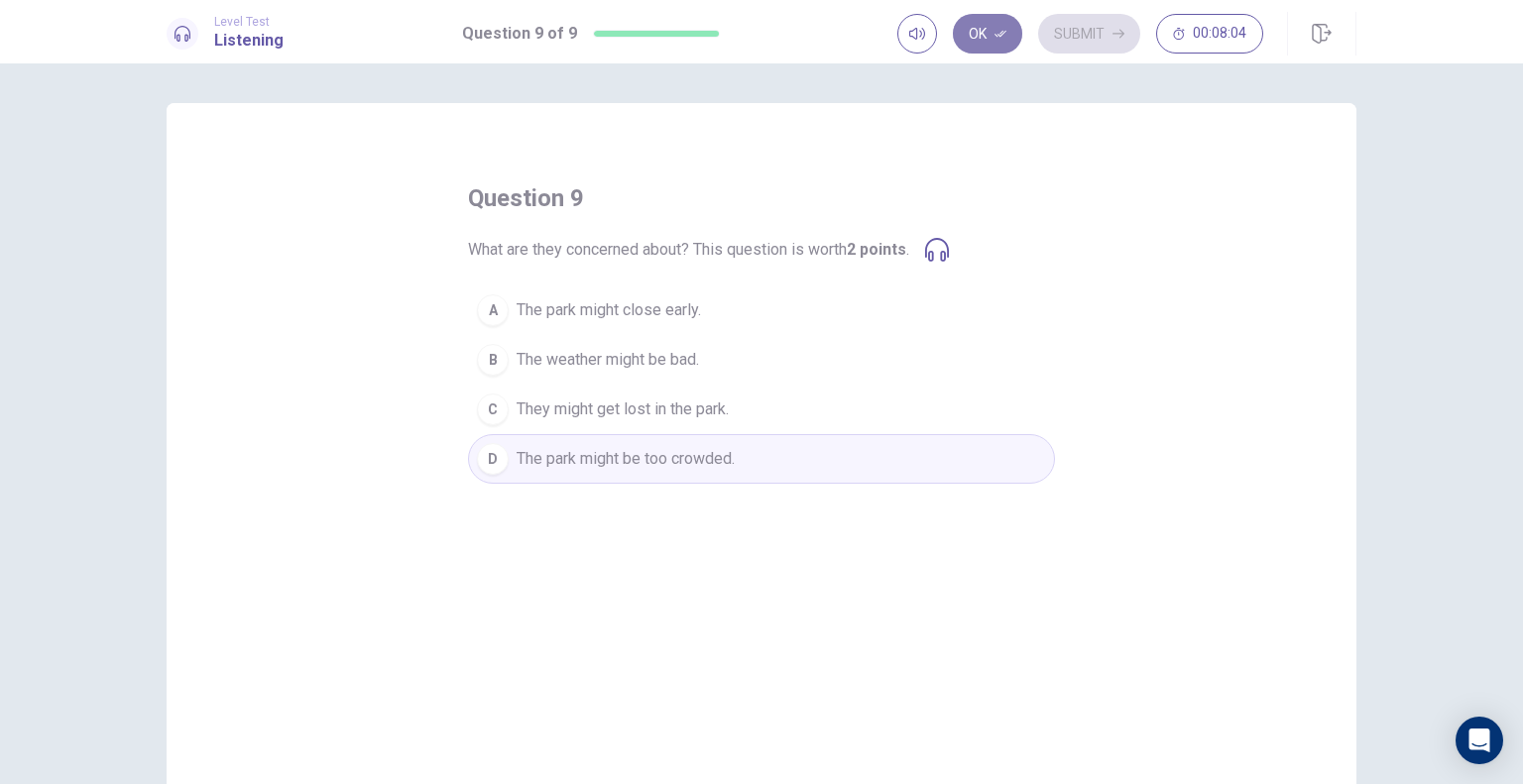 click on "Ok" at bounding box center (988, 34) 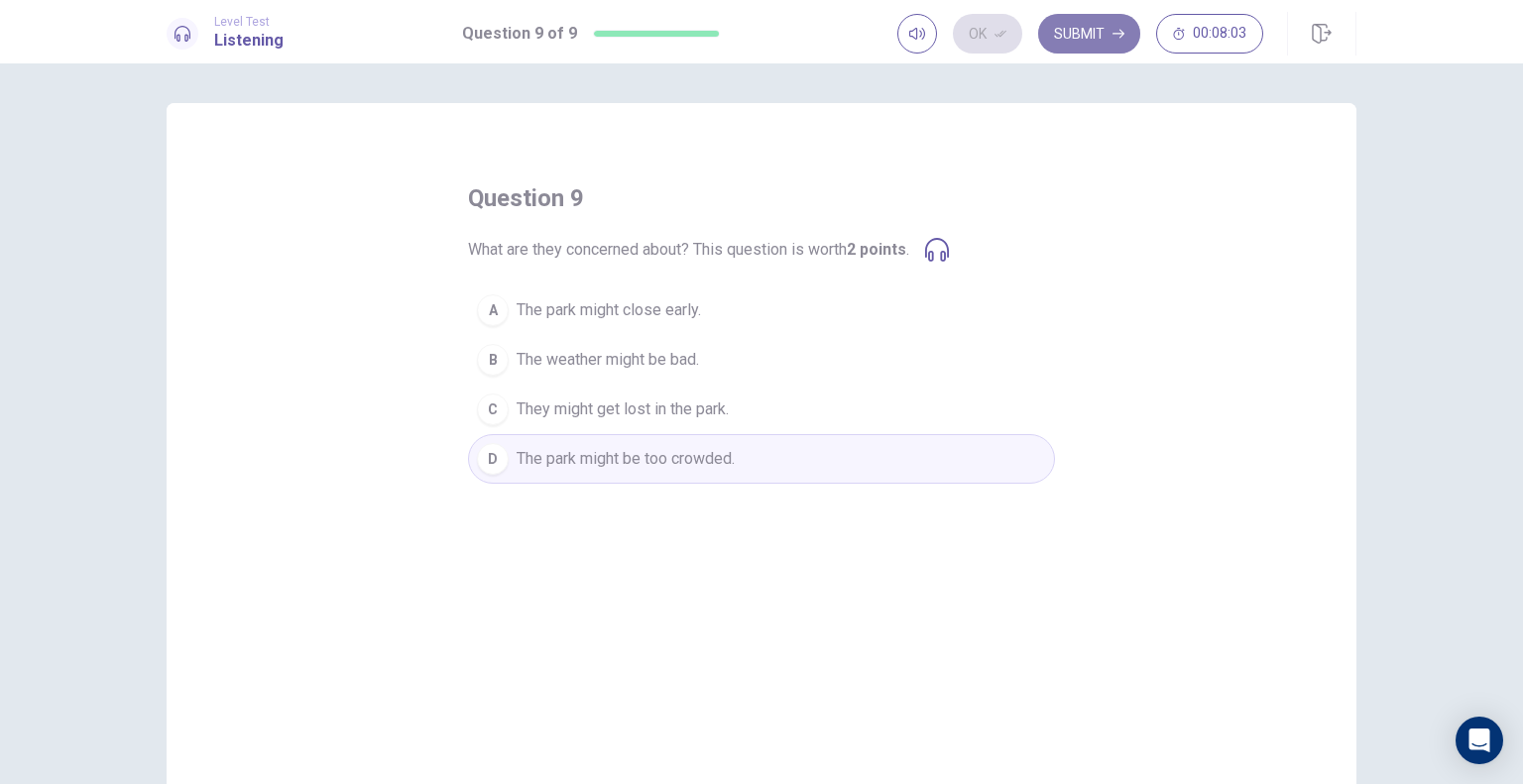click on "Submit" at bounding box center [1089, 34] 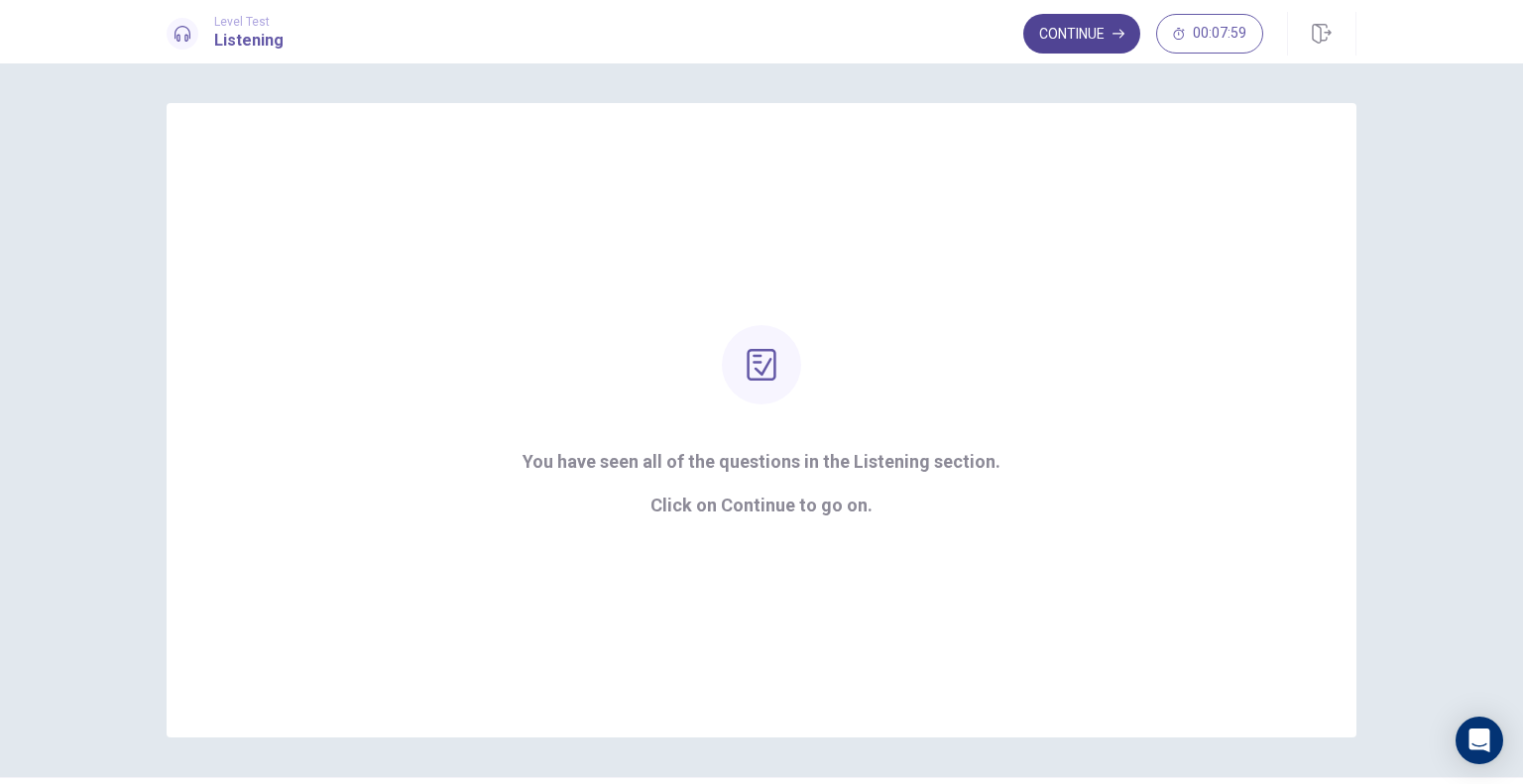 click on "Continue" at bounding box center [1082, 34] 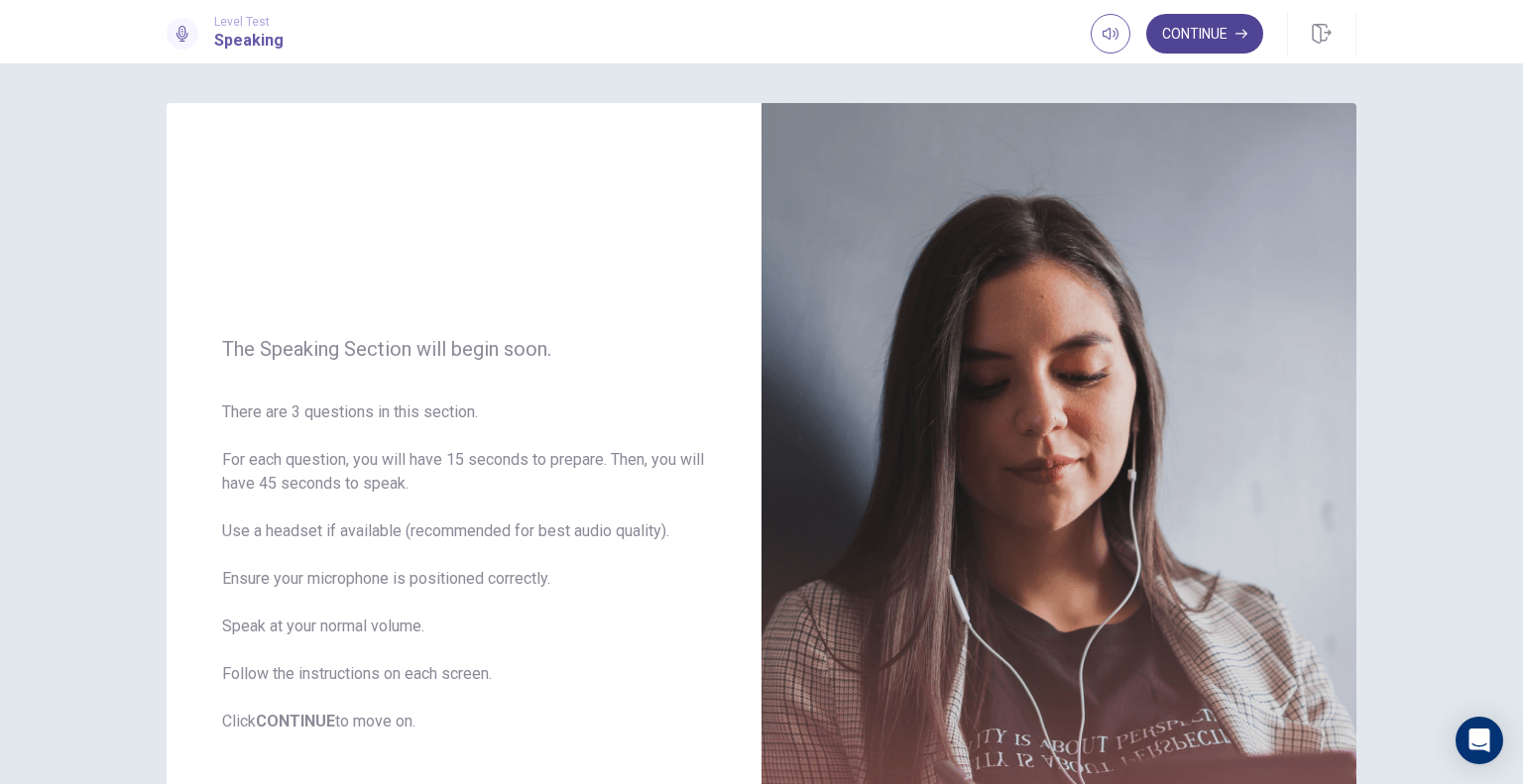 click on "Continue" at bounding box center [1205, 34] 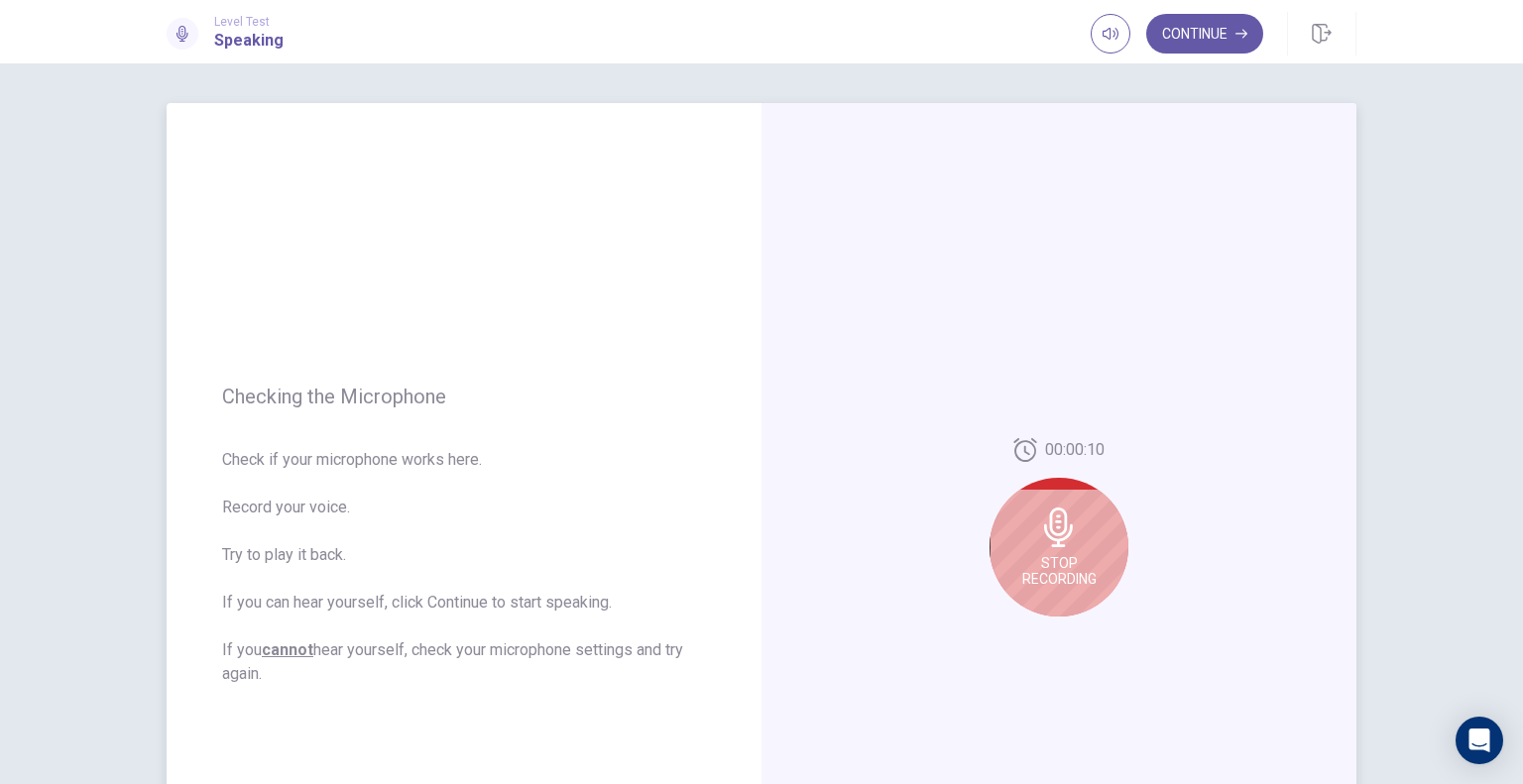 click 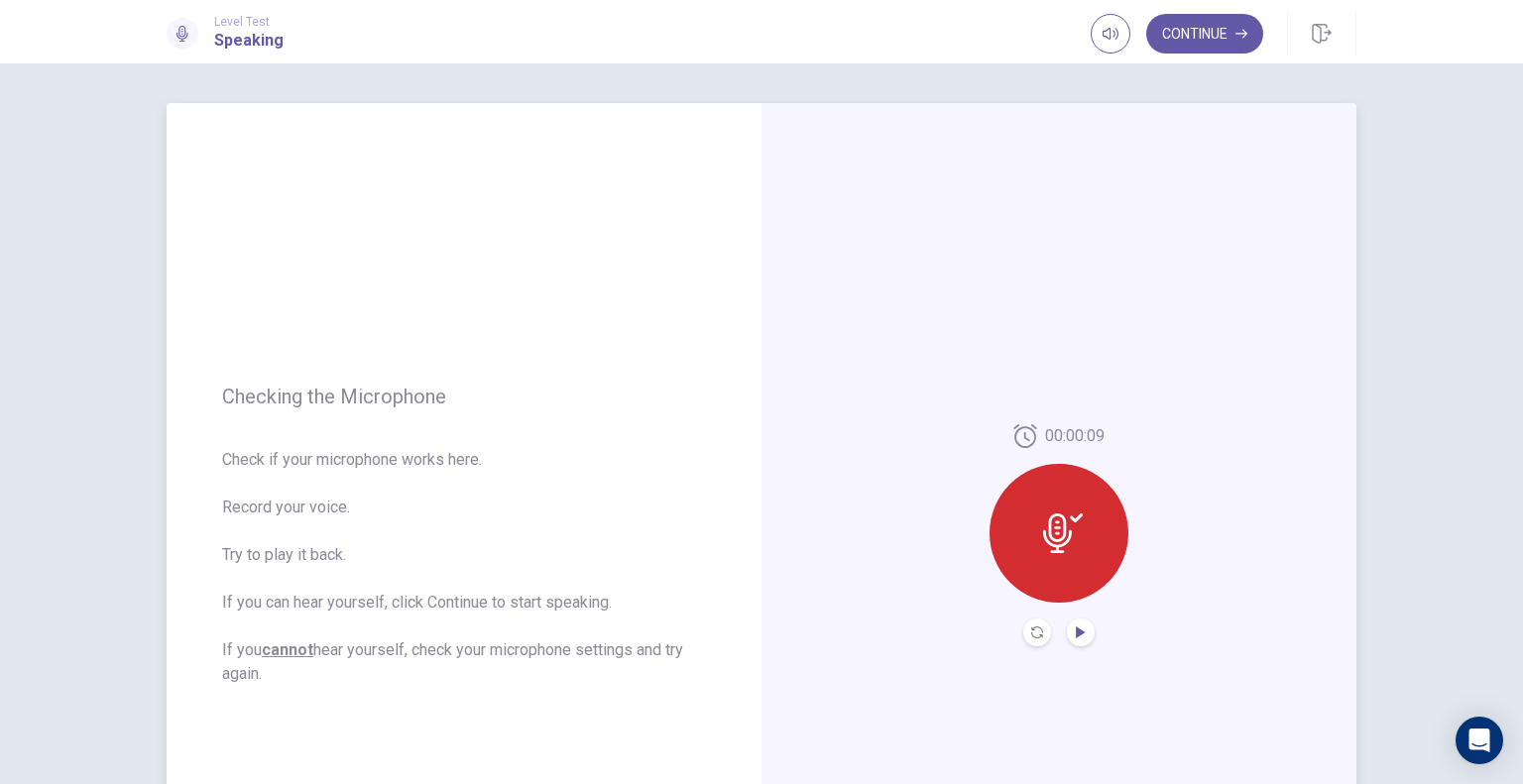 click 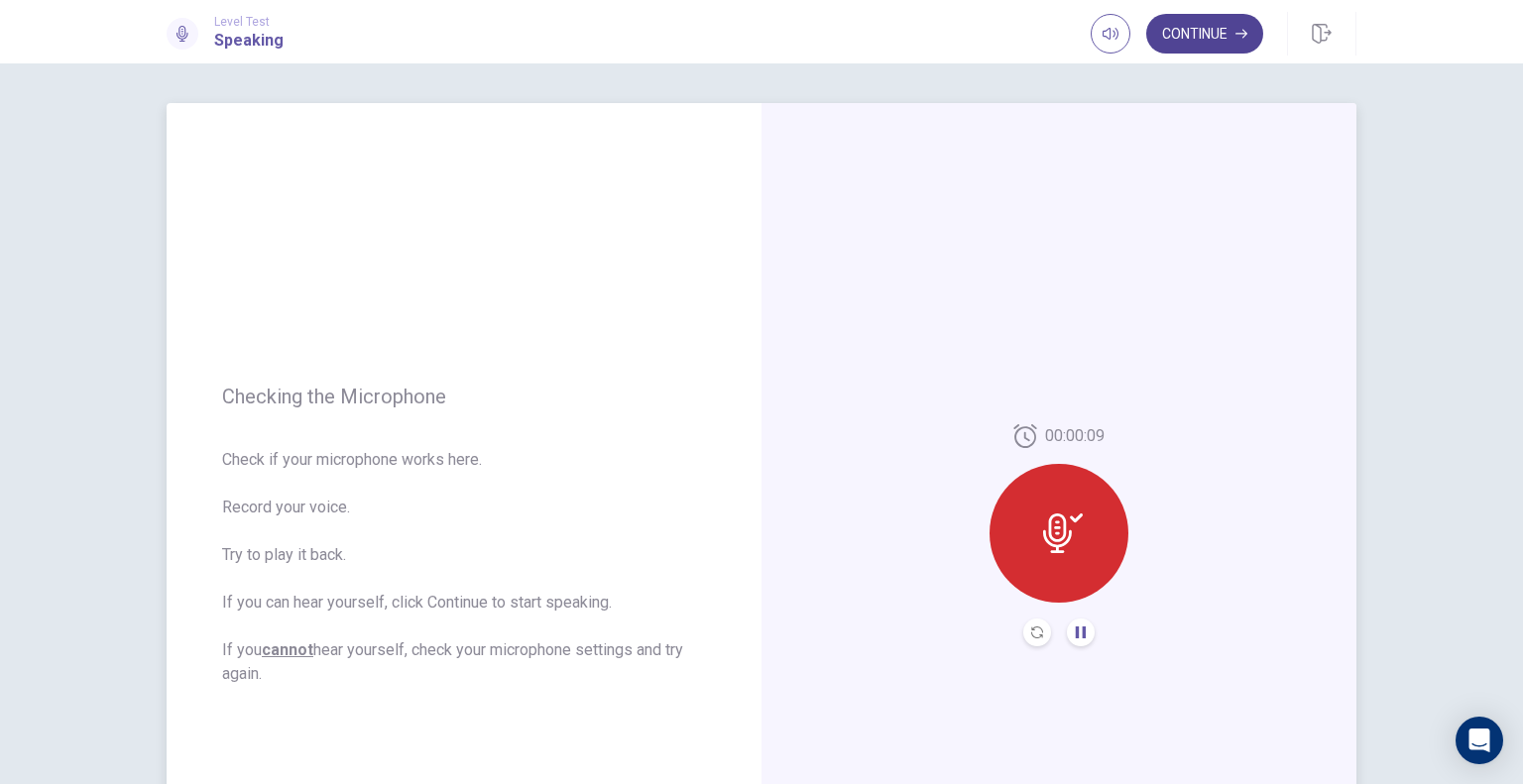 click on "Continue" at bounding box center [1205, 34] 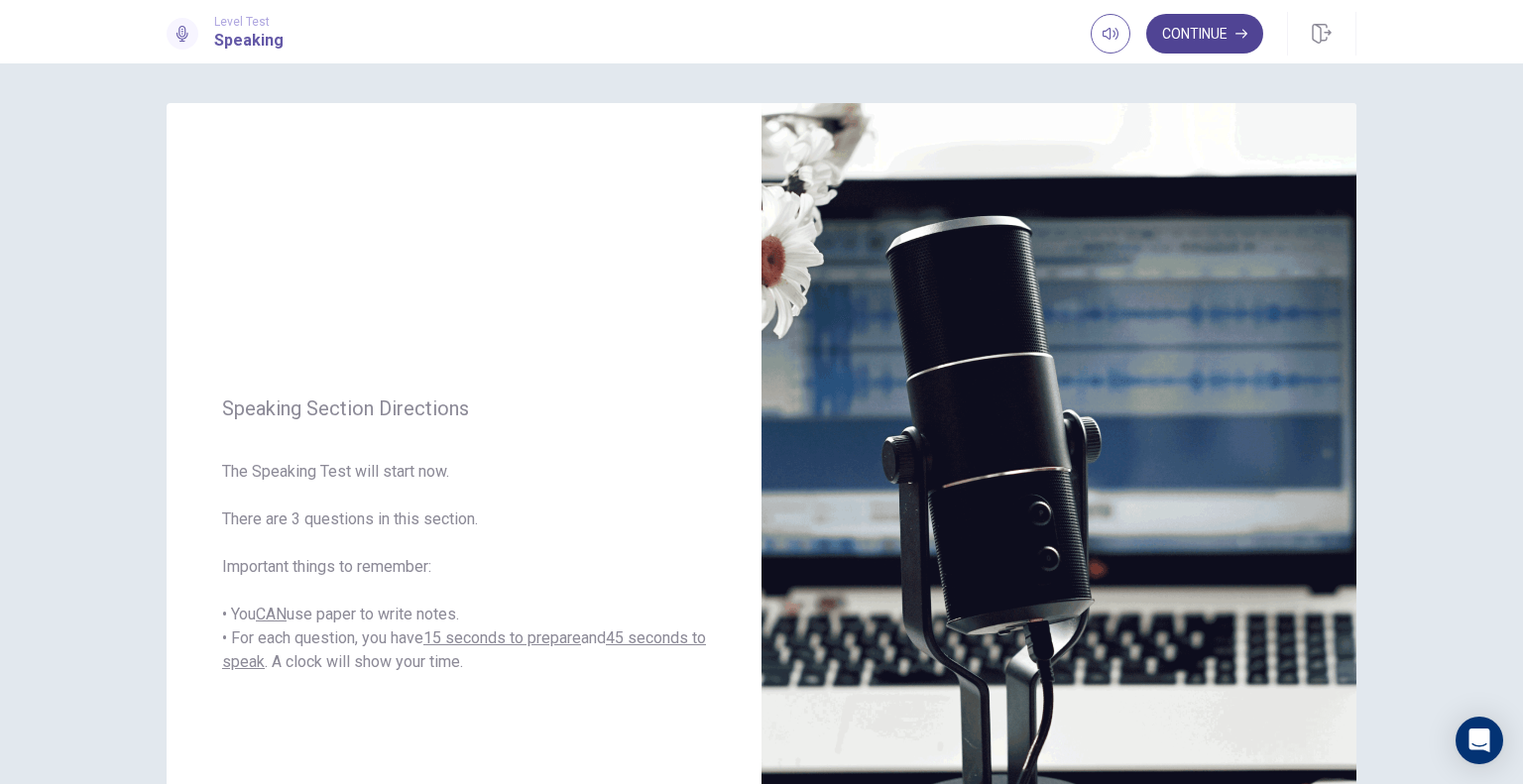 click on "Continue" at bounding box center [1205, 34] 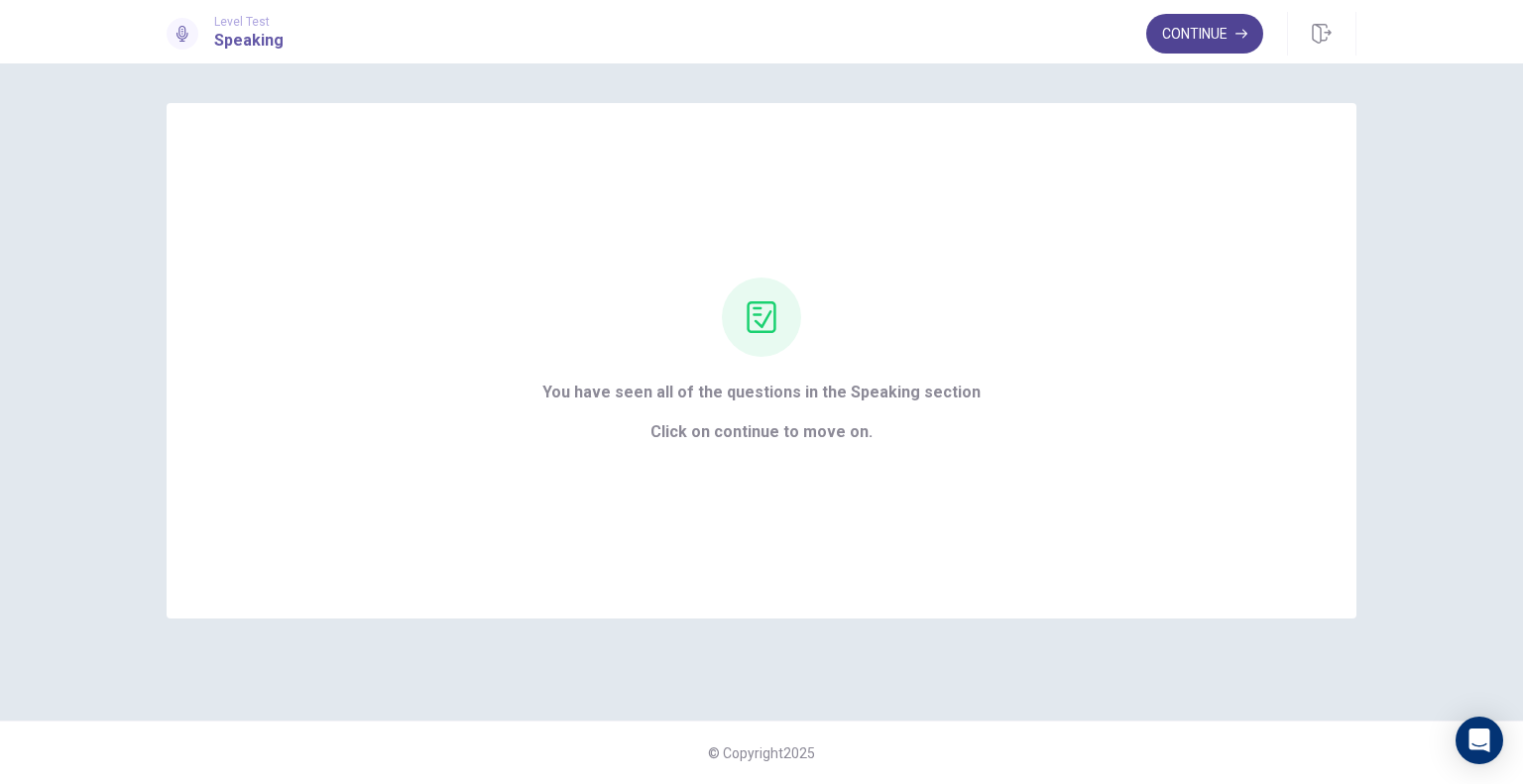 click on "Continue" at bounding box center [1205, 34] 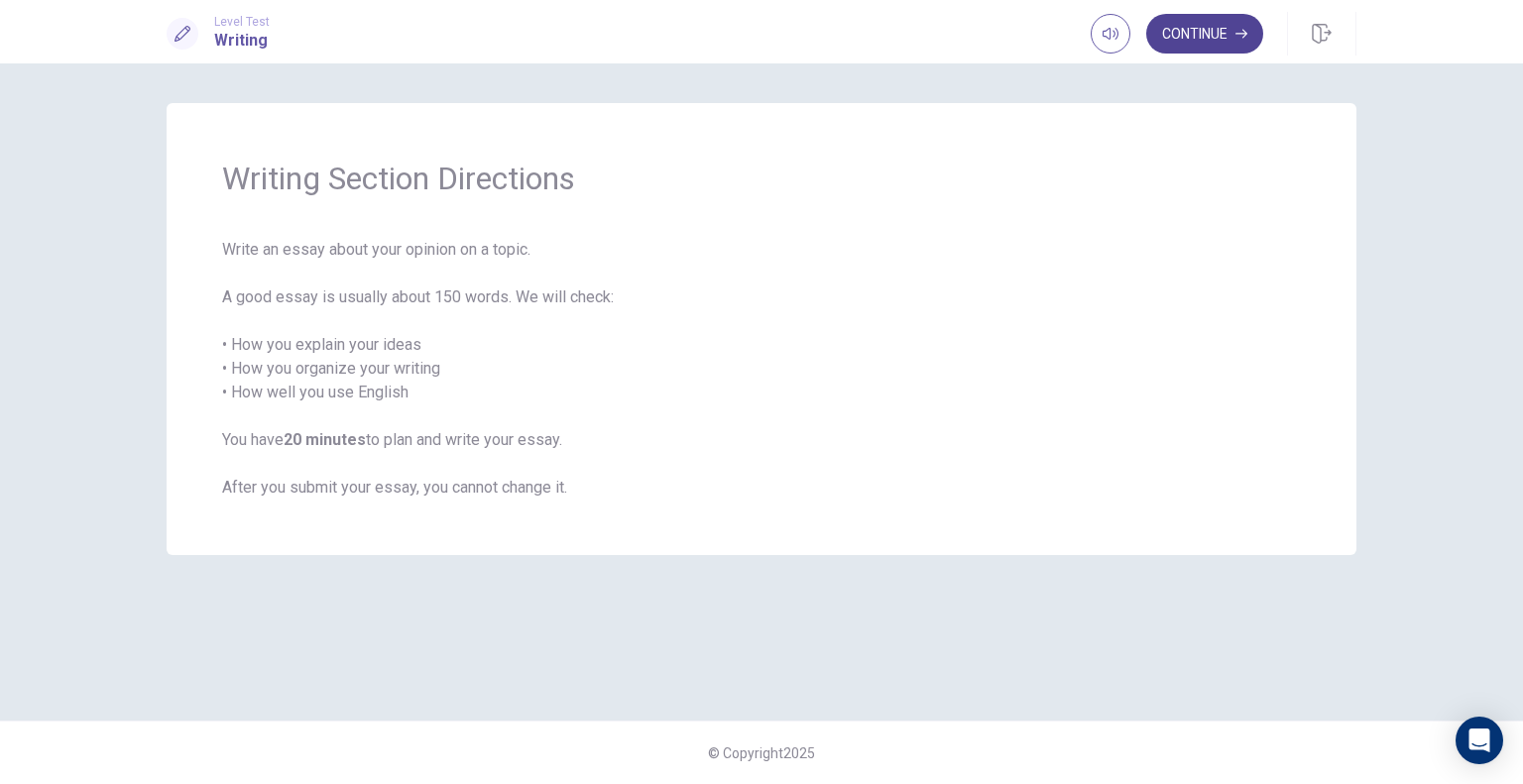 click on "Continue" at bounding box center (1205, 34) 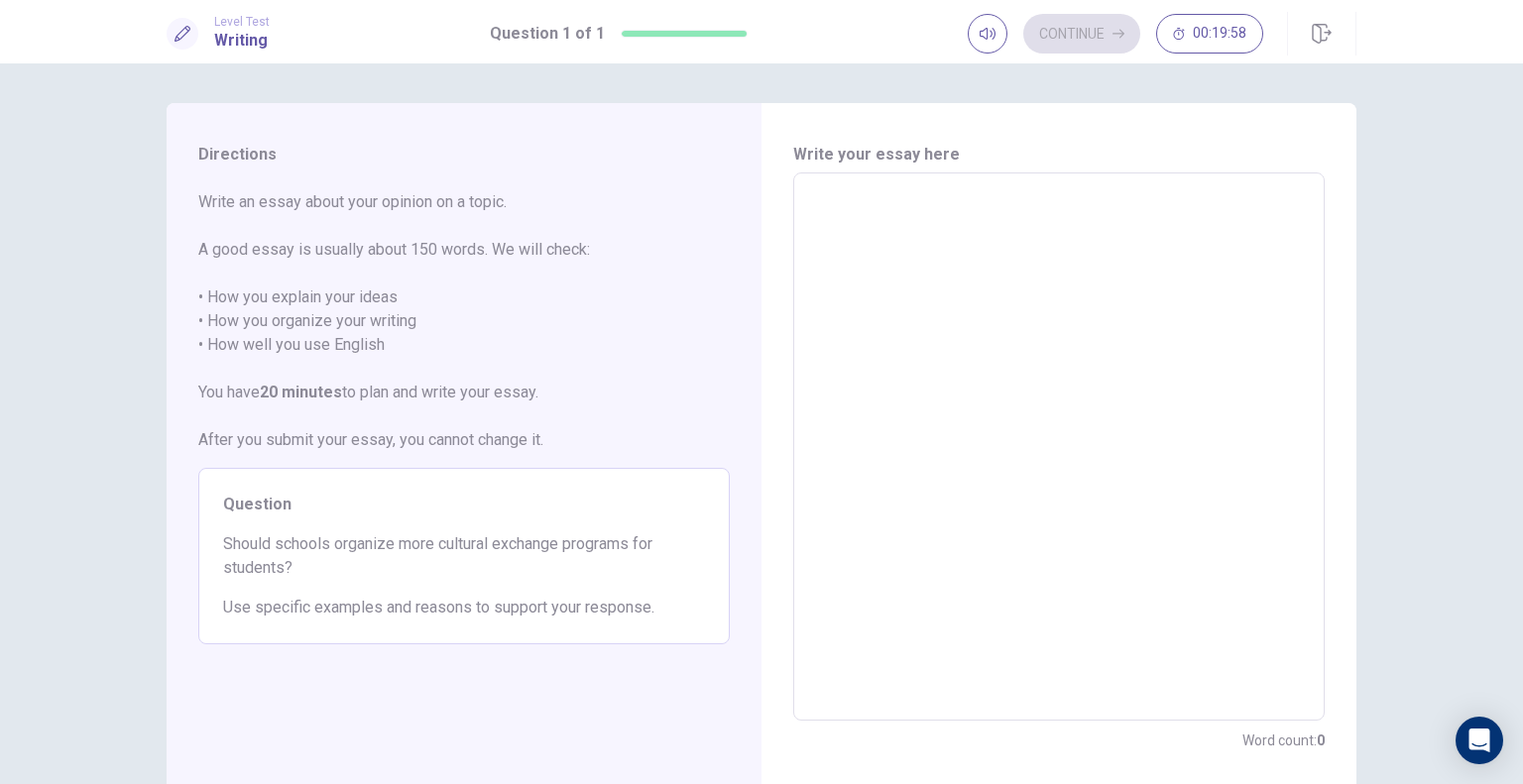click at bounding box center [1059, 447] 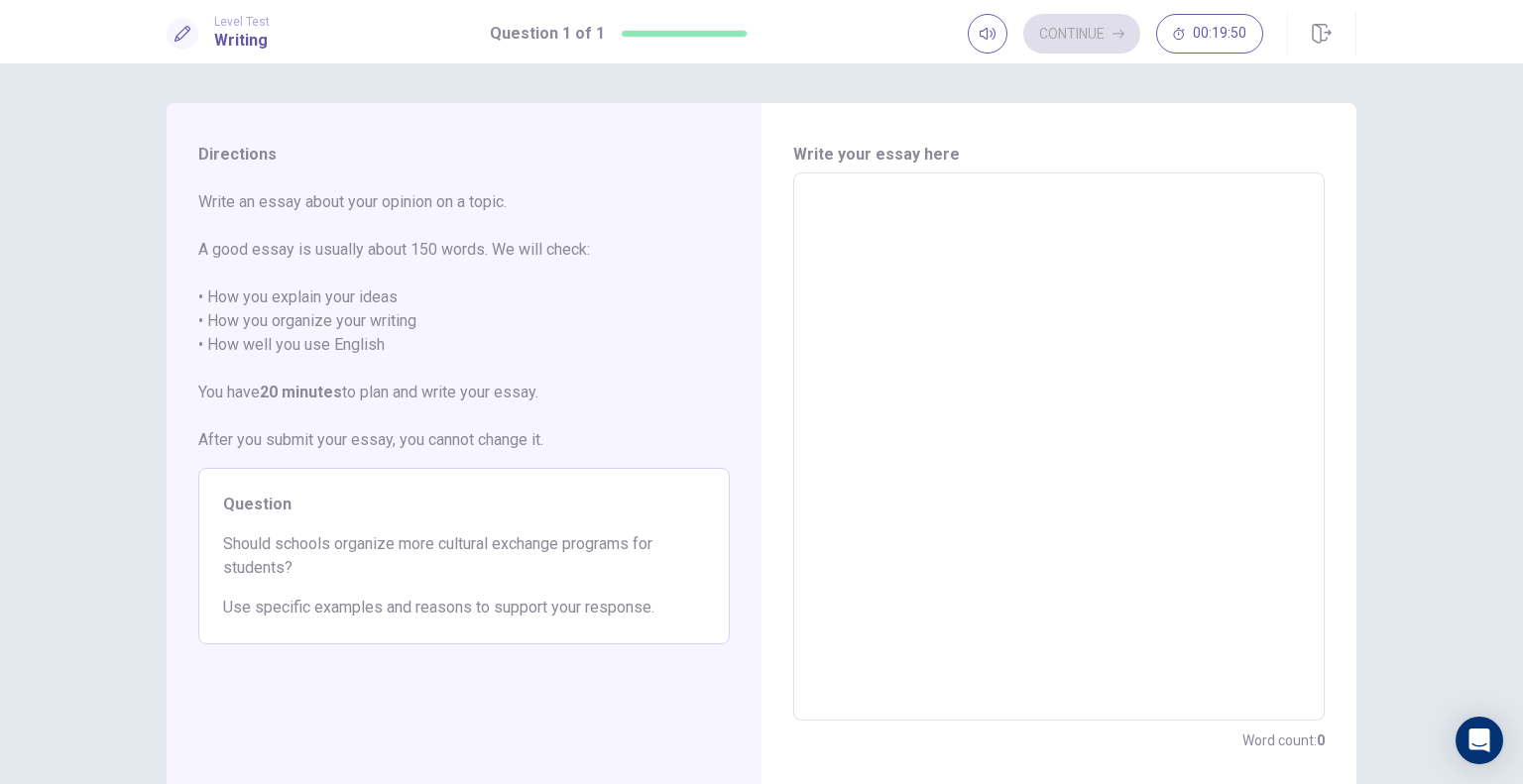 click at bounding box center (1059, 447) 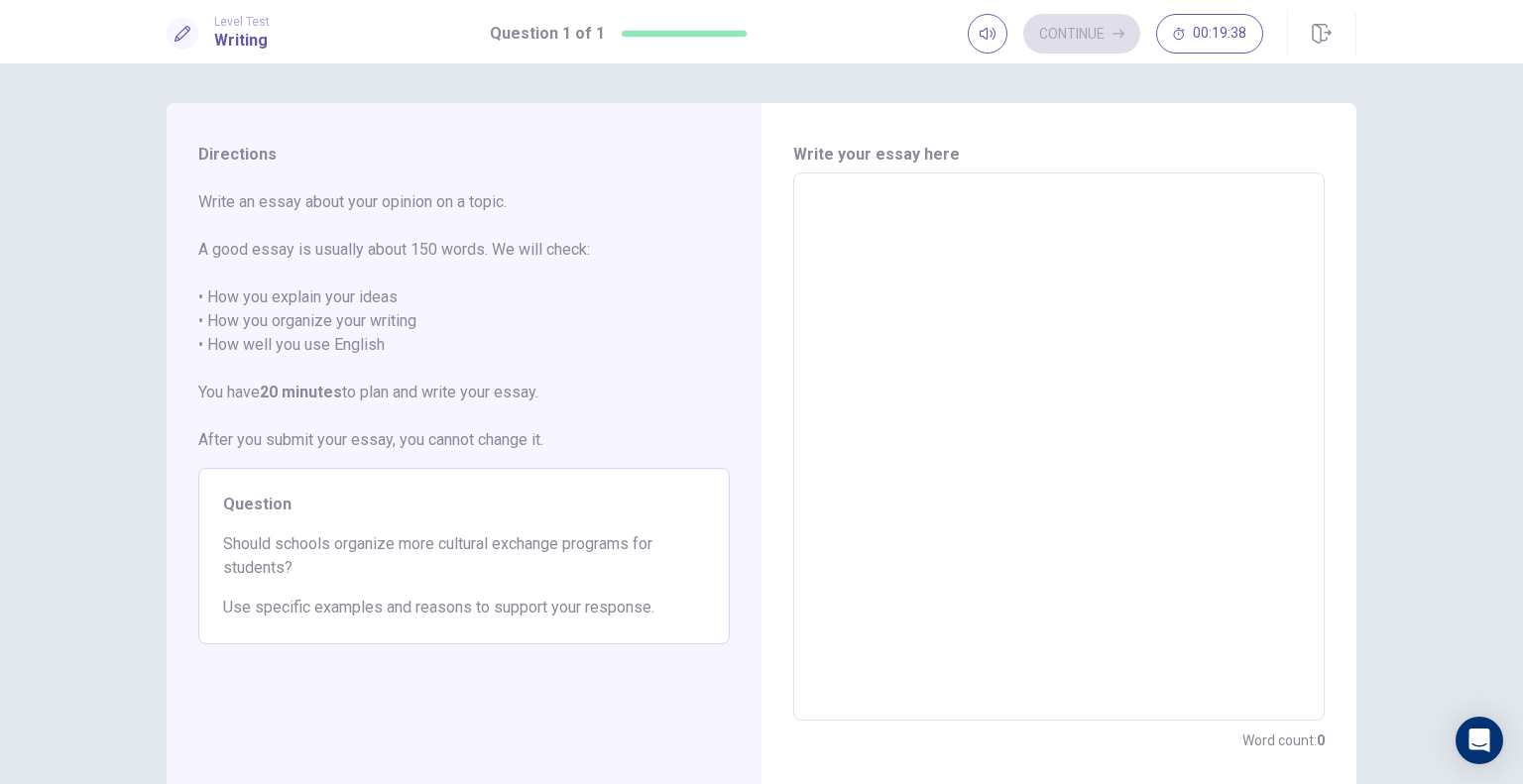 type on "*" 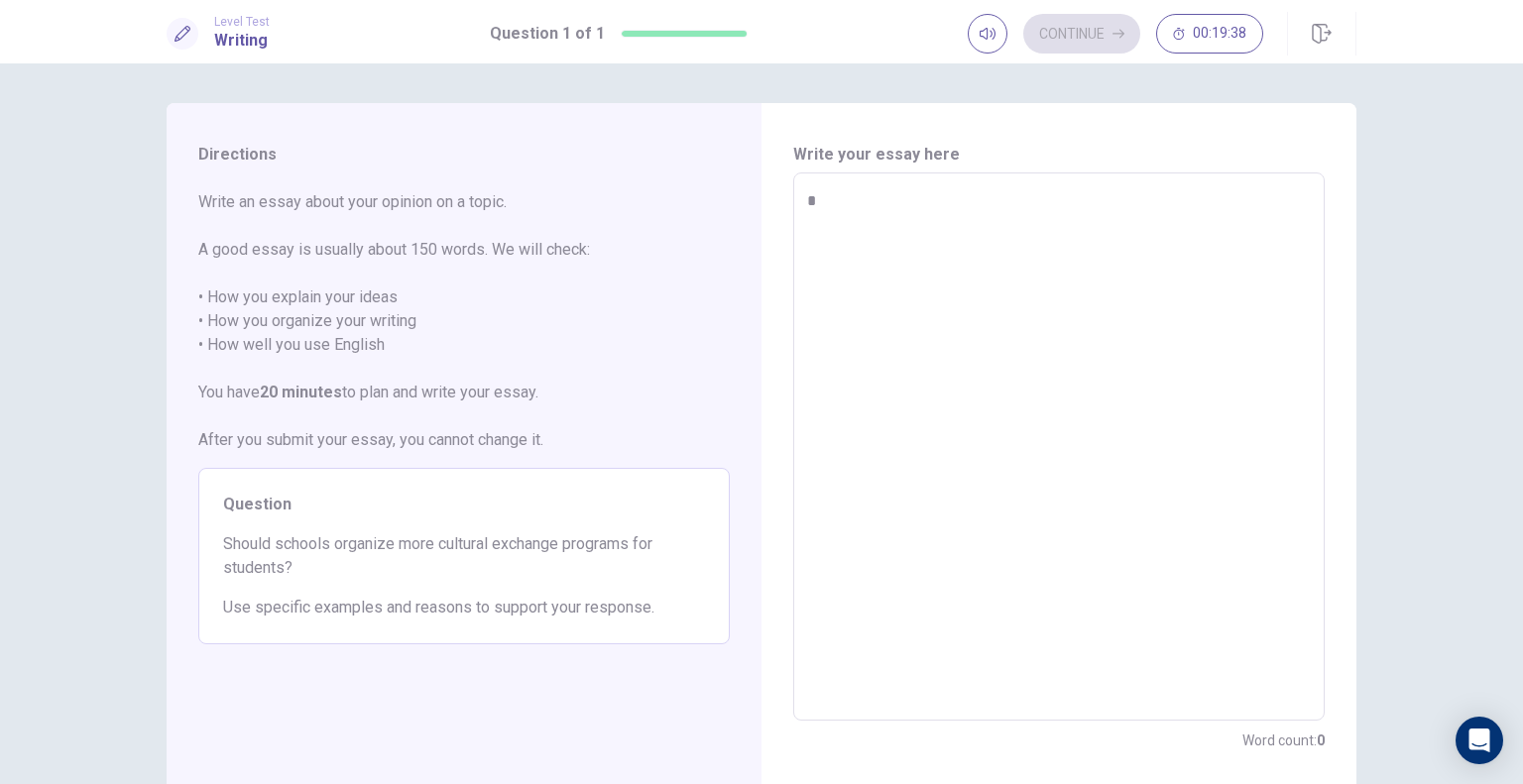 type on "*" 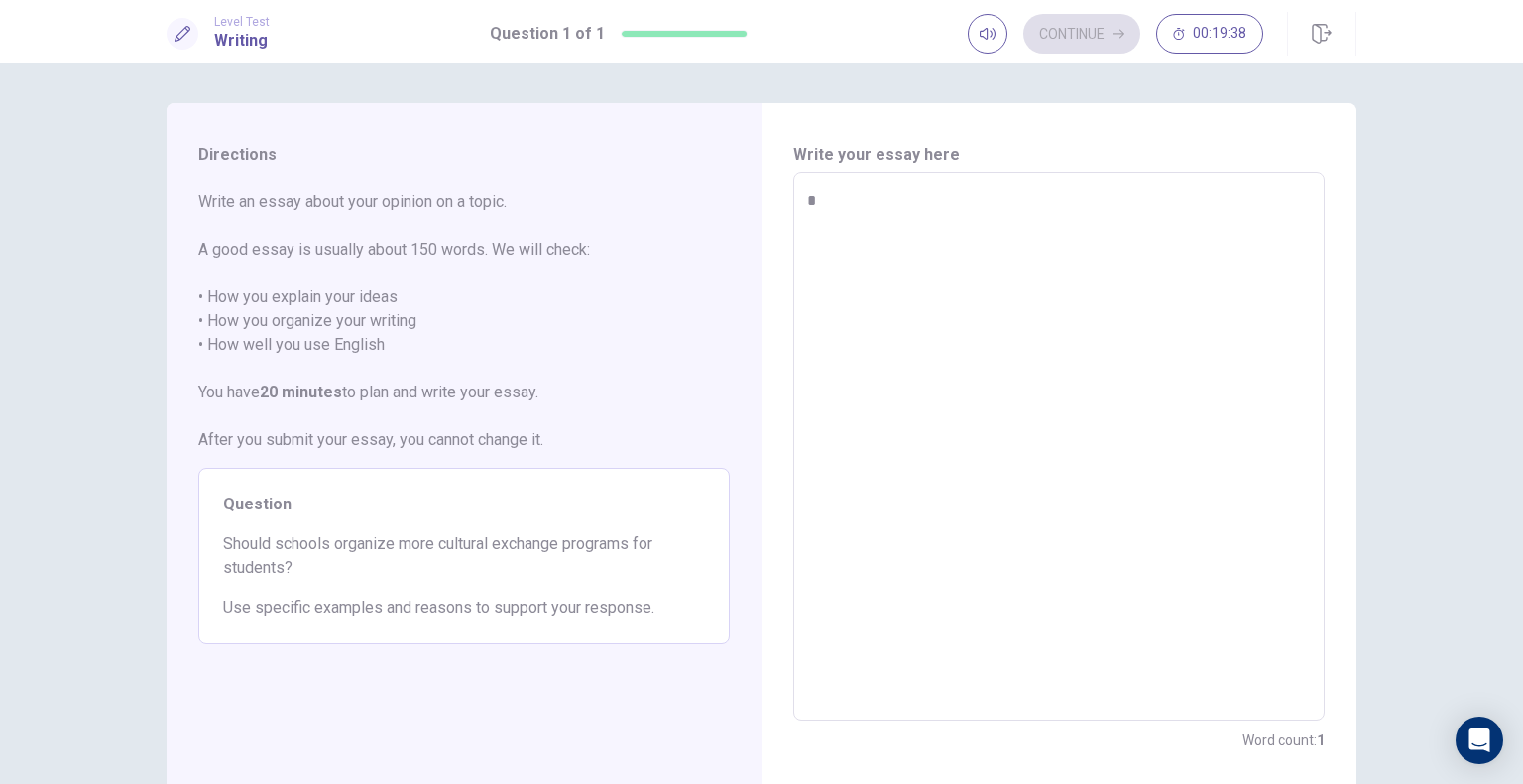 type on "*" 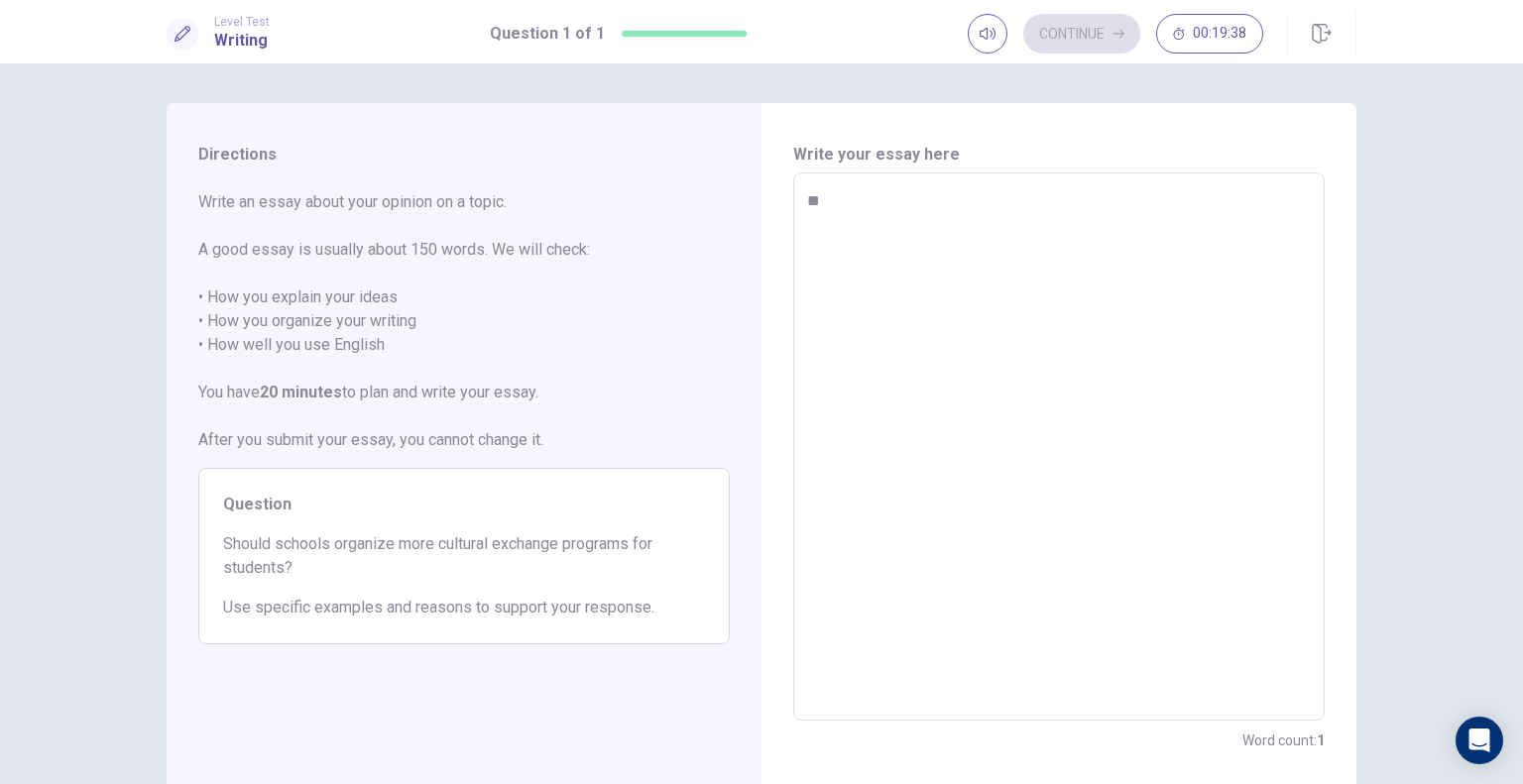 type on "*" 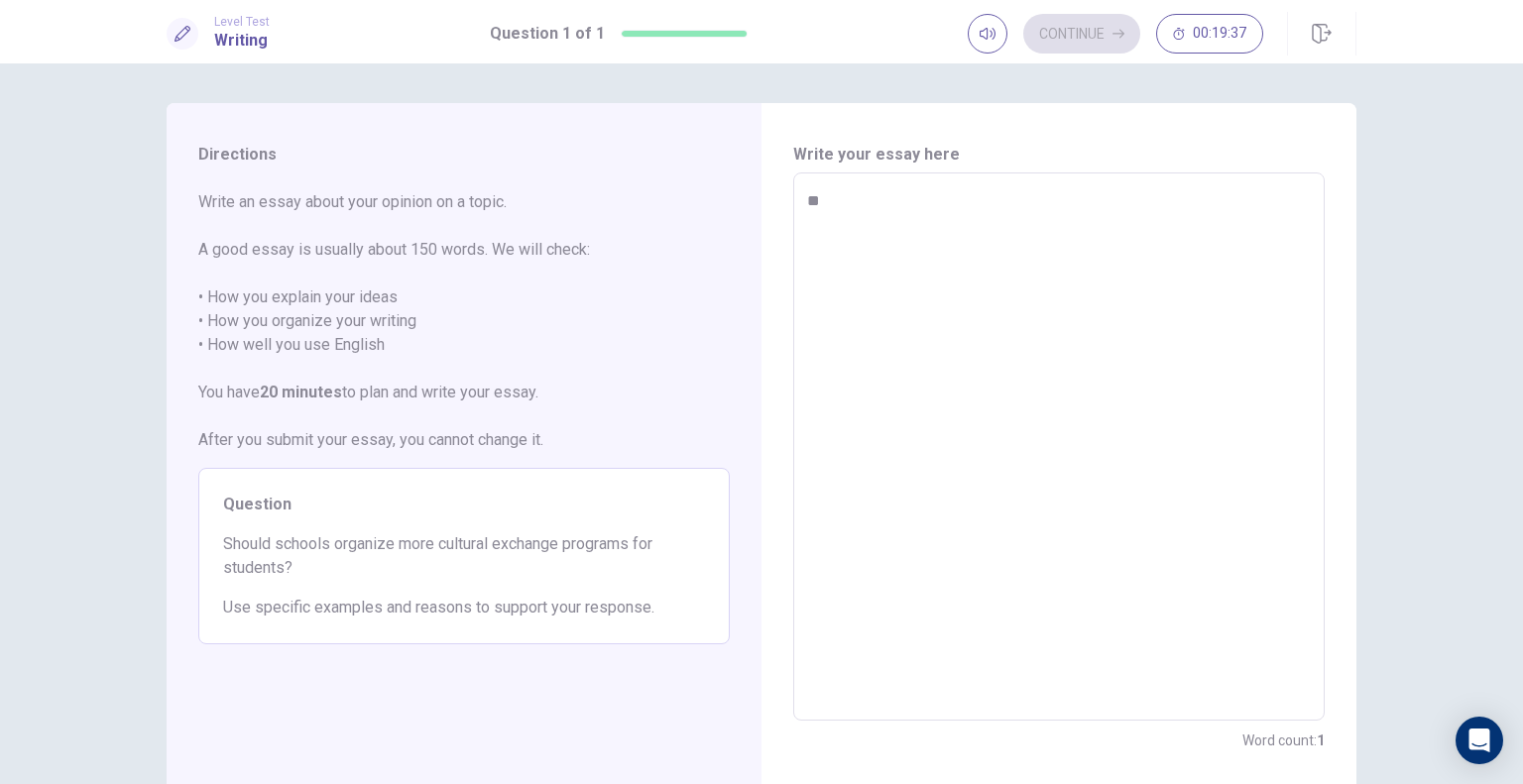 type on "*" 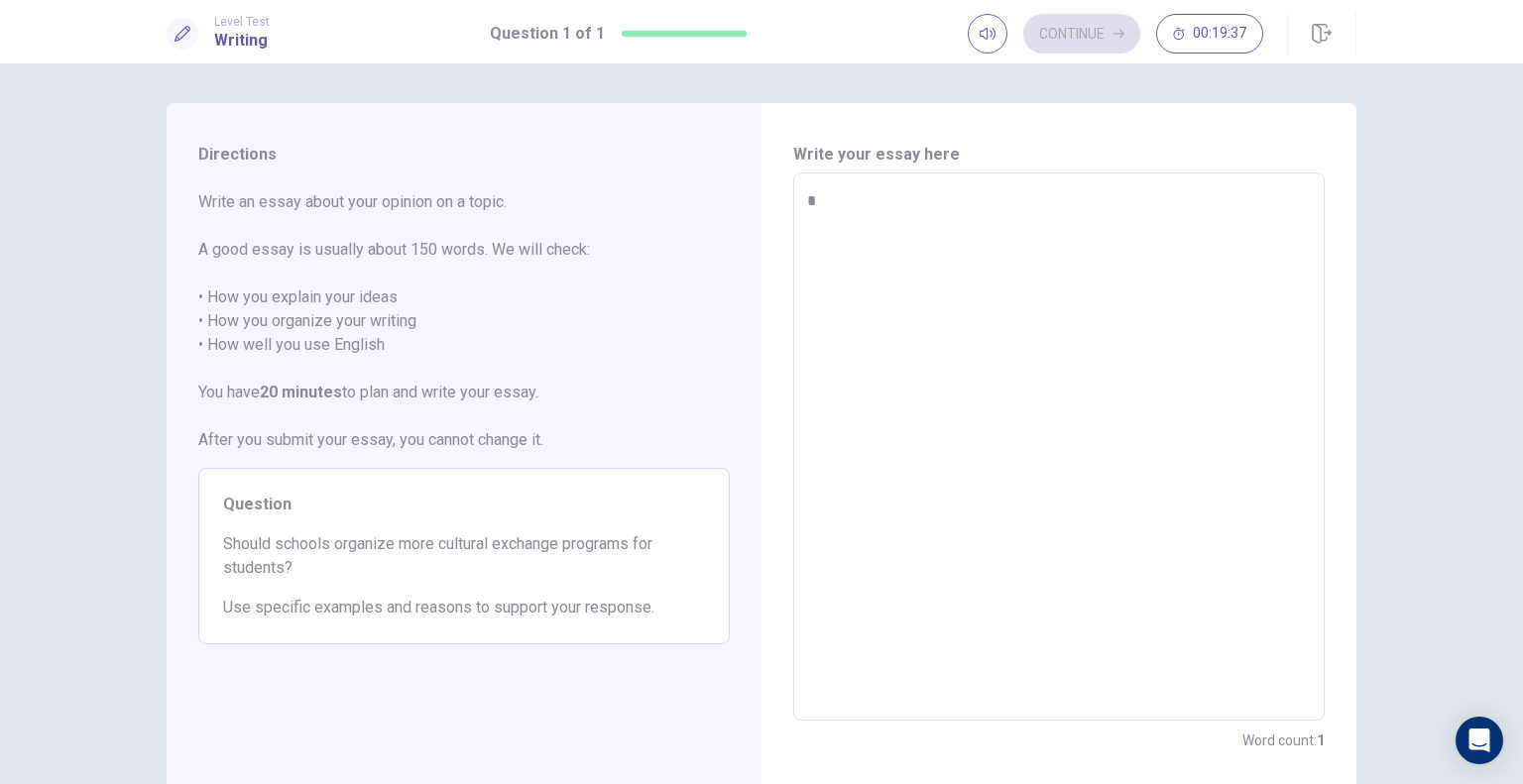 type on "*" 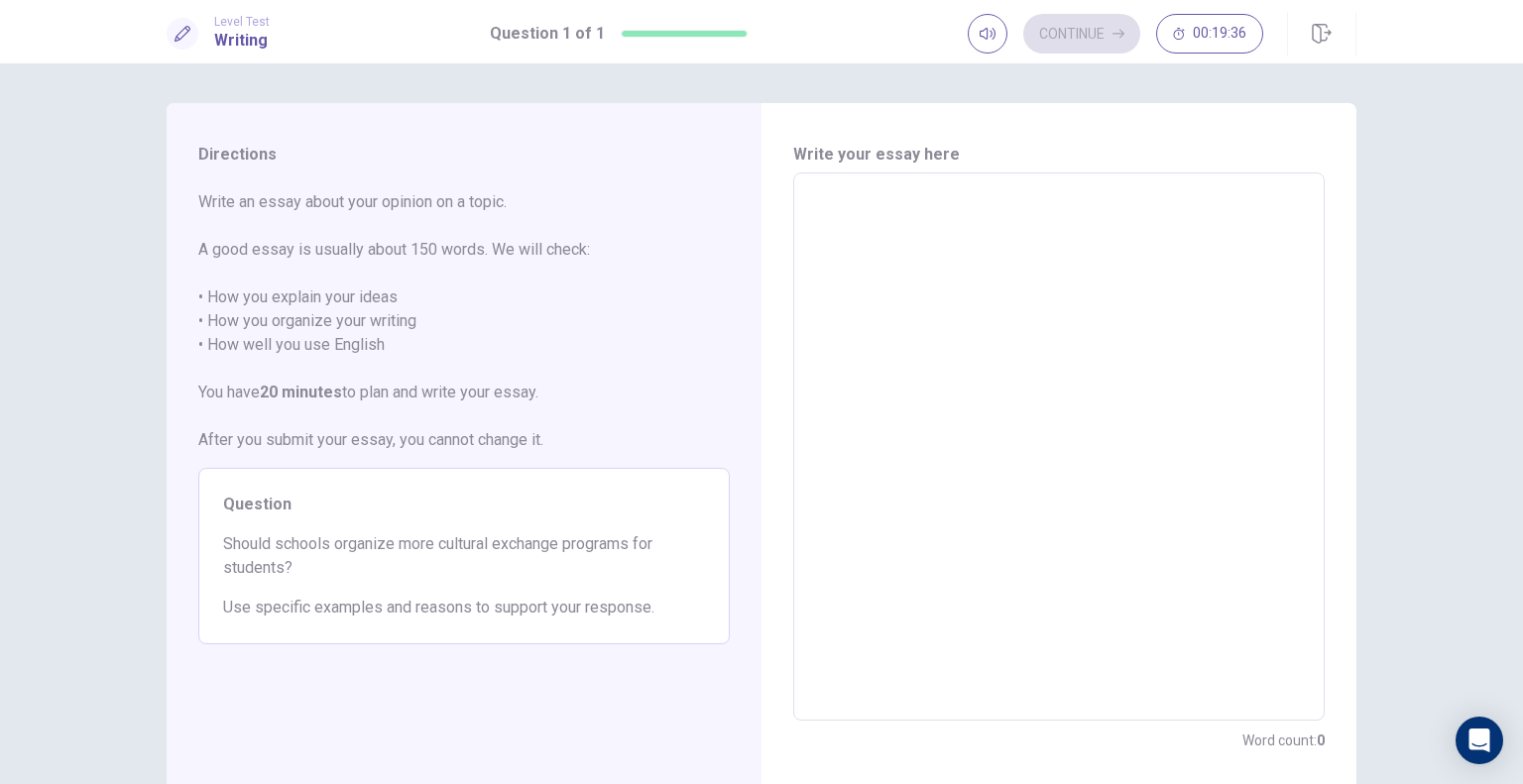 type on "*" 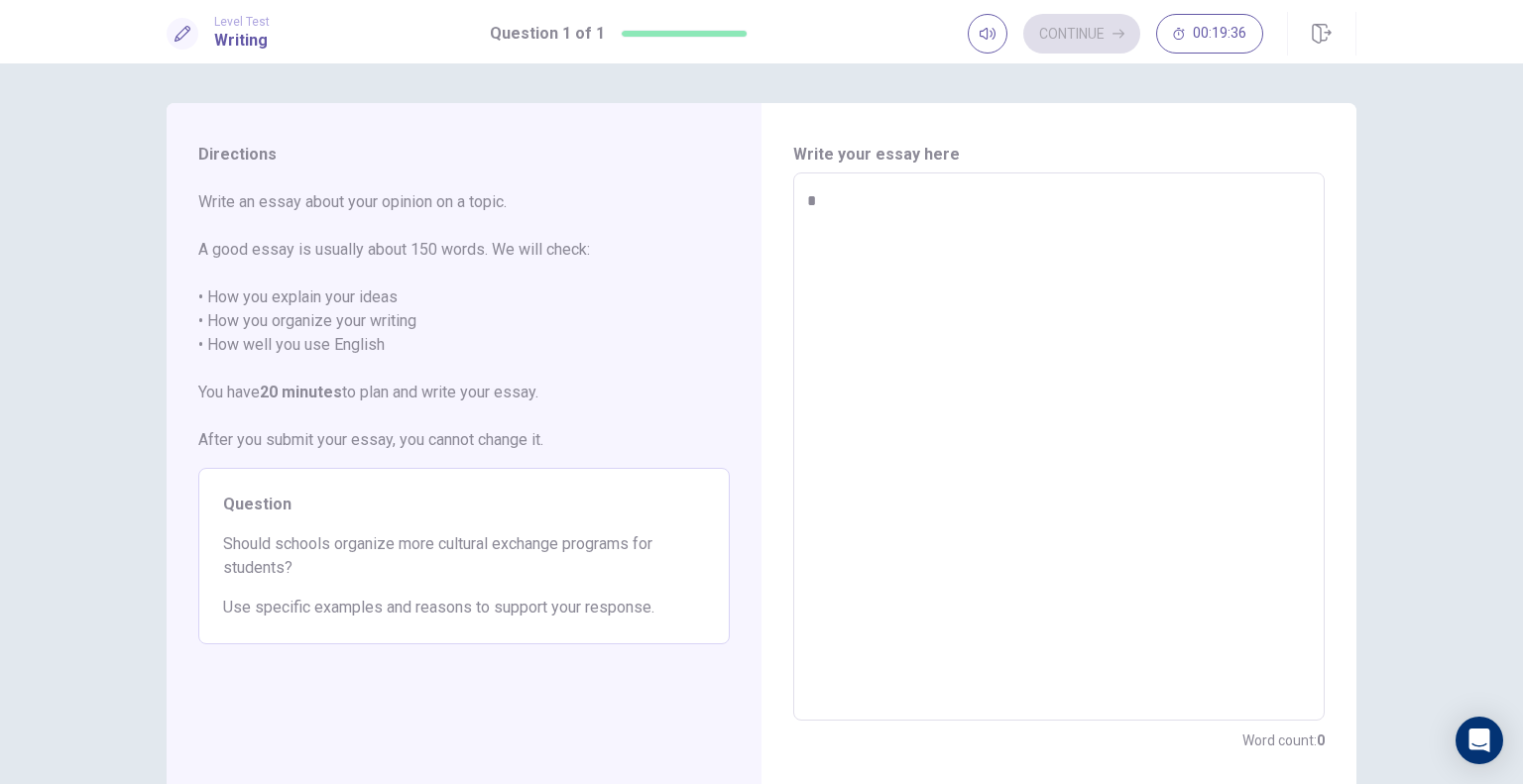 type on "*" 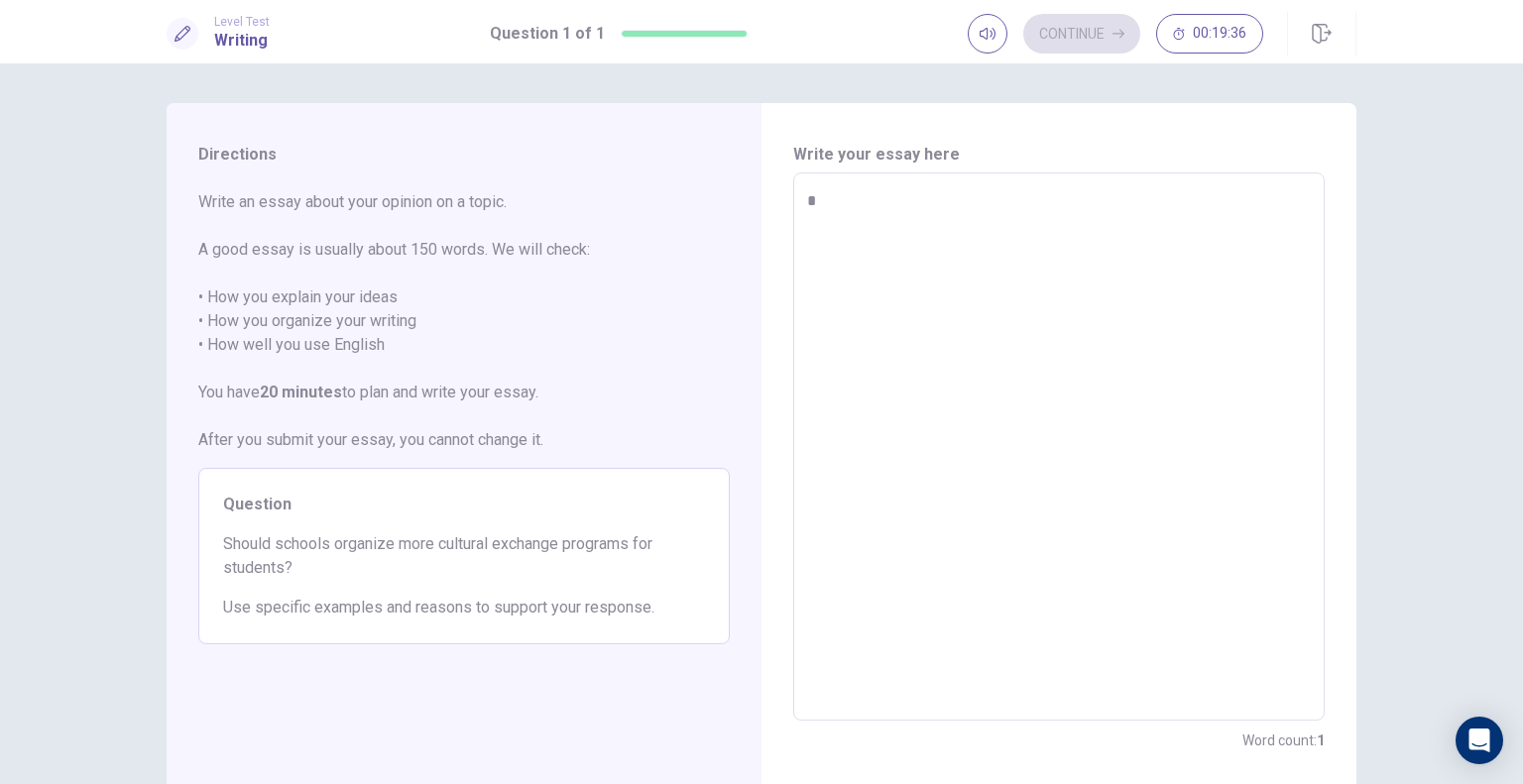 type on "*" 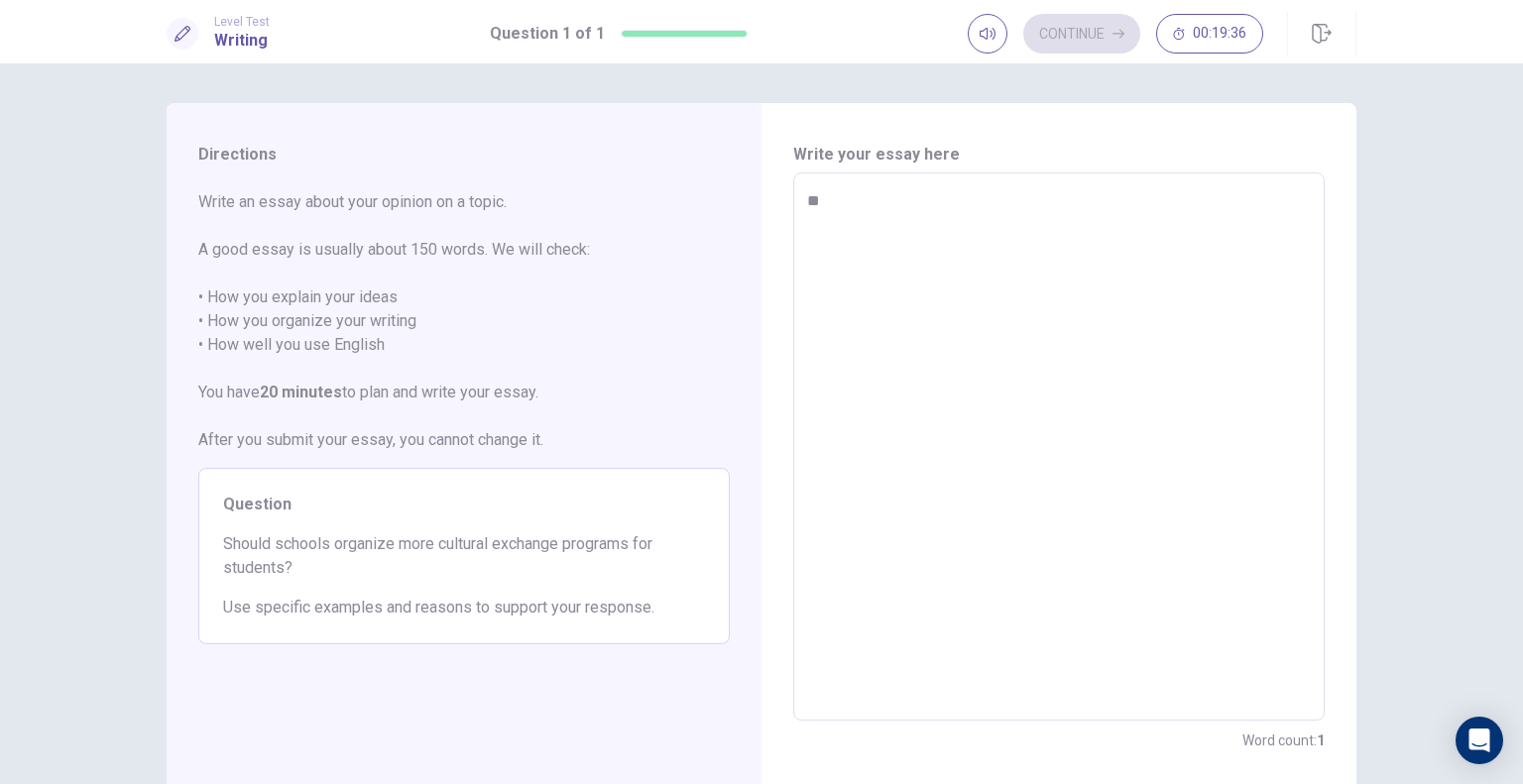 type on "*" 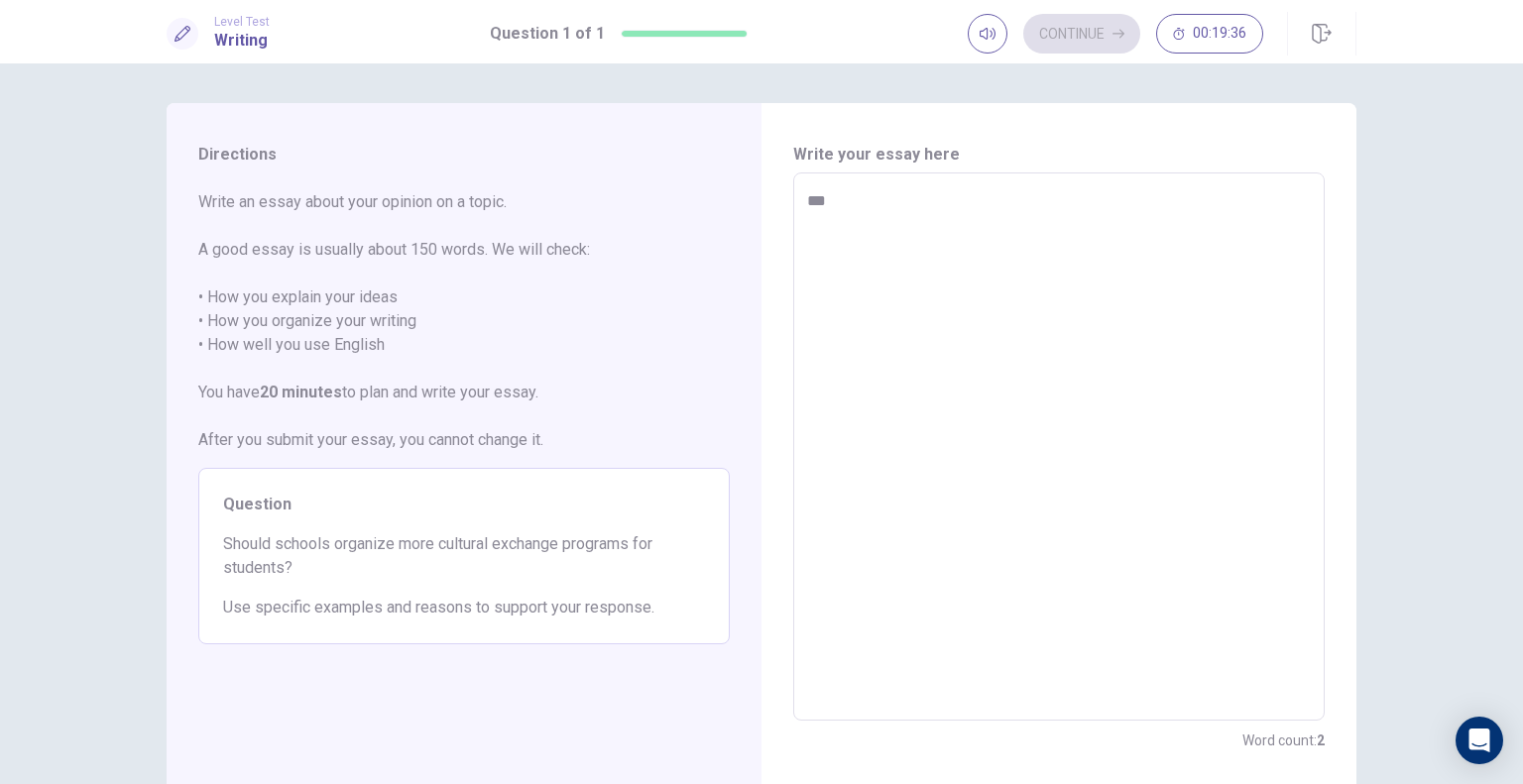 type on "*" 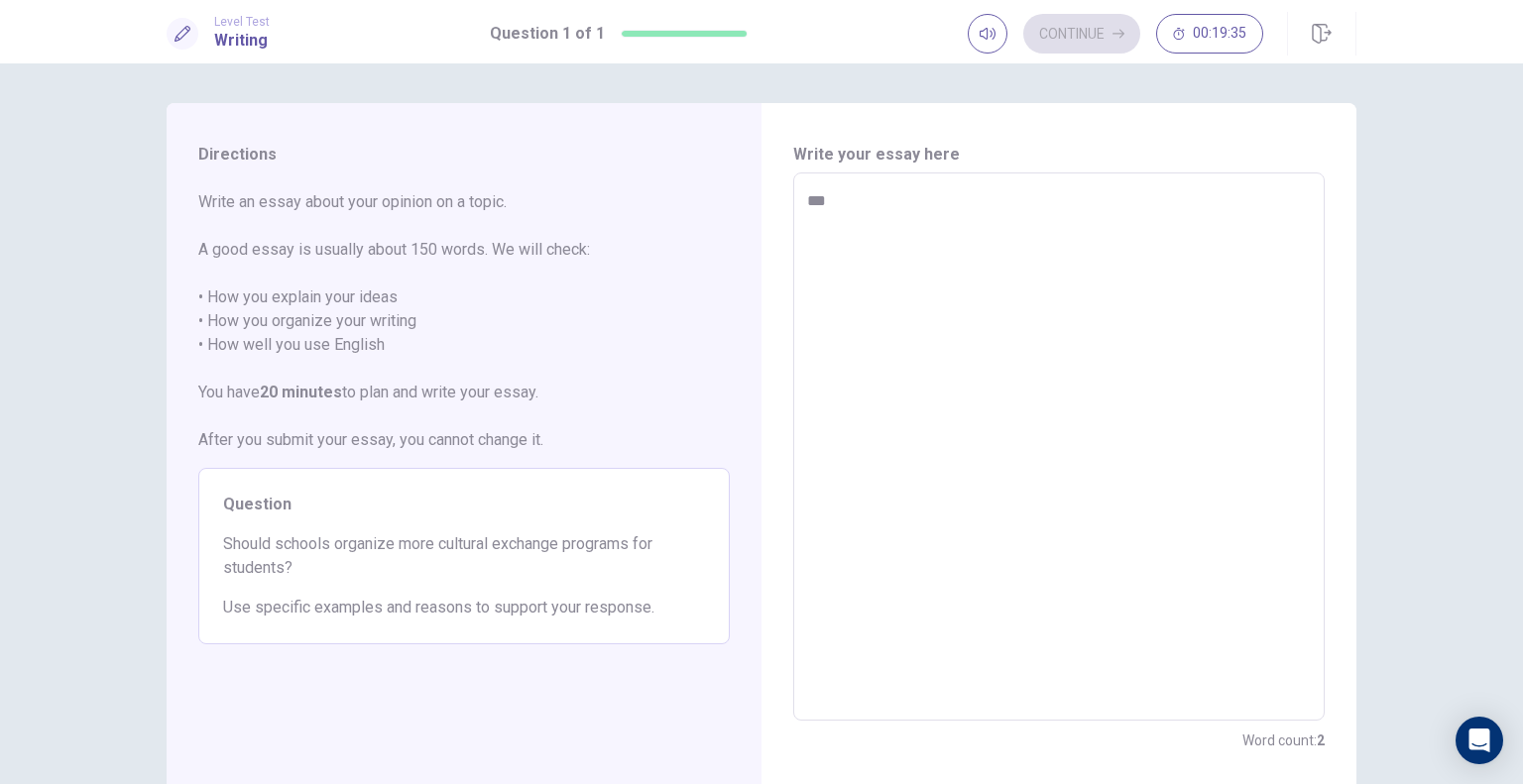 type on "****" 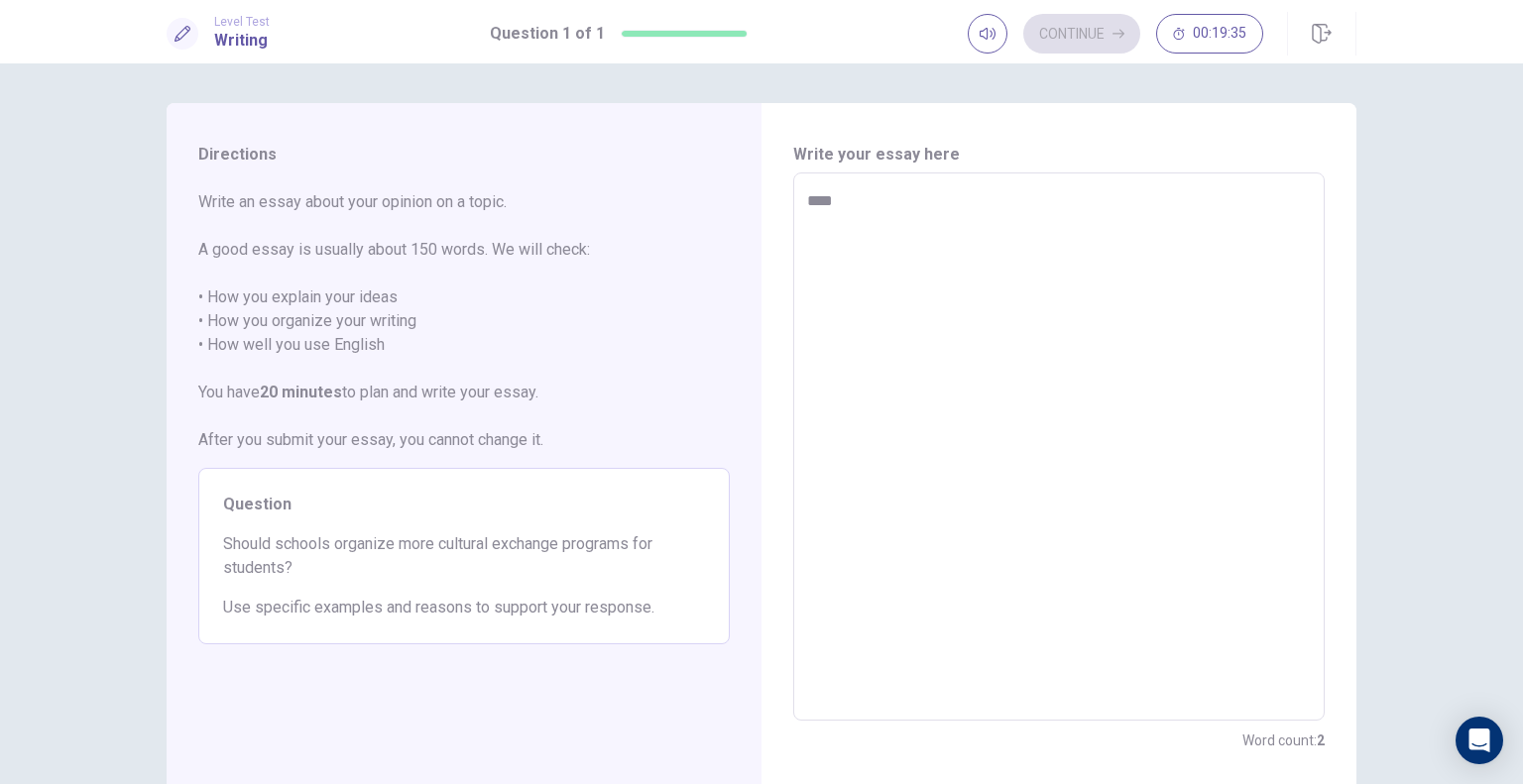 type on "*" 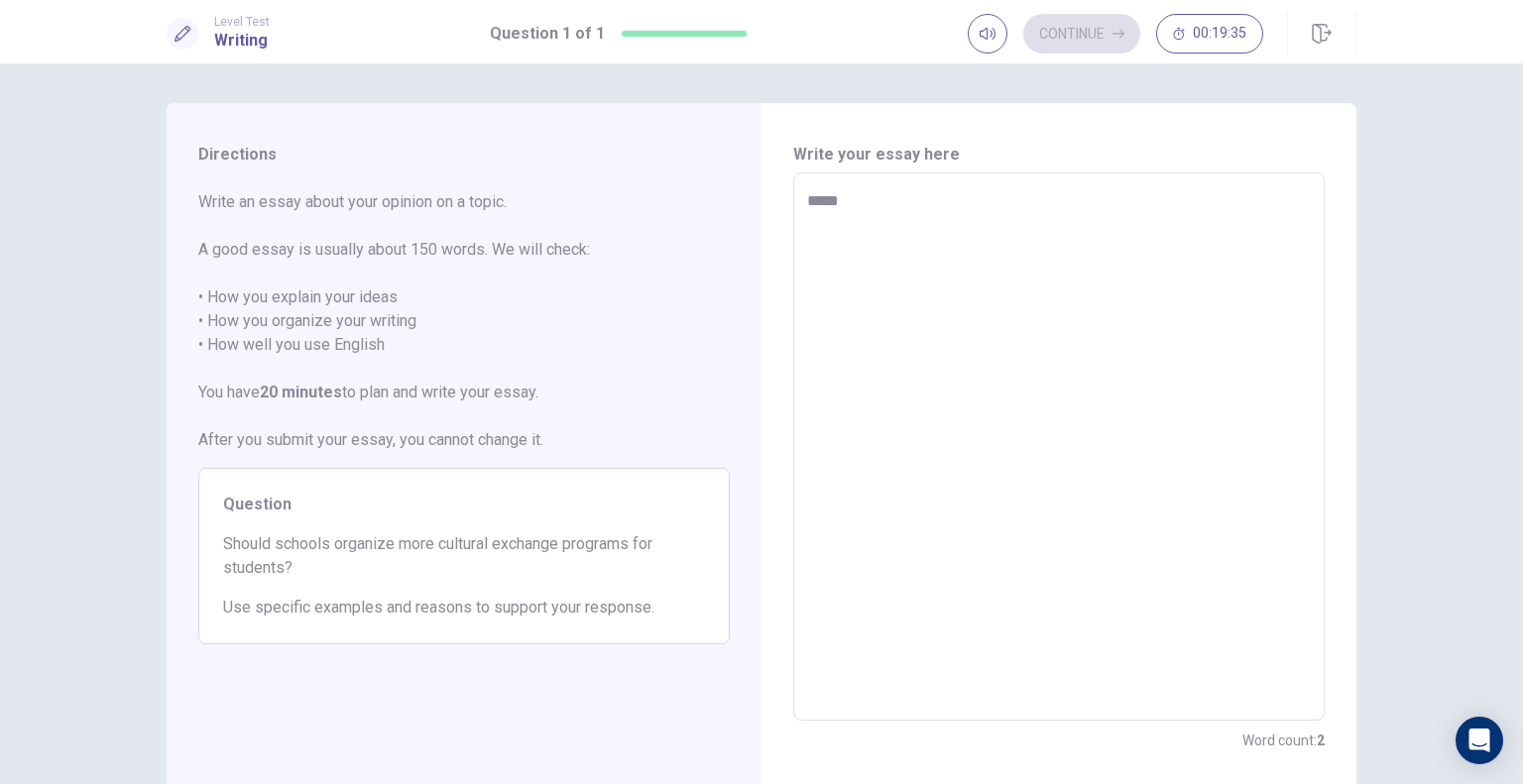 type on "*" 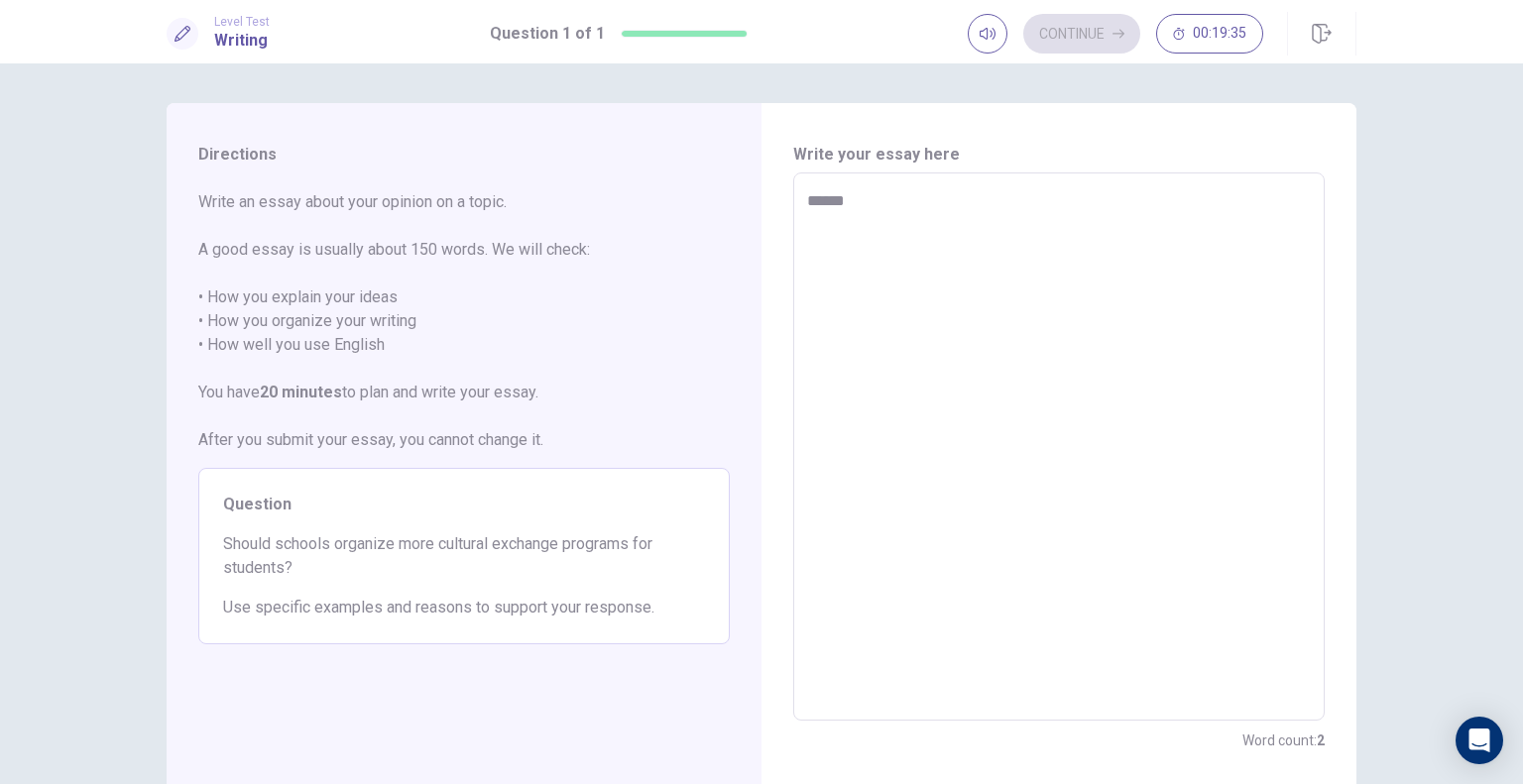 type on "*" 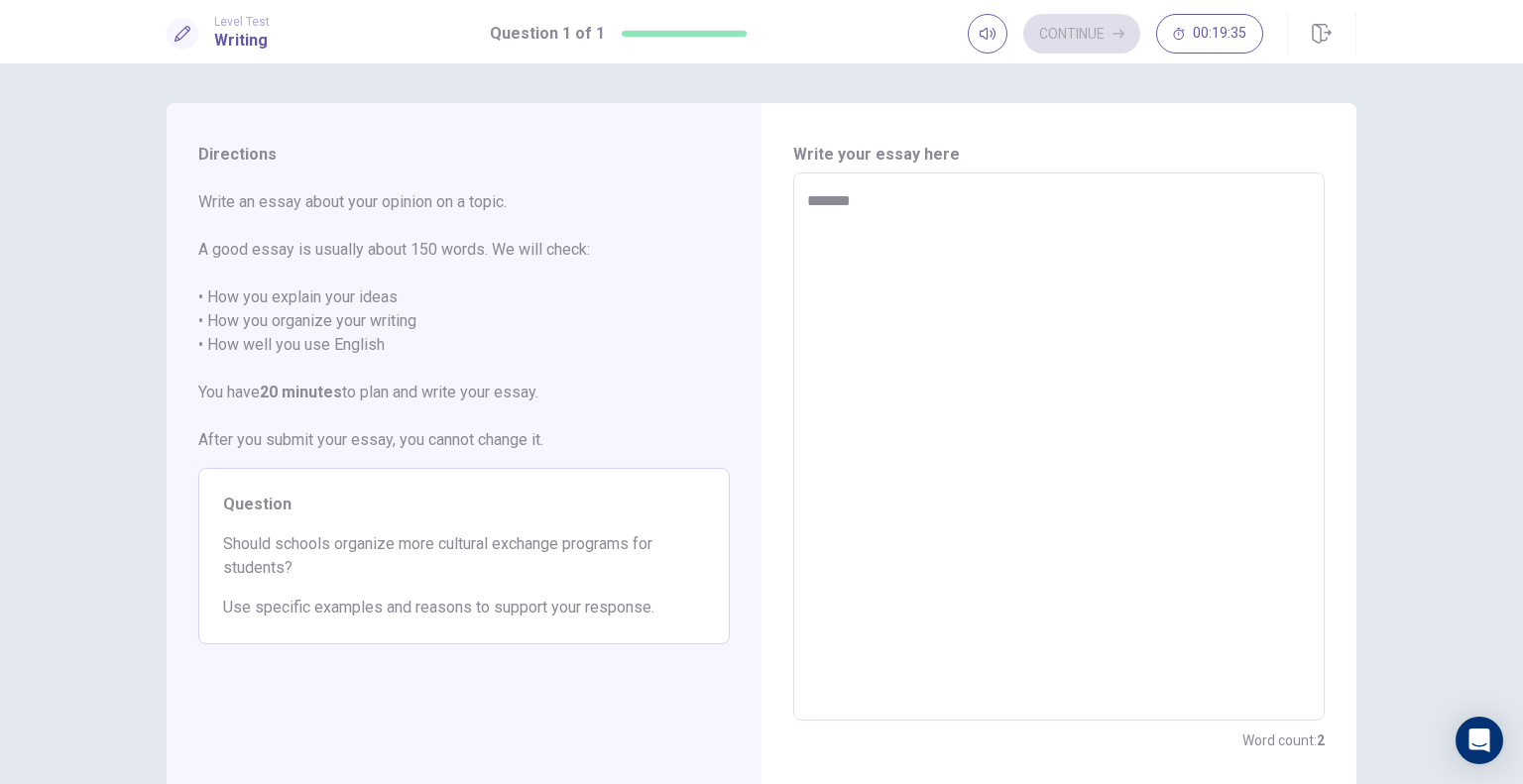 type on "*" 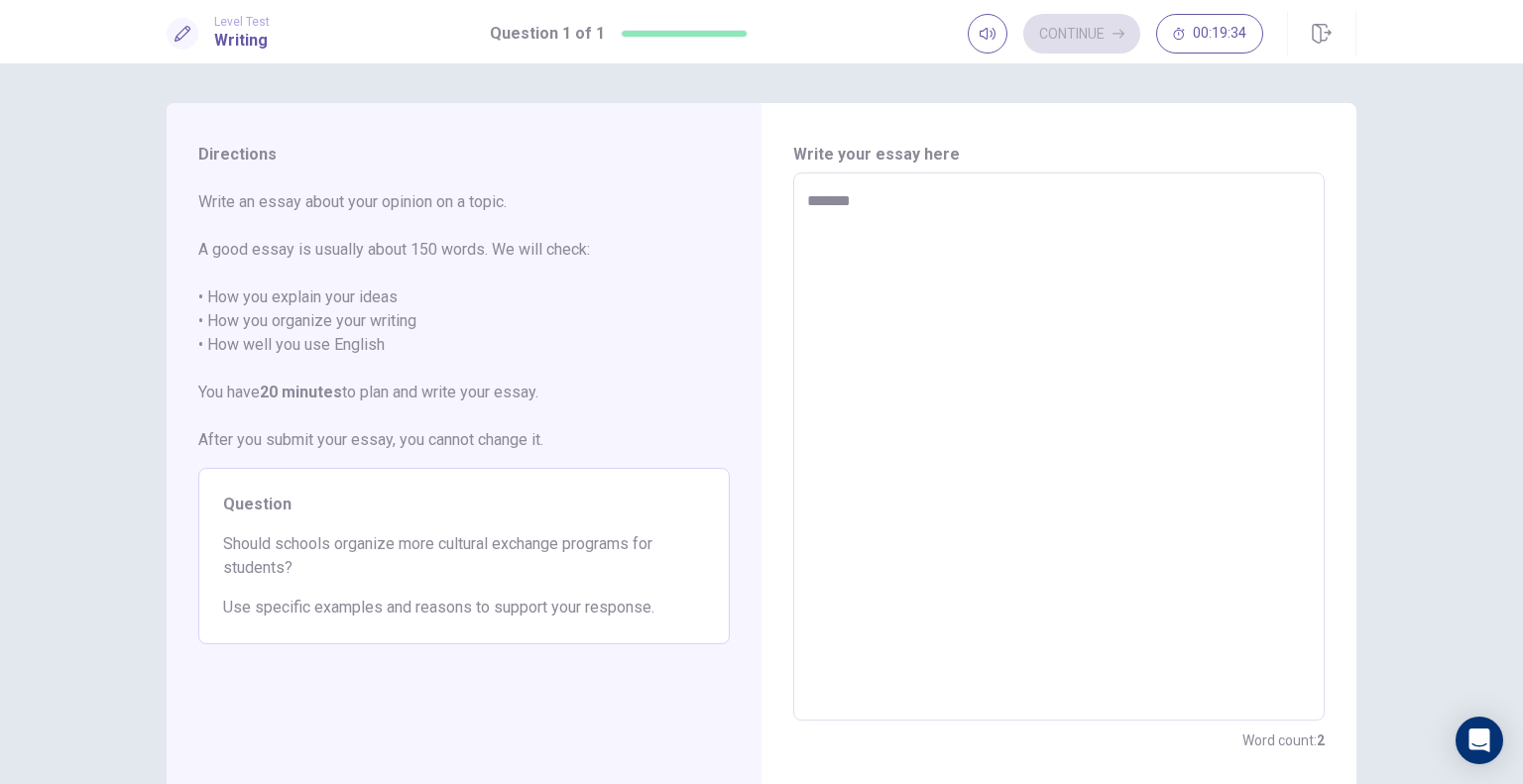 type on "******" 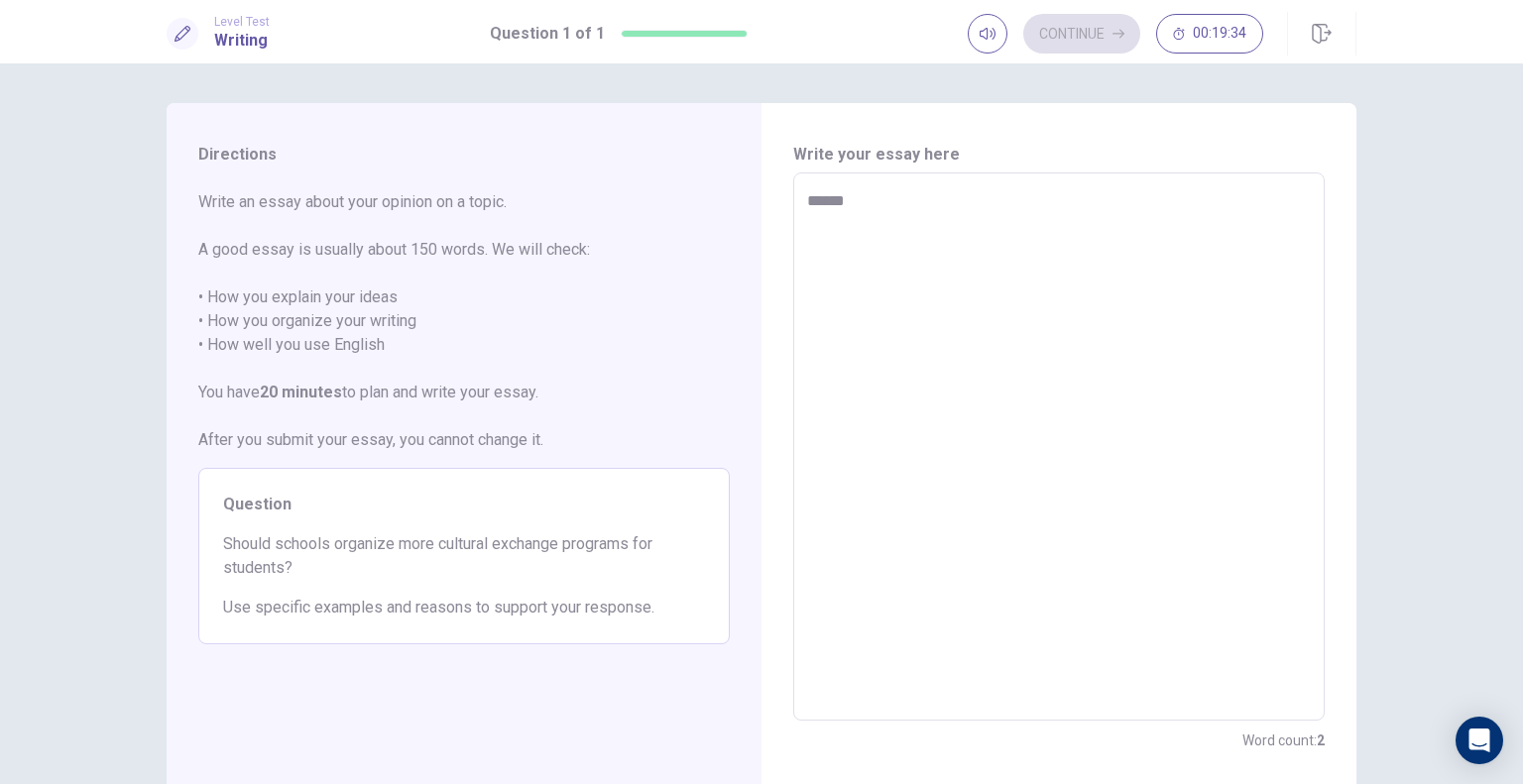 type on "*" 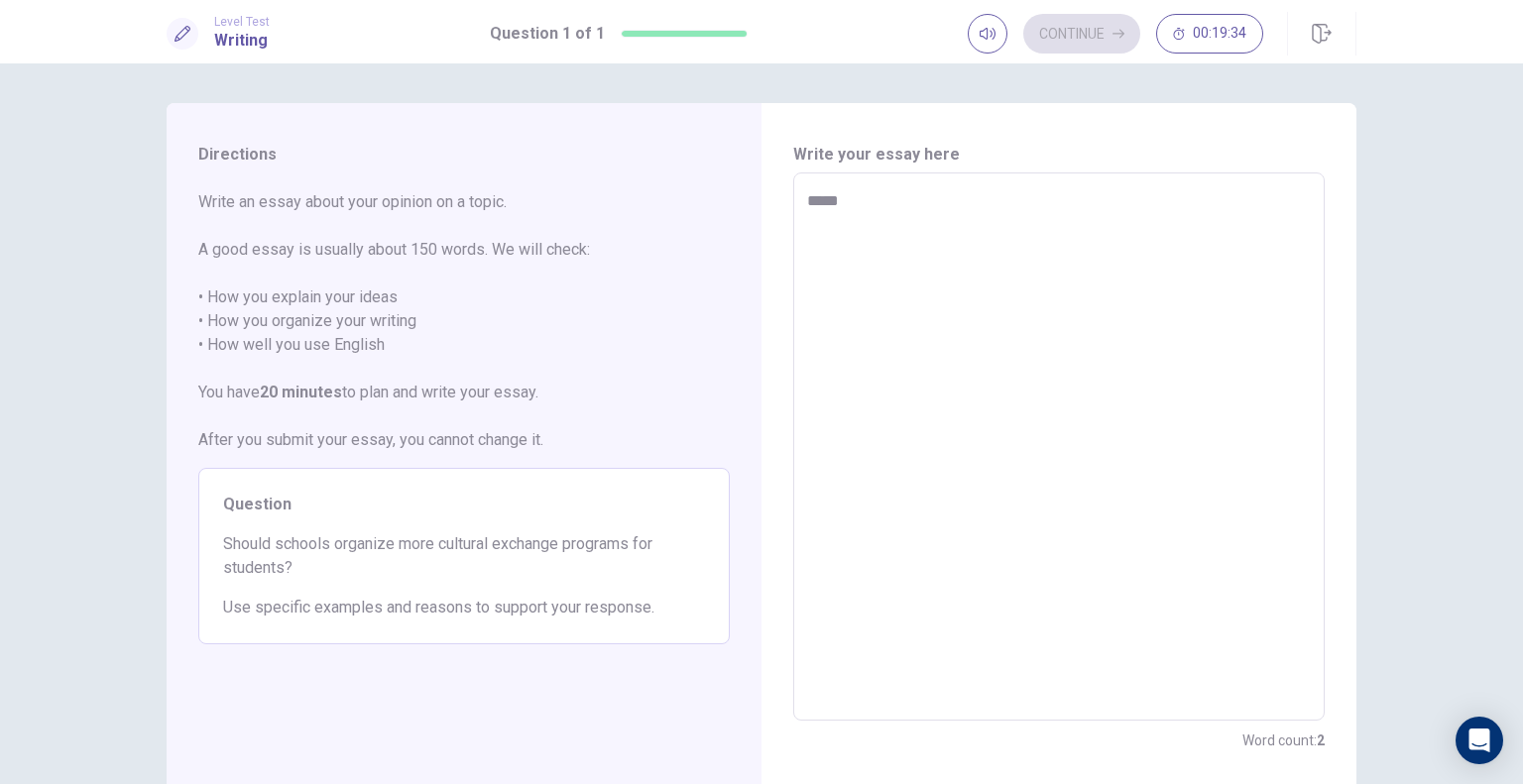 type on "*" 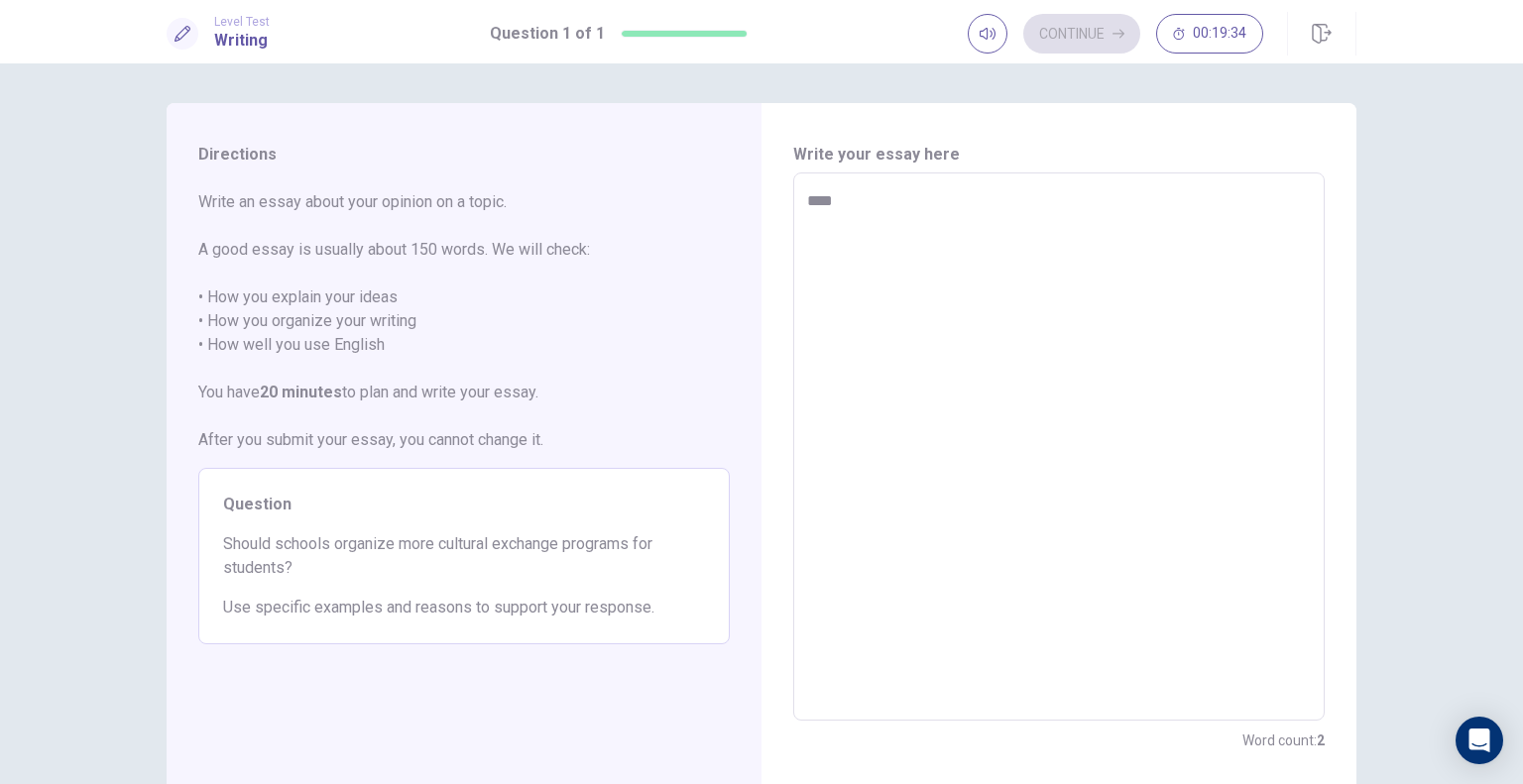 type on "*" 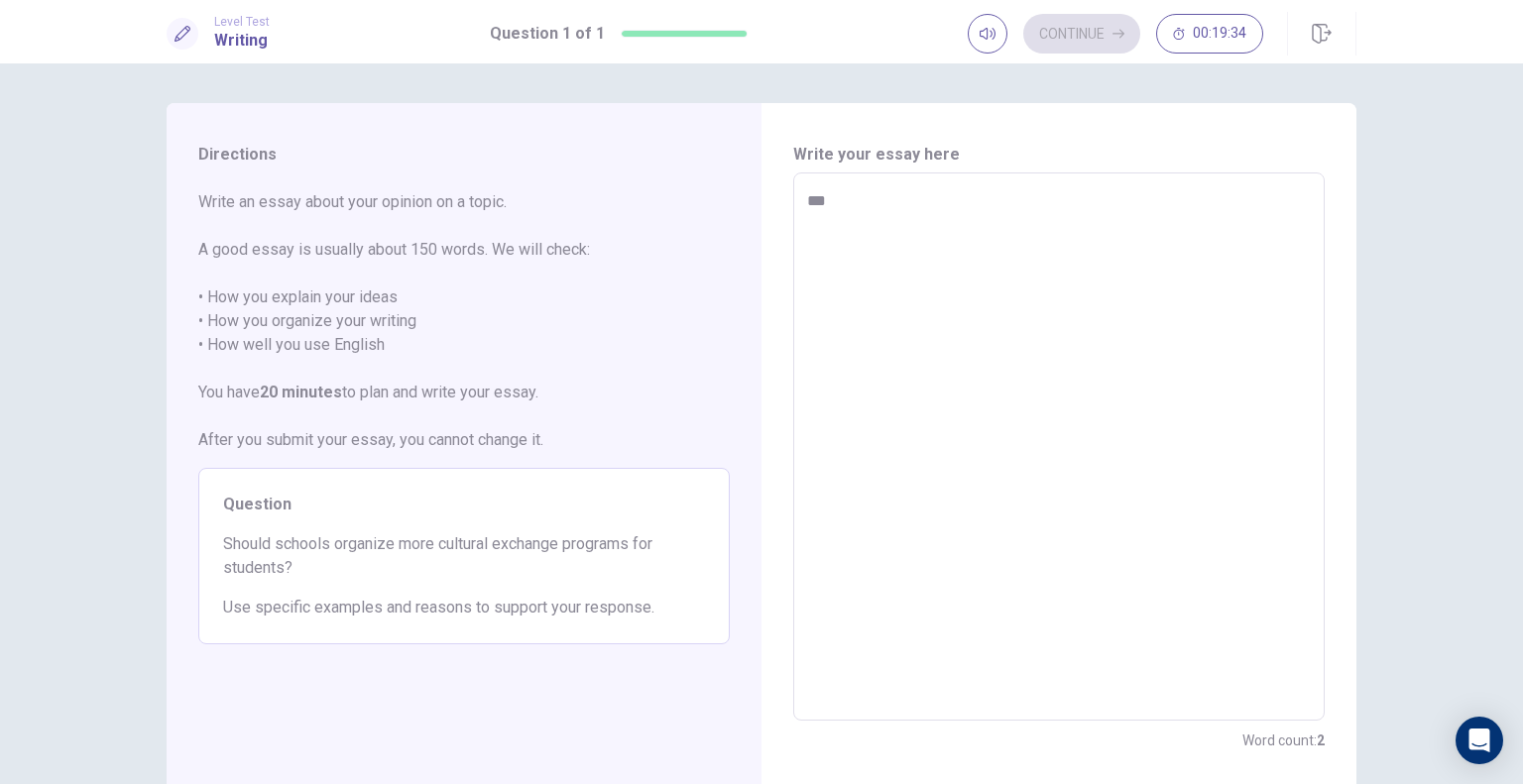type on "*" 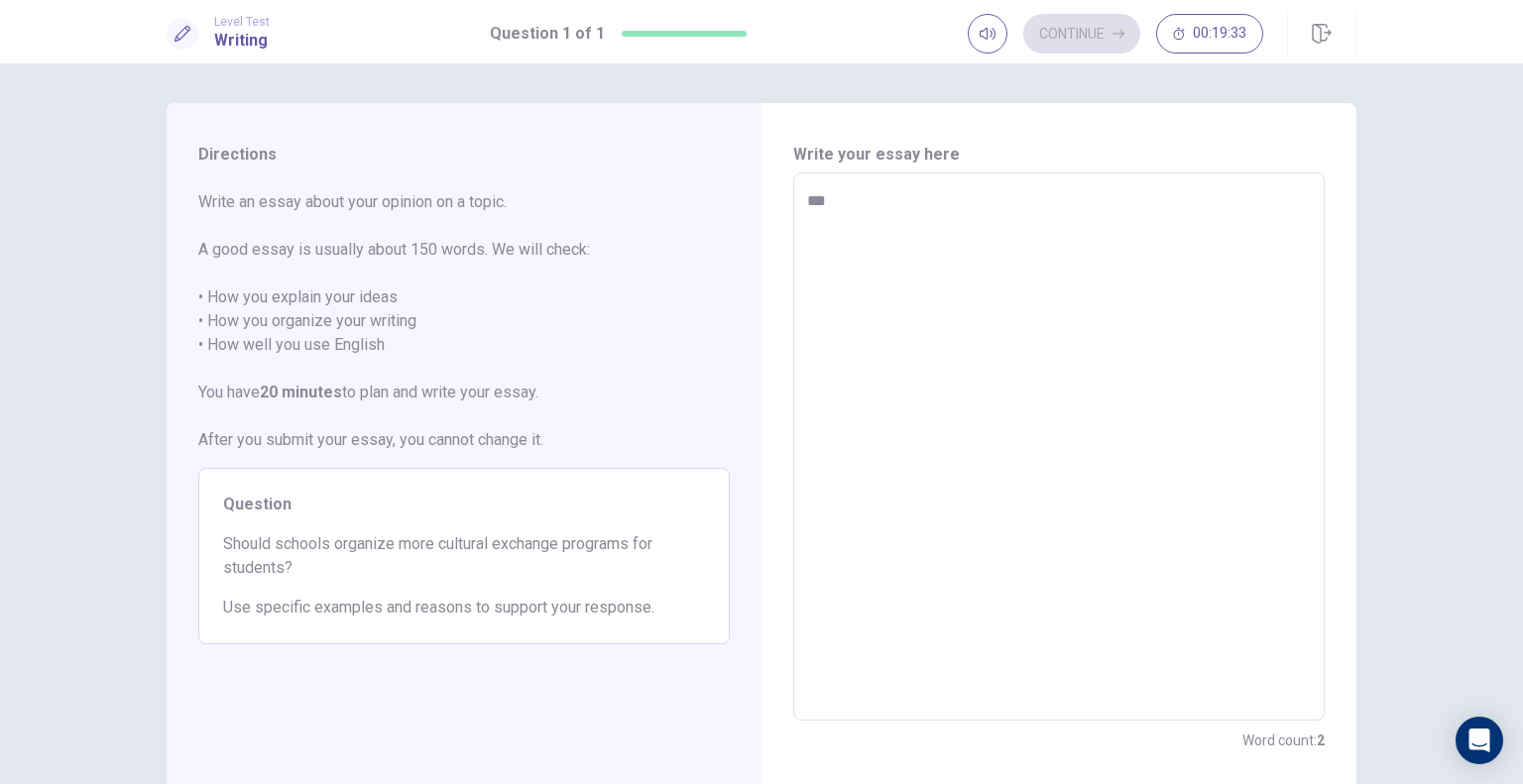 type on "*" 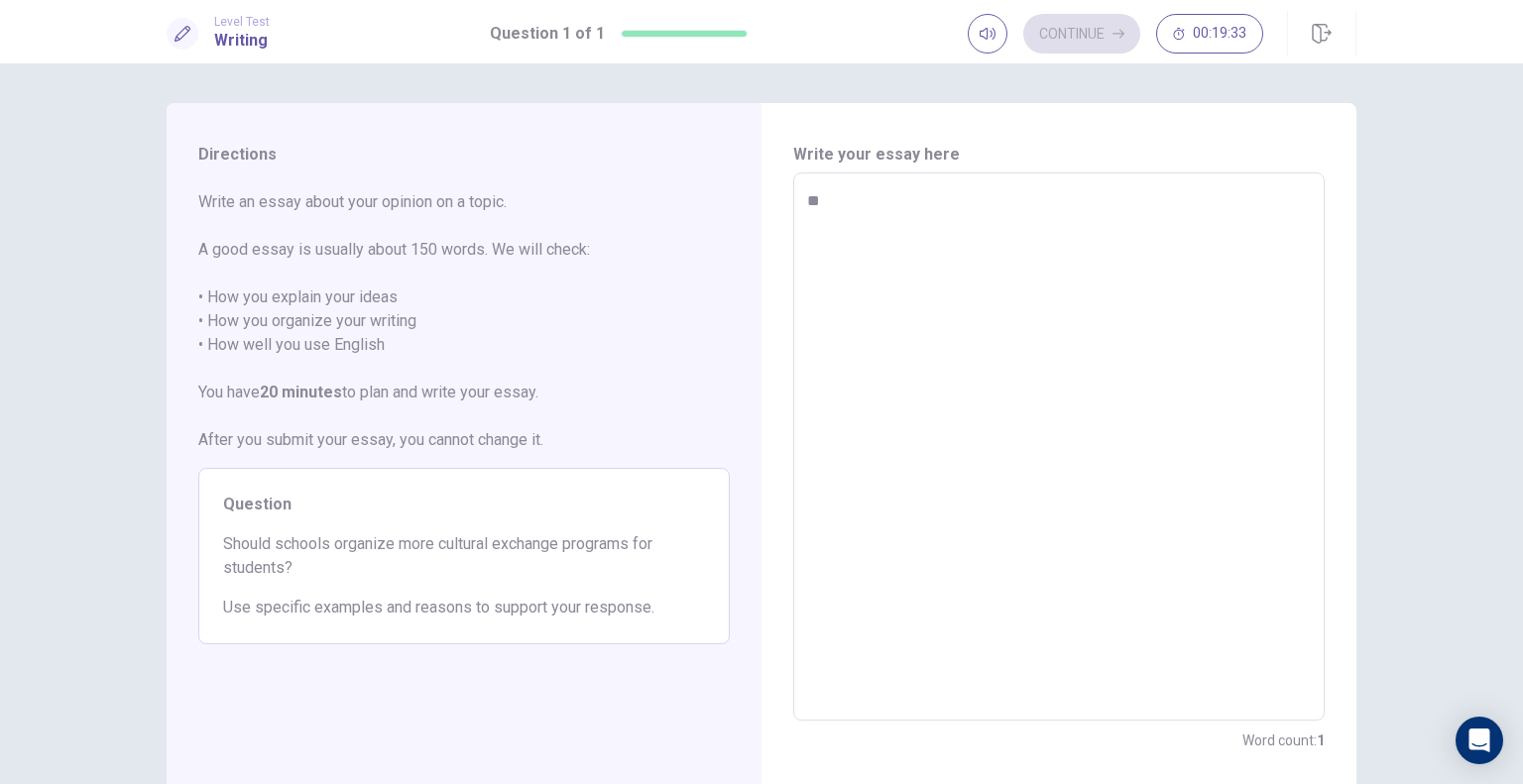 type on "***" 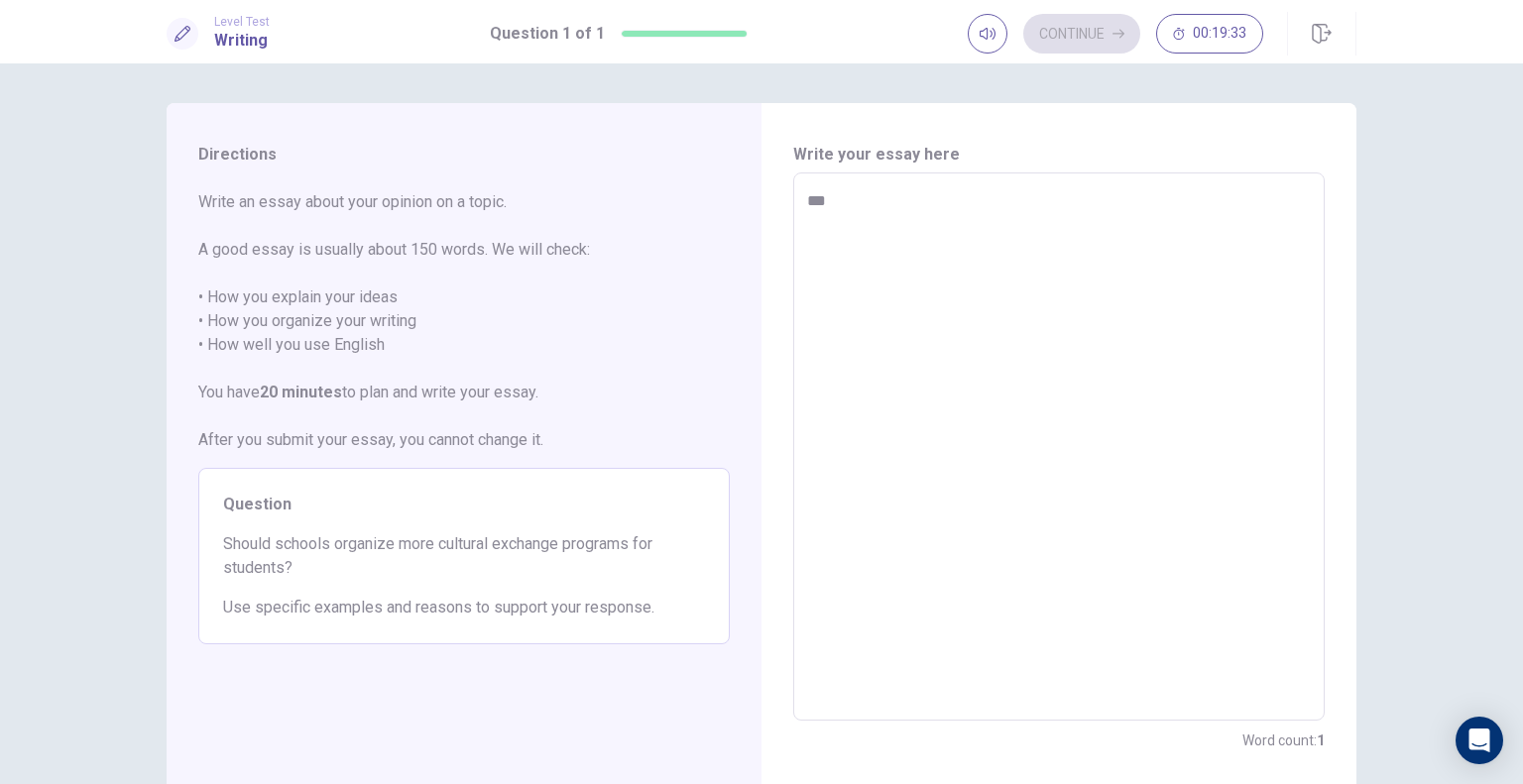 type on "*" 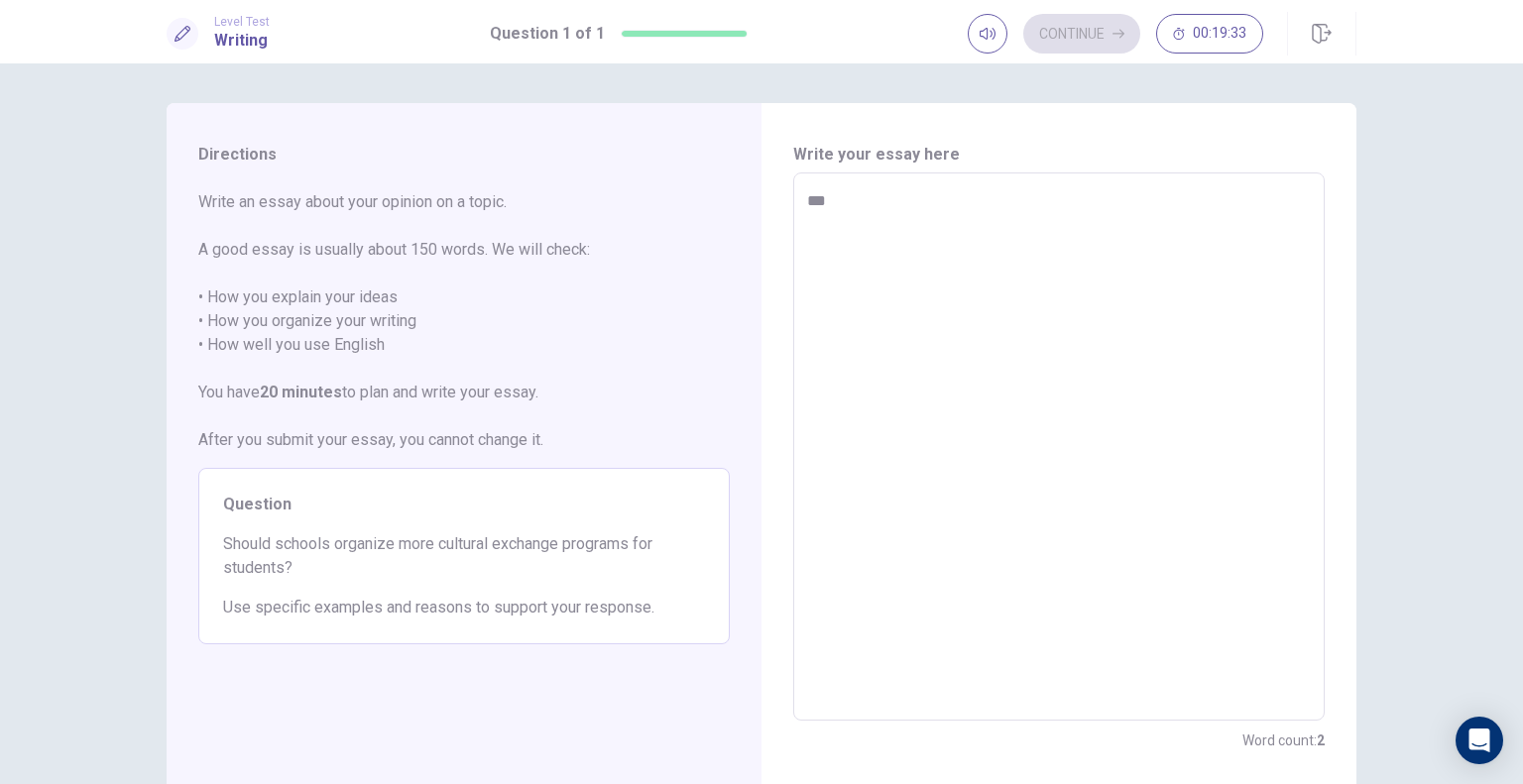 type on "****" 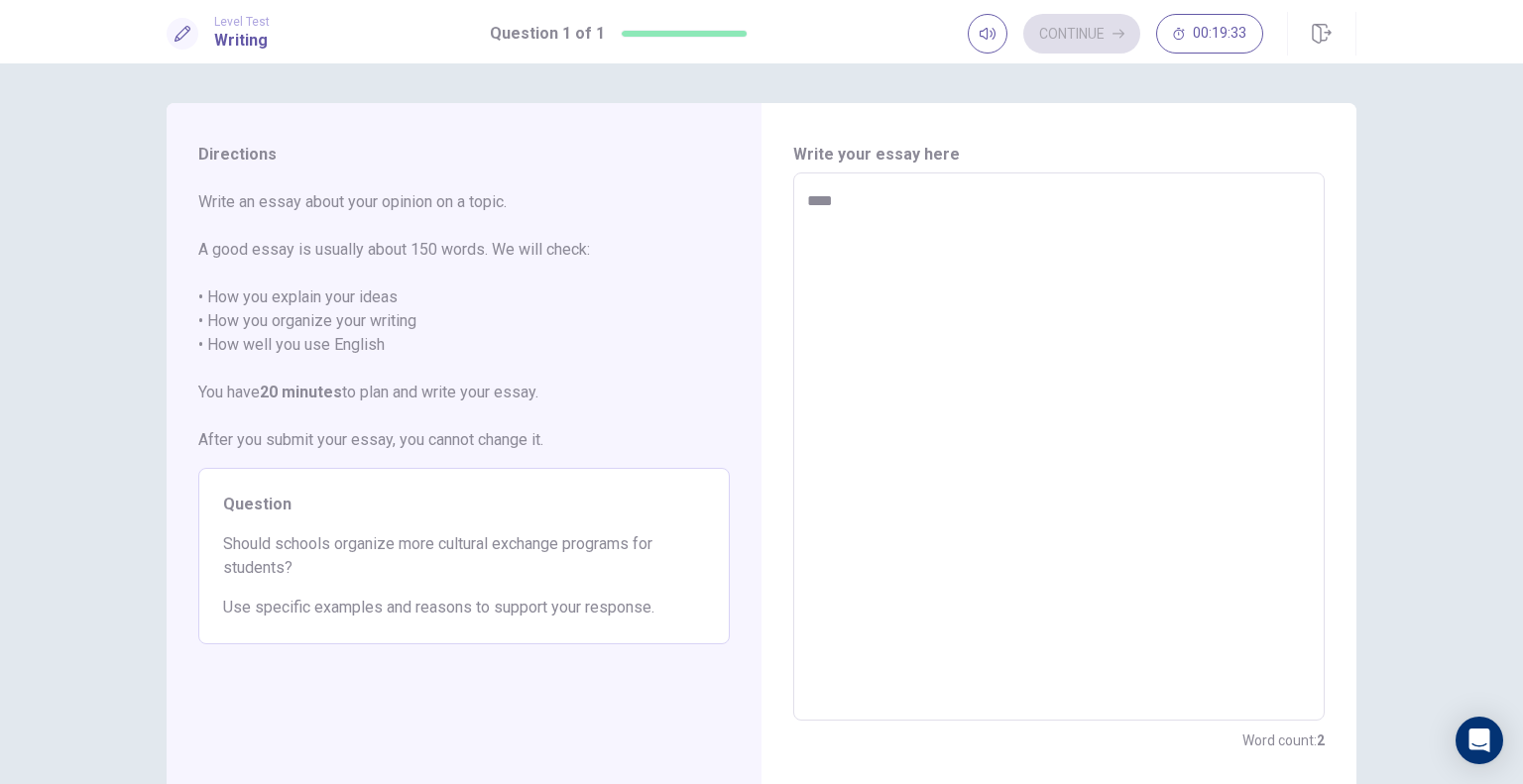 type on "*" 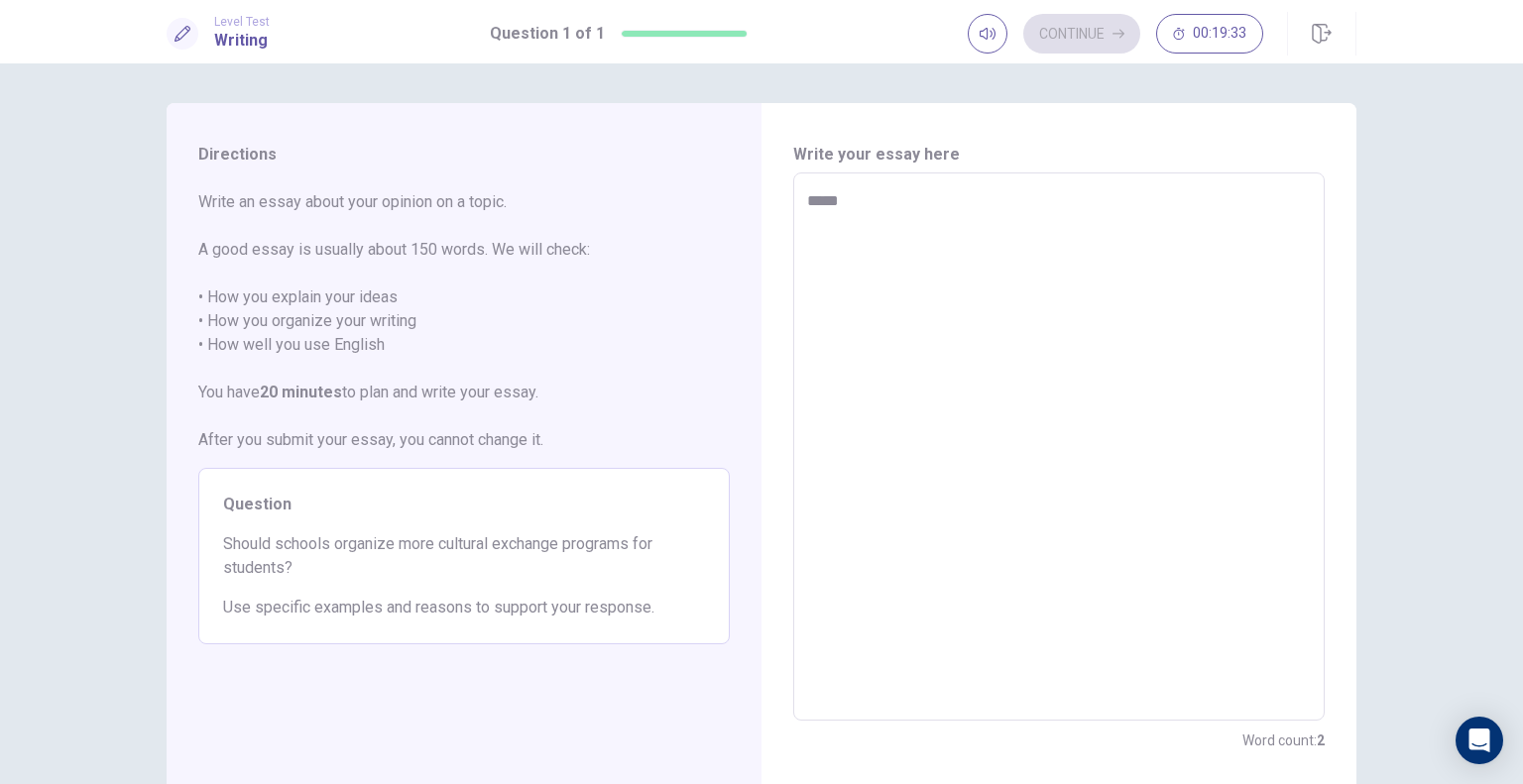 type on "*" 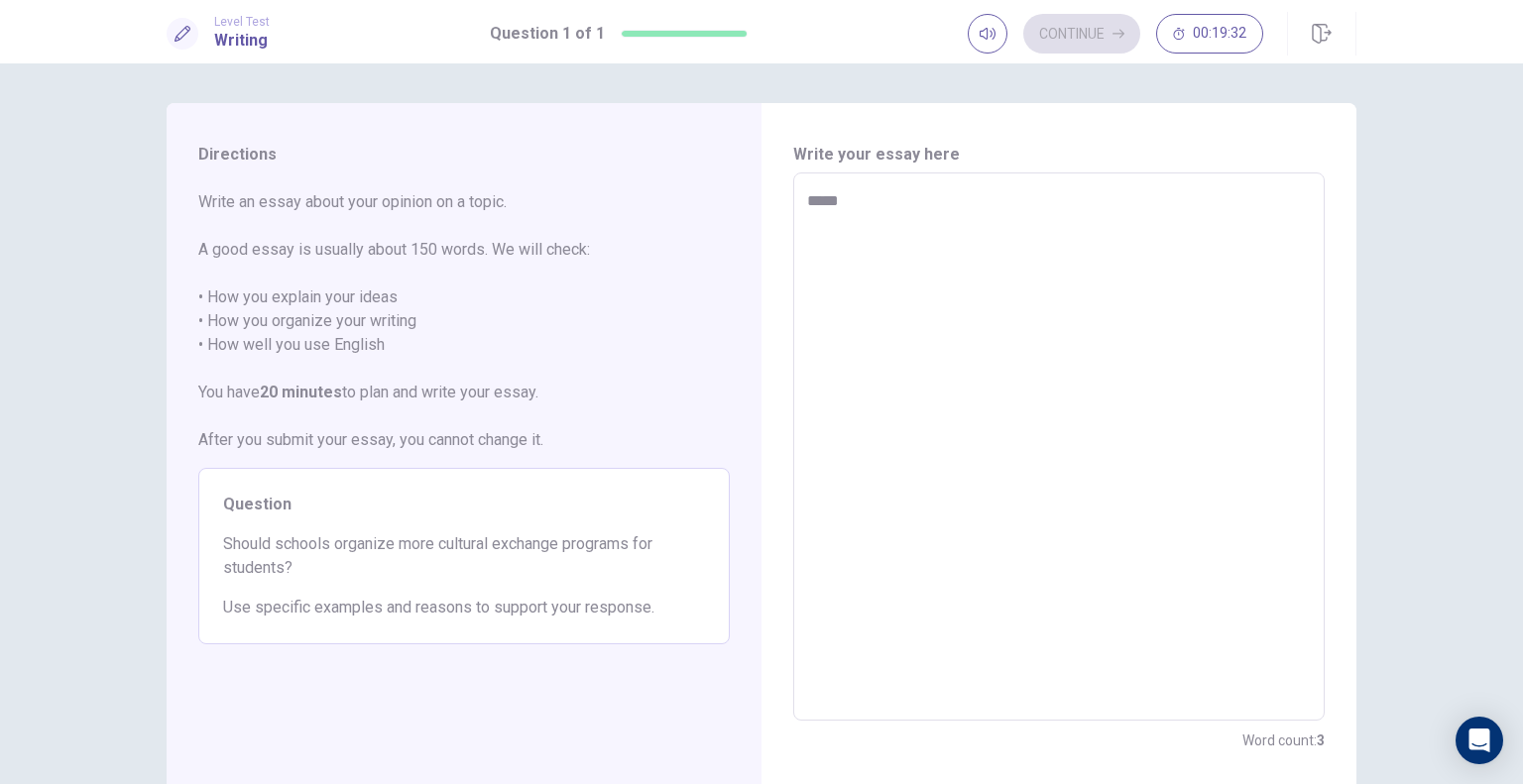 type on "******" 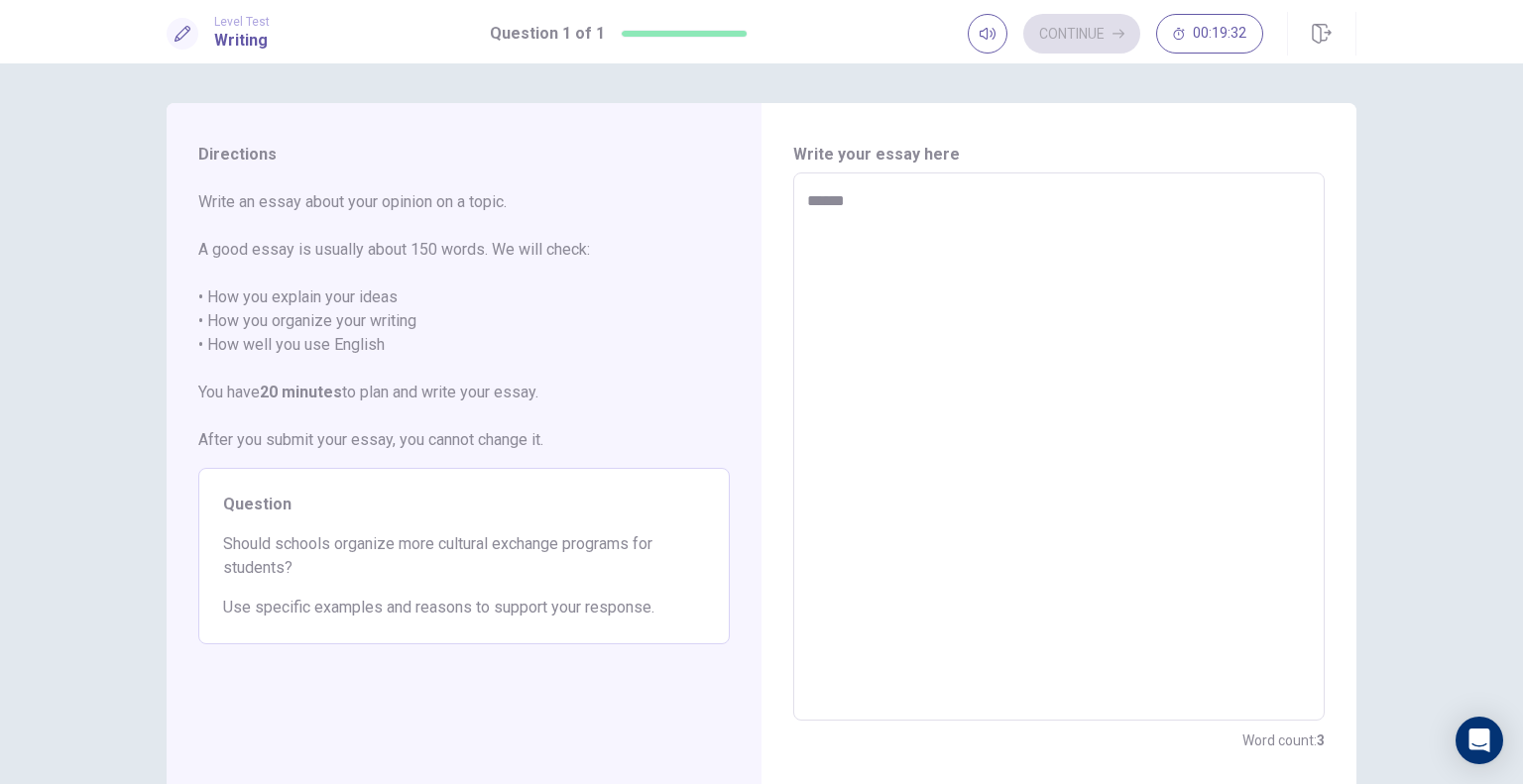 type on "*" 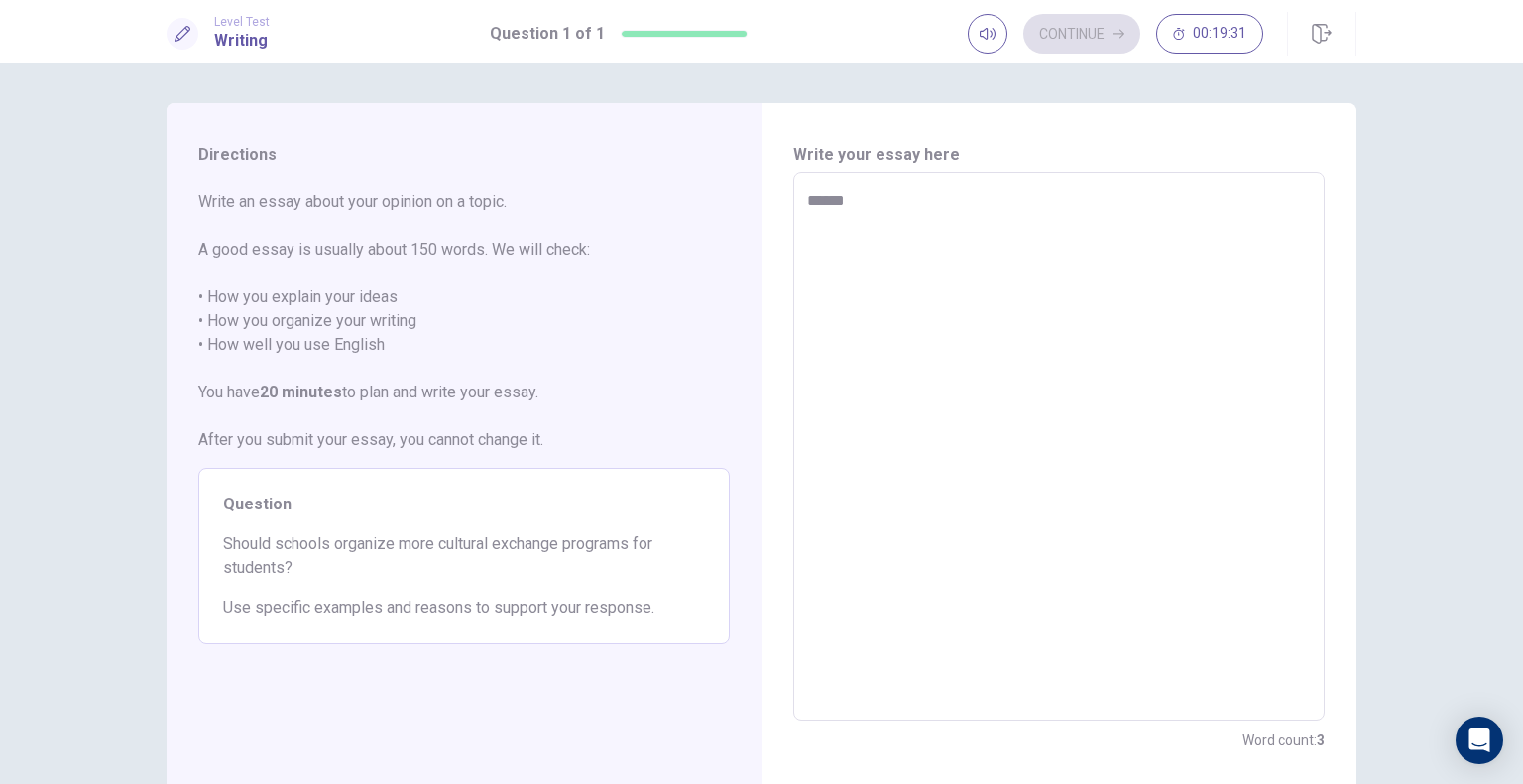 type on "*******" 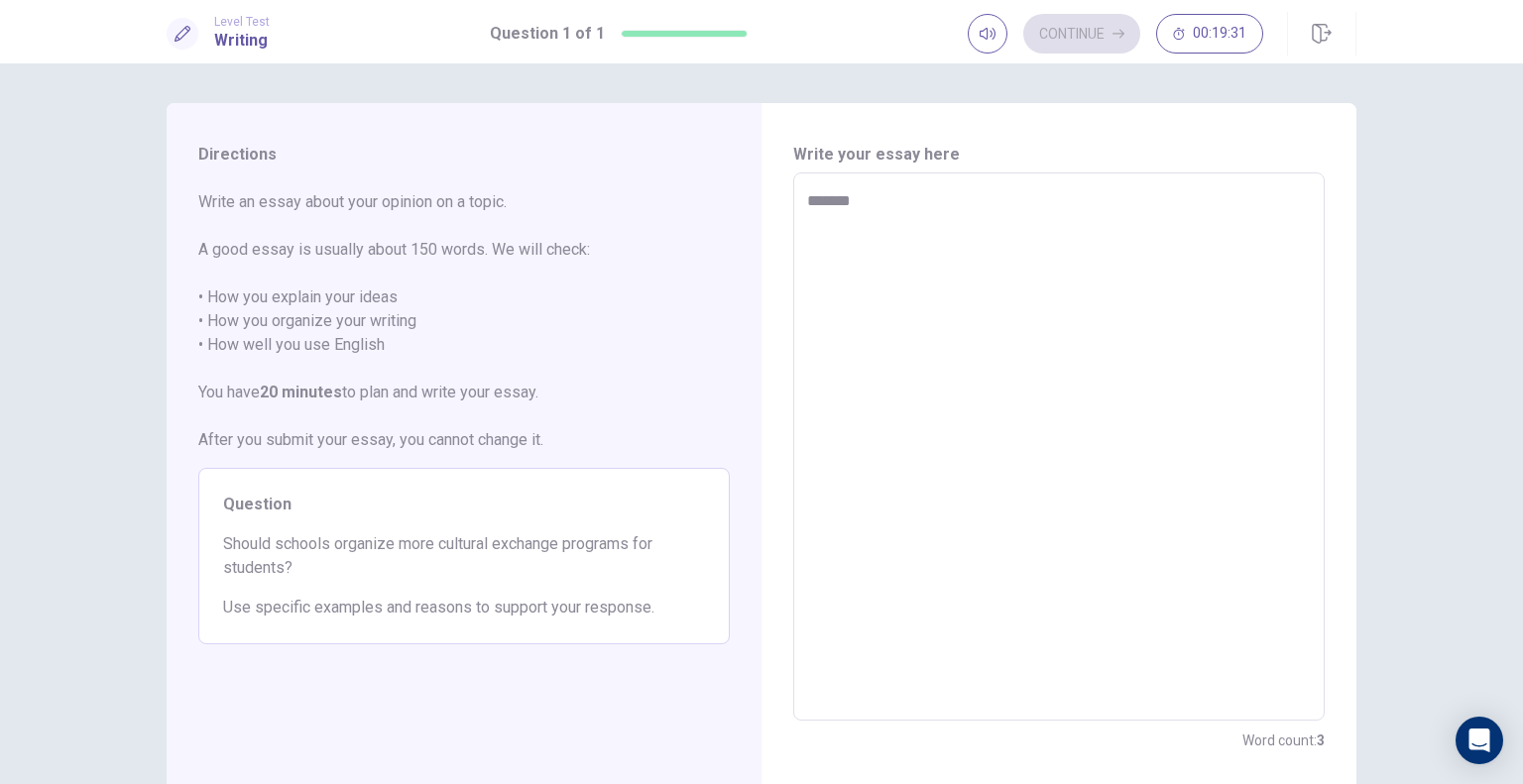 type on "*" 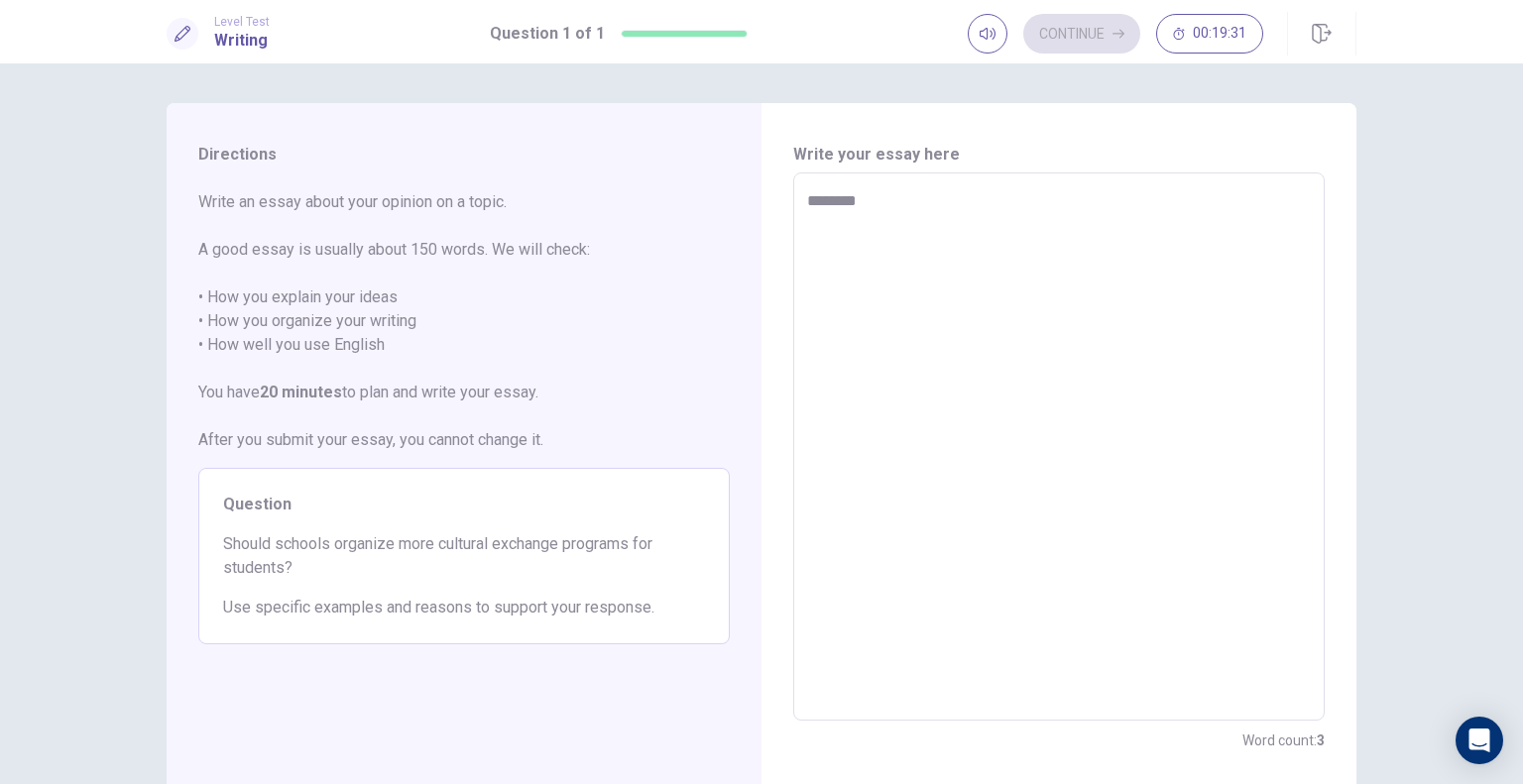 type on "*" 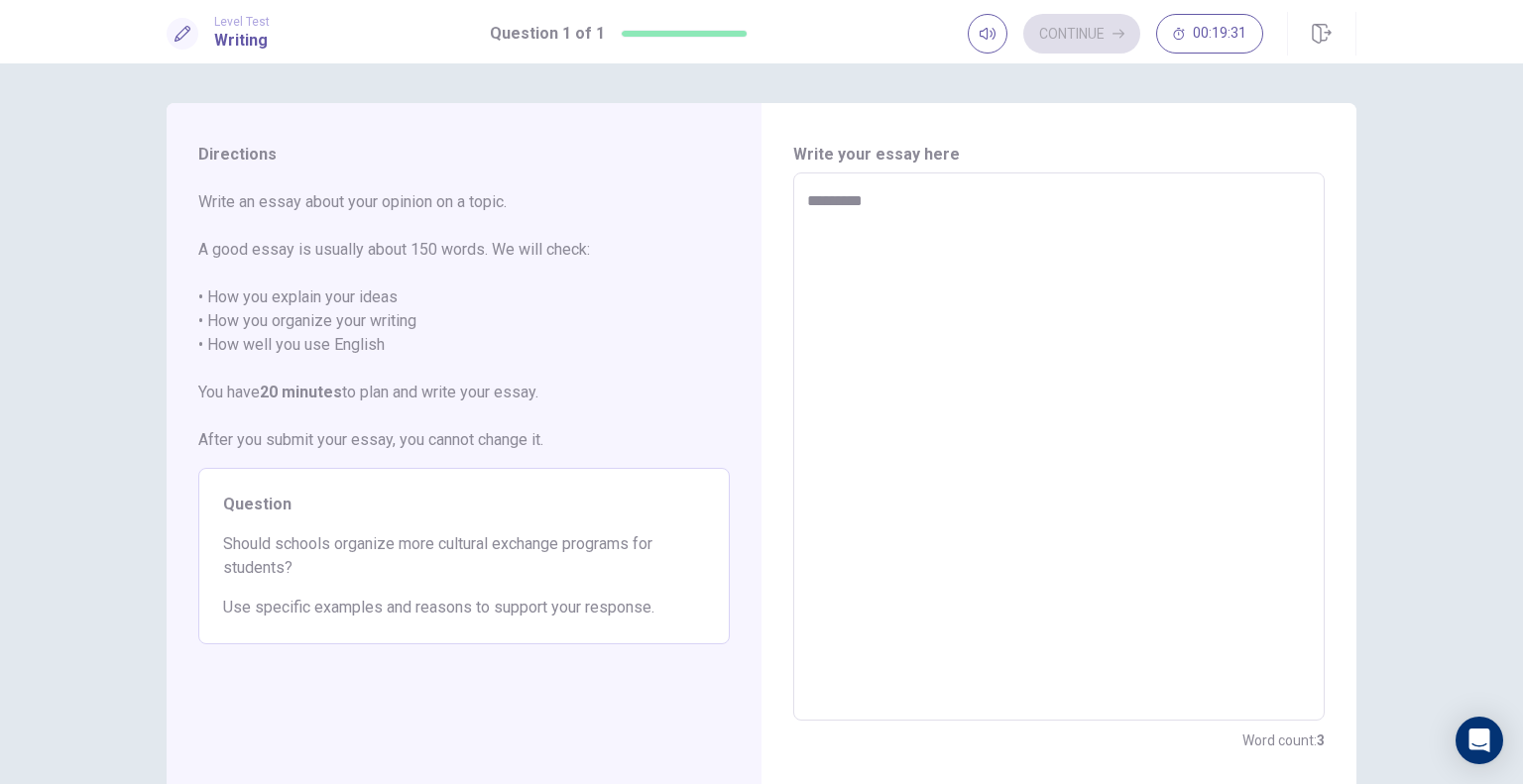 type on "*" 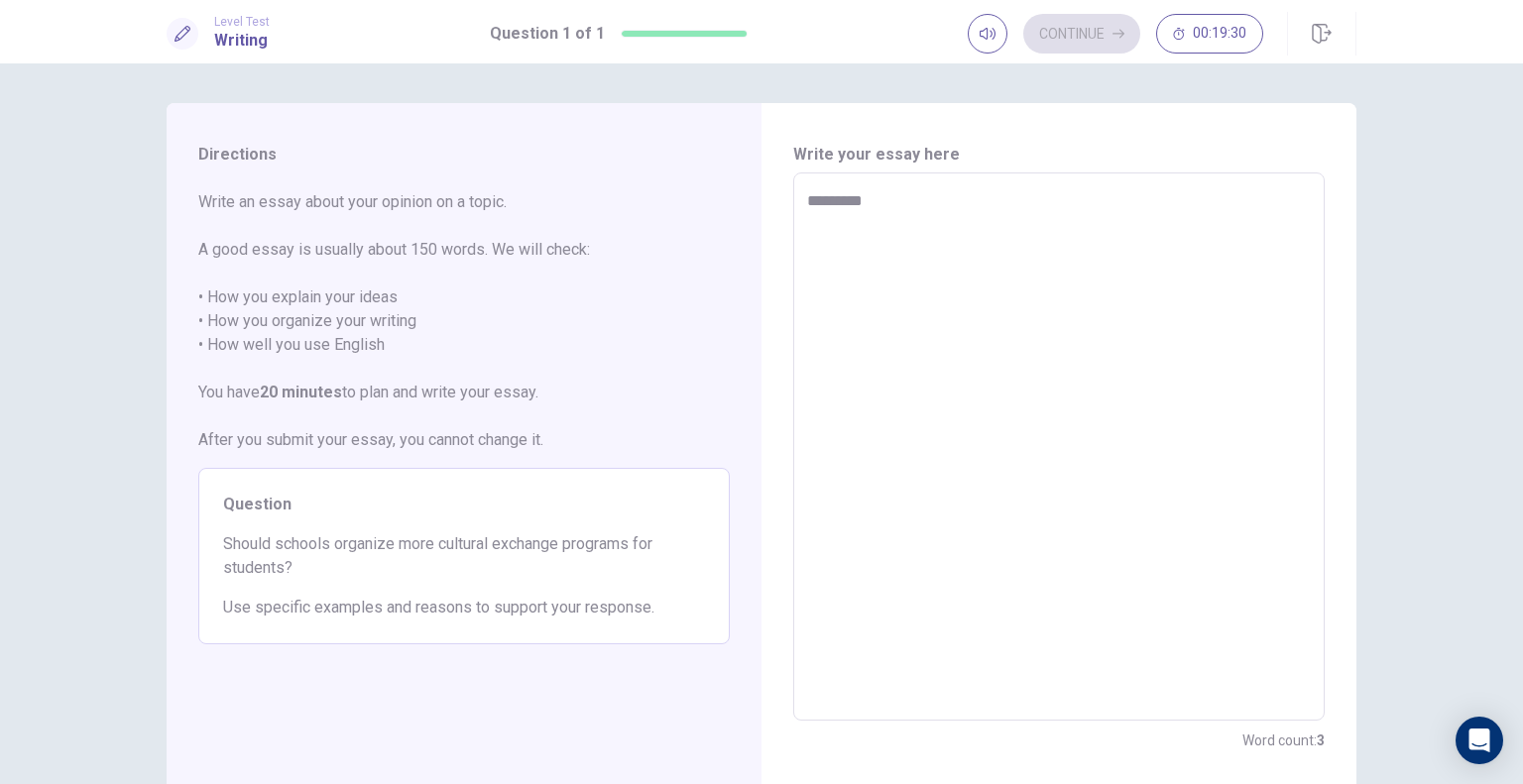 type on "**********" 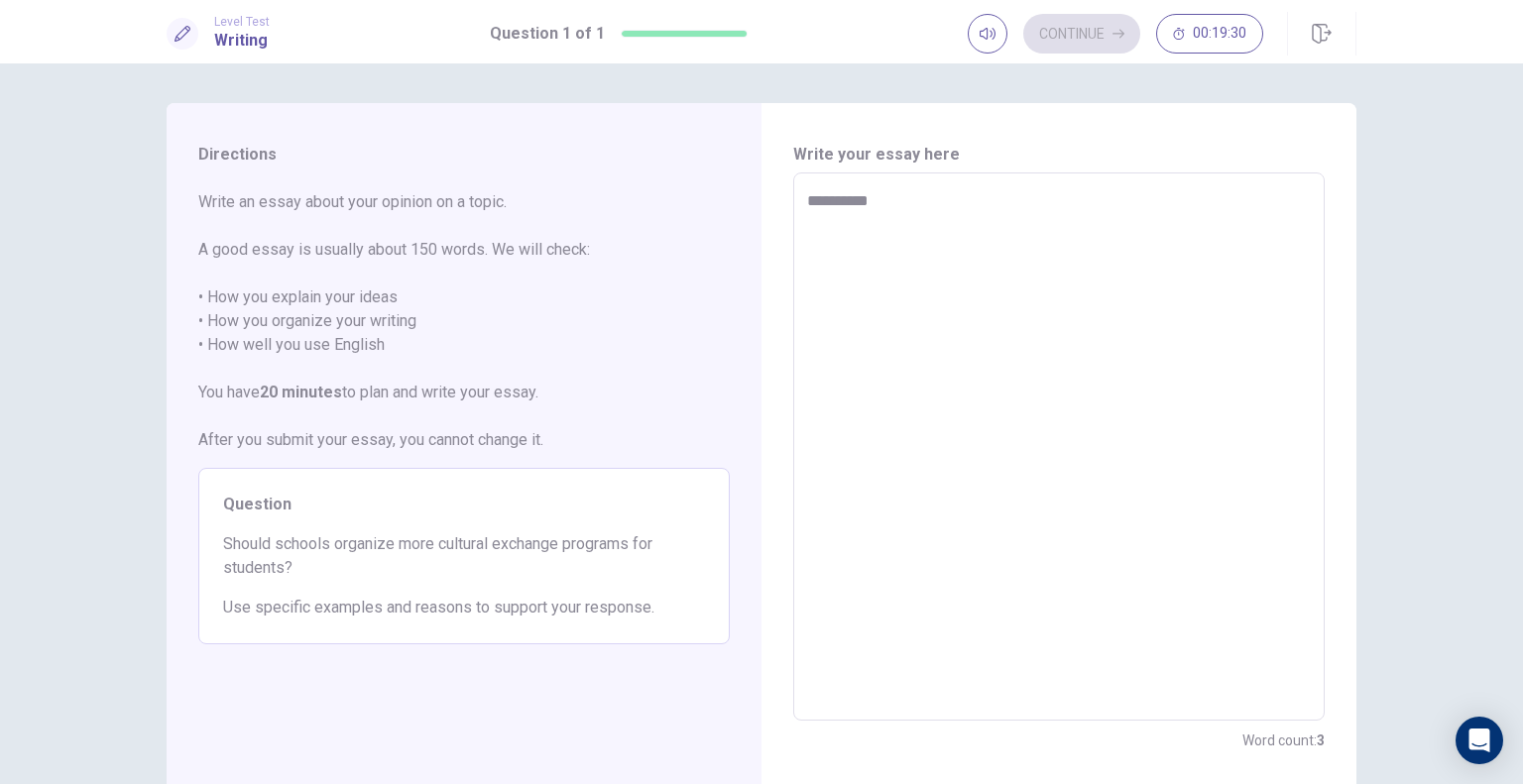 type on "*" 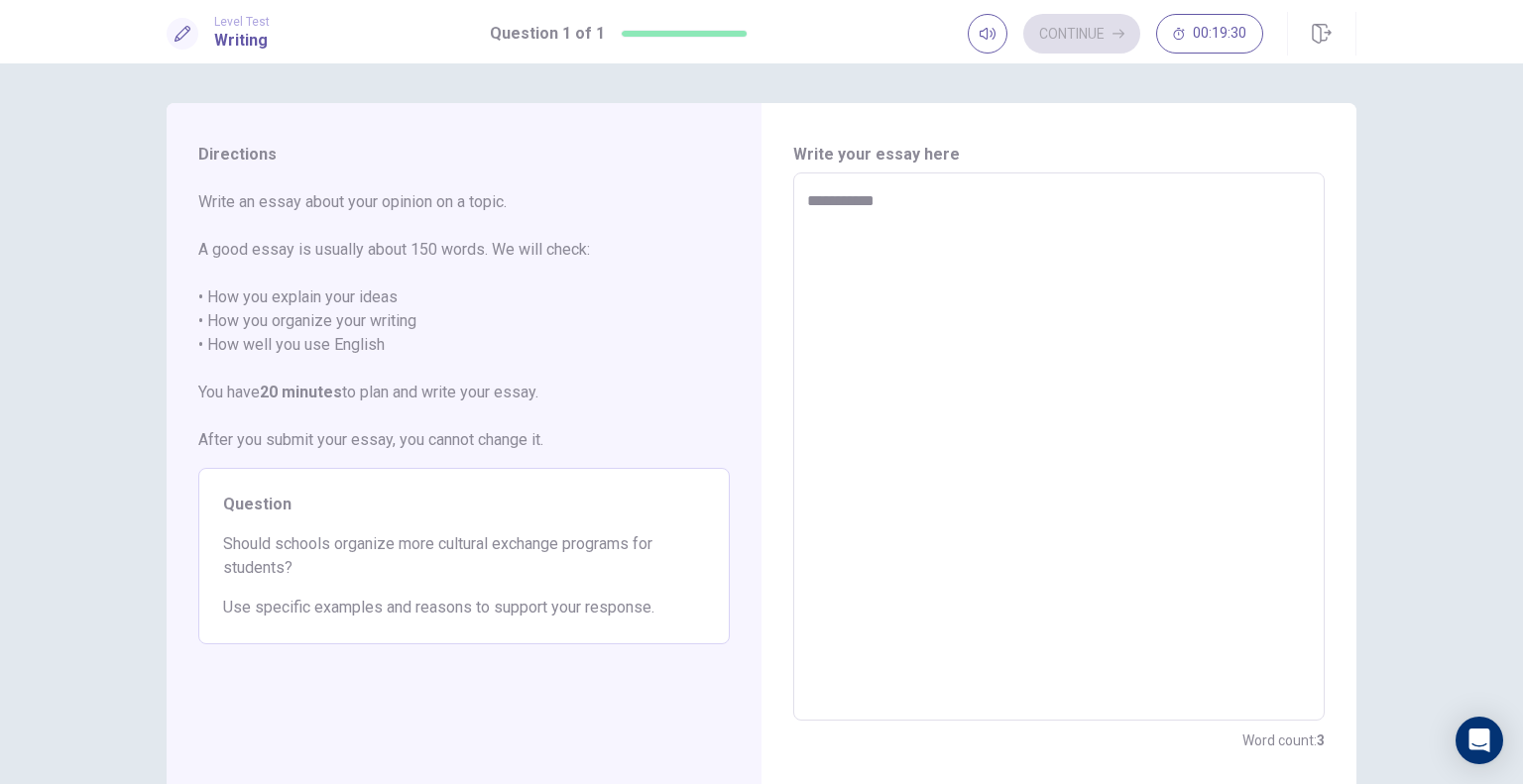 type on "*" 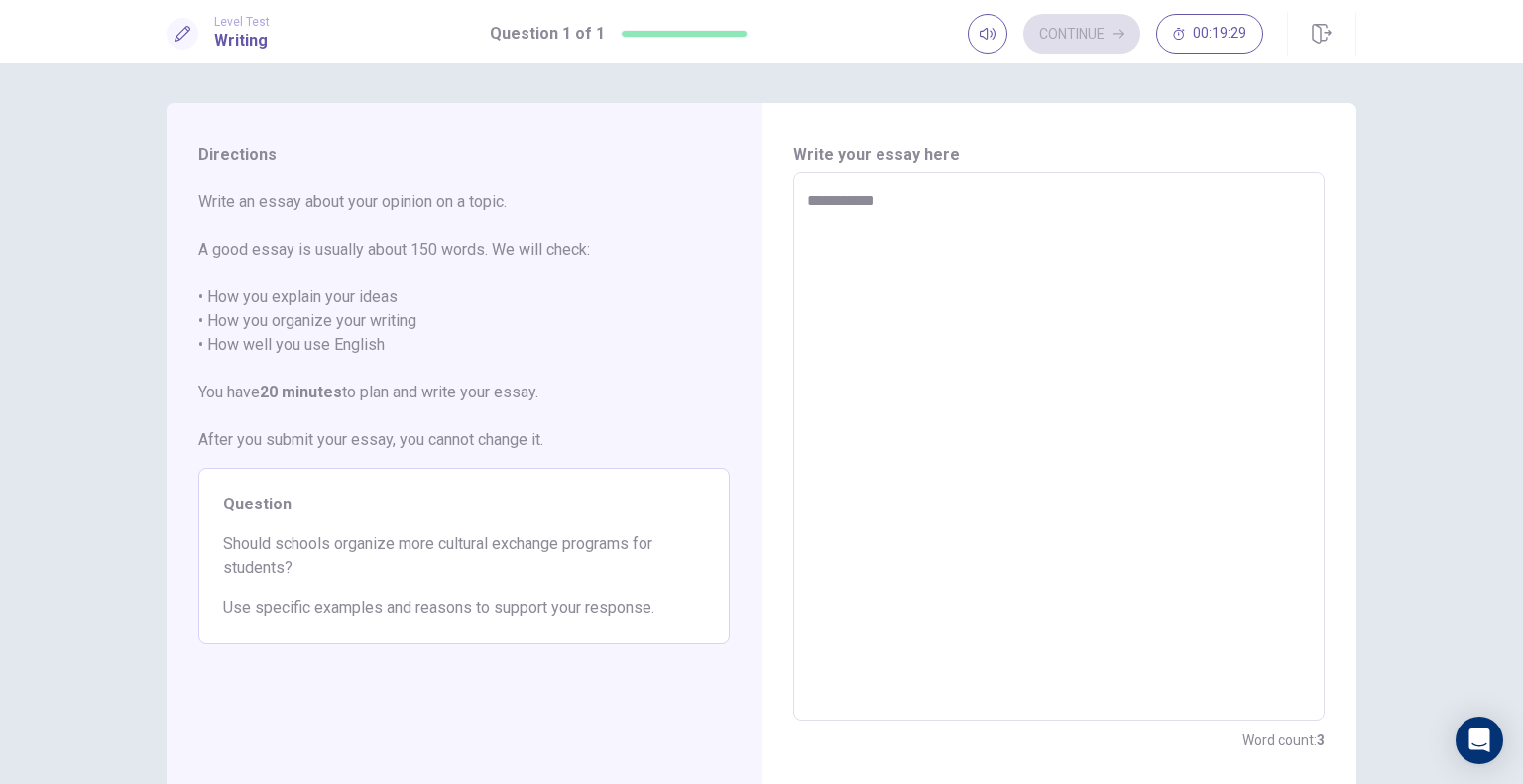 type on "**********" 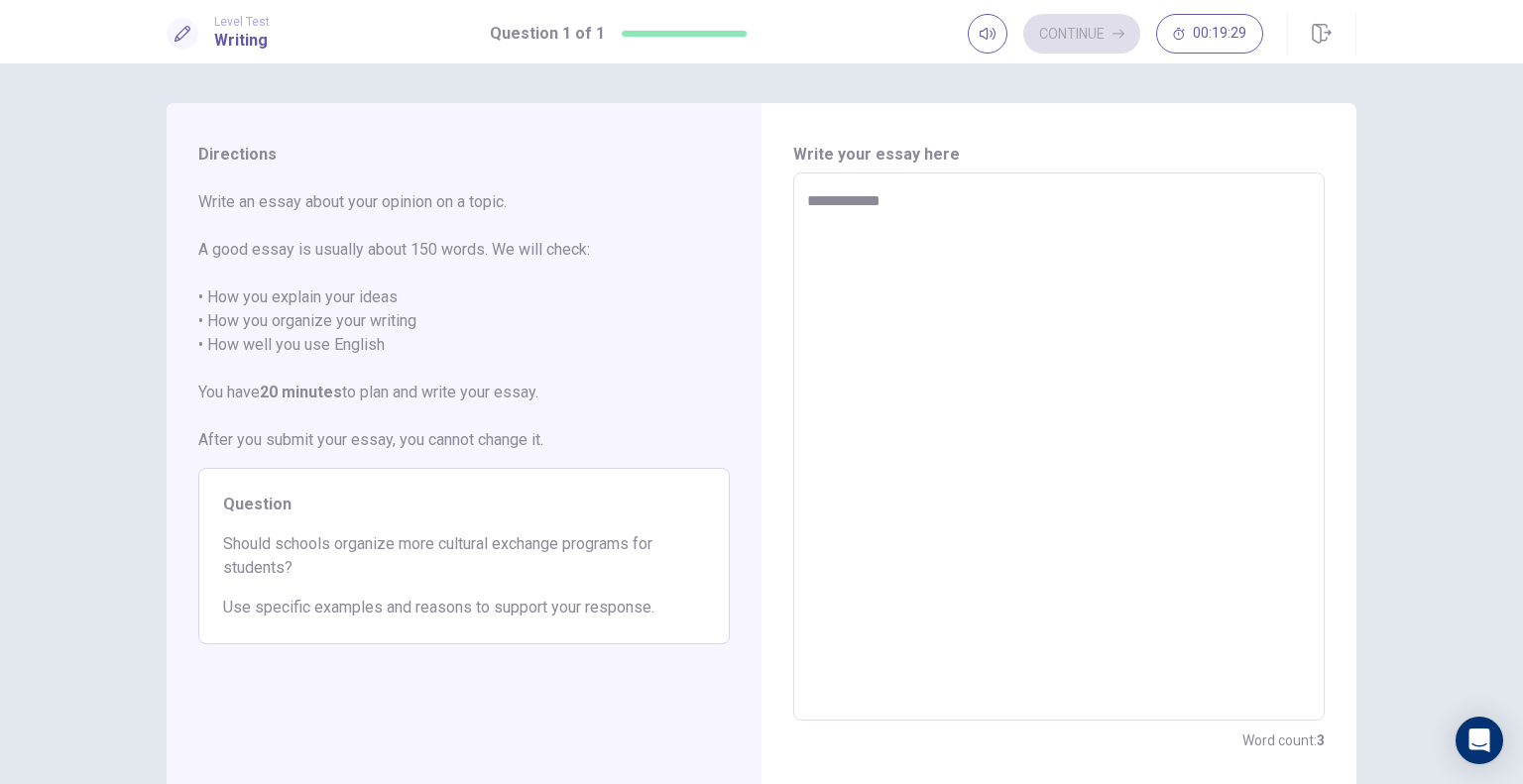 type on "*" 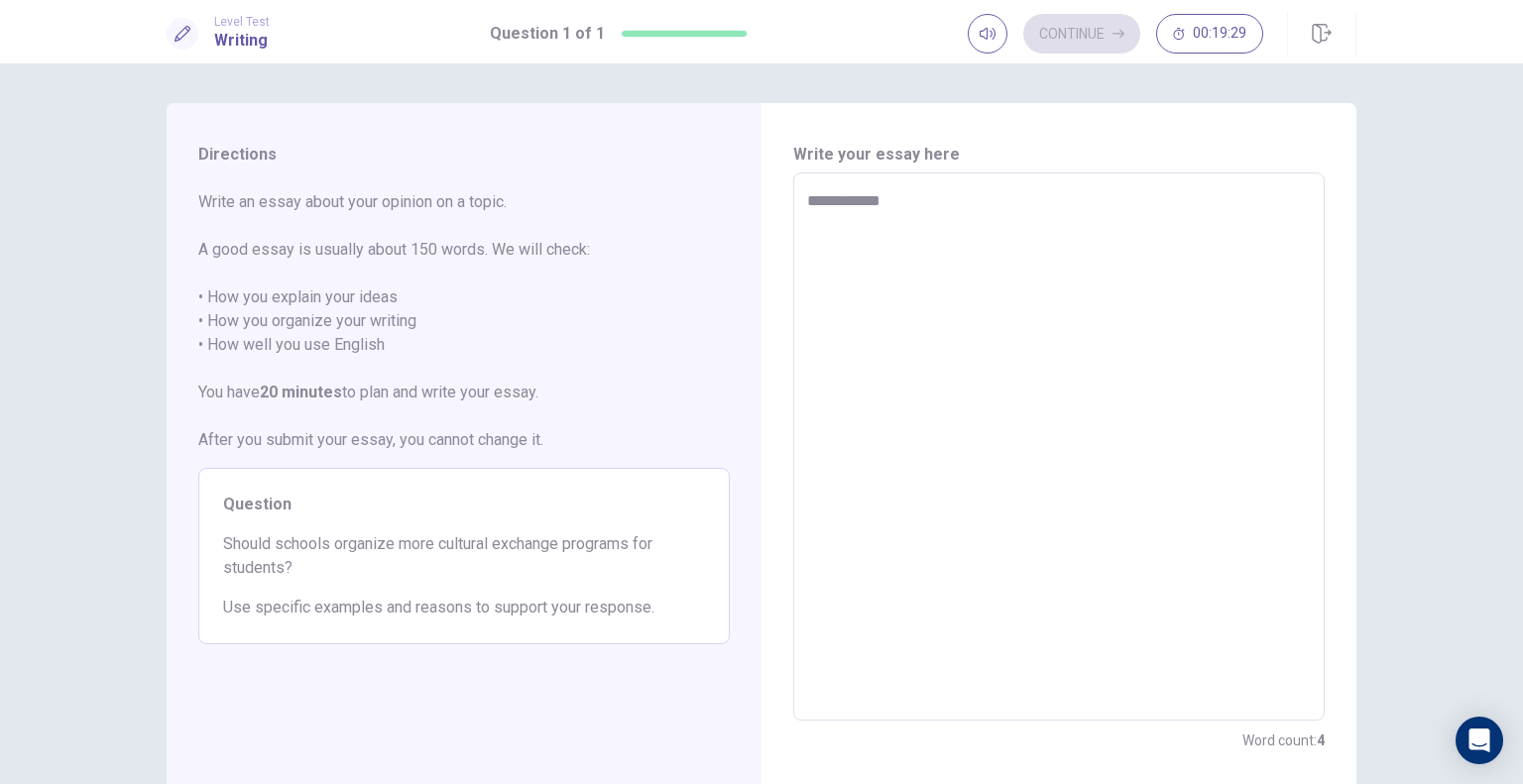 type on "**********" 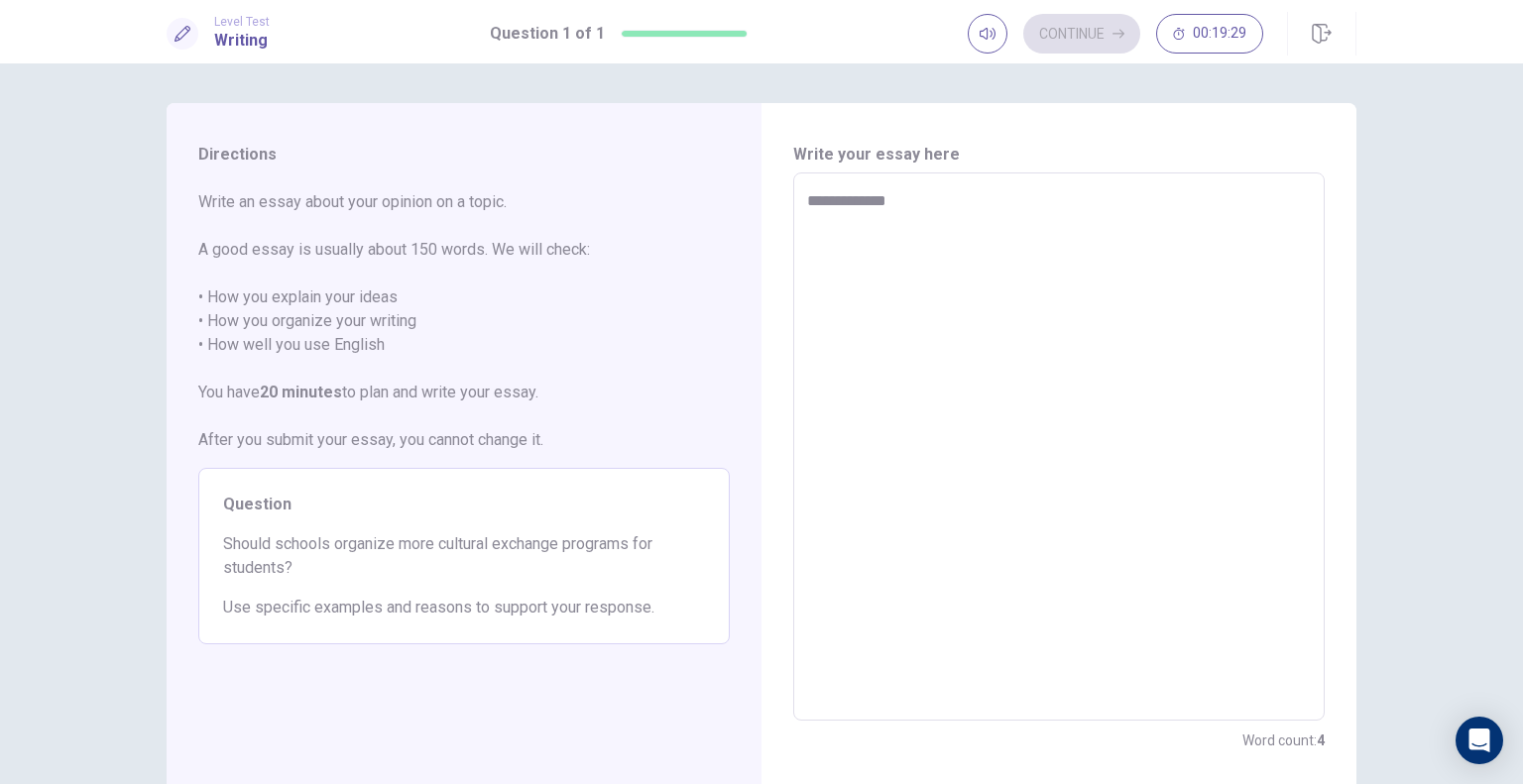 type on "*" 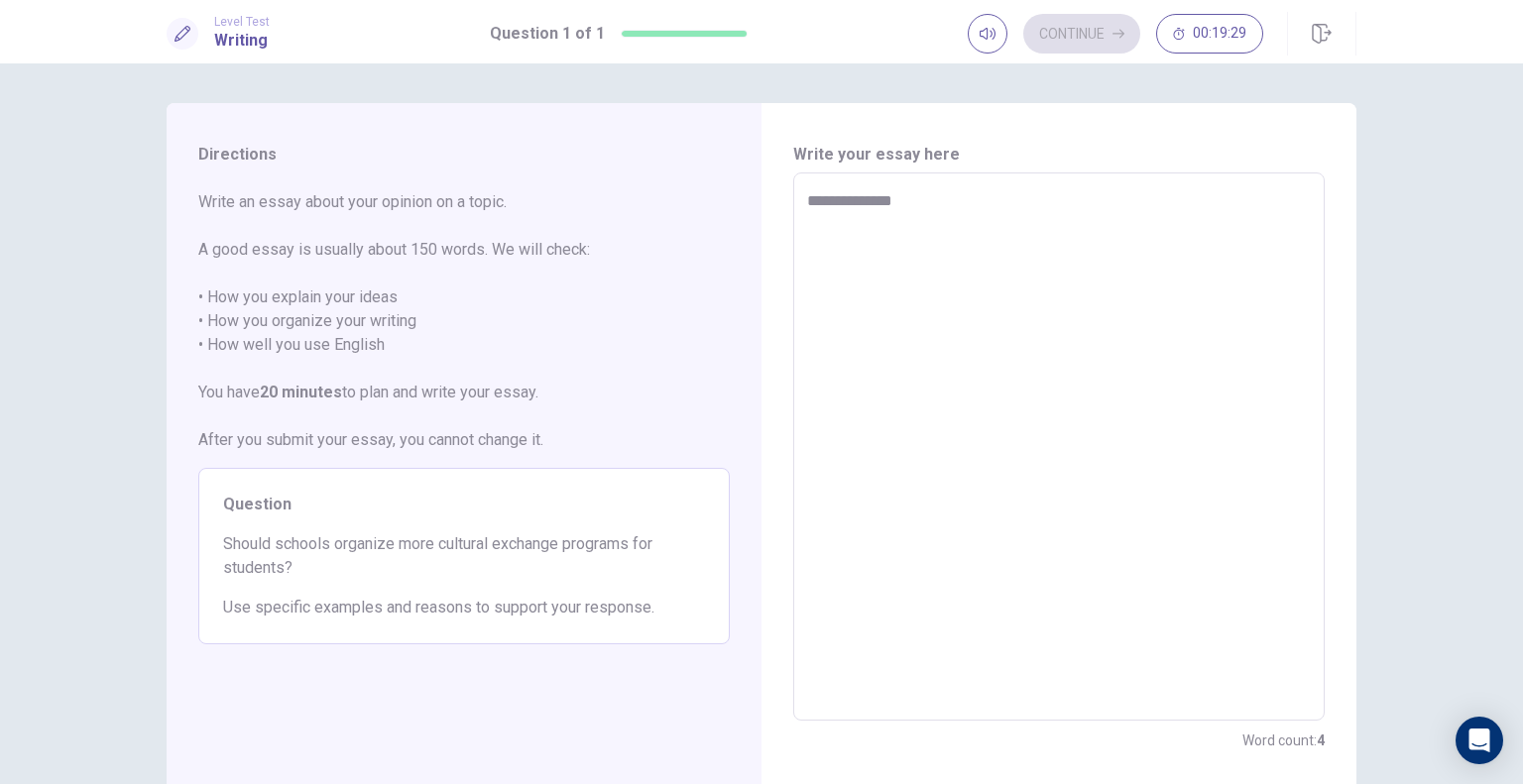 type on "*" 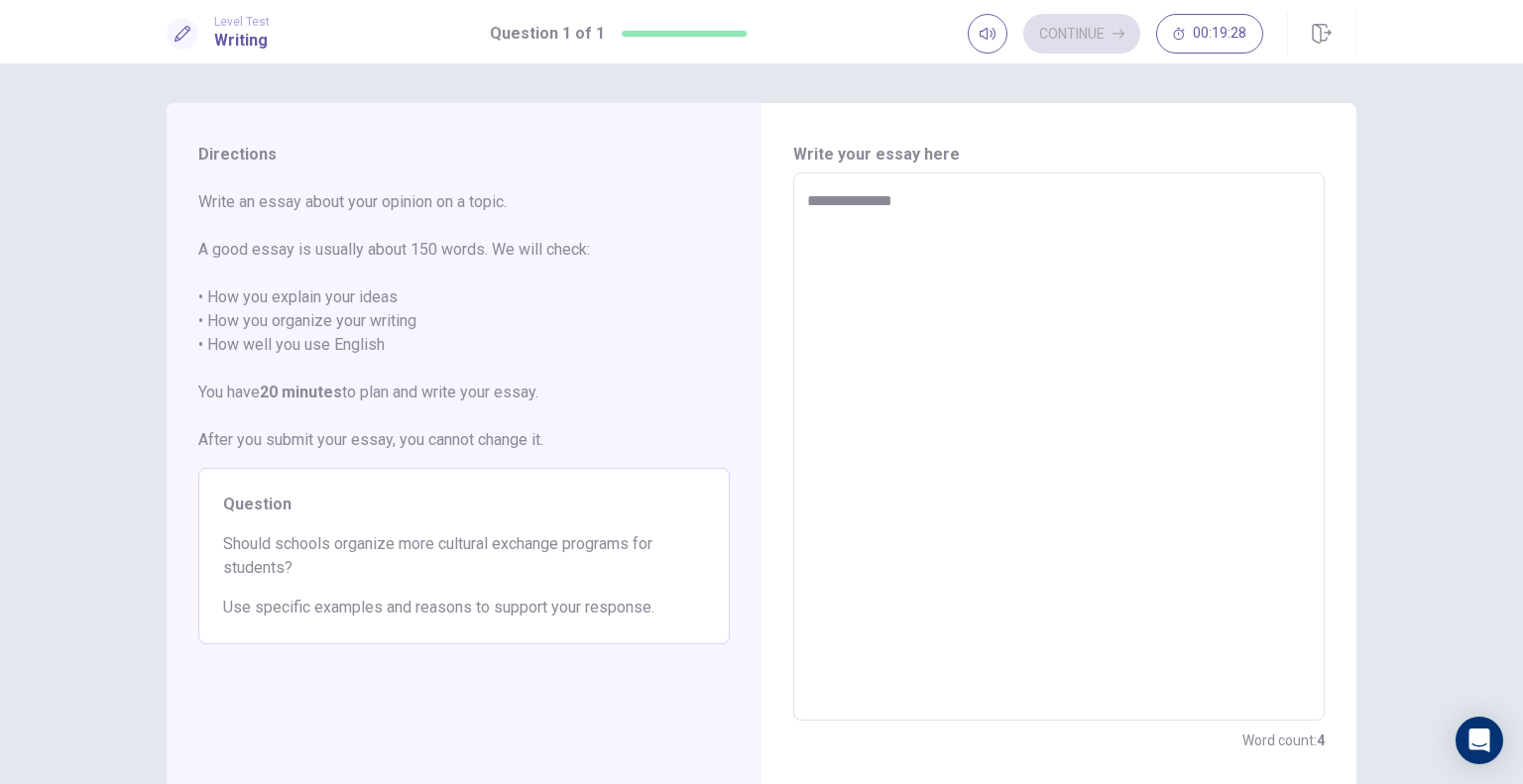 type on "**********" 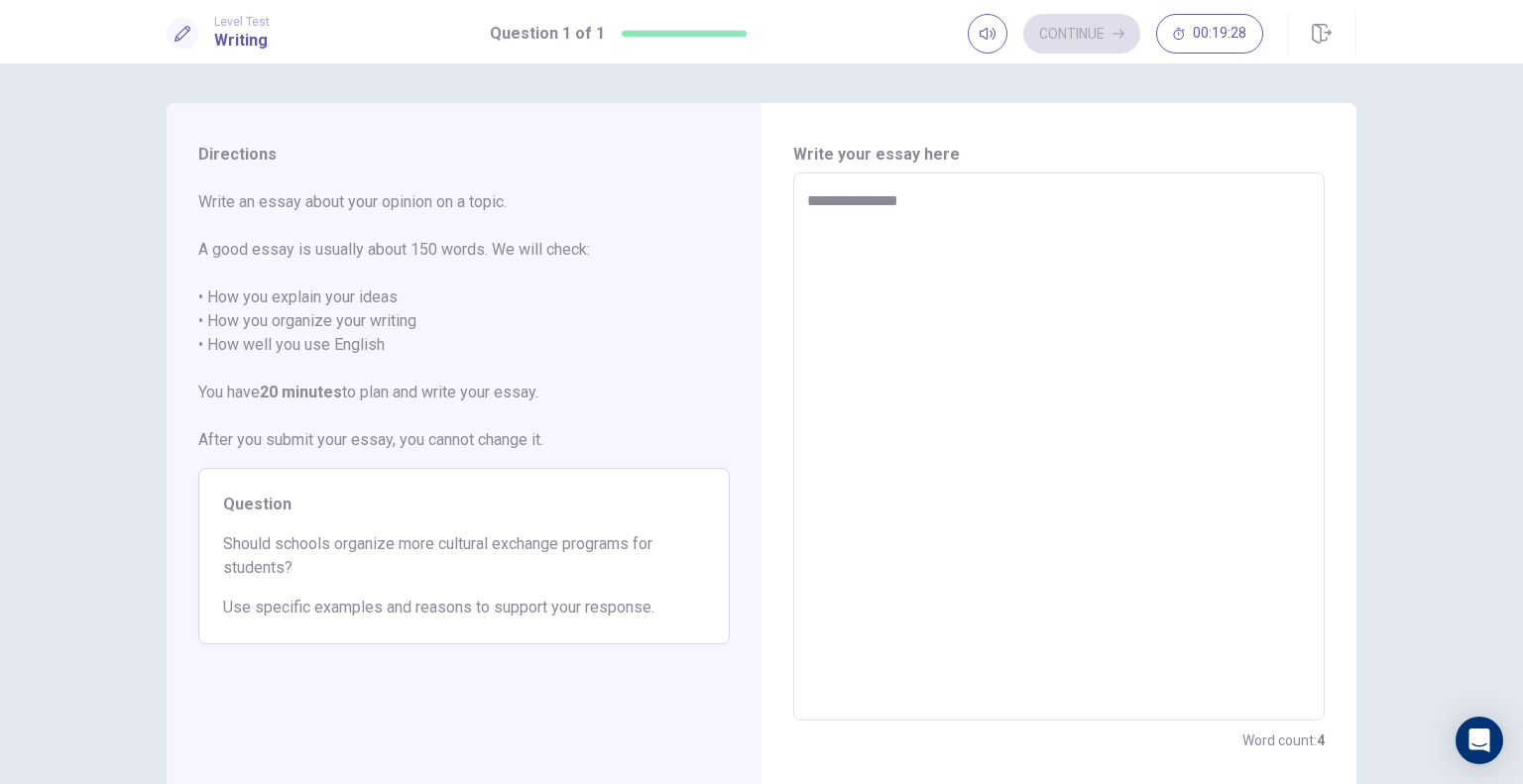 type on "*" 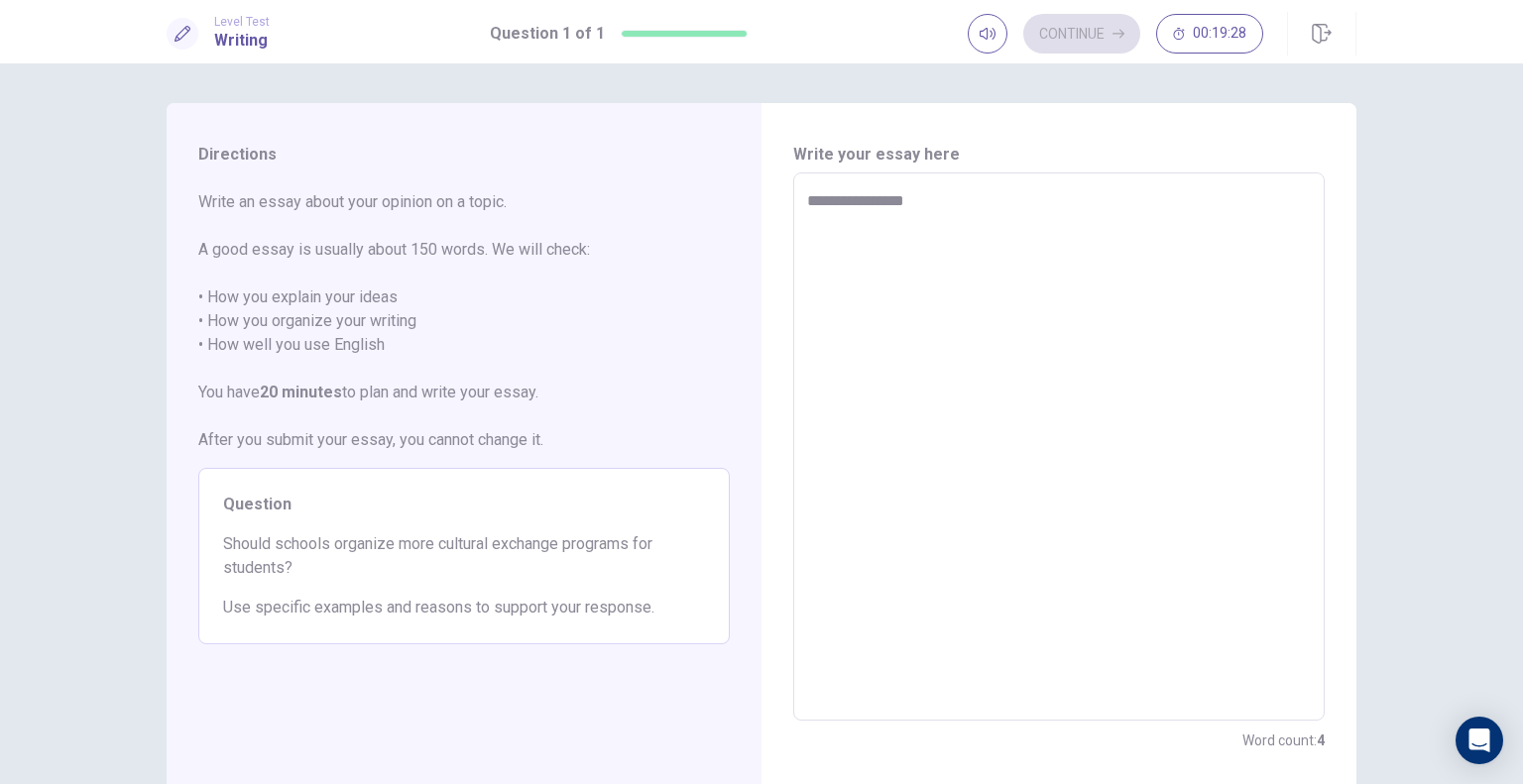 type on "*" 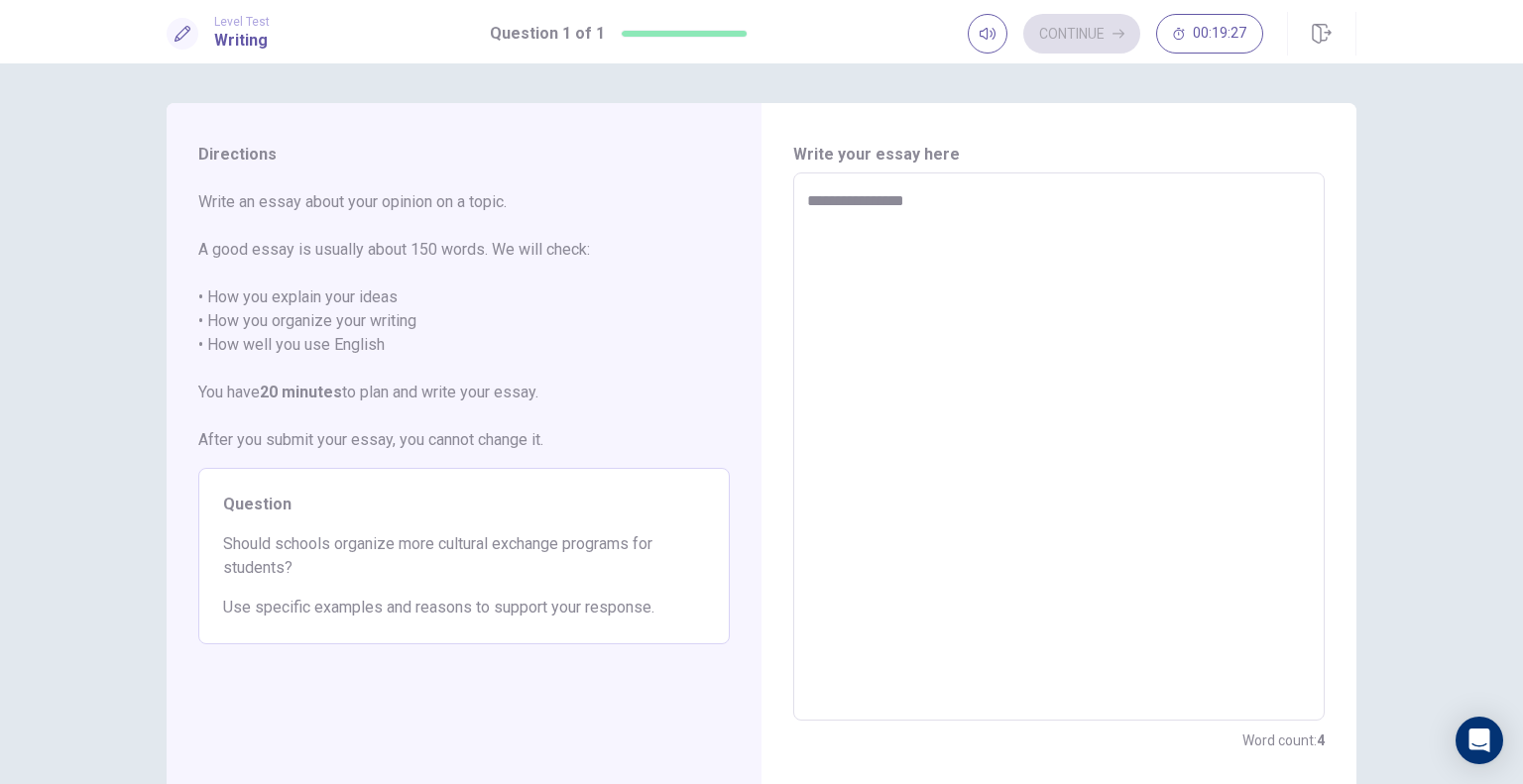 type on "**********" 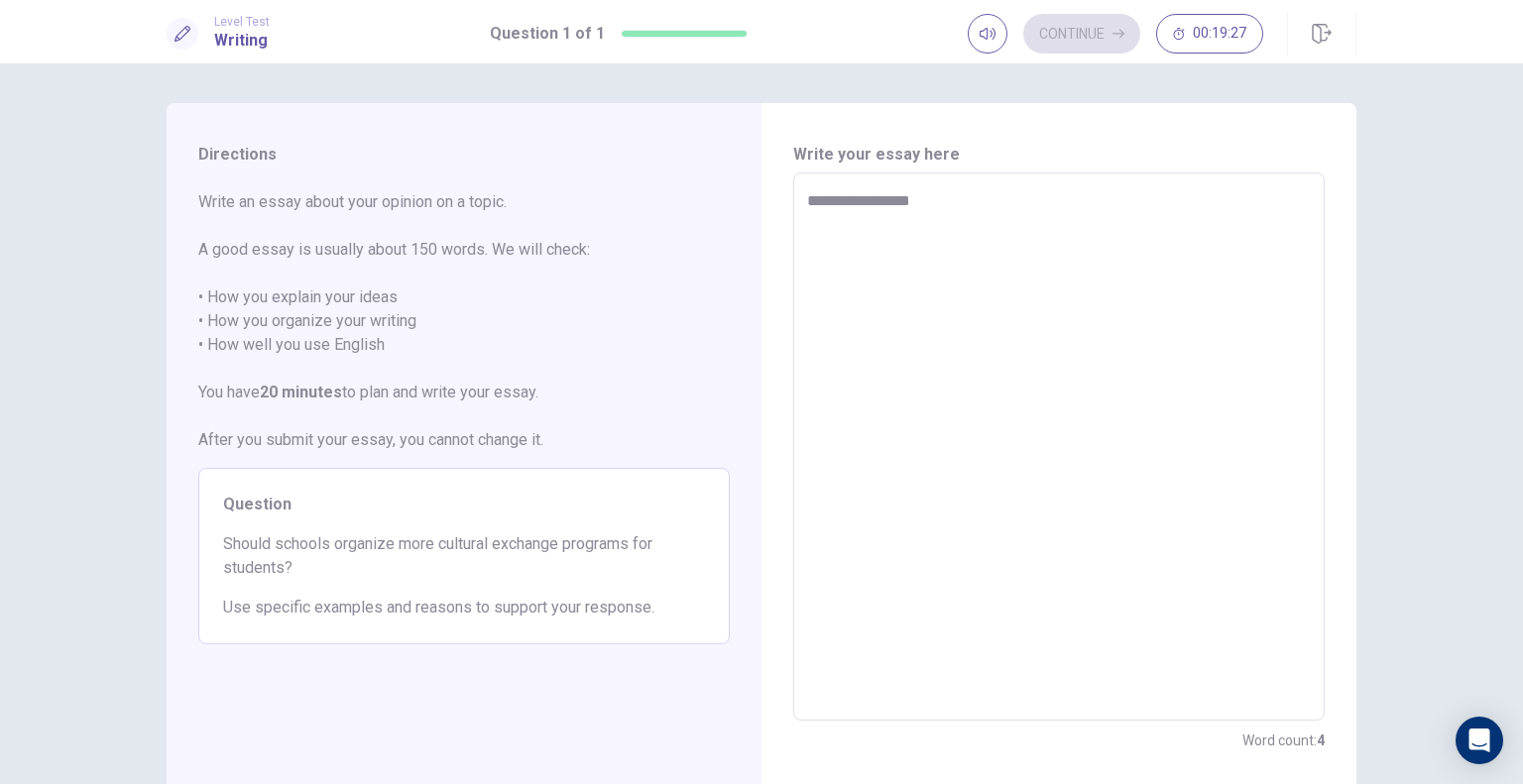 type on "*" 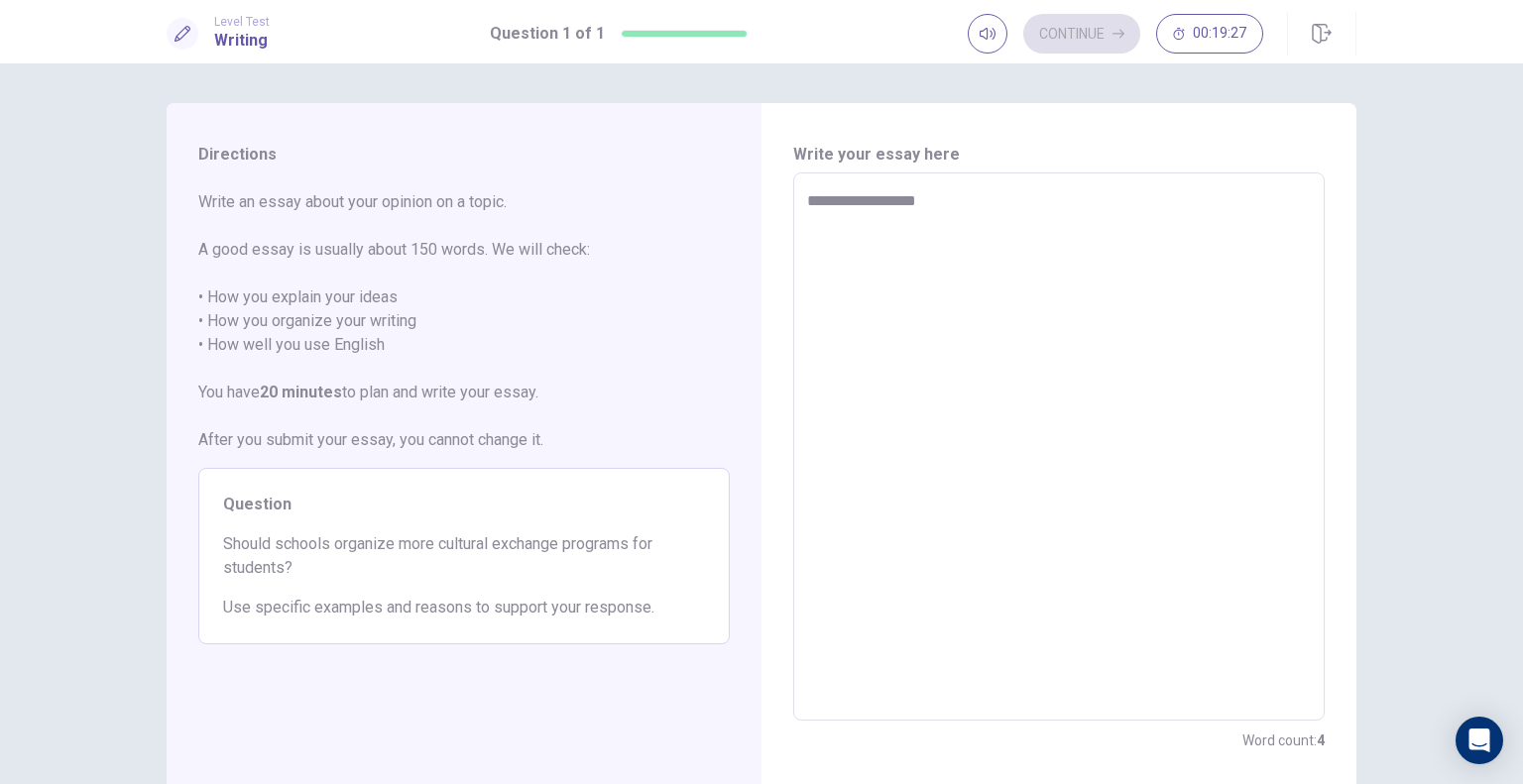 type on "*" 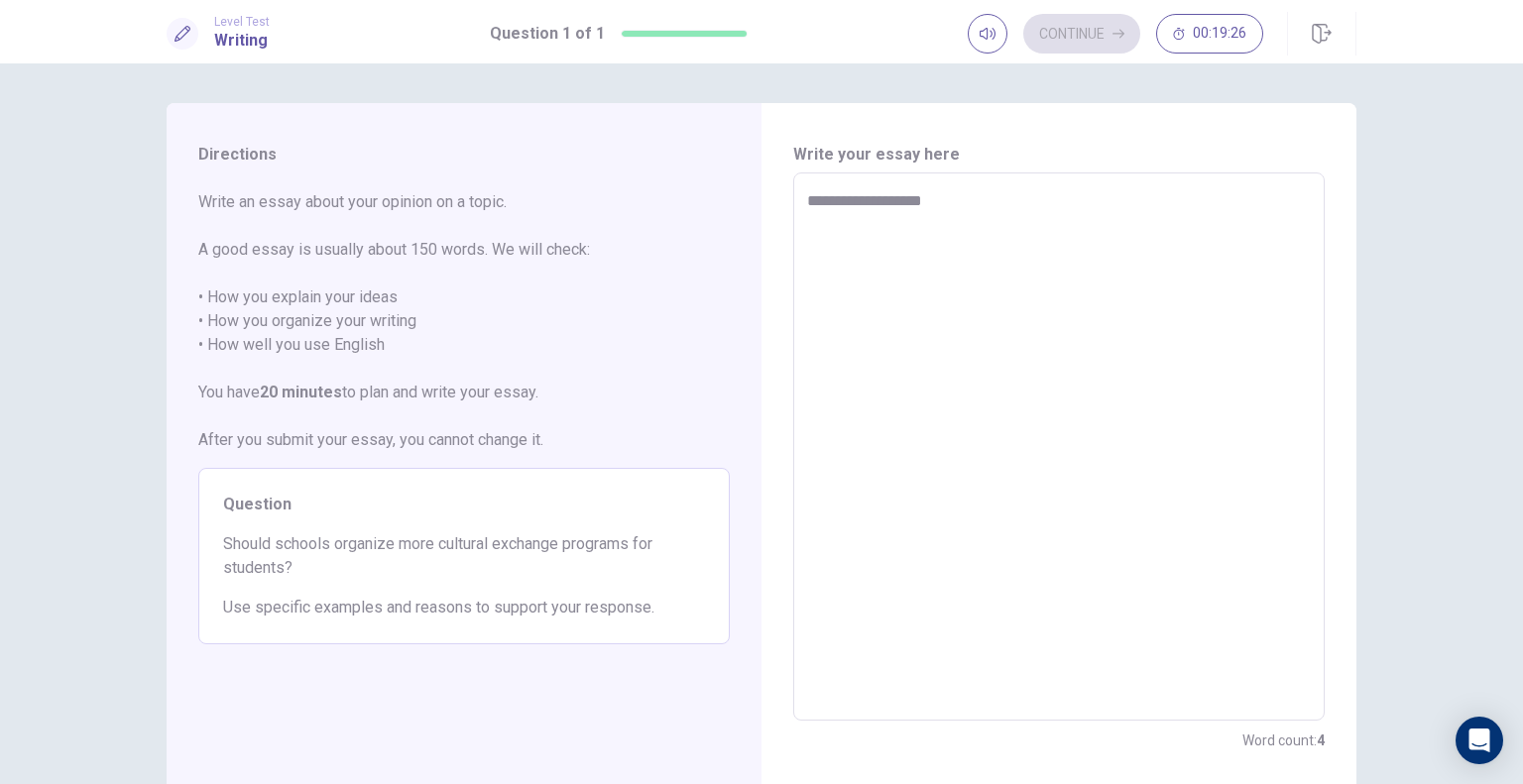 type on "*" 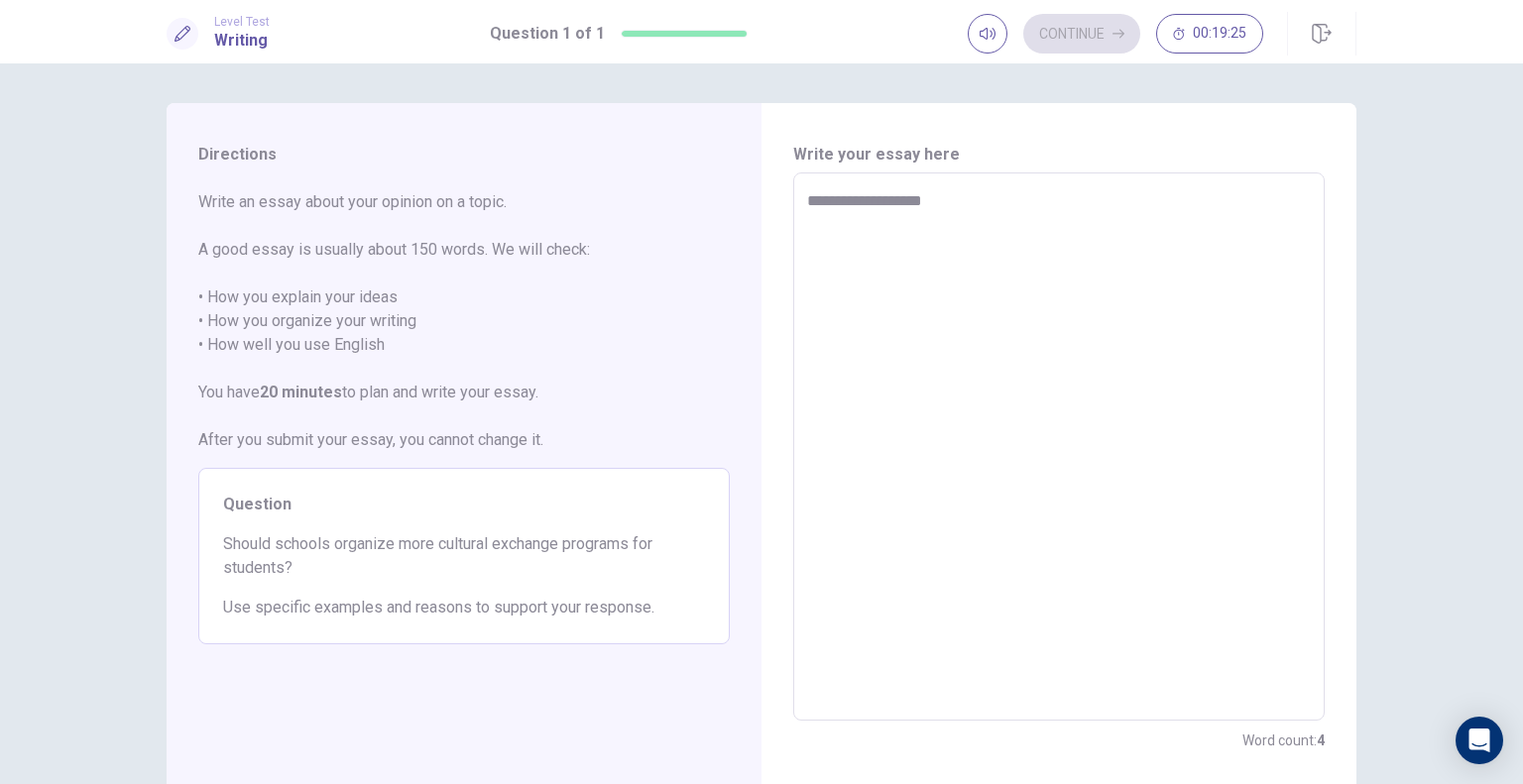 type on "**********" 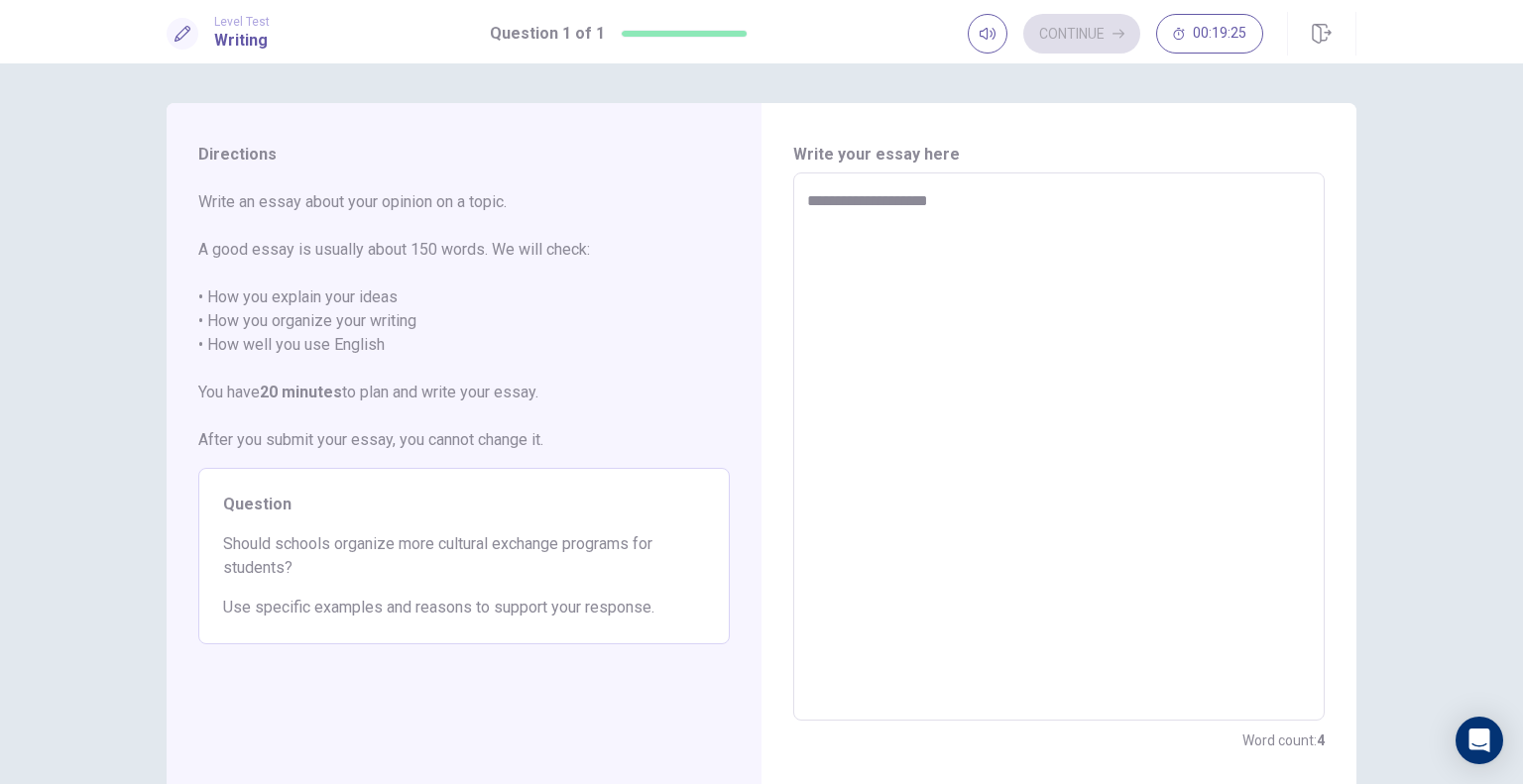 type on "*" 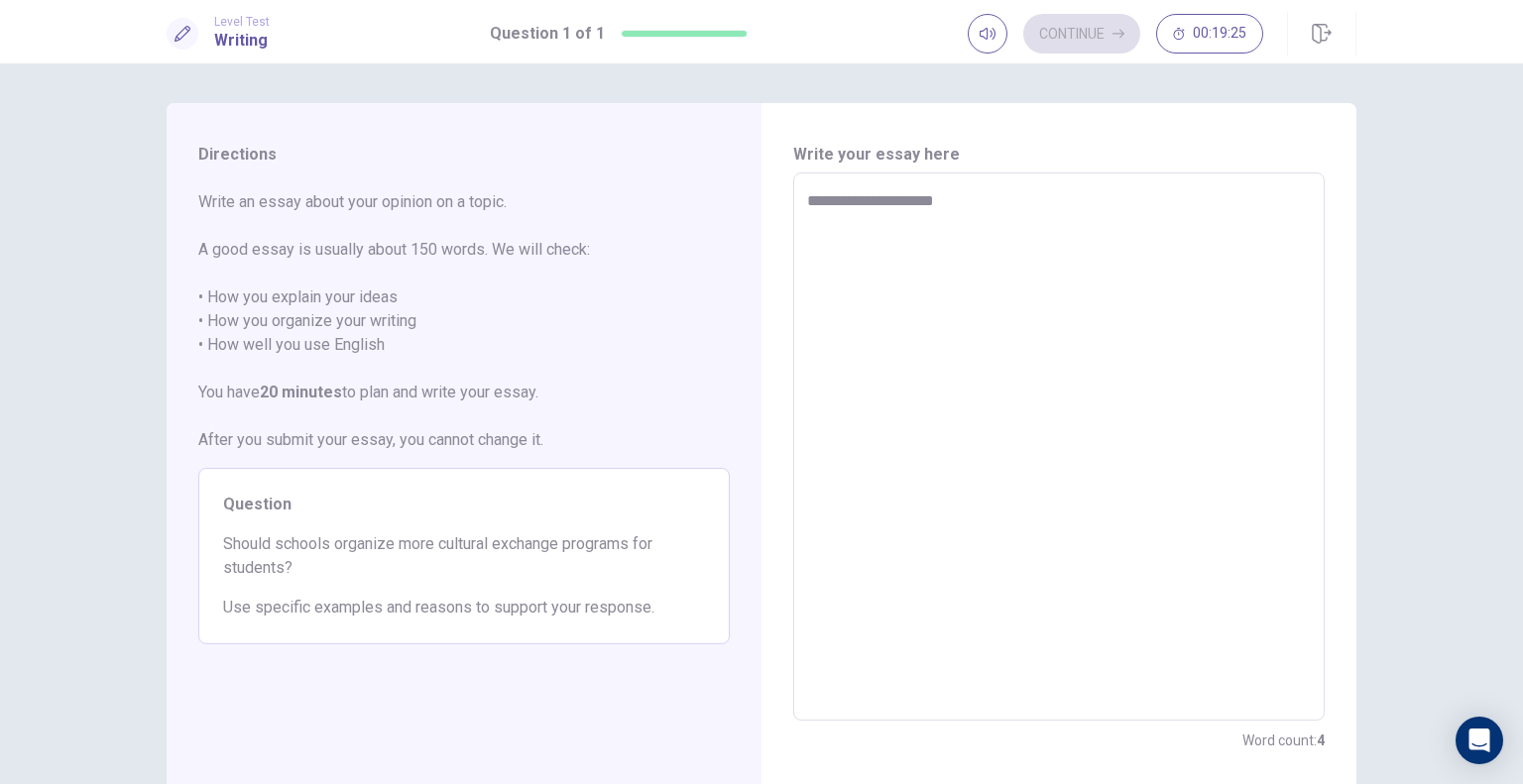 type on "*" 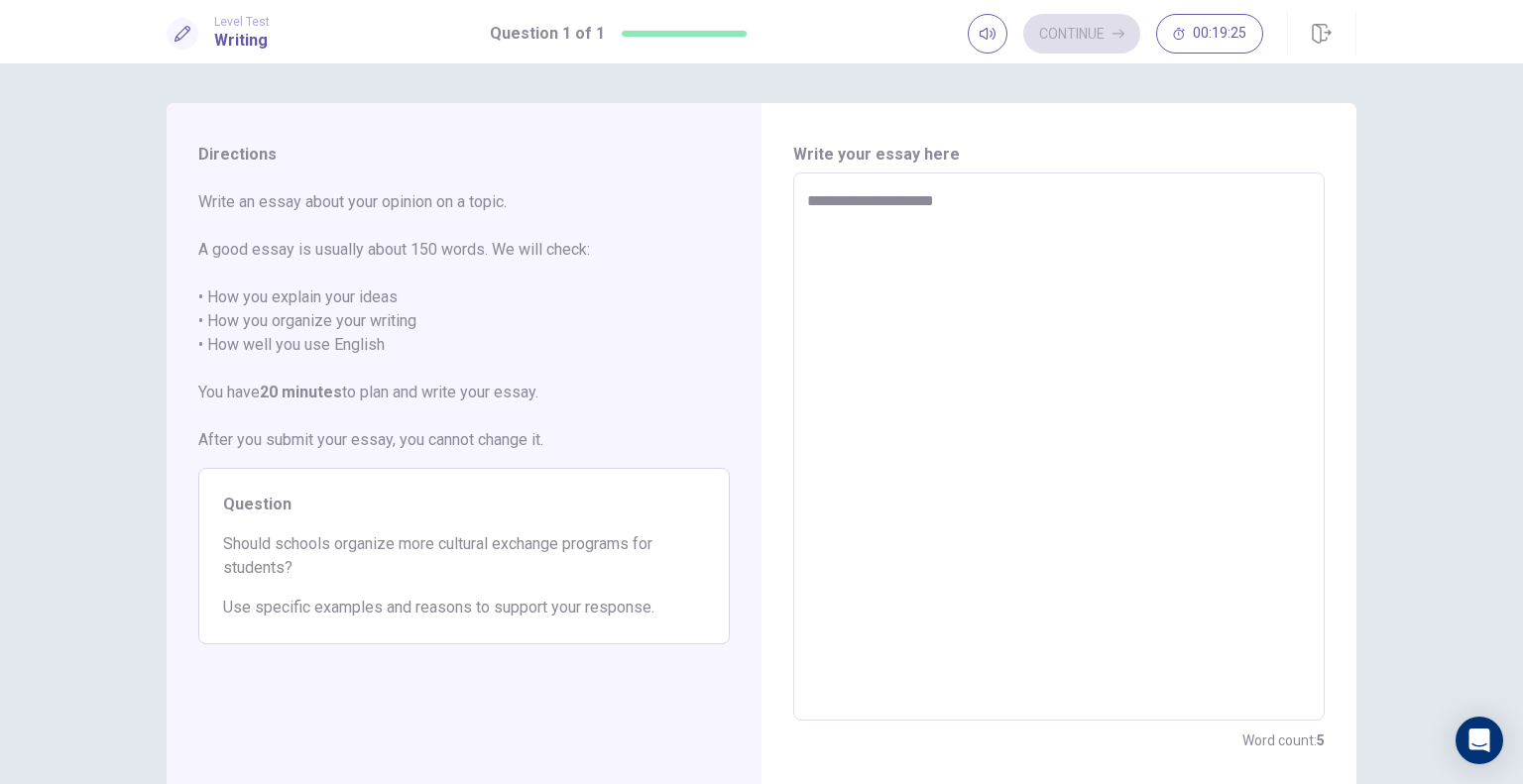 type on "**********" 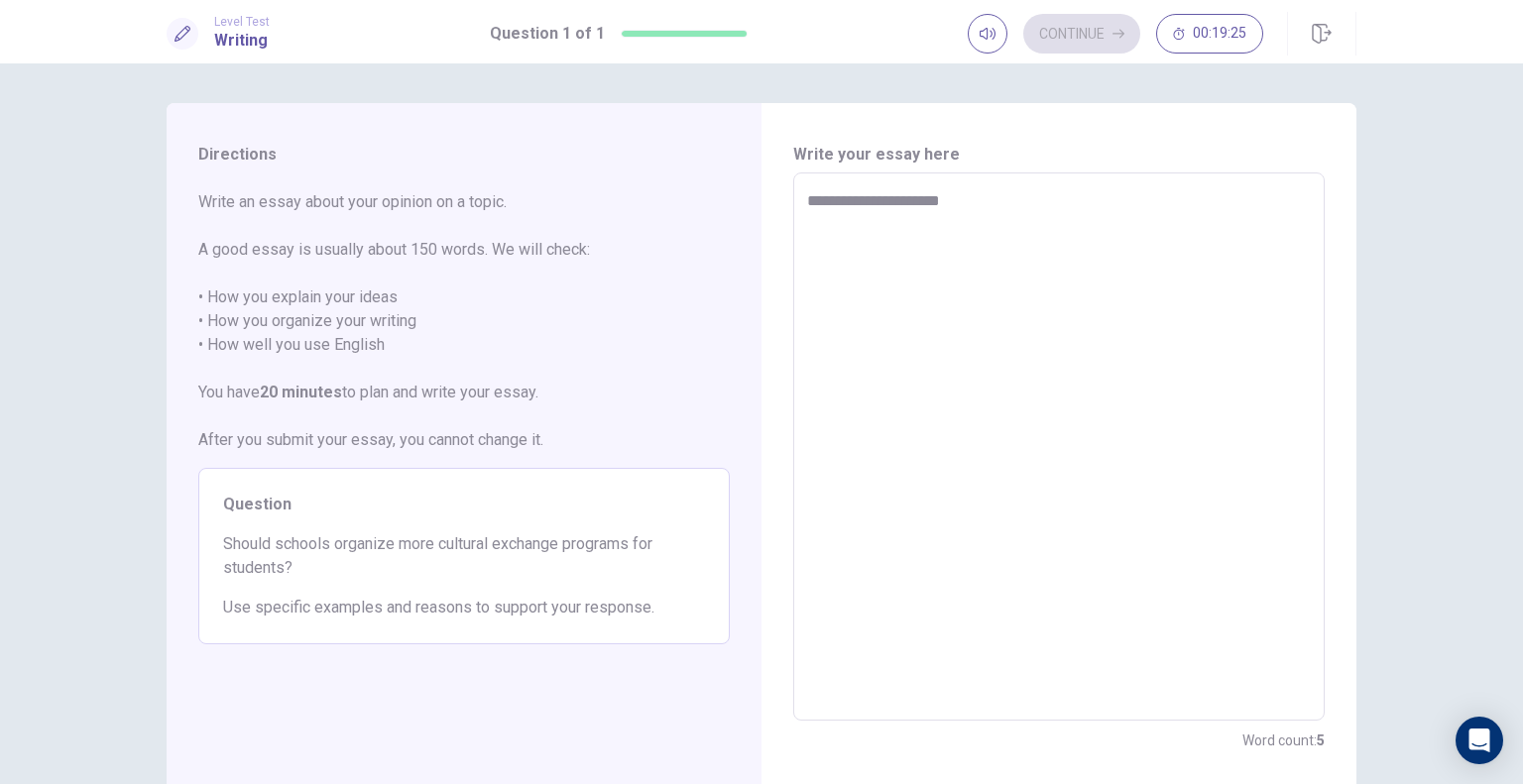 type on "*" 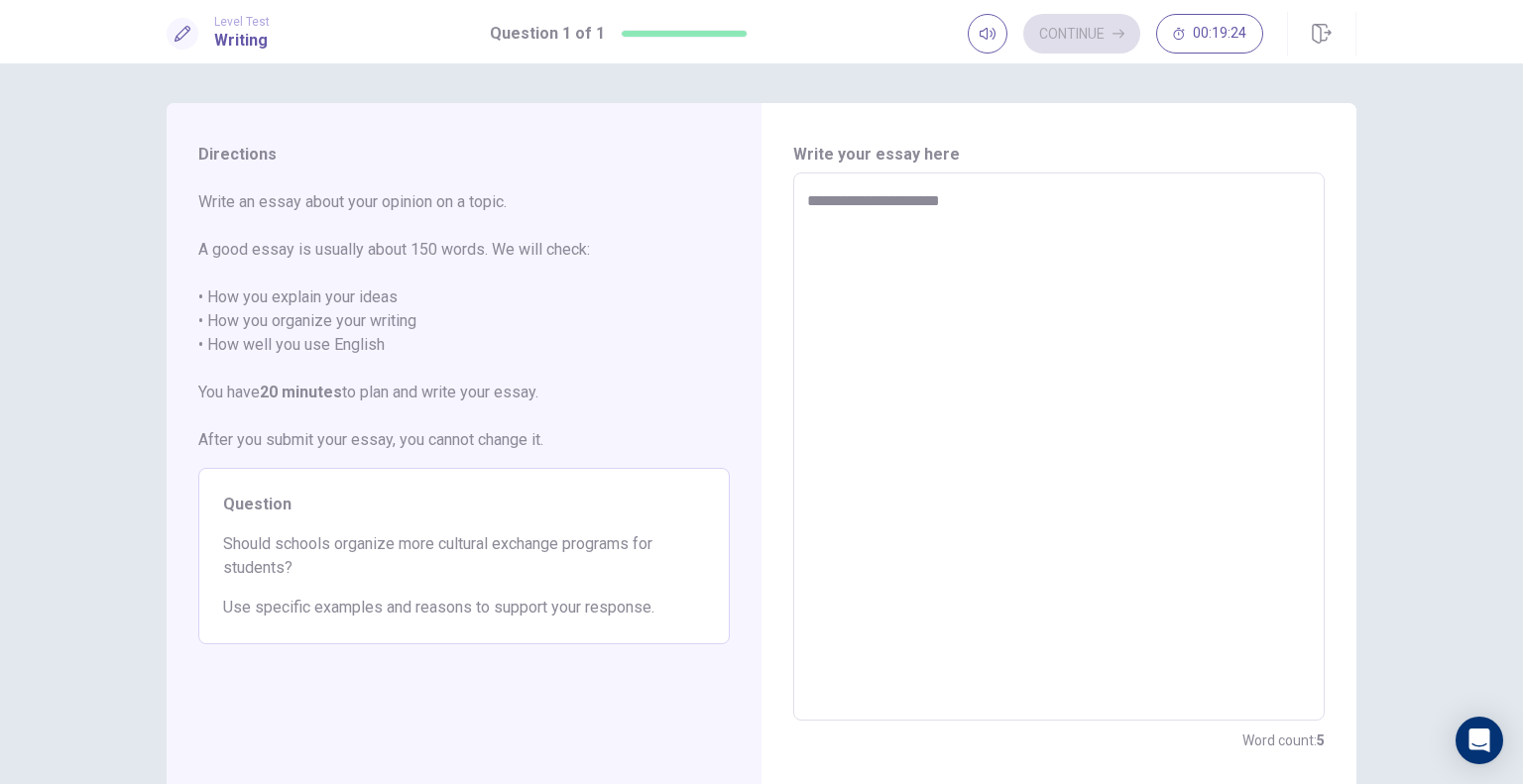 type on "**********" 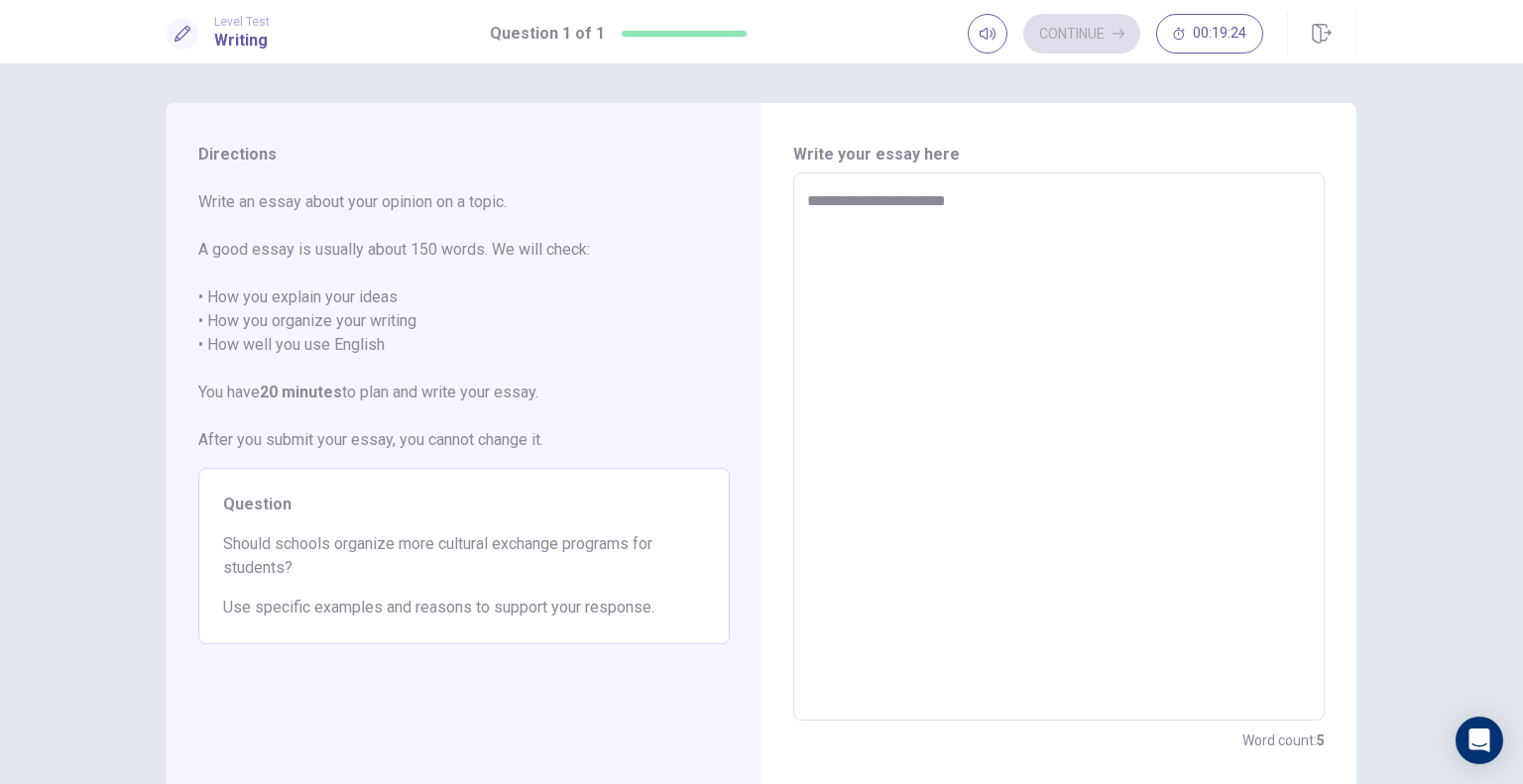 type on "**********" 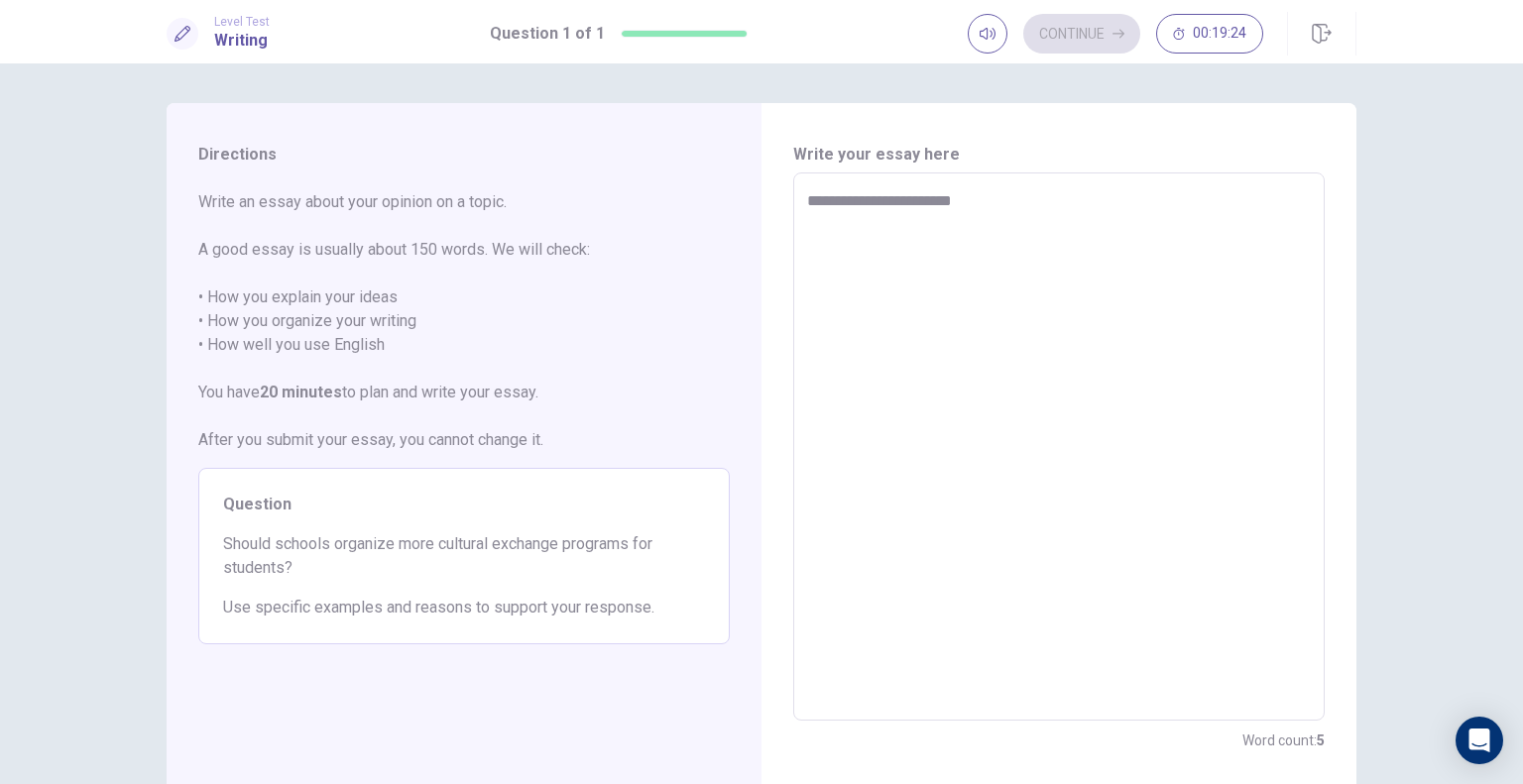 type on "*" 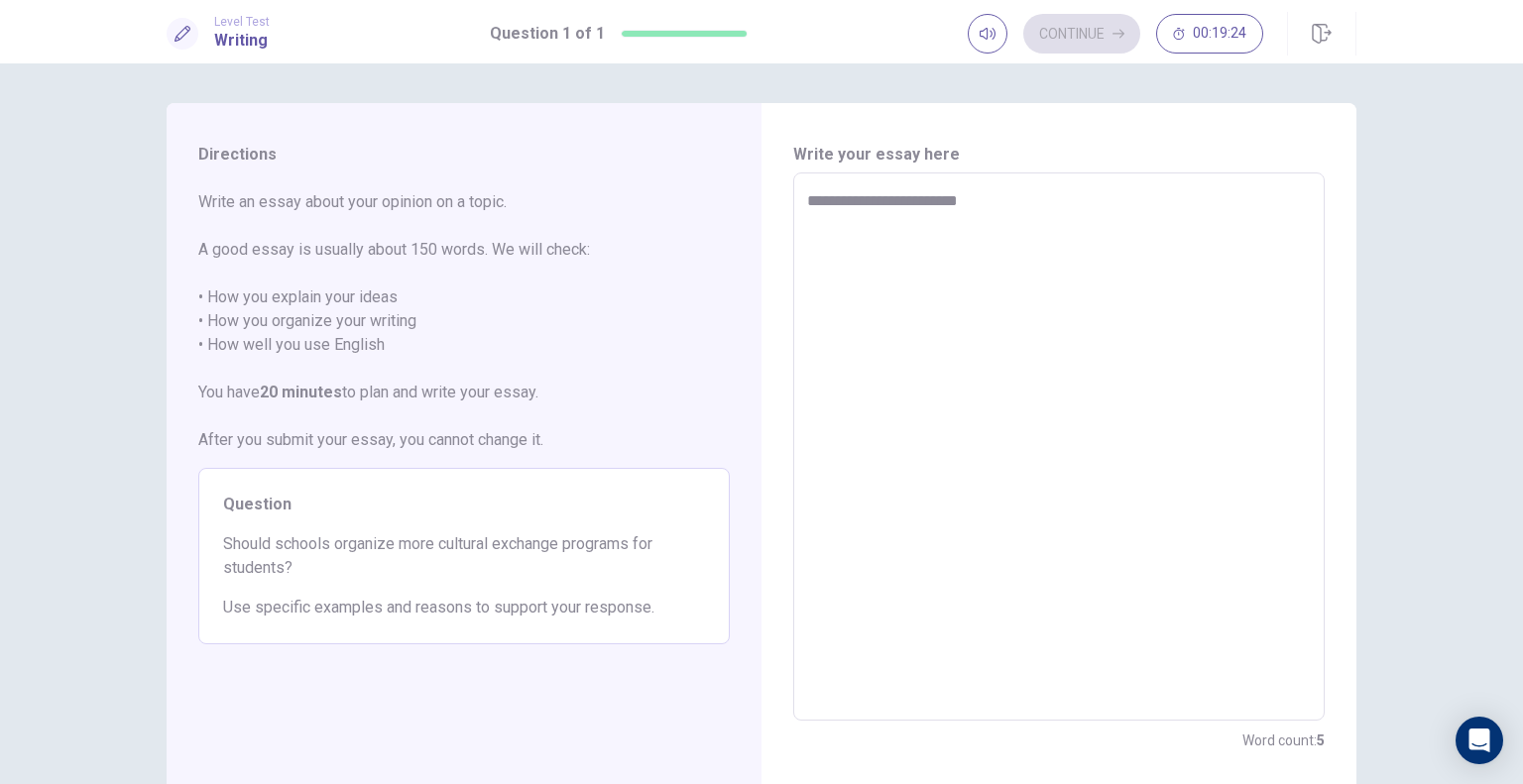 type on "*" 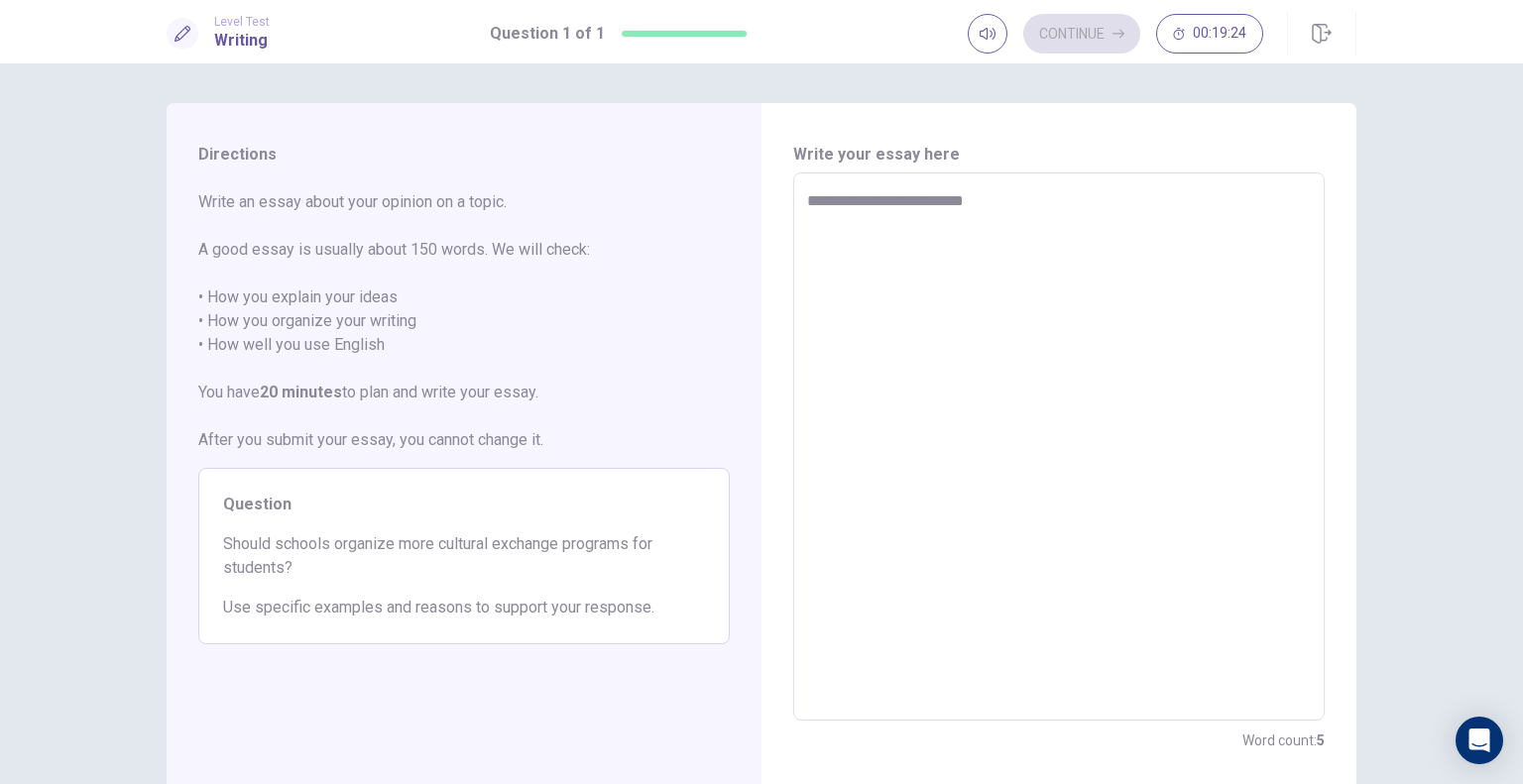 type on "*" 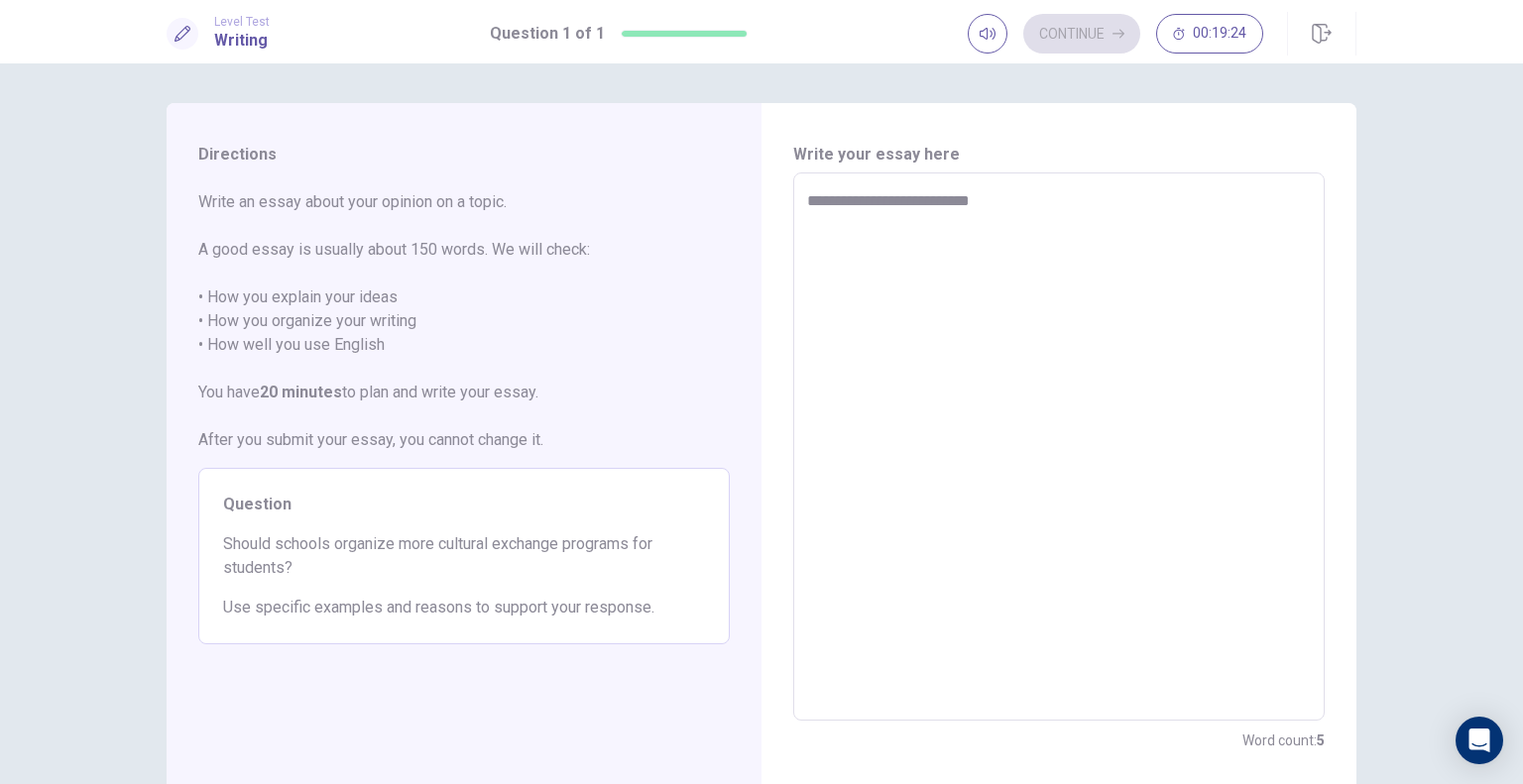 type on "*" 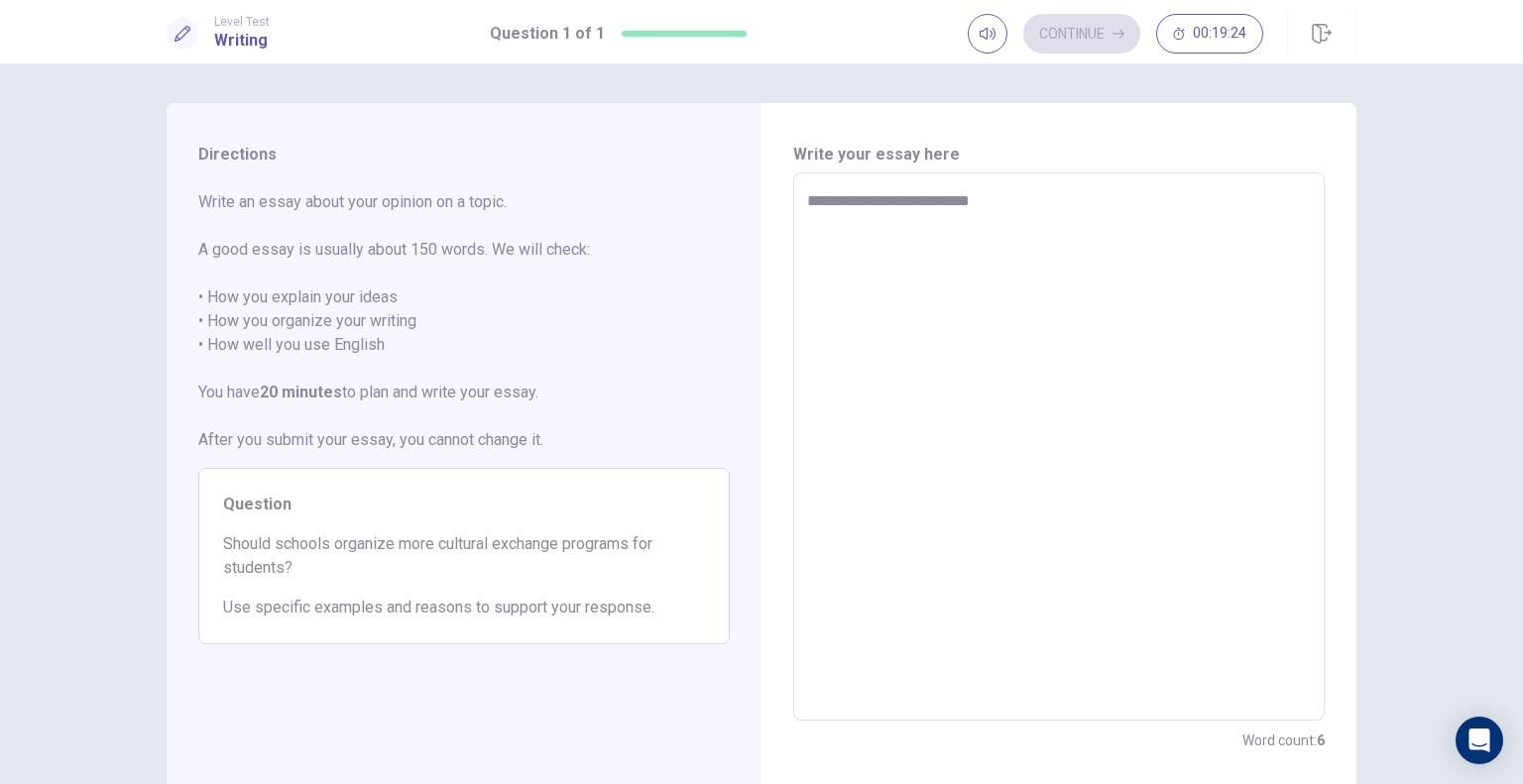 type on "**********" 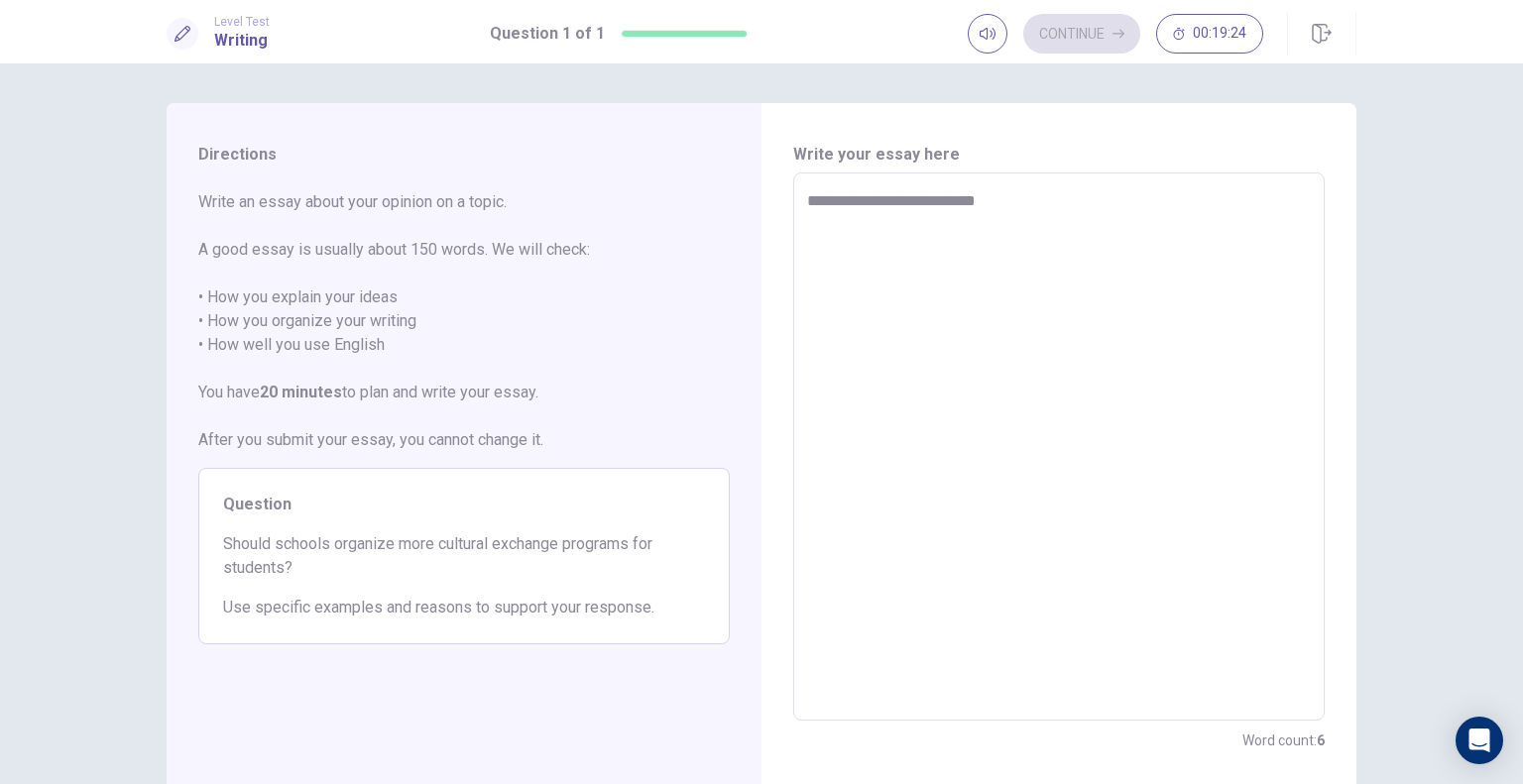 type on "*" 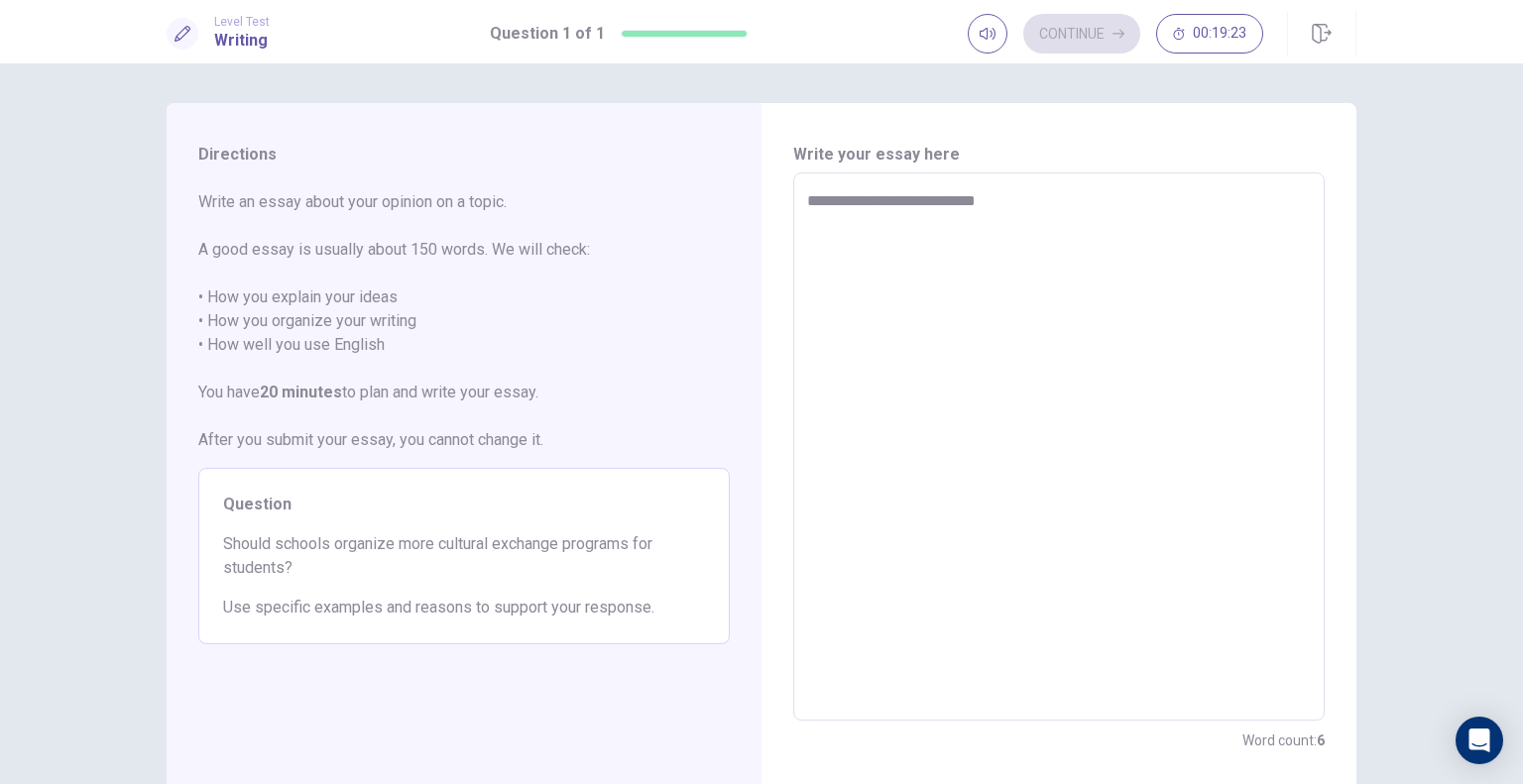 type on "**********" 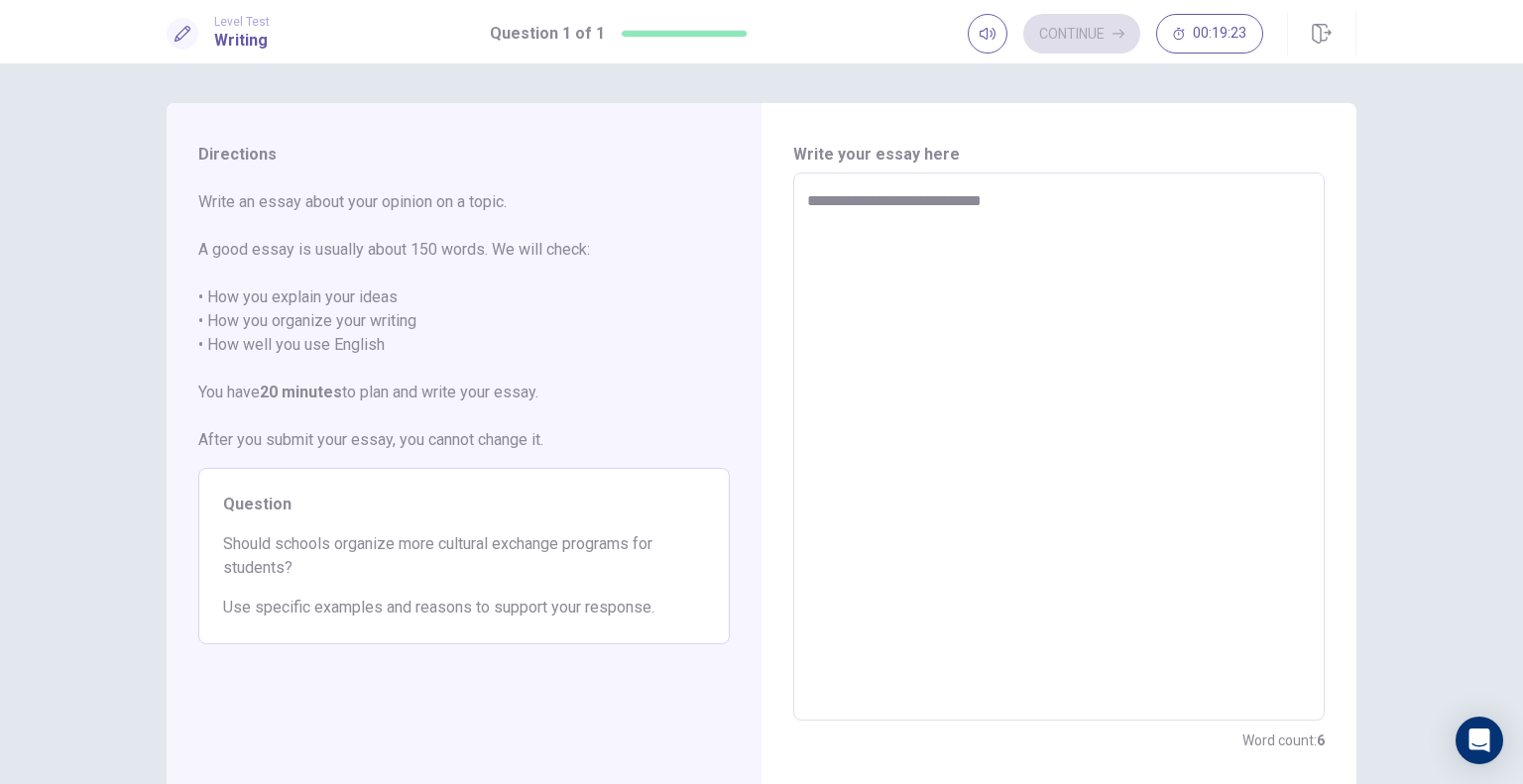 type on "**********" 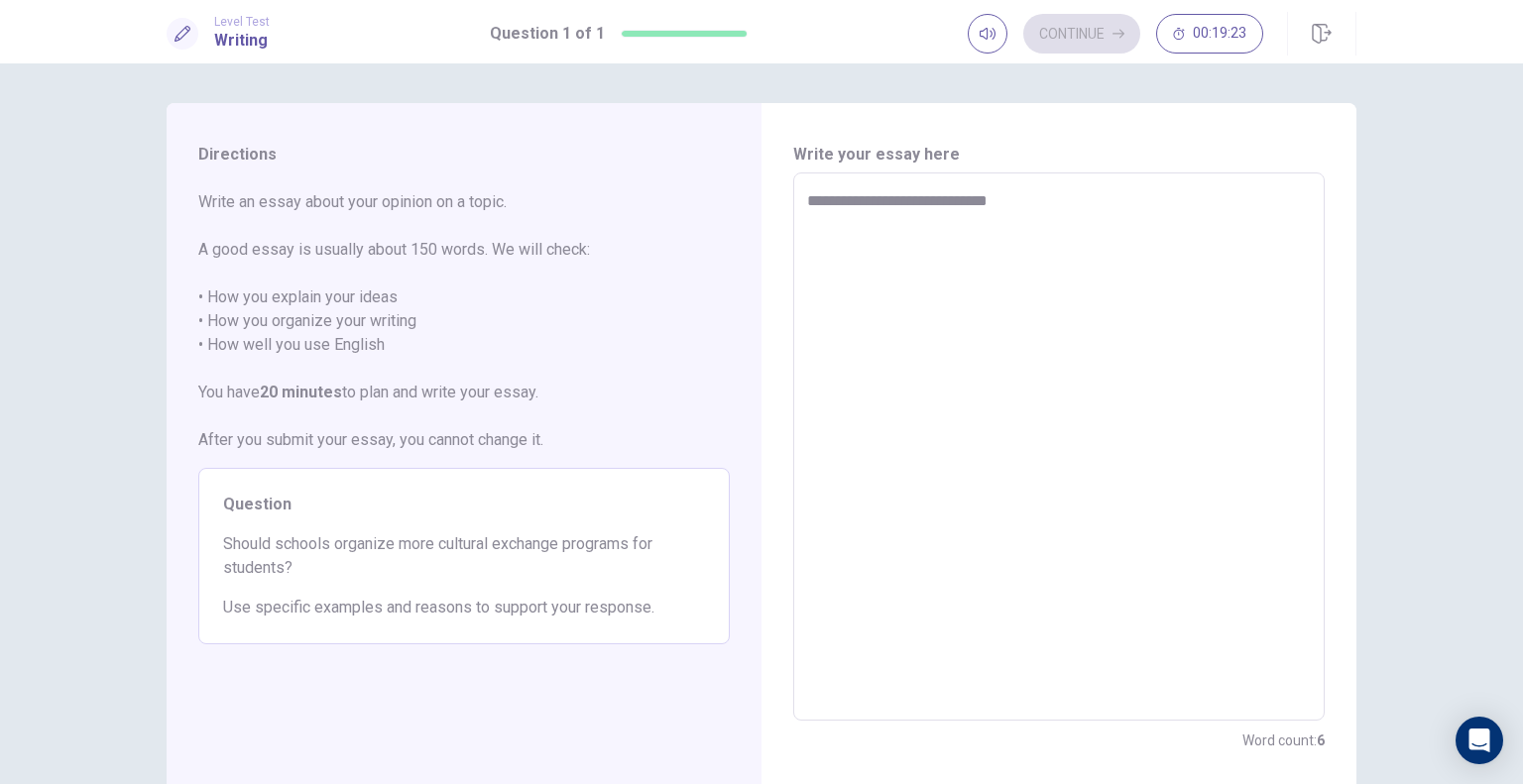 type on "*" 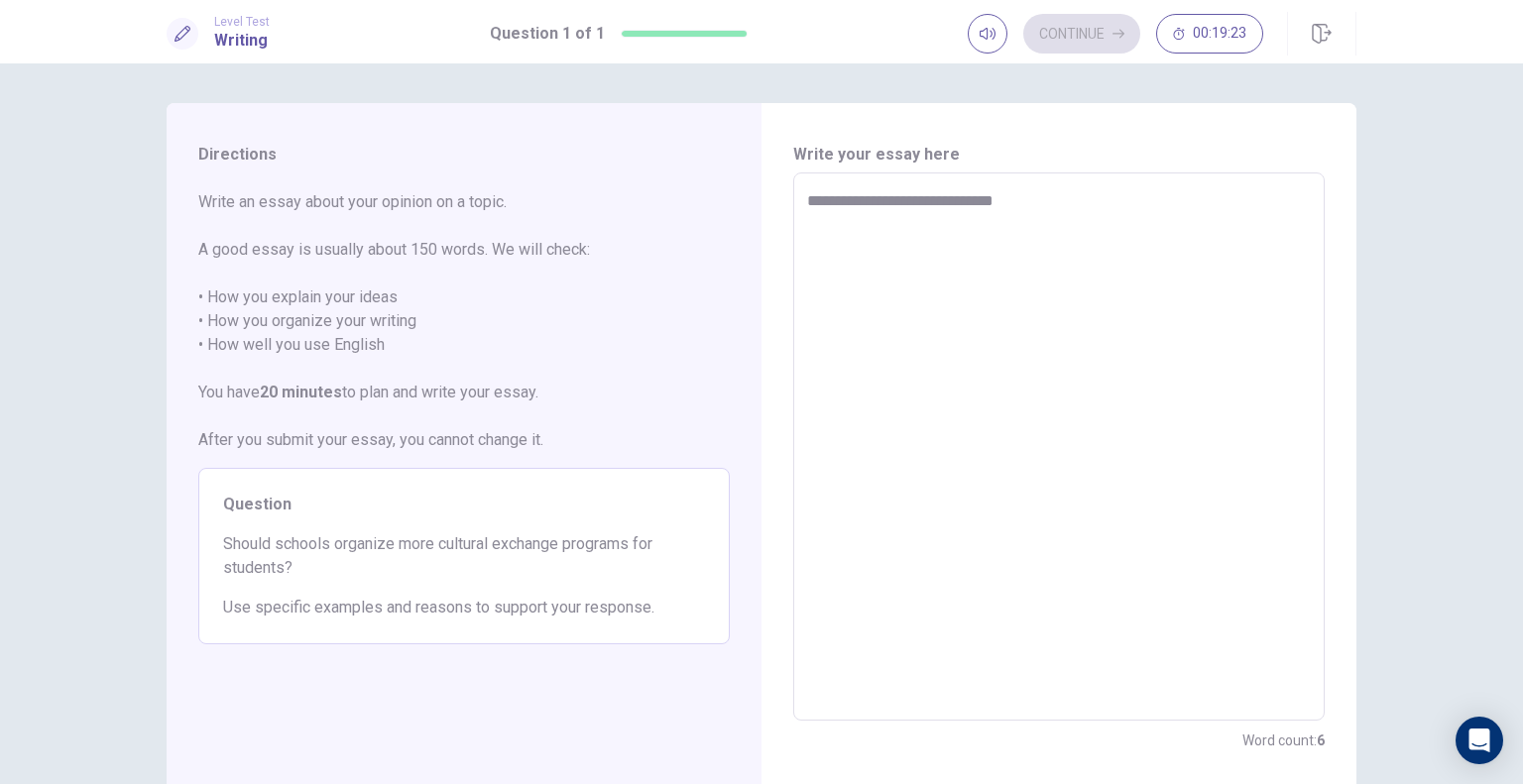 type on "*" 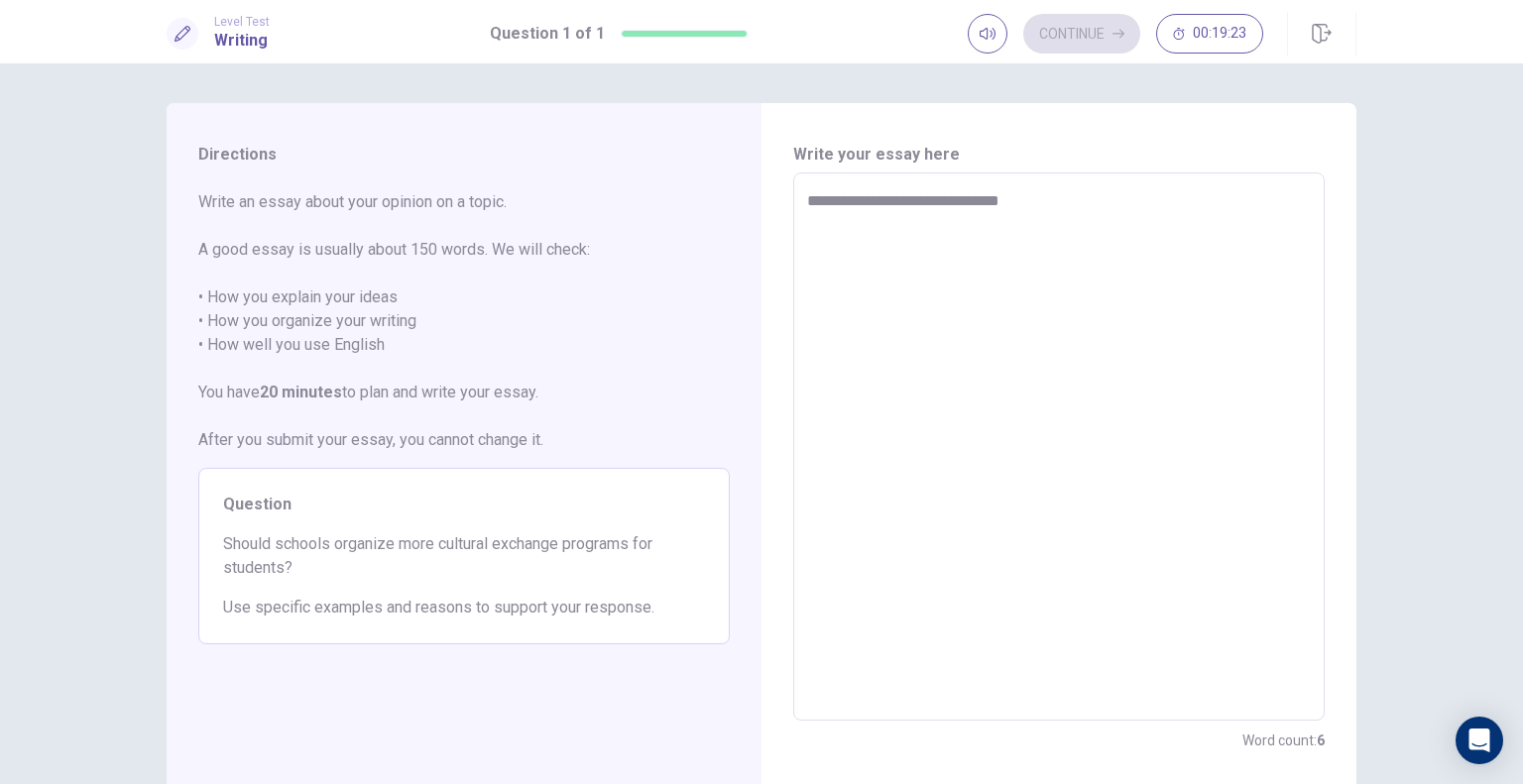 type on "*" 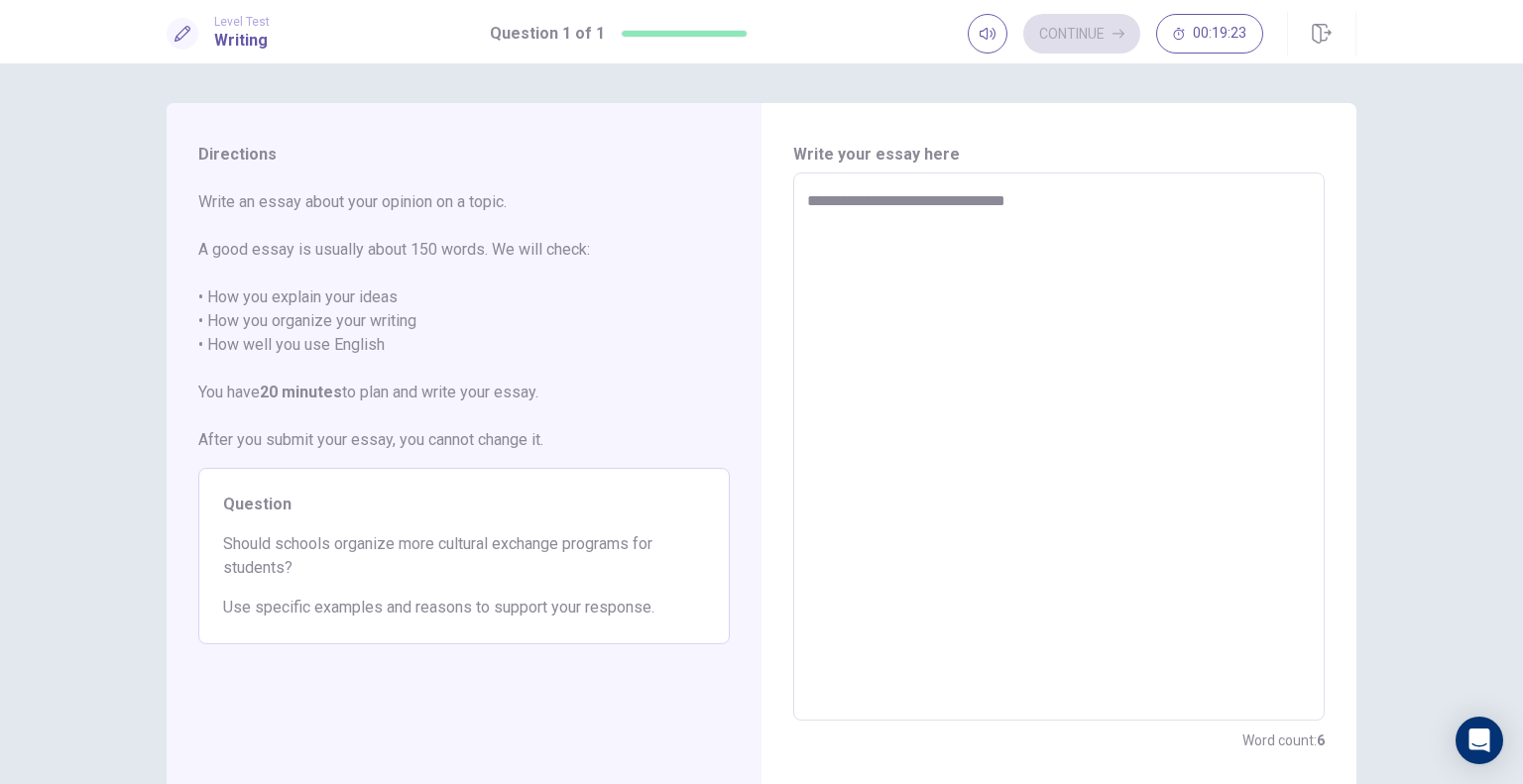 type on "*" 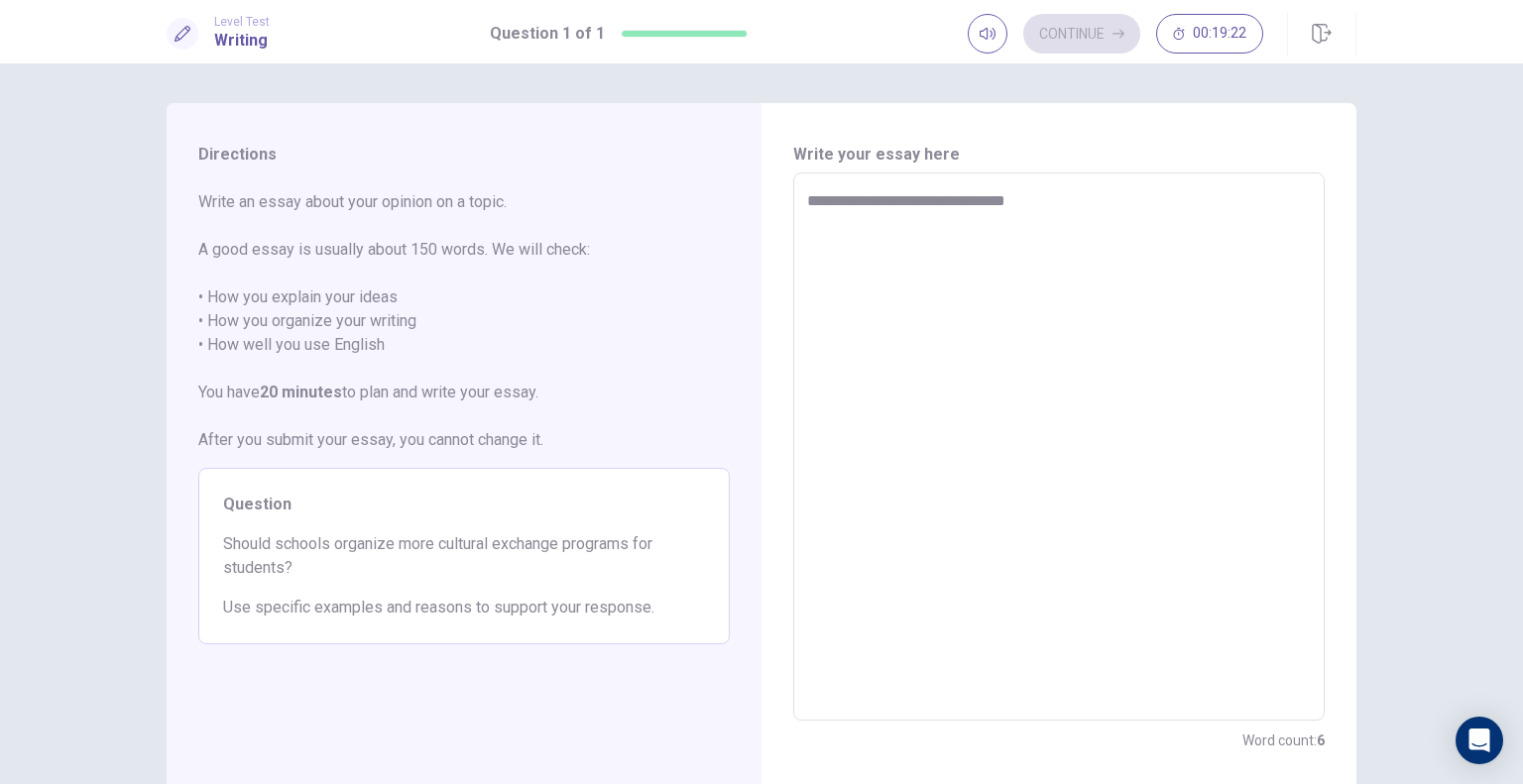 type on "**********" 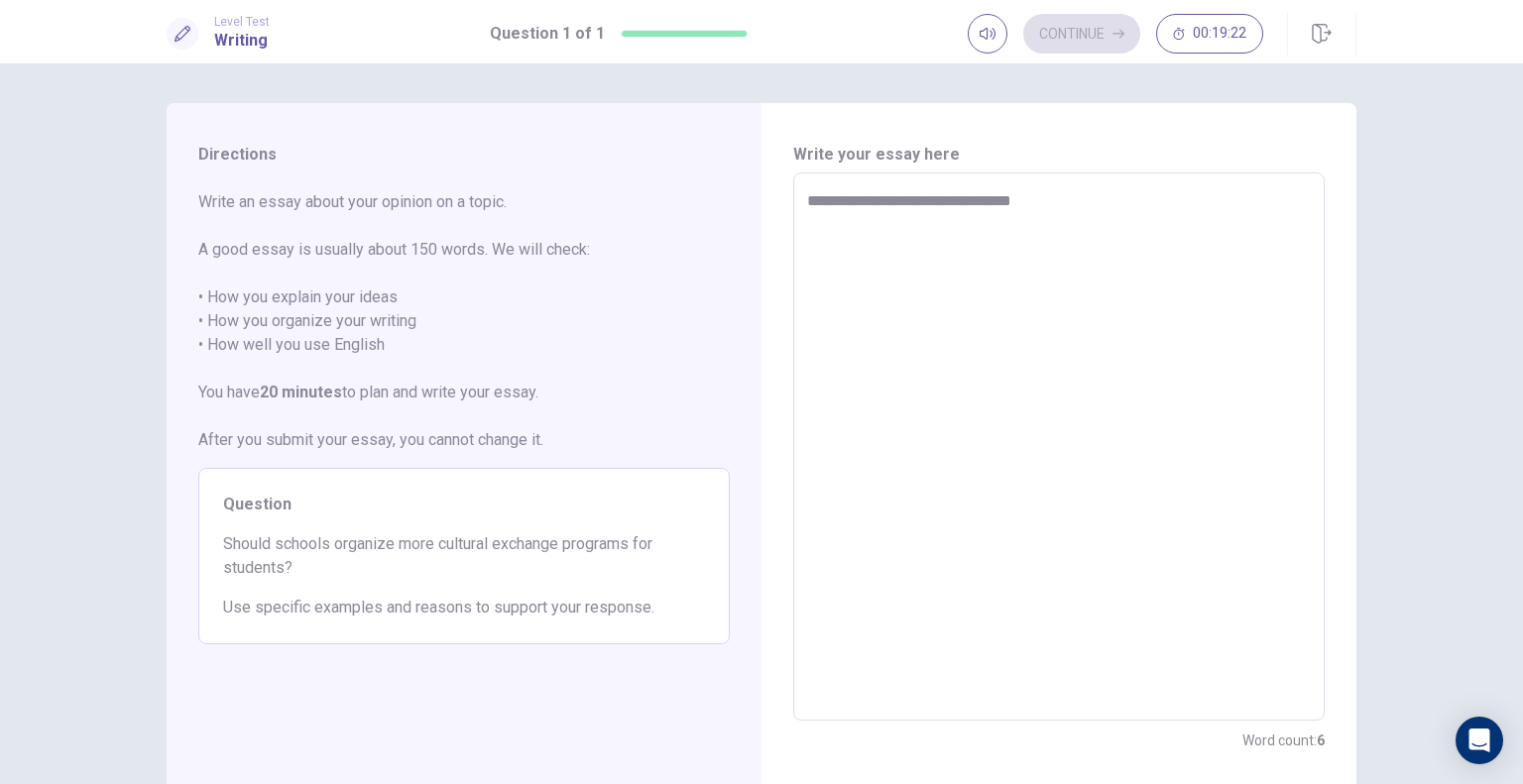 type on "*" 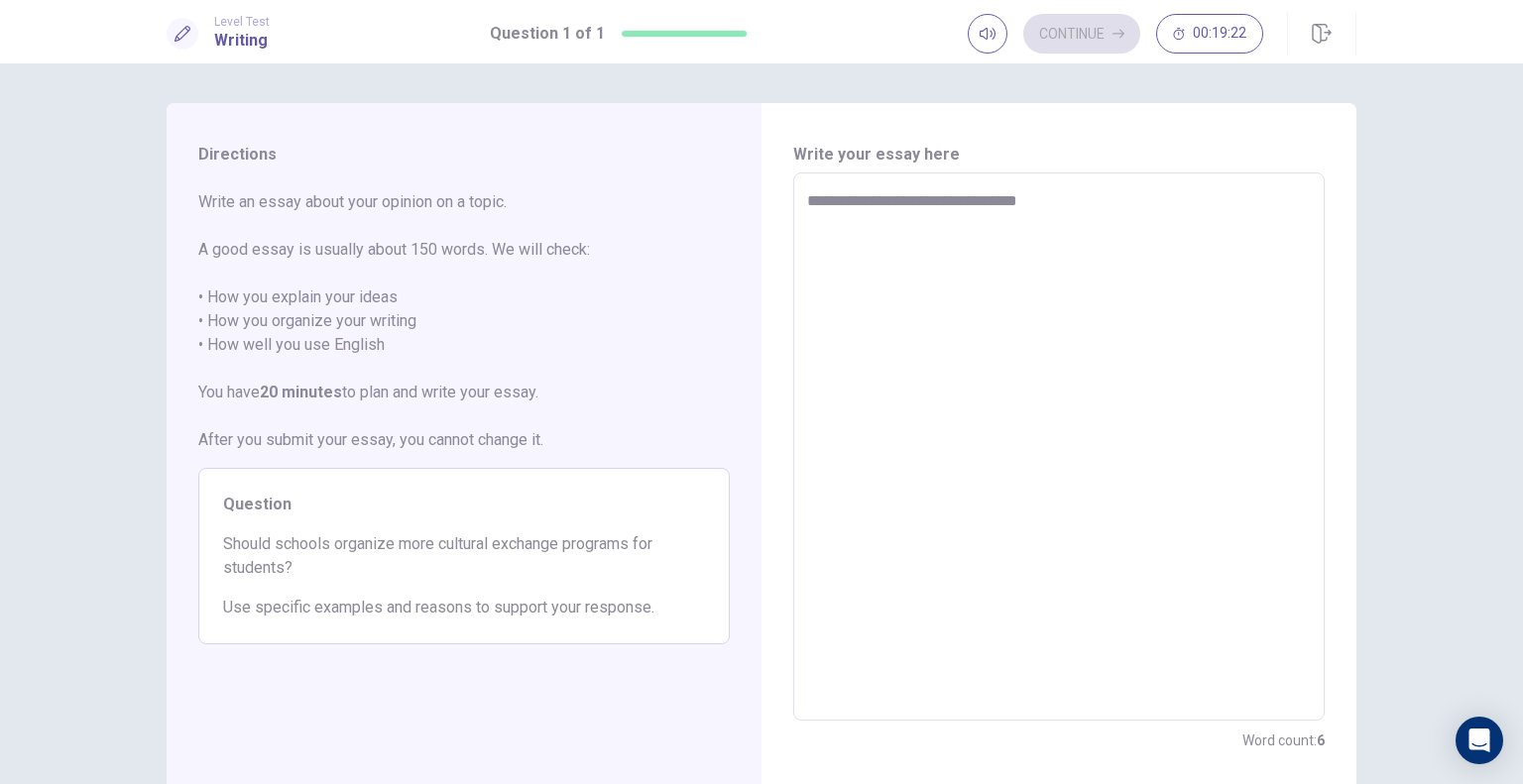 type on "*" 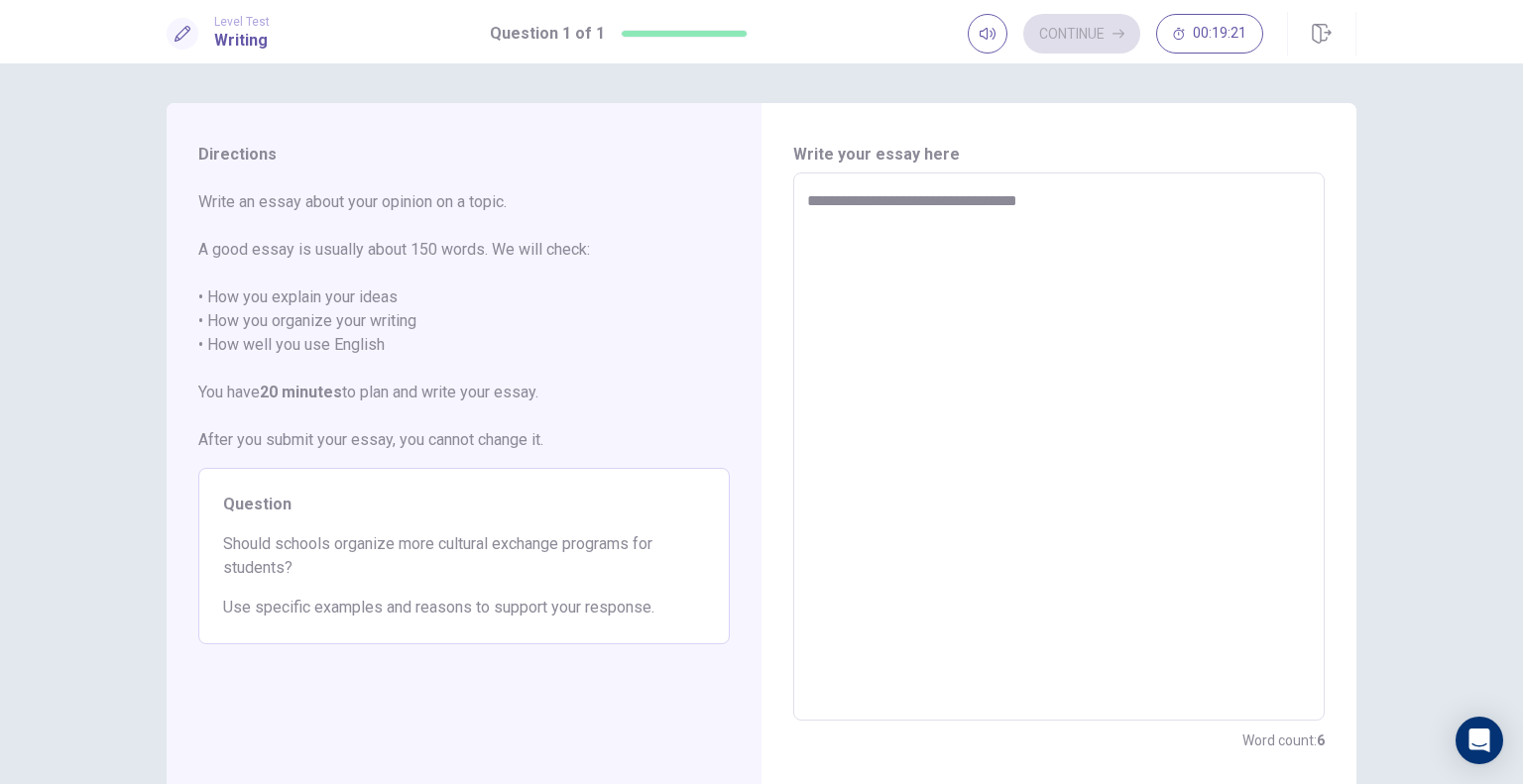 type on "**********" 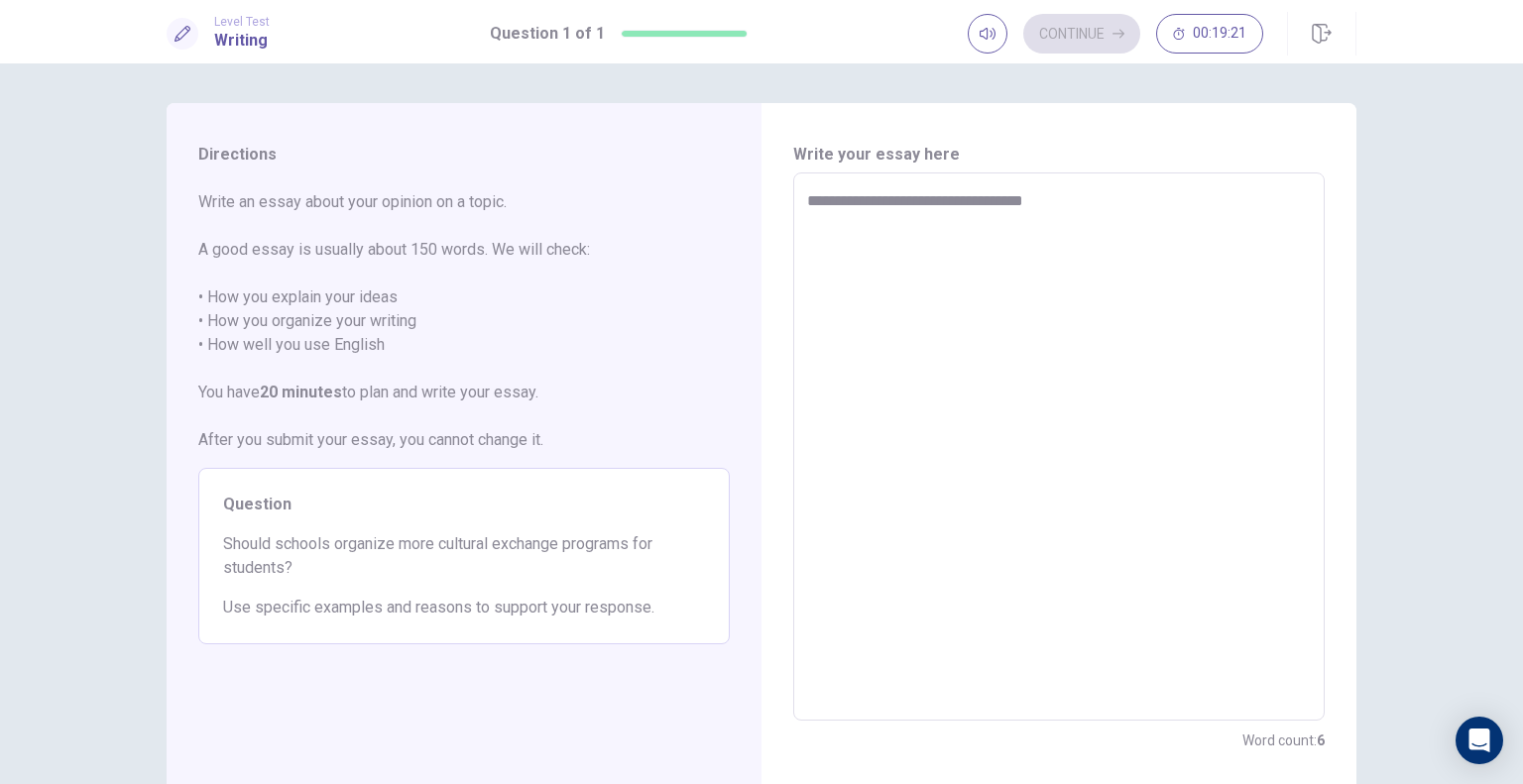 type on "*" 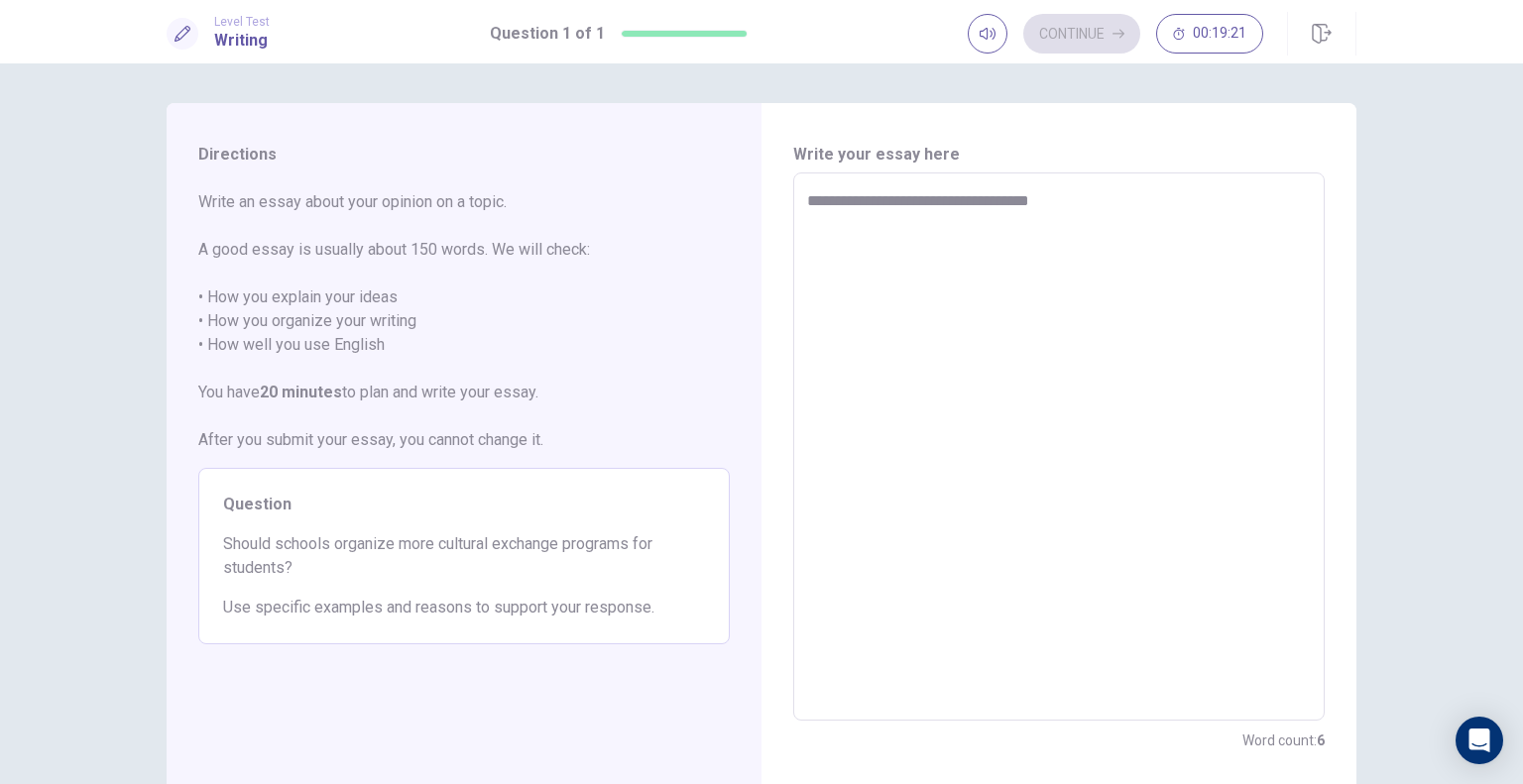 type on "*" 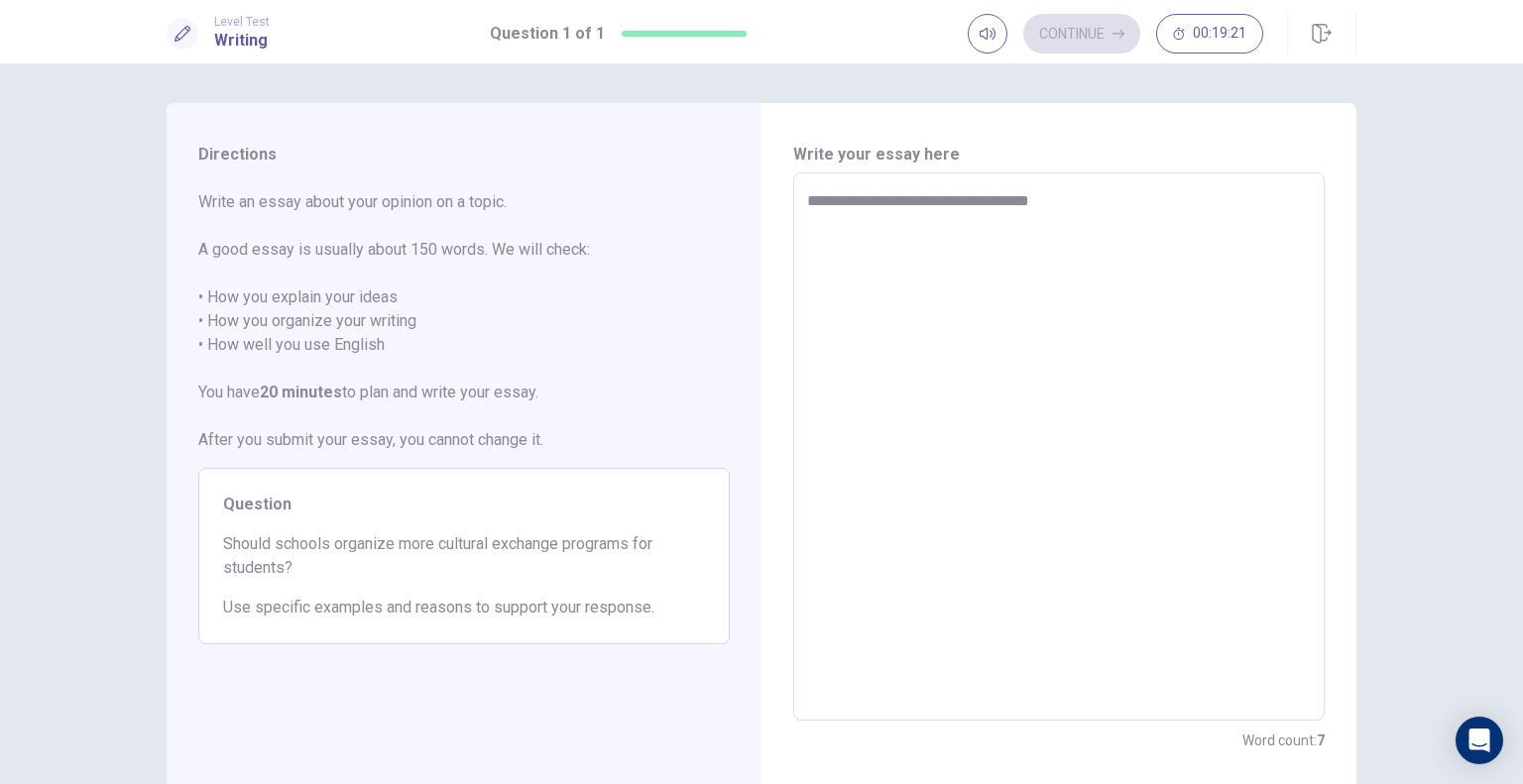 type on "**********" 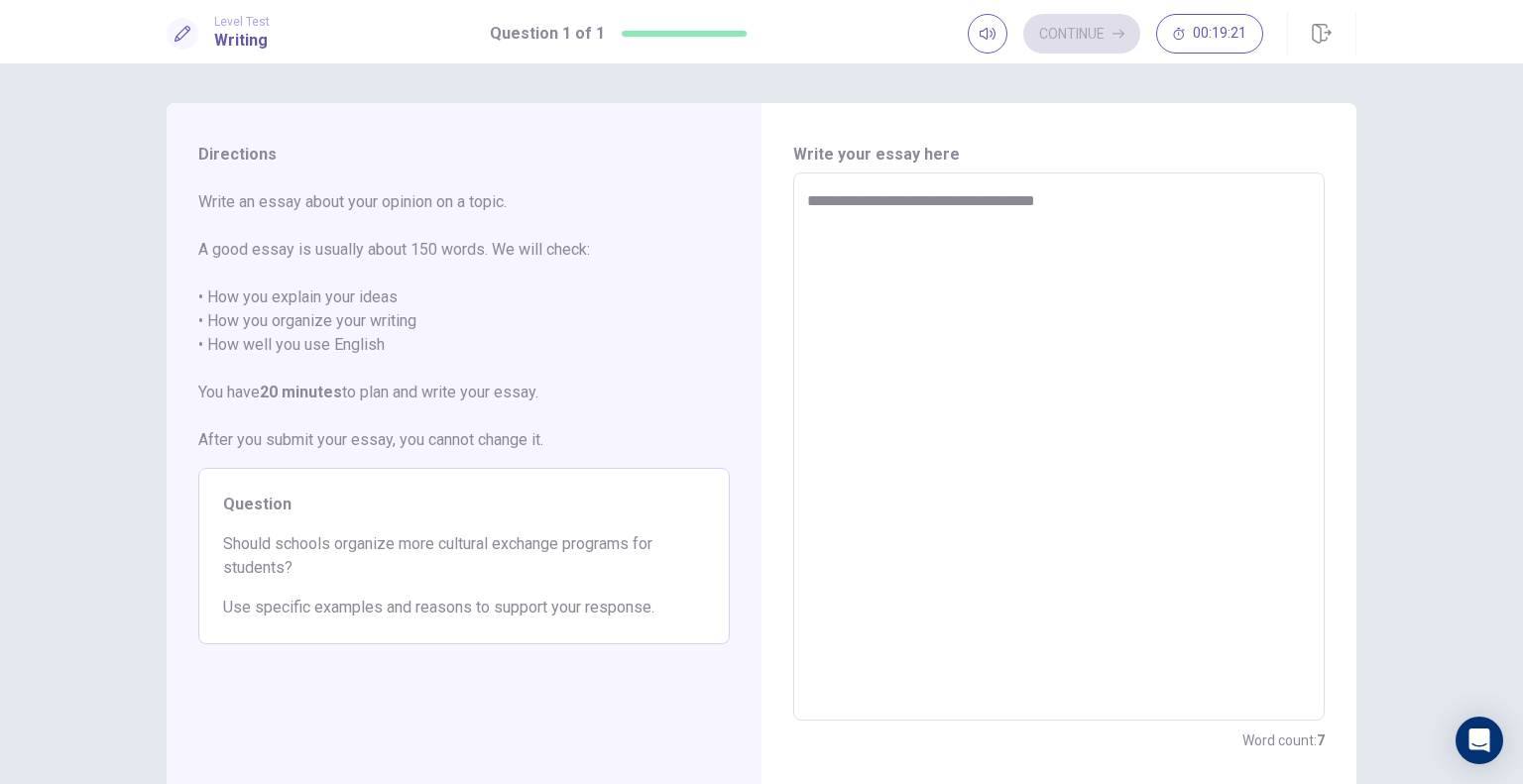type on "*" 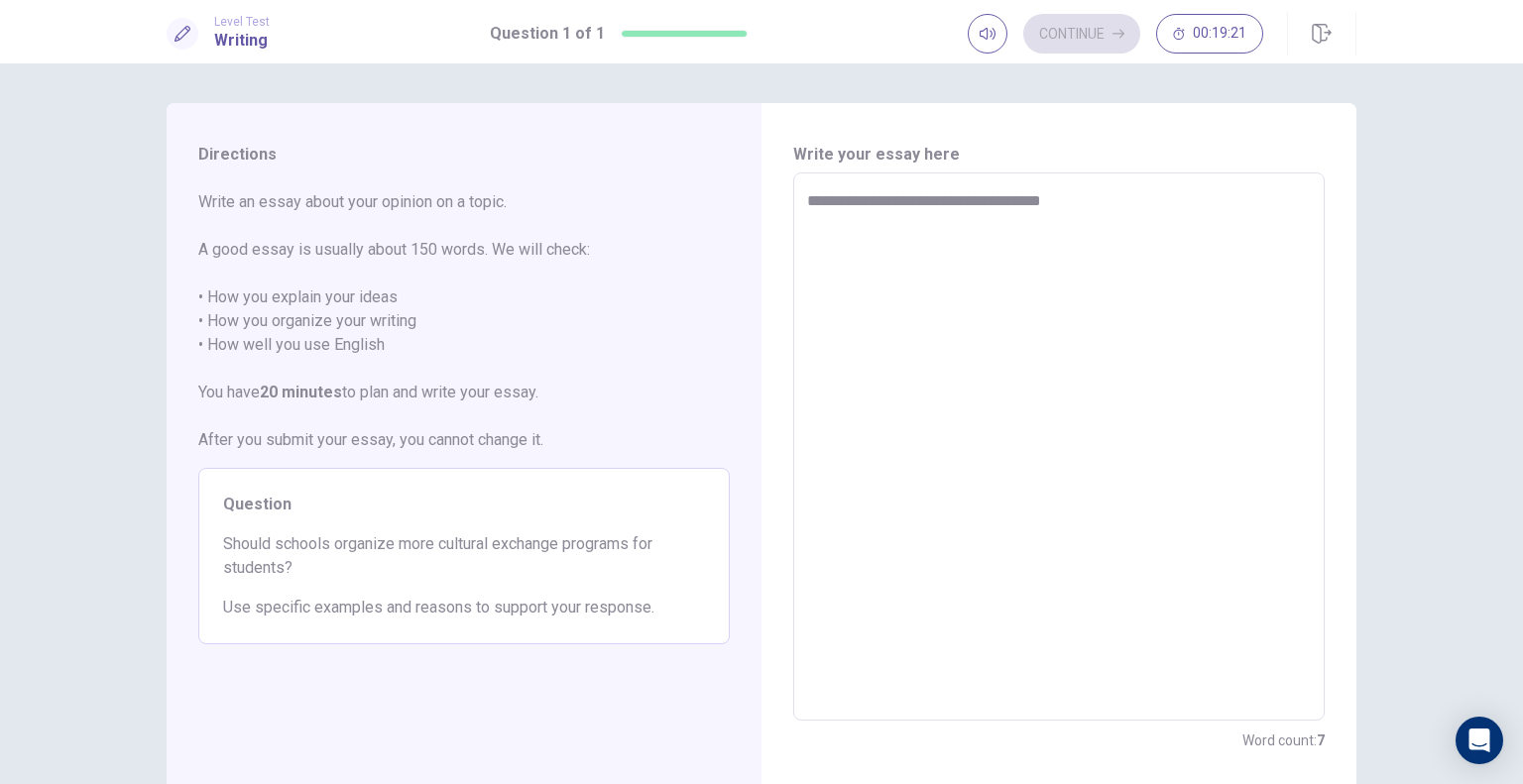 type on "*" 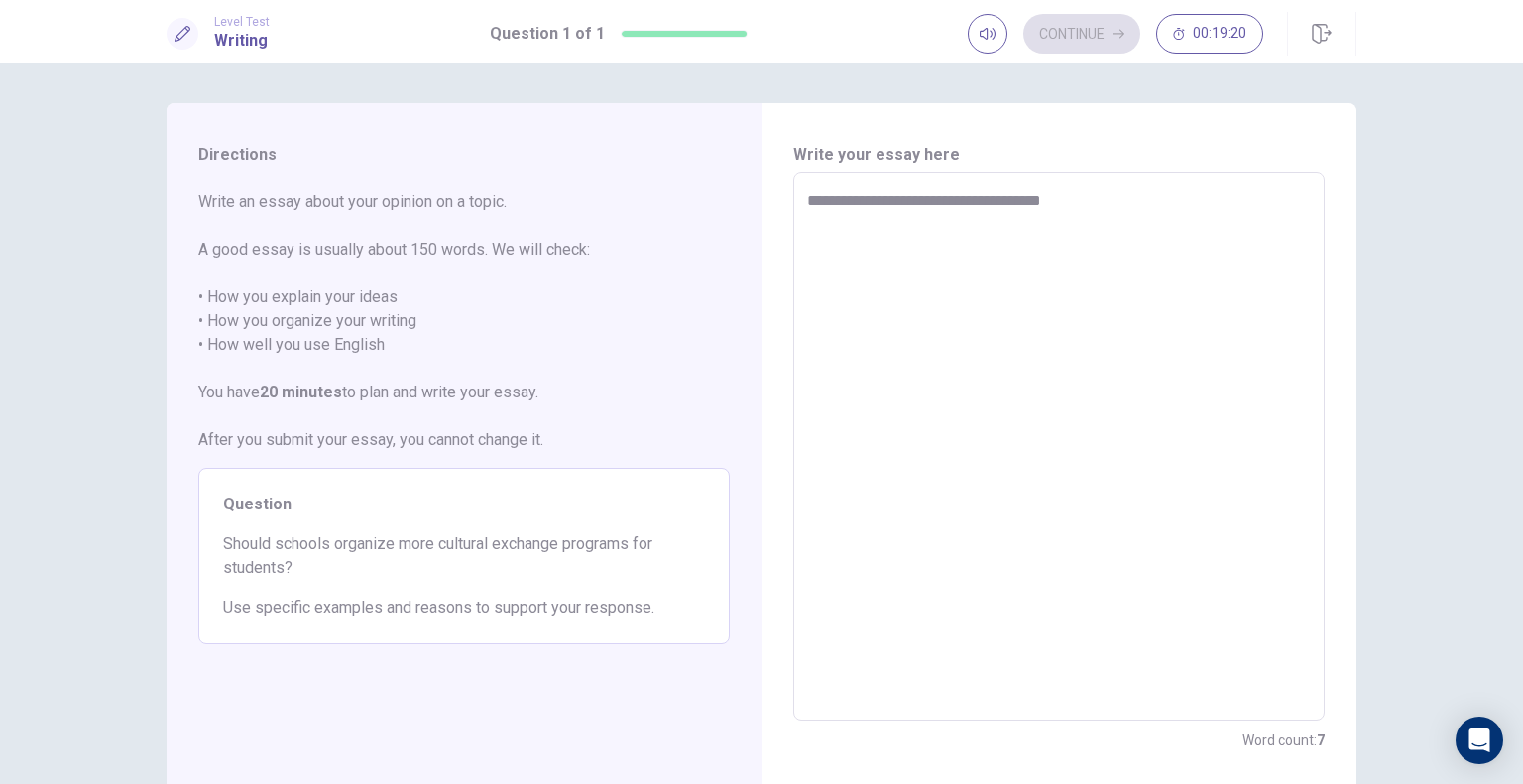 type on "**********" 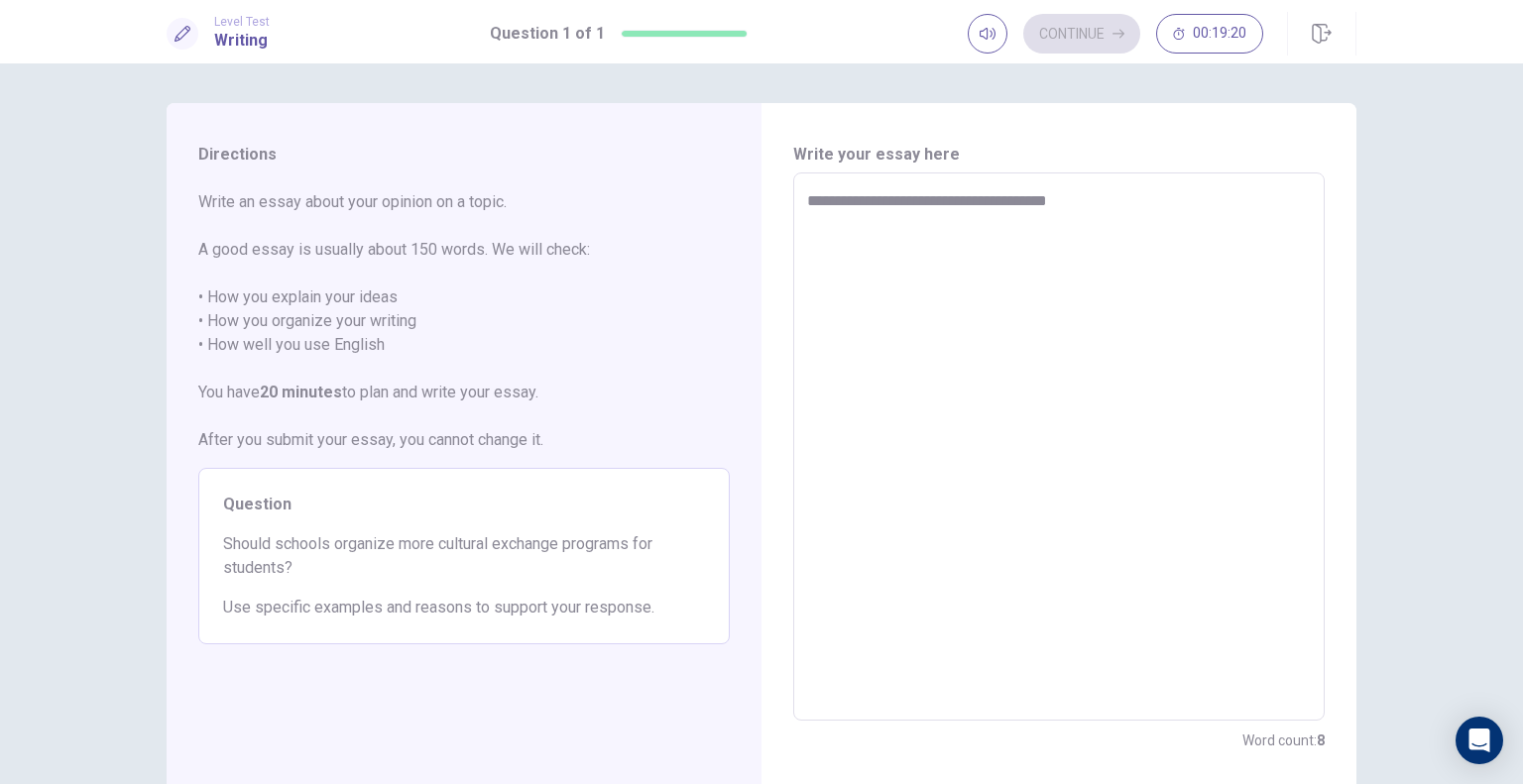 type on "*" 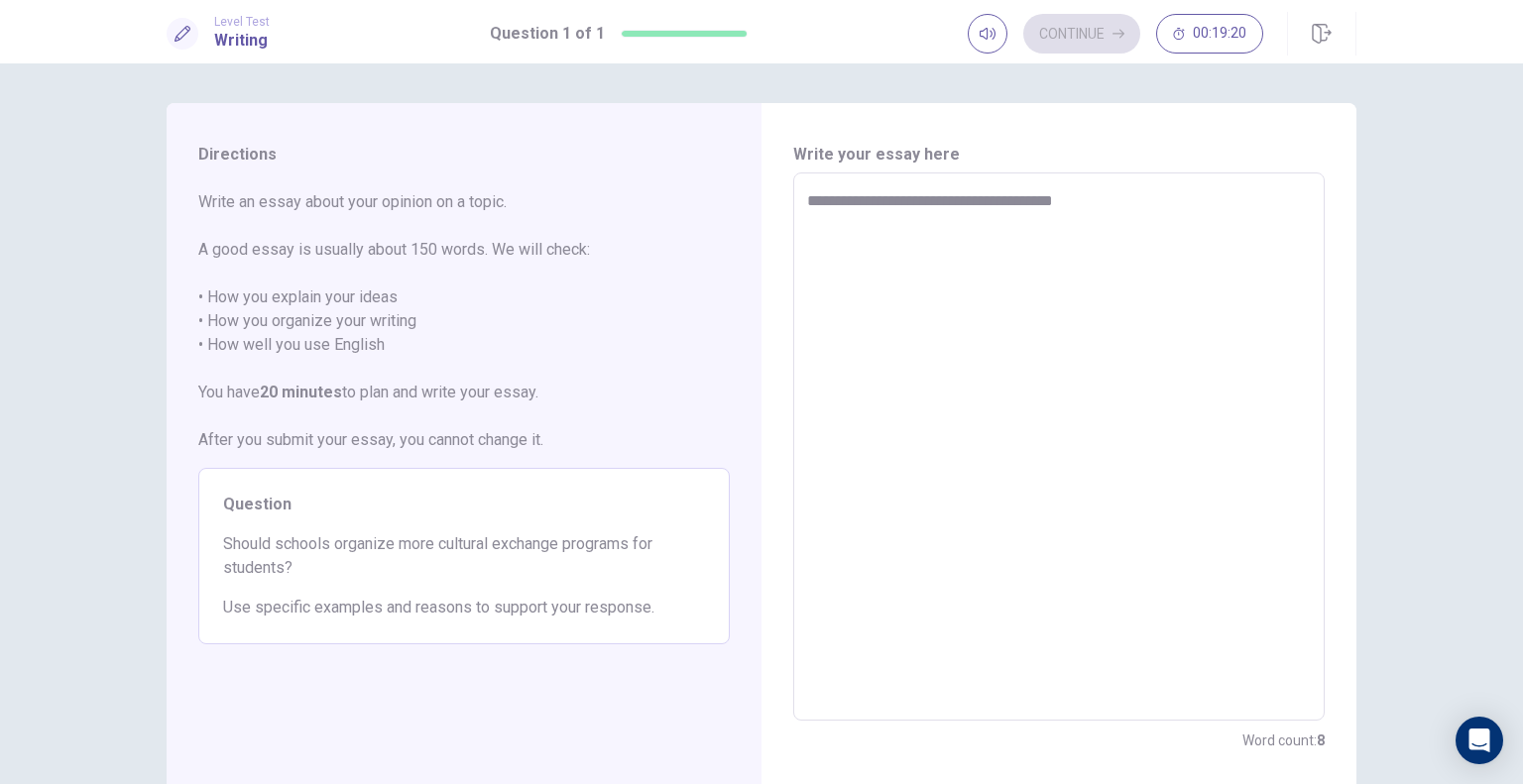 type on "*" 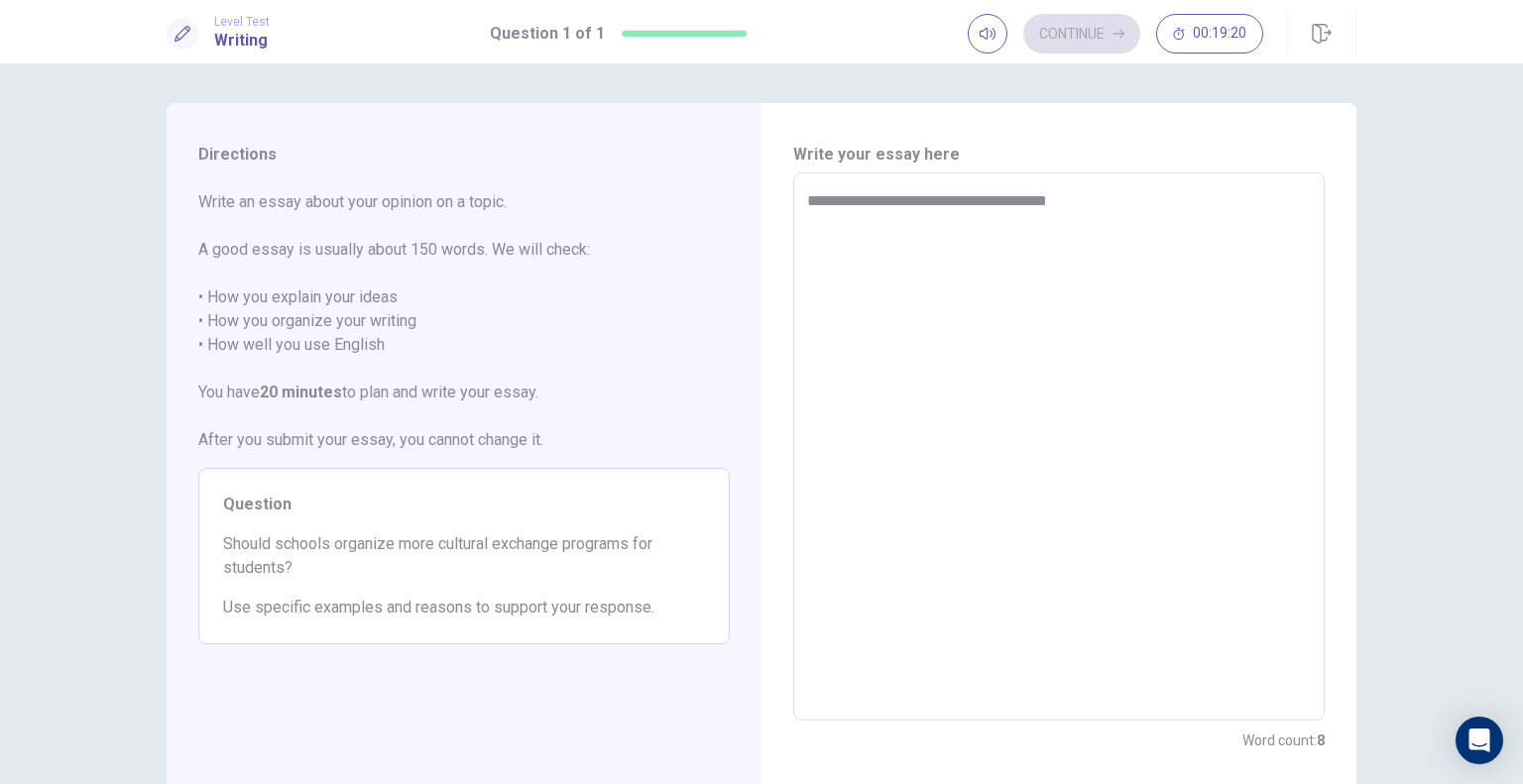 type on "*" 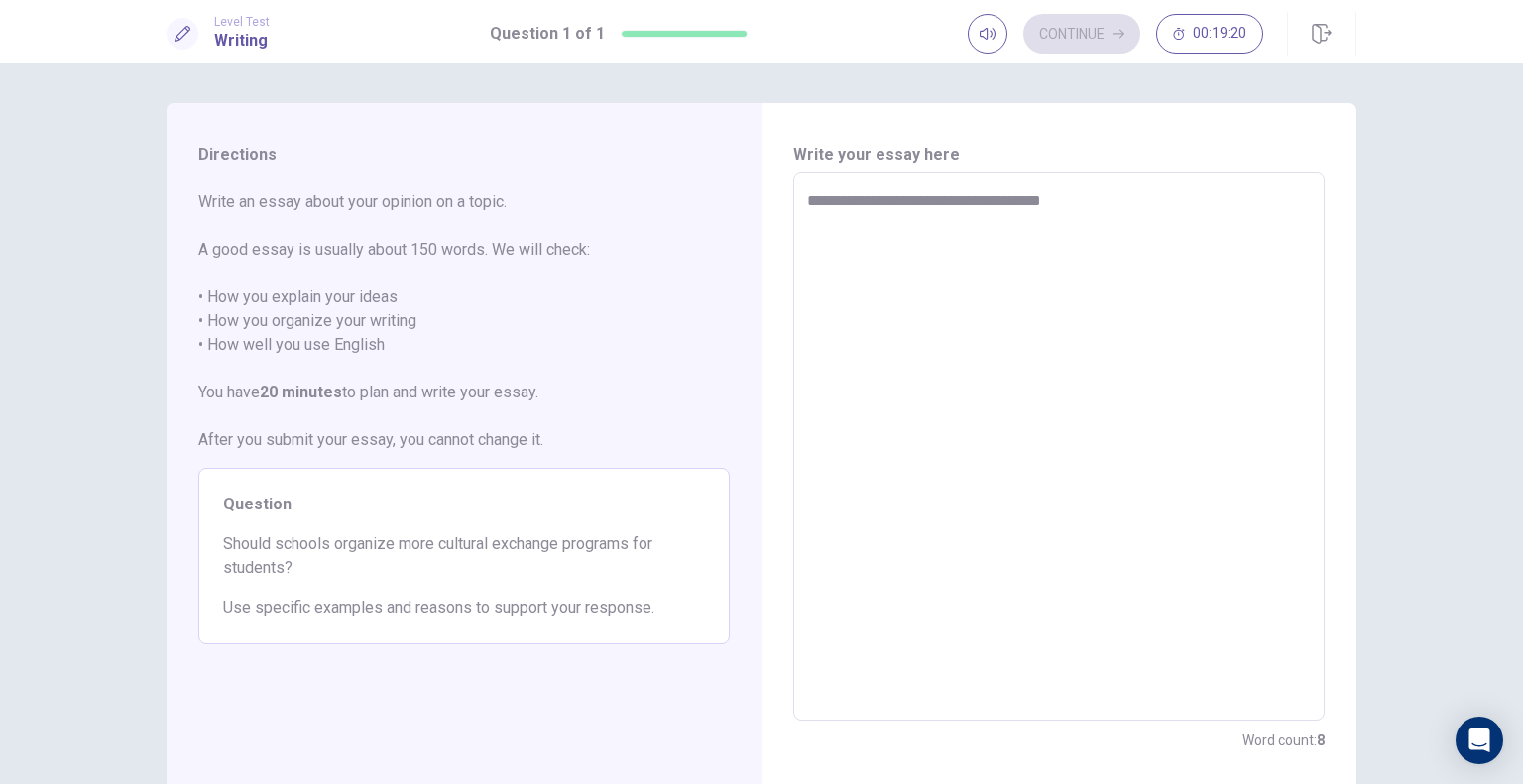 type on "*" 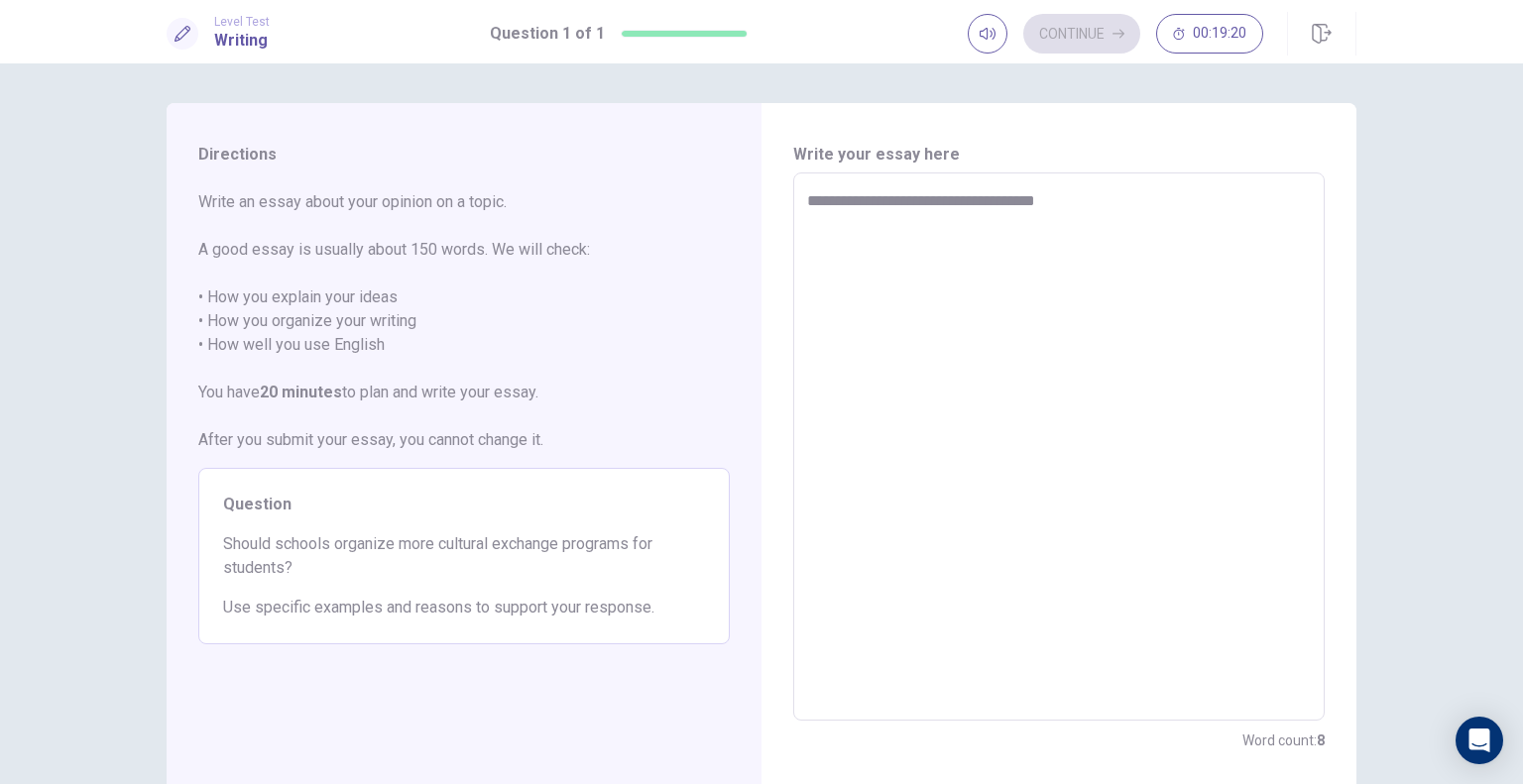 type on "*" 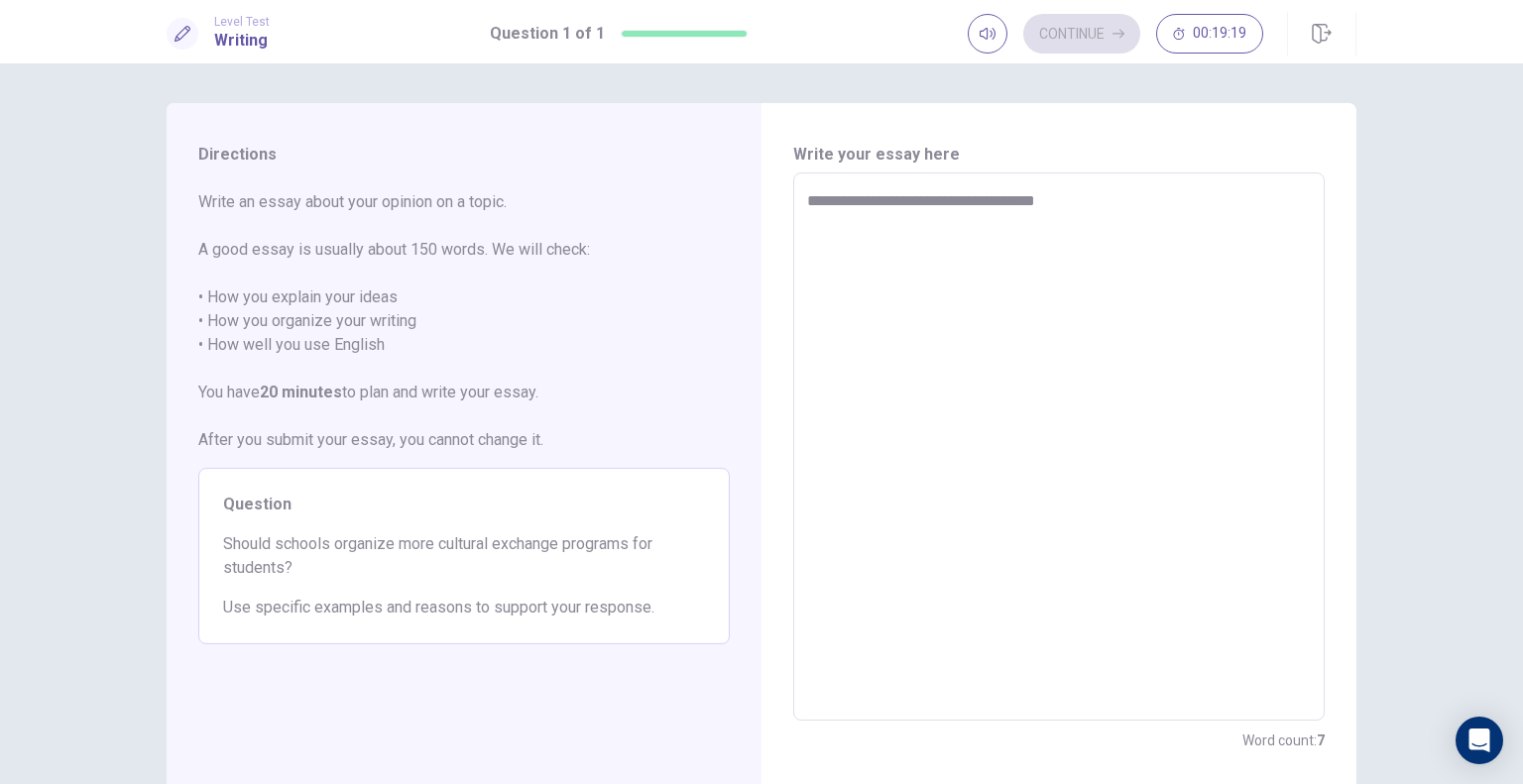 type on "**********" 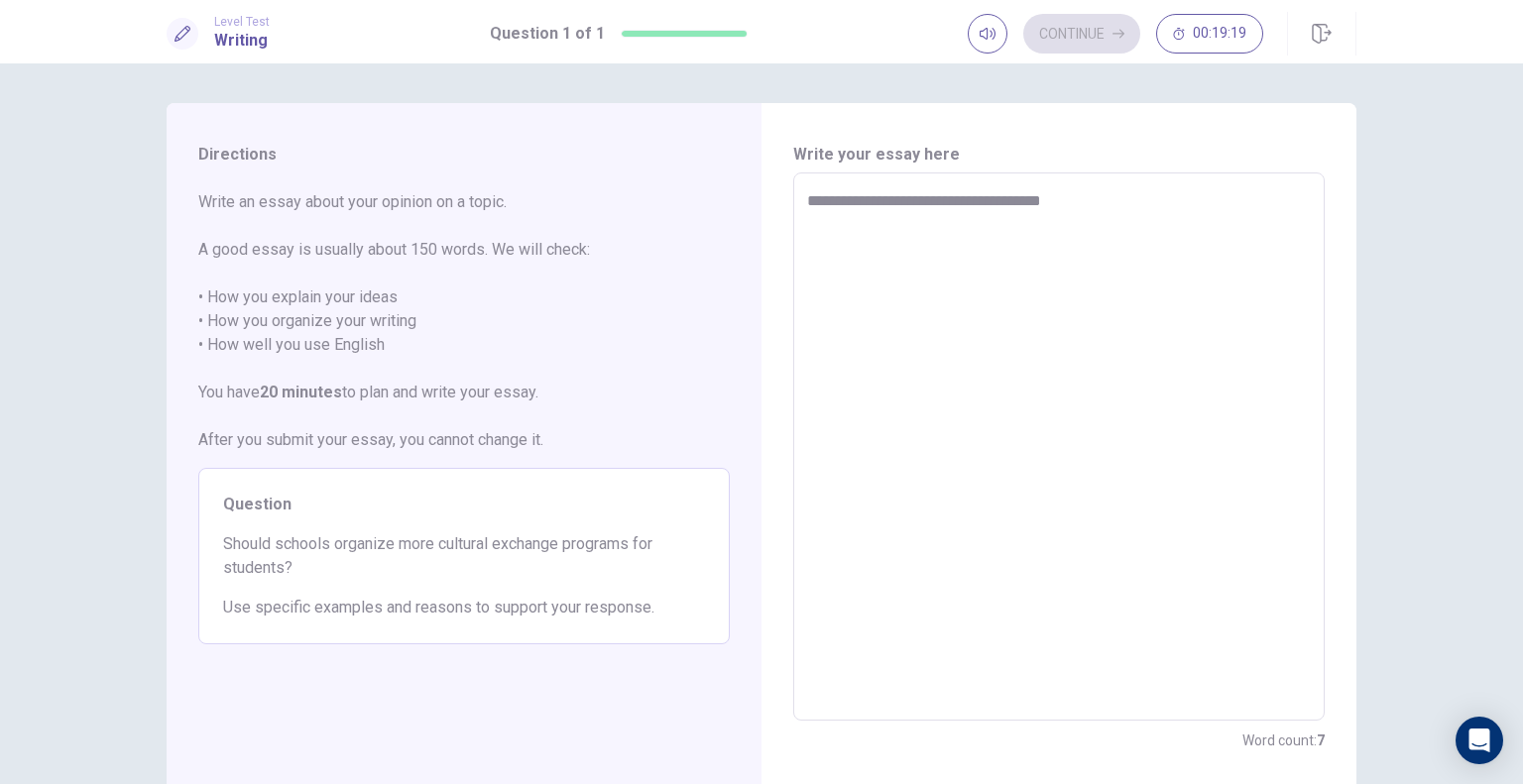 type on "*" 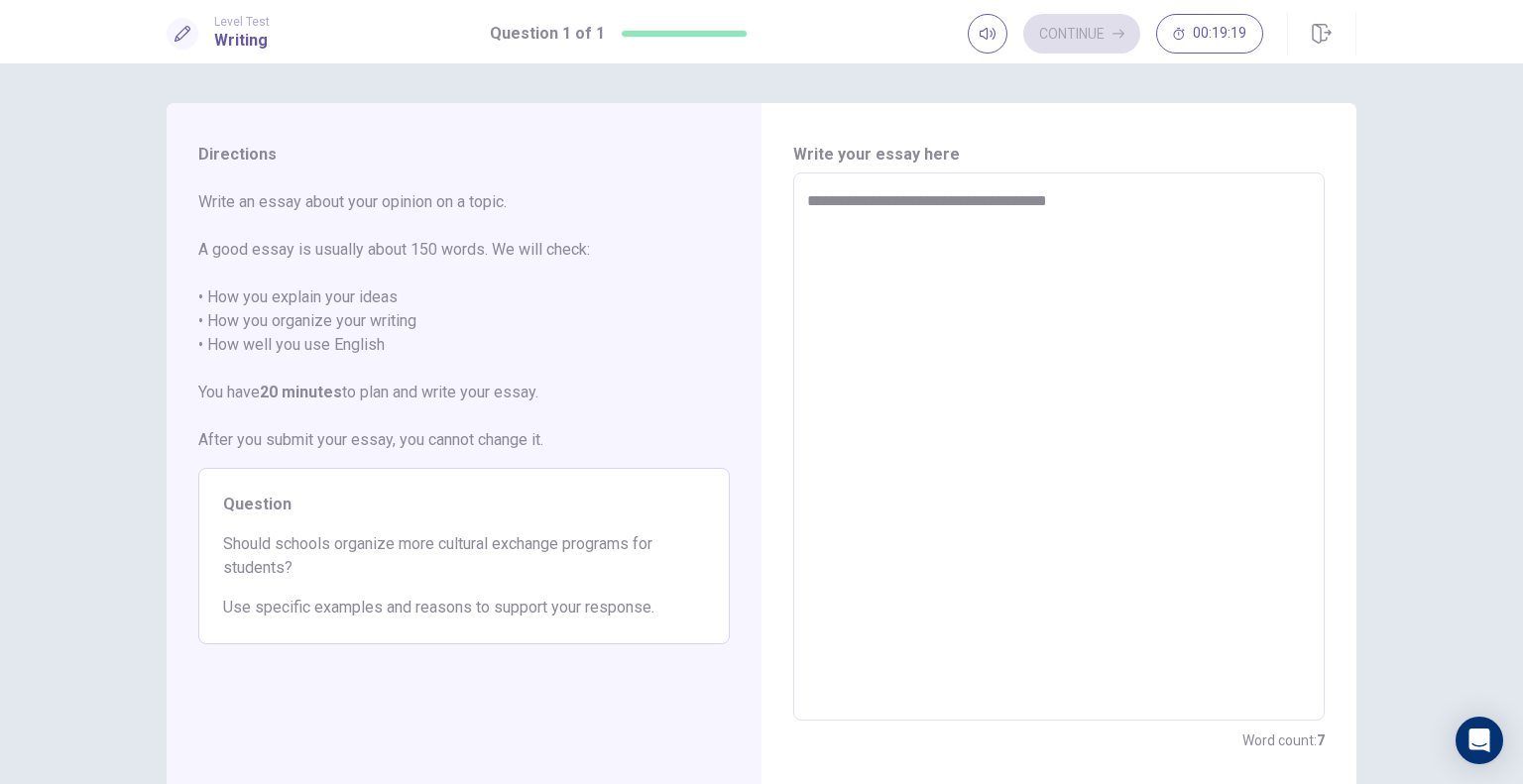 type on "**********" 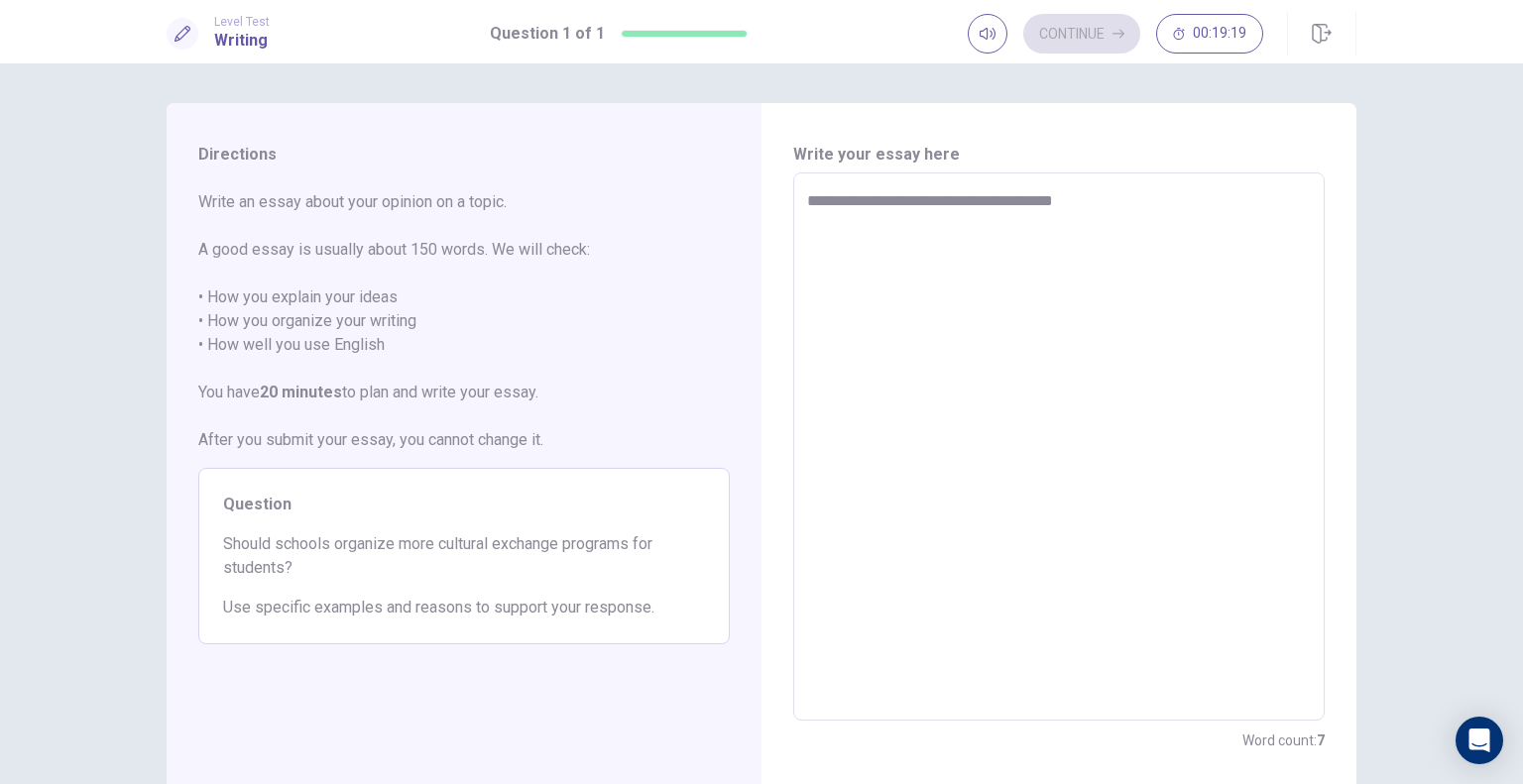 type on "**********" 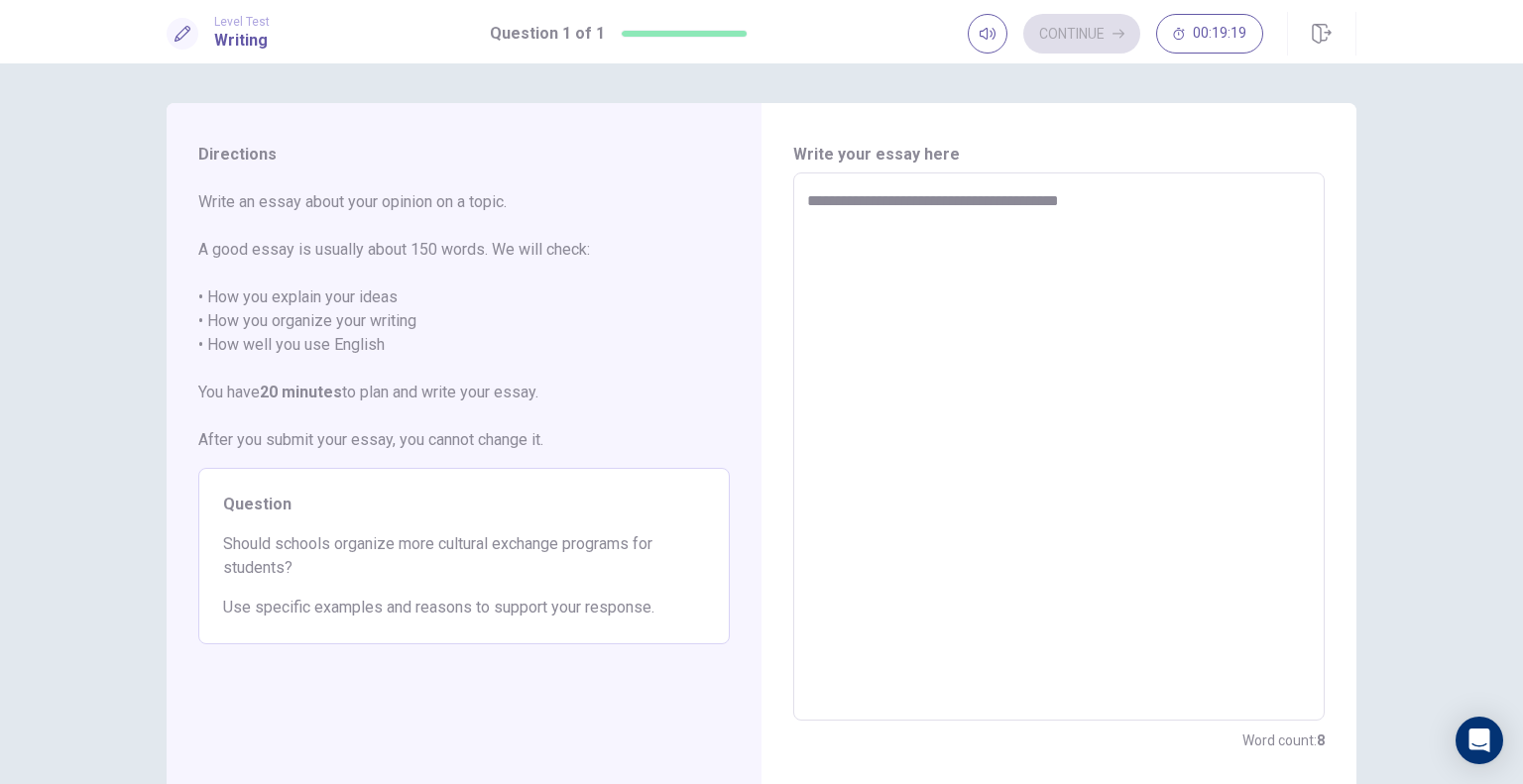 type on "*" 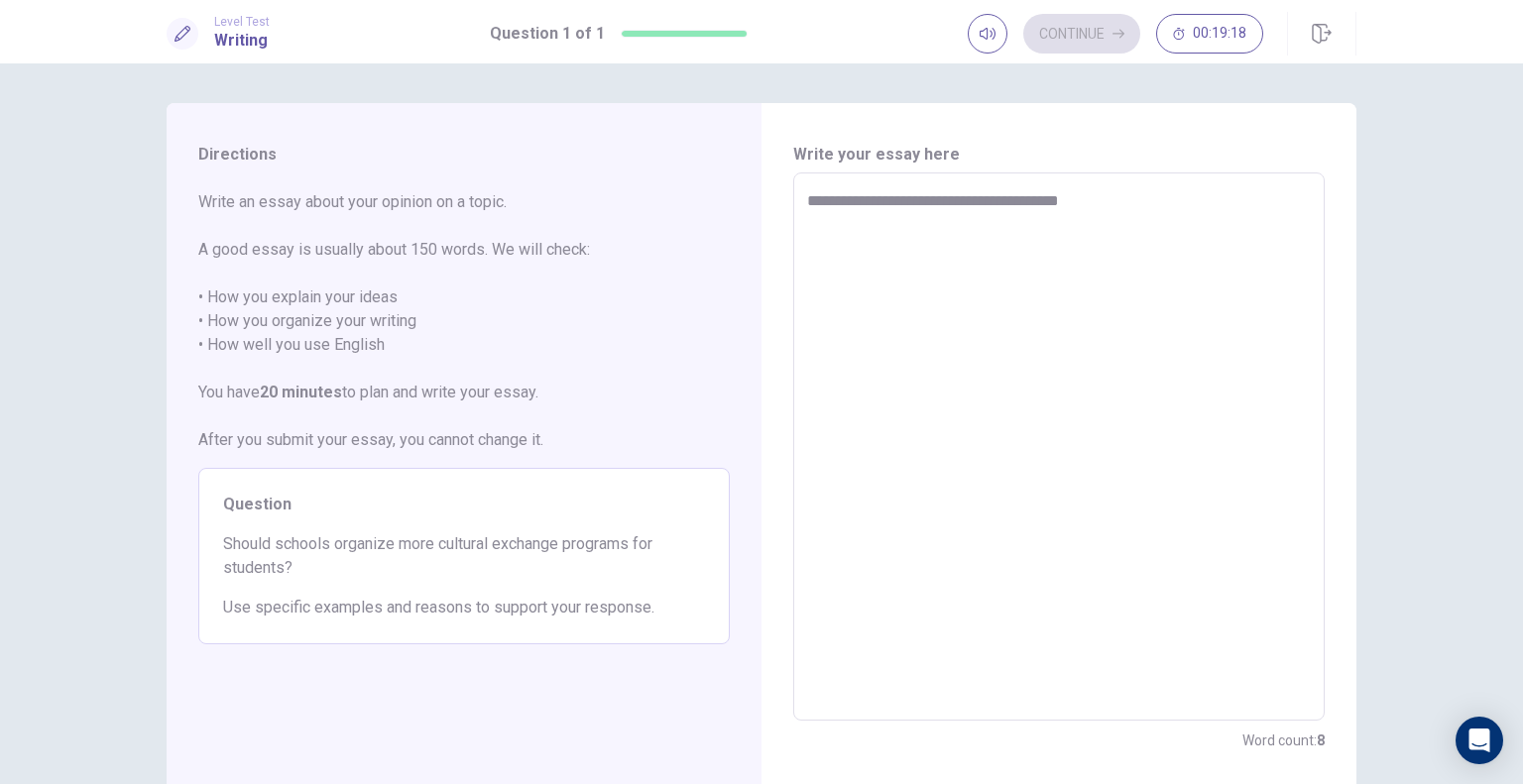 type on "**********" 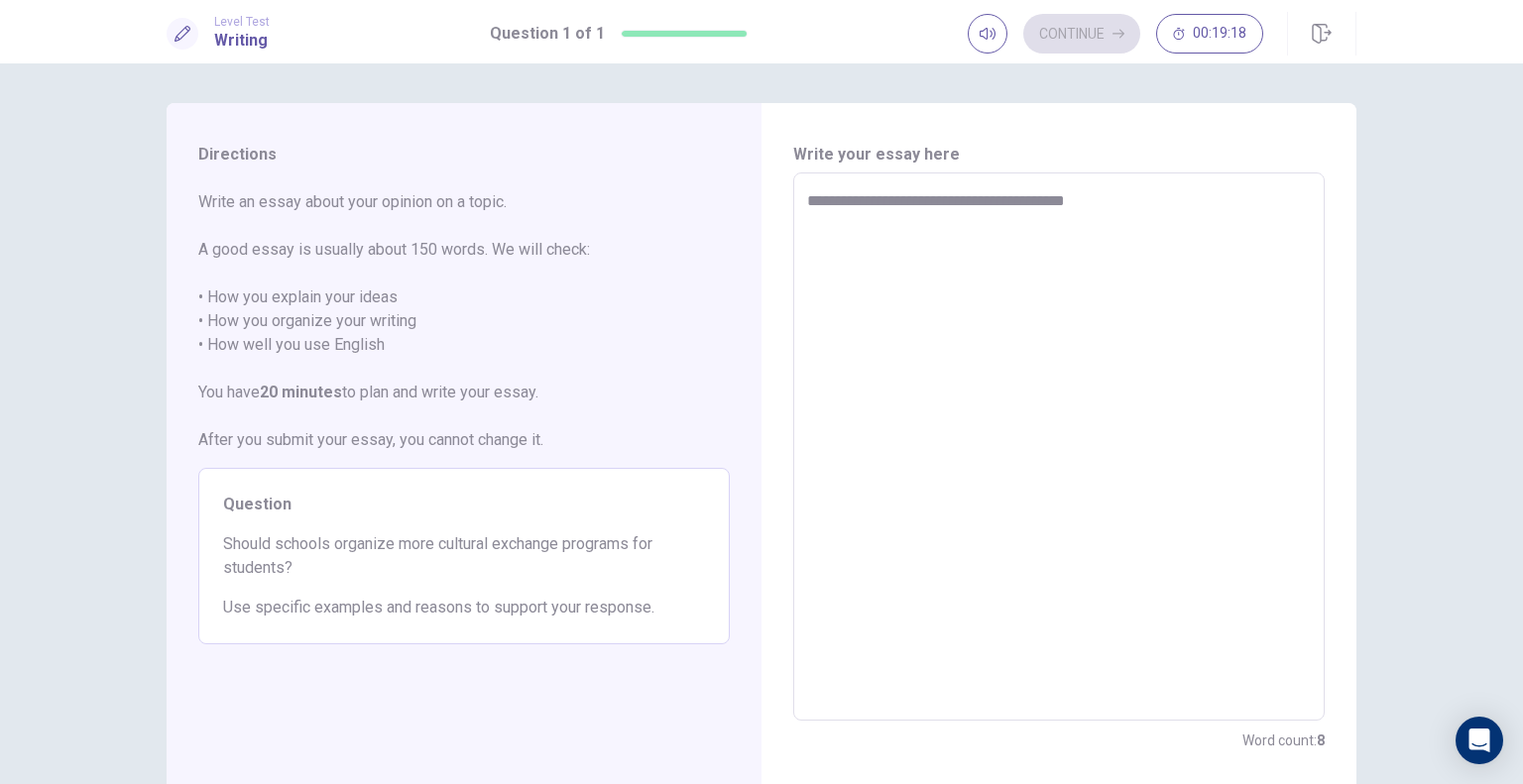 type on "*" 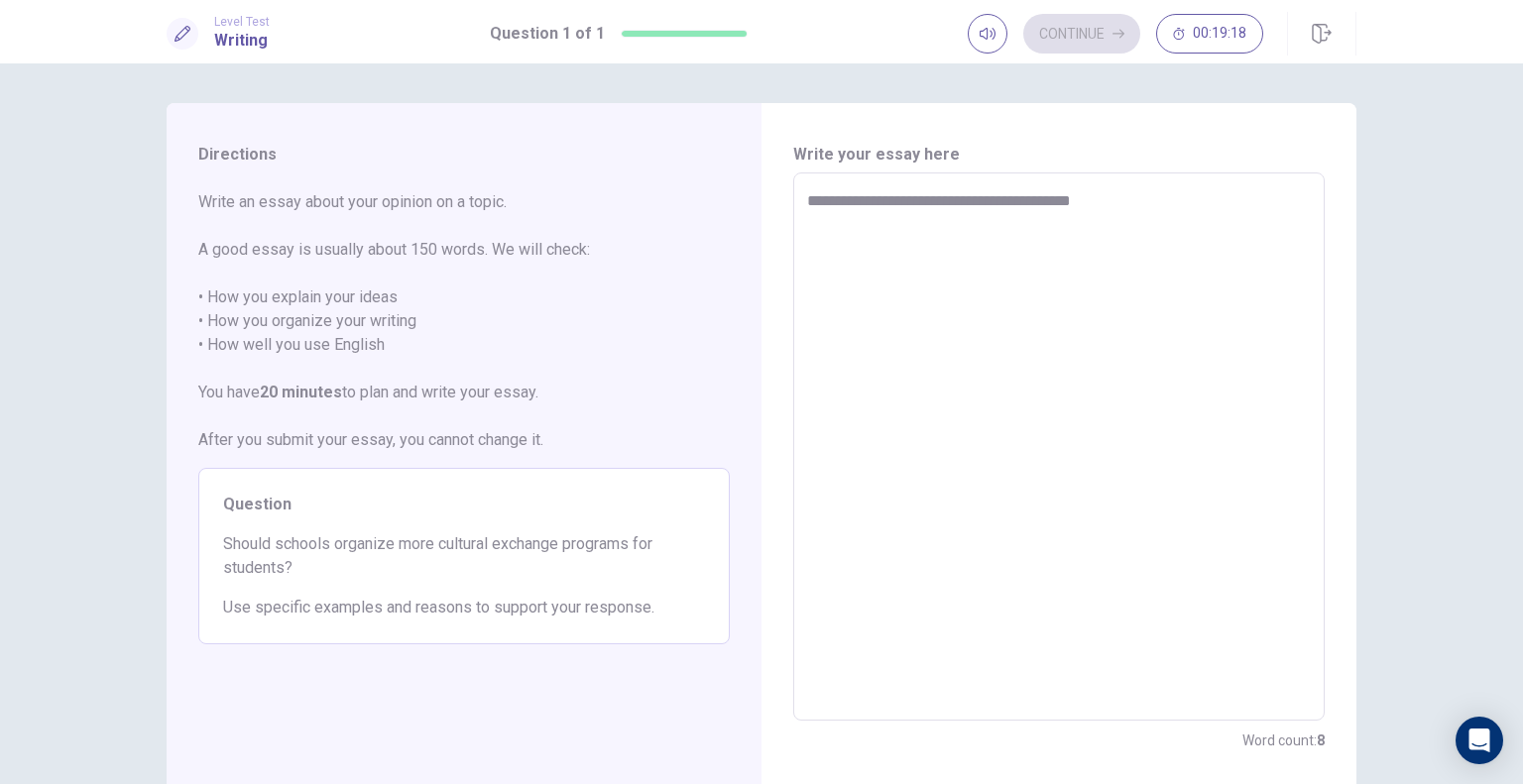 type on "*" 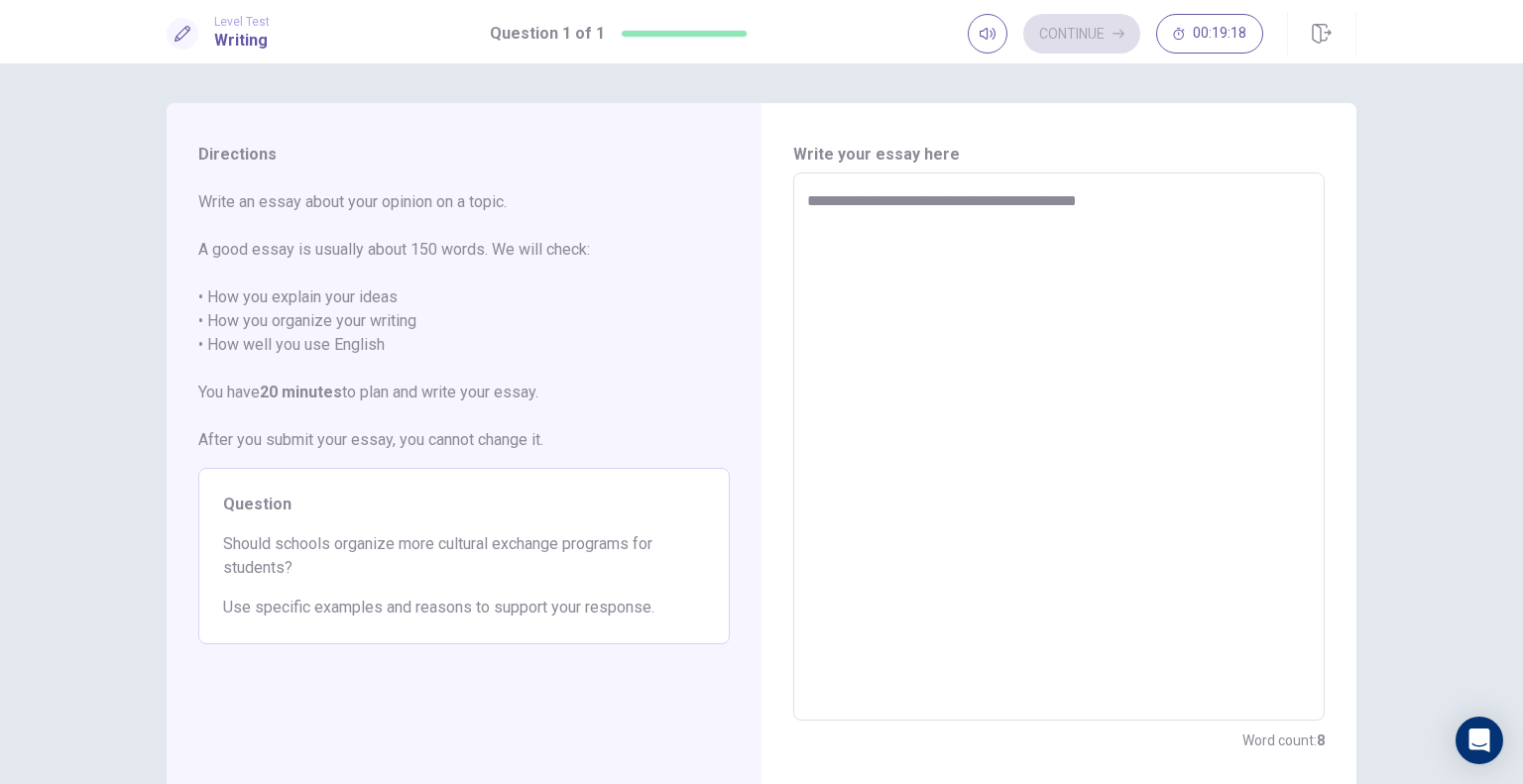 type on "*" 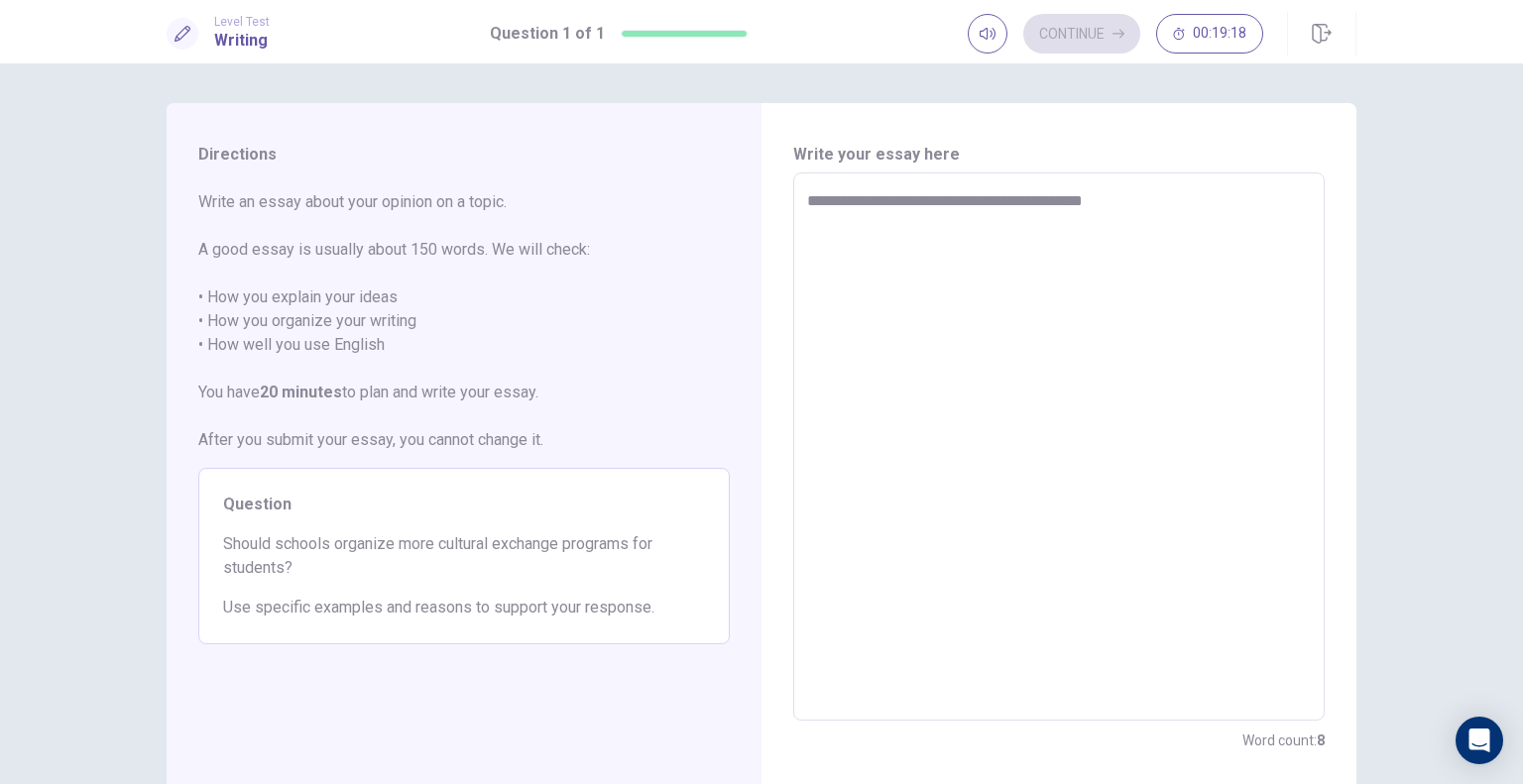type on "*" 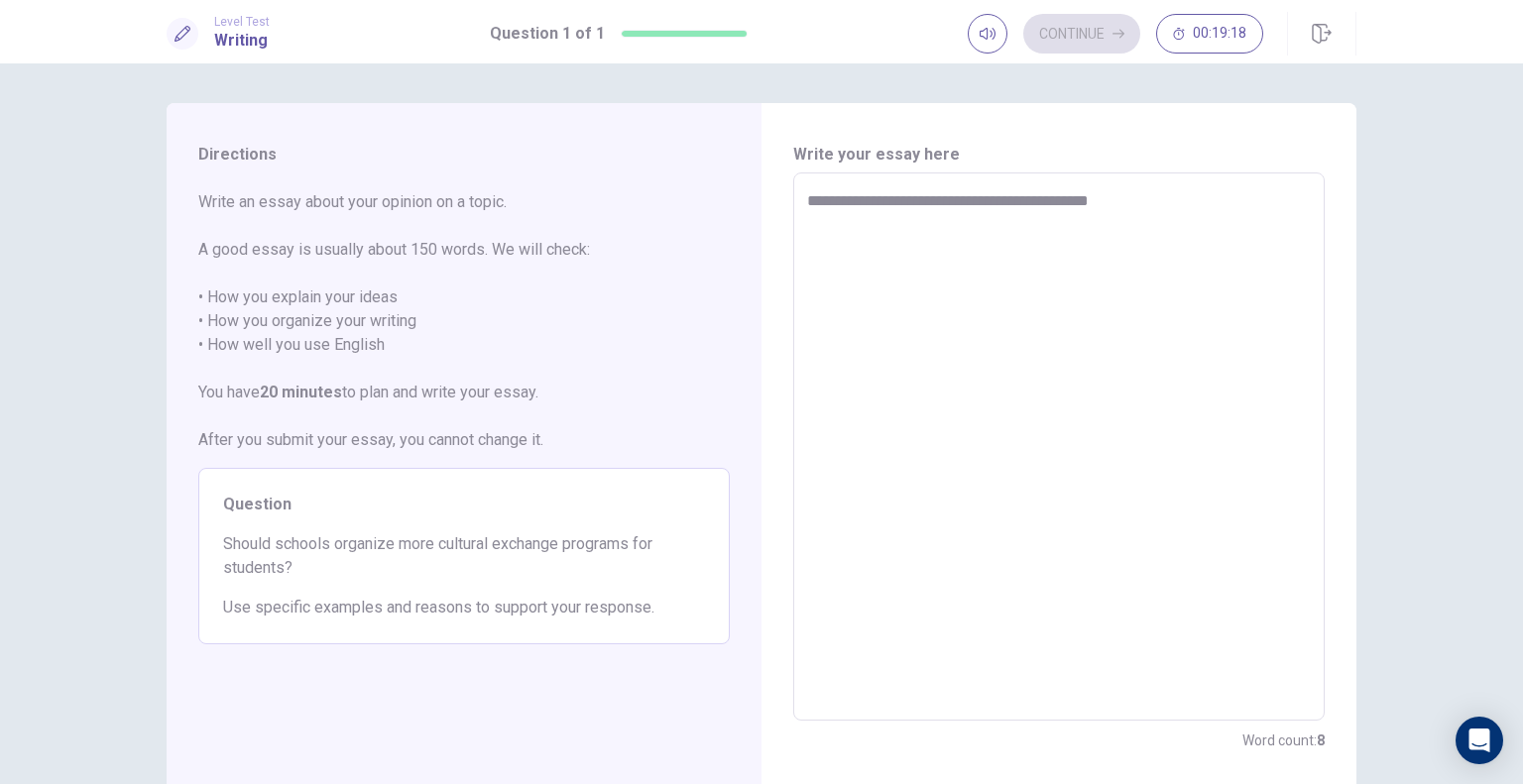 type on "*" 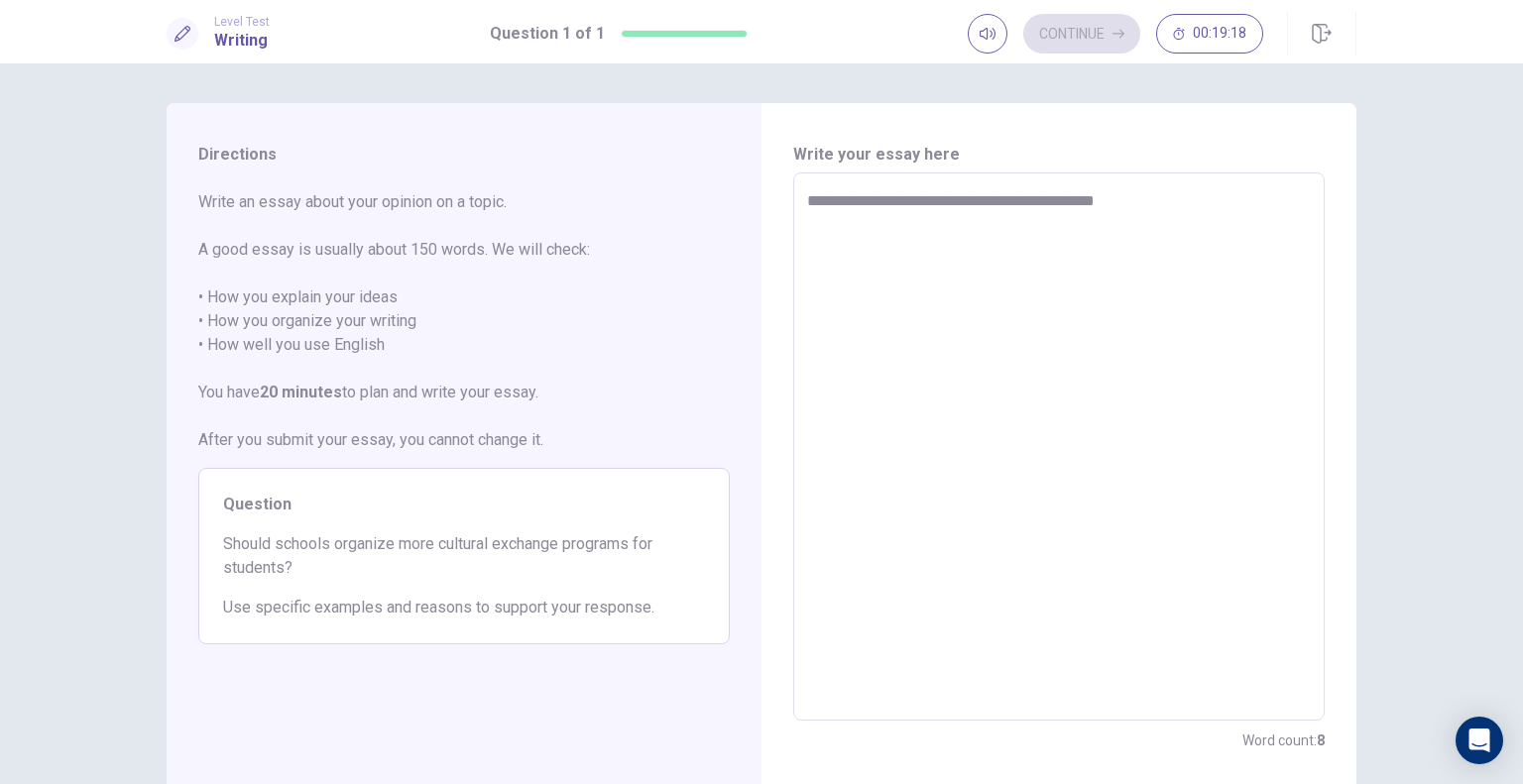 type on "*" 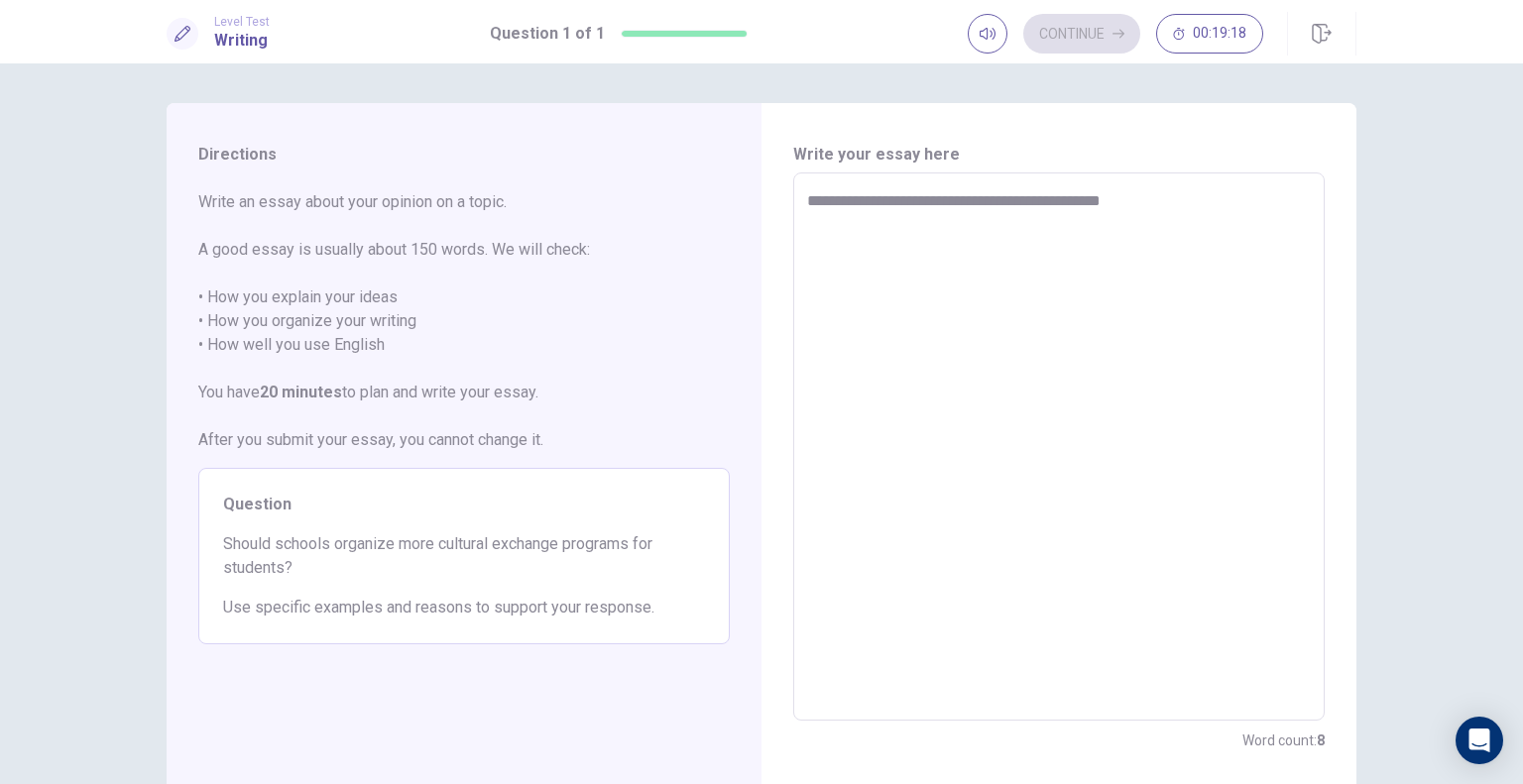 type on "*" 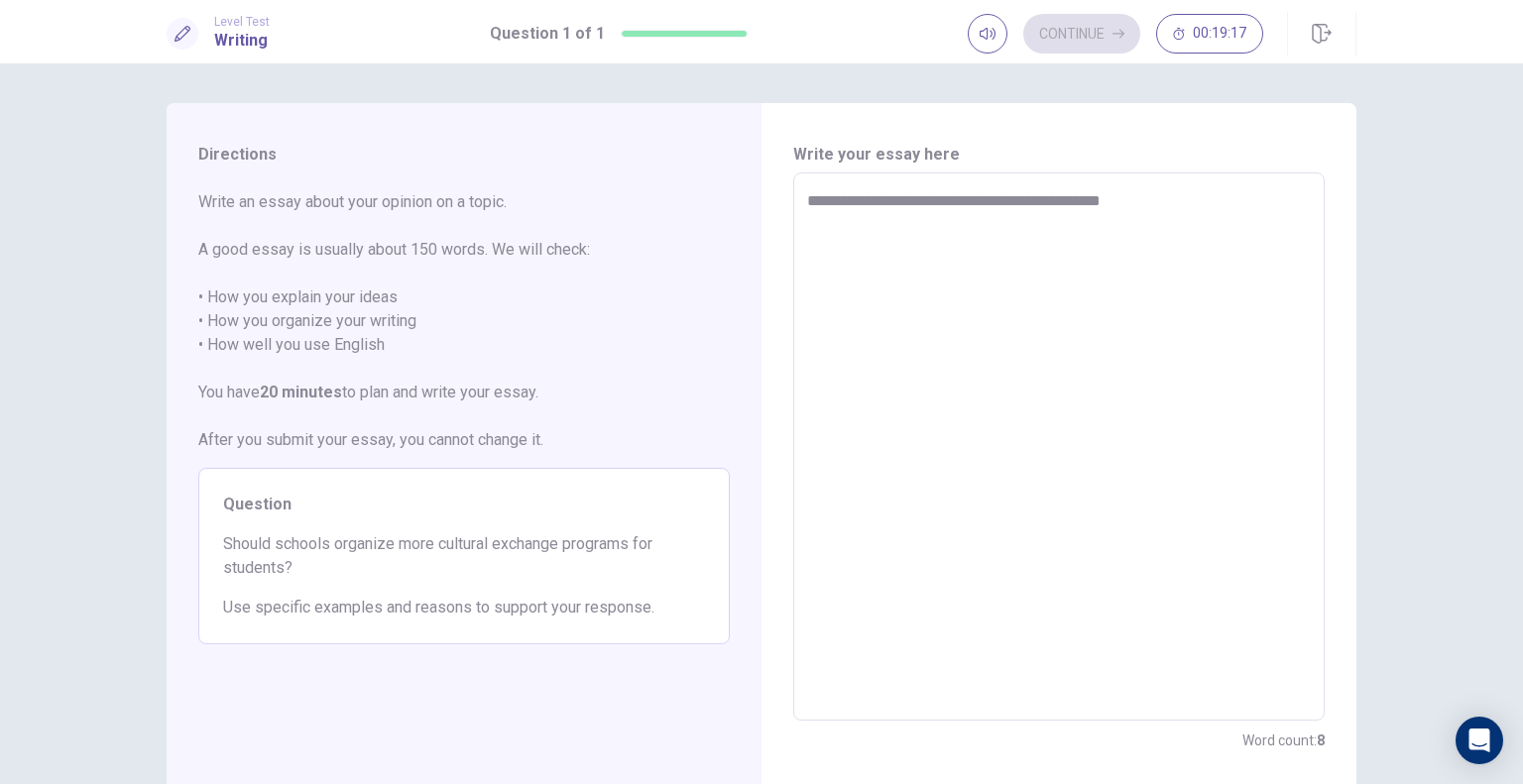 type on "**********" 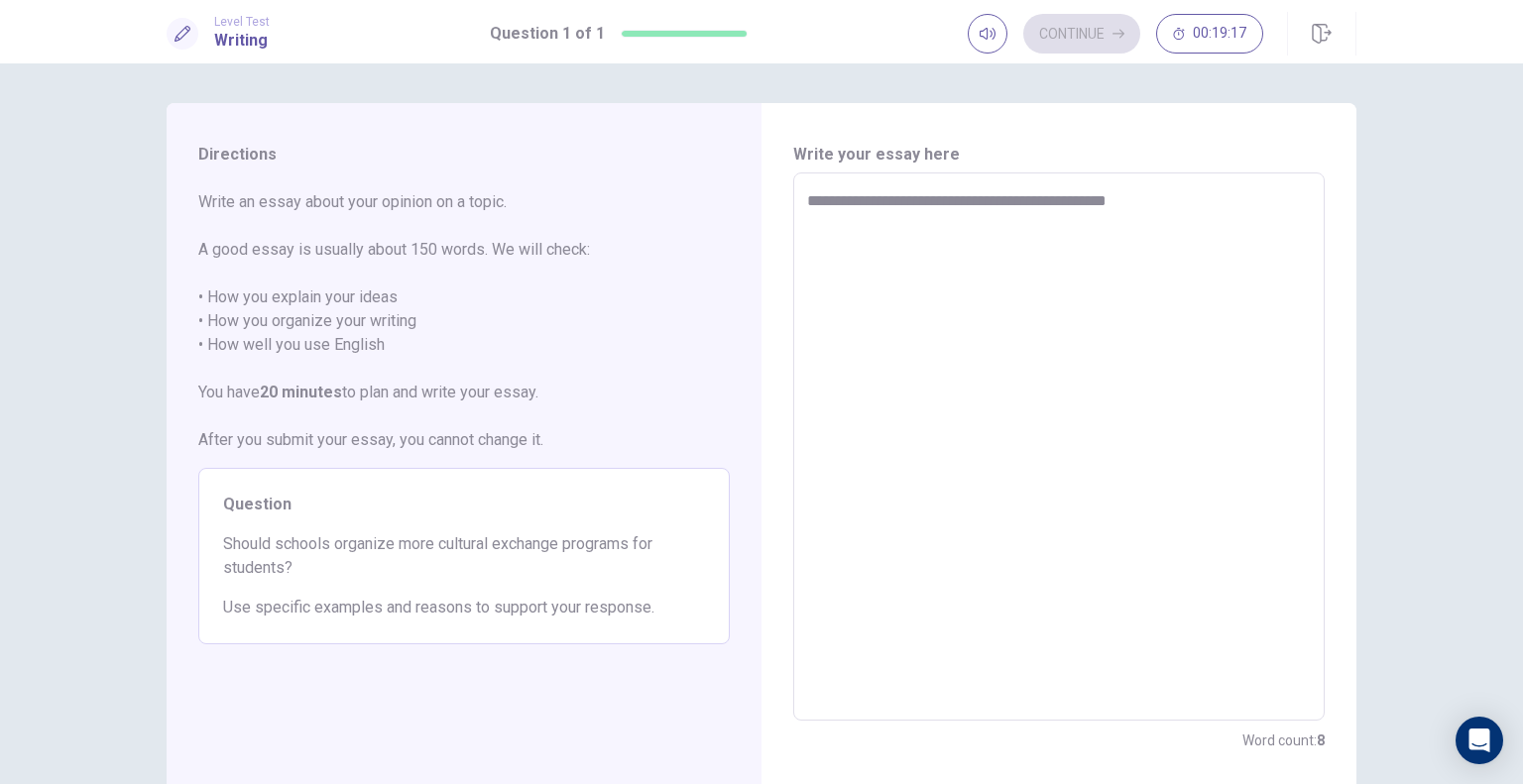 type on "*" 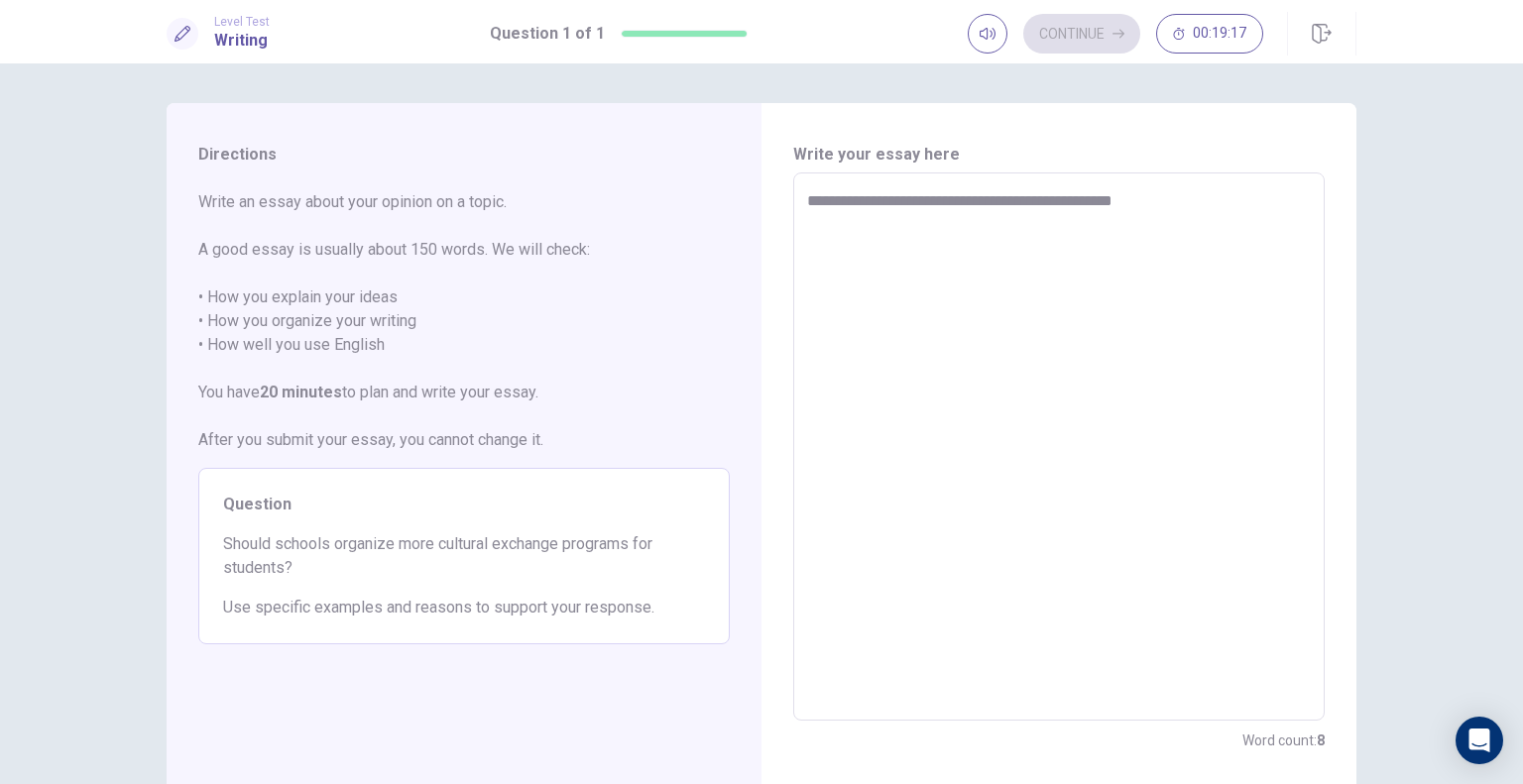 type on "*" 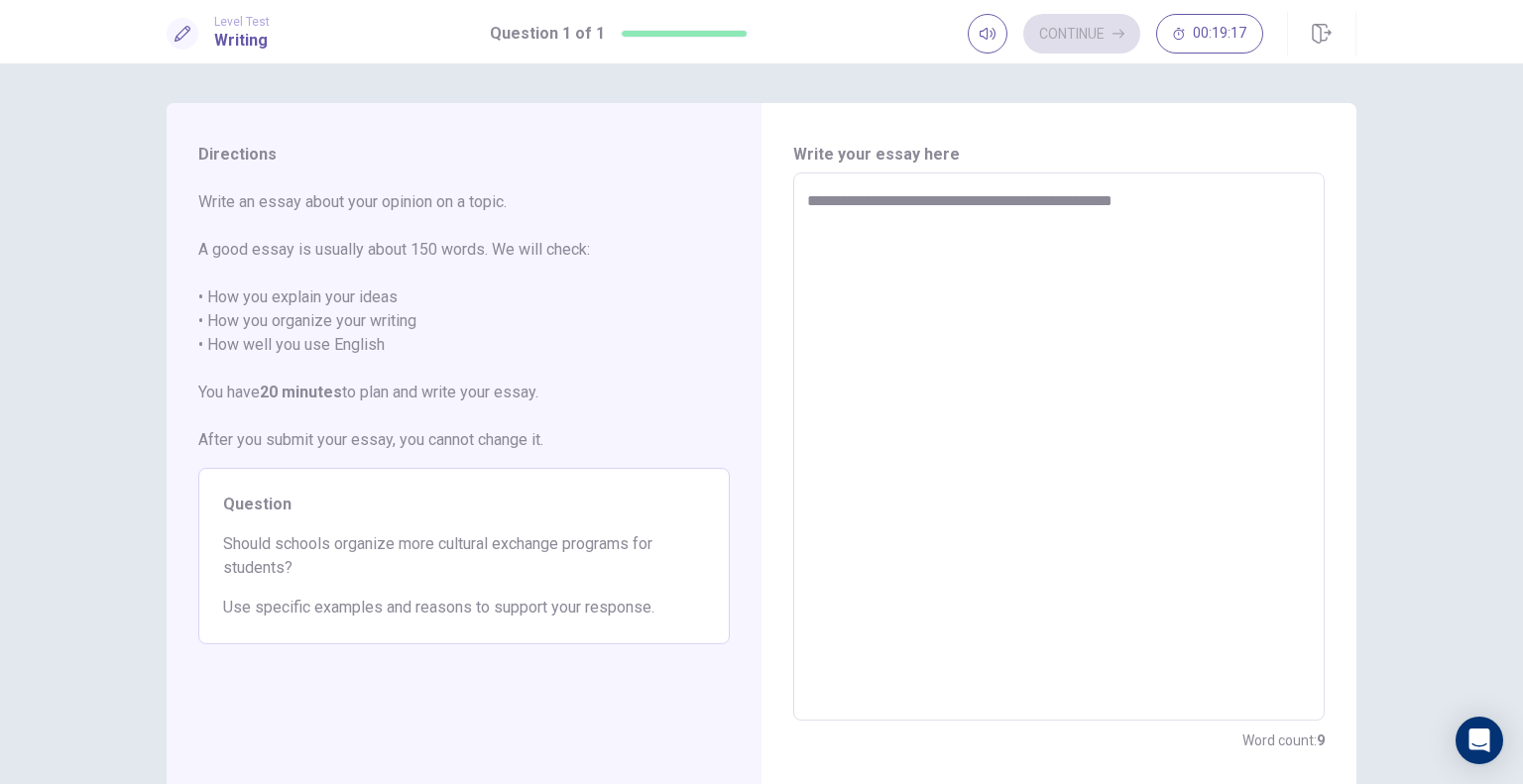 type on "**********" 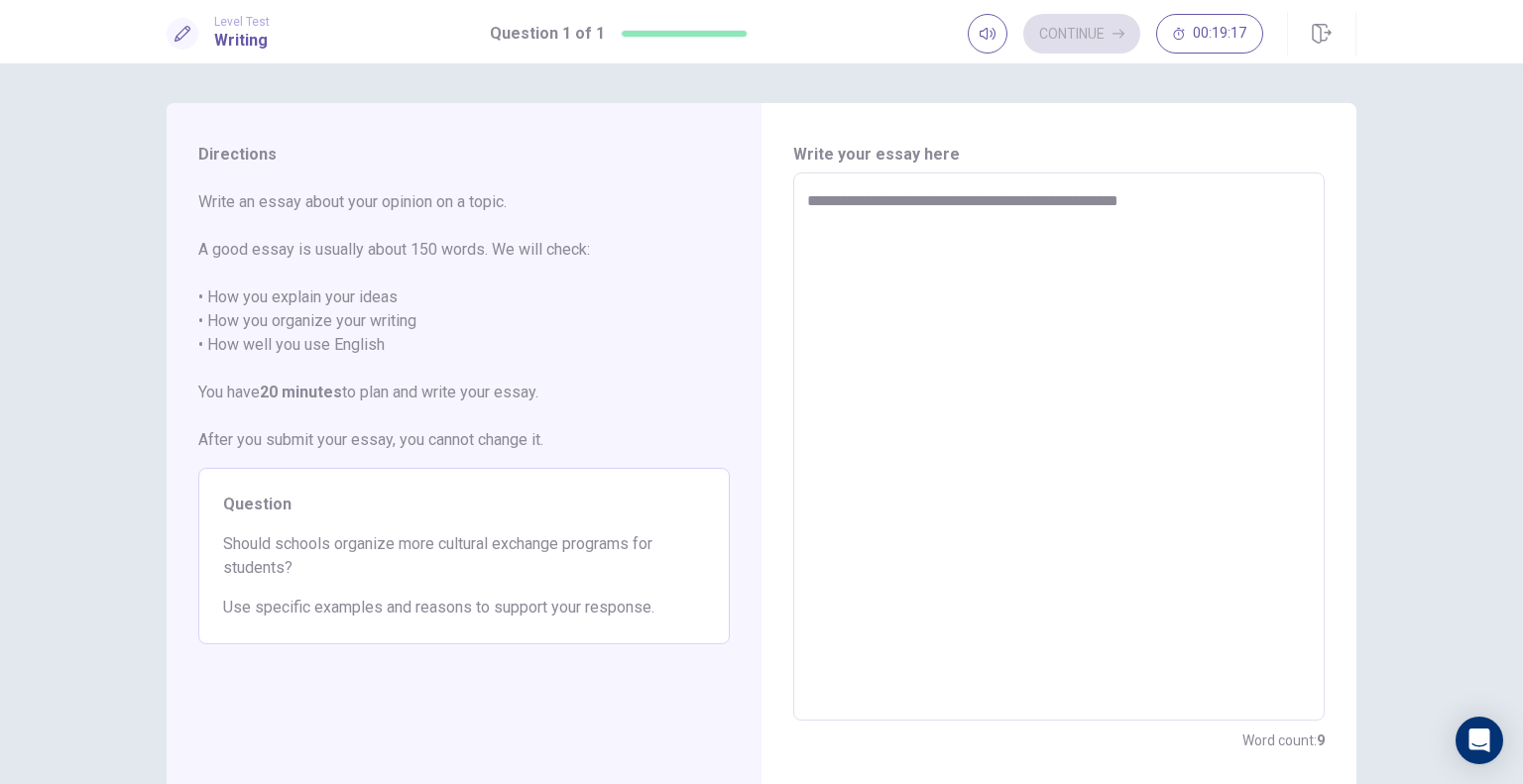 type on "*" 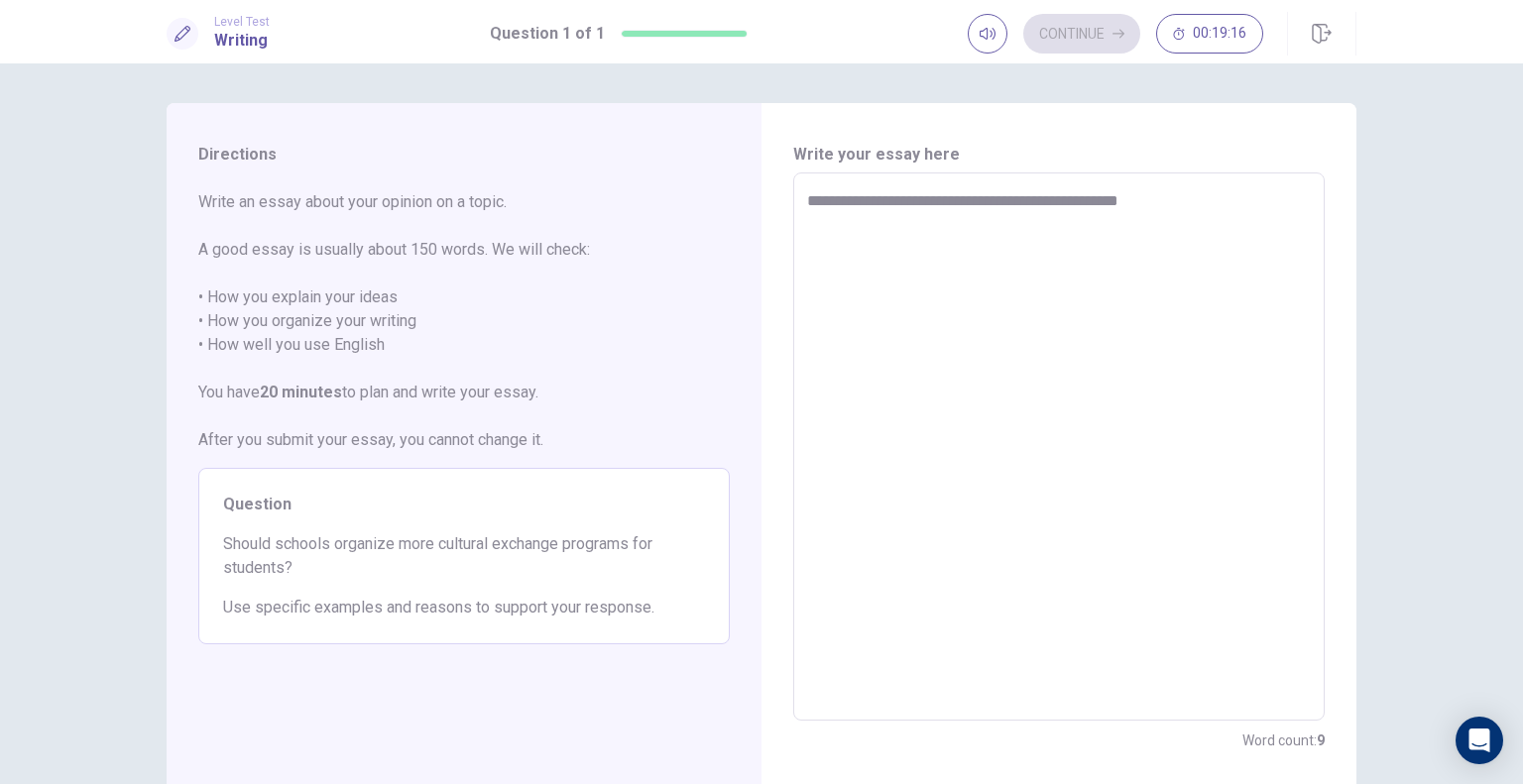 type on "**********" 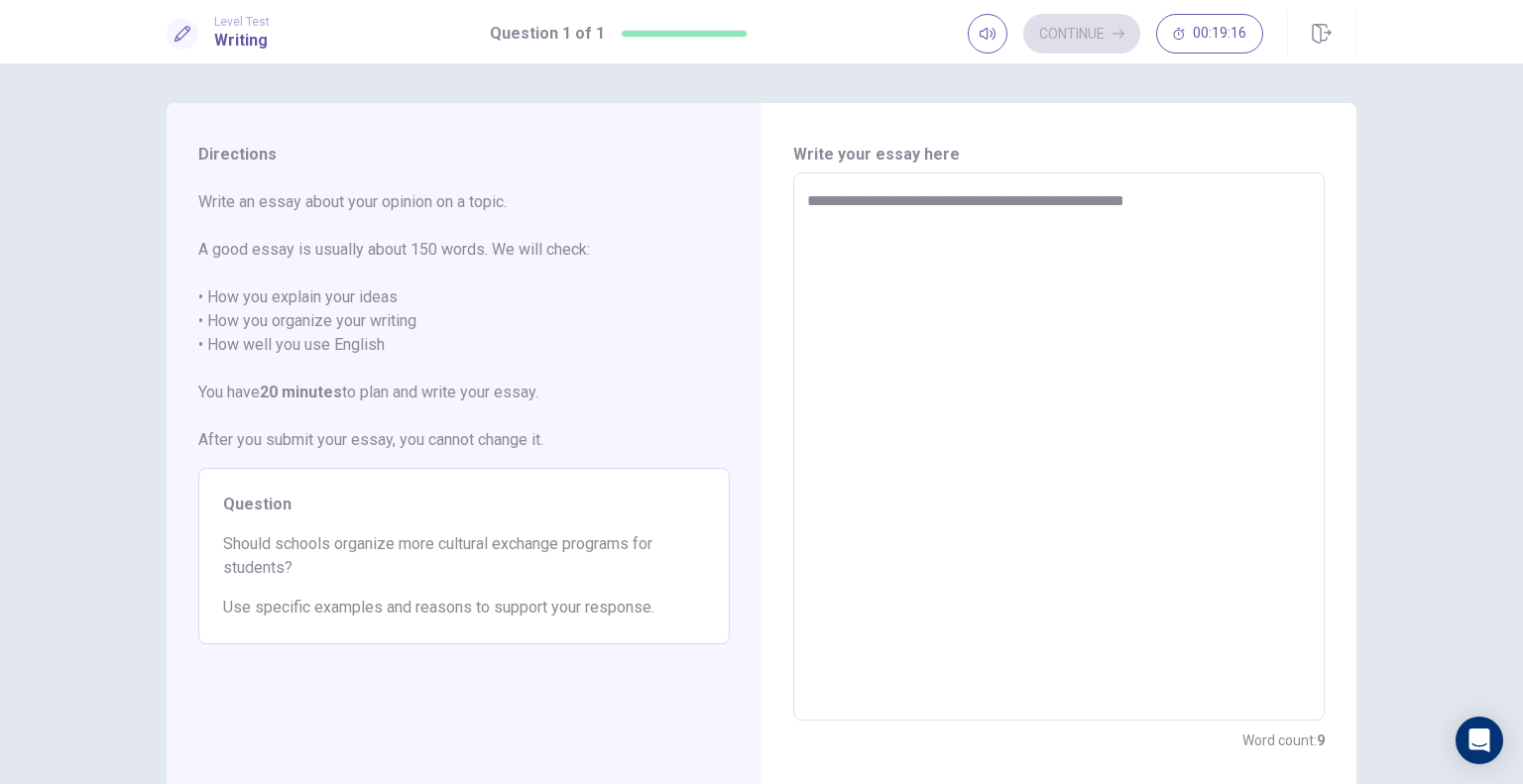 type on "*" 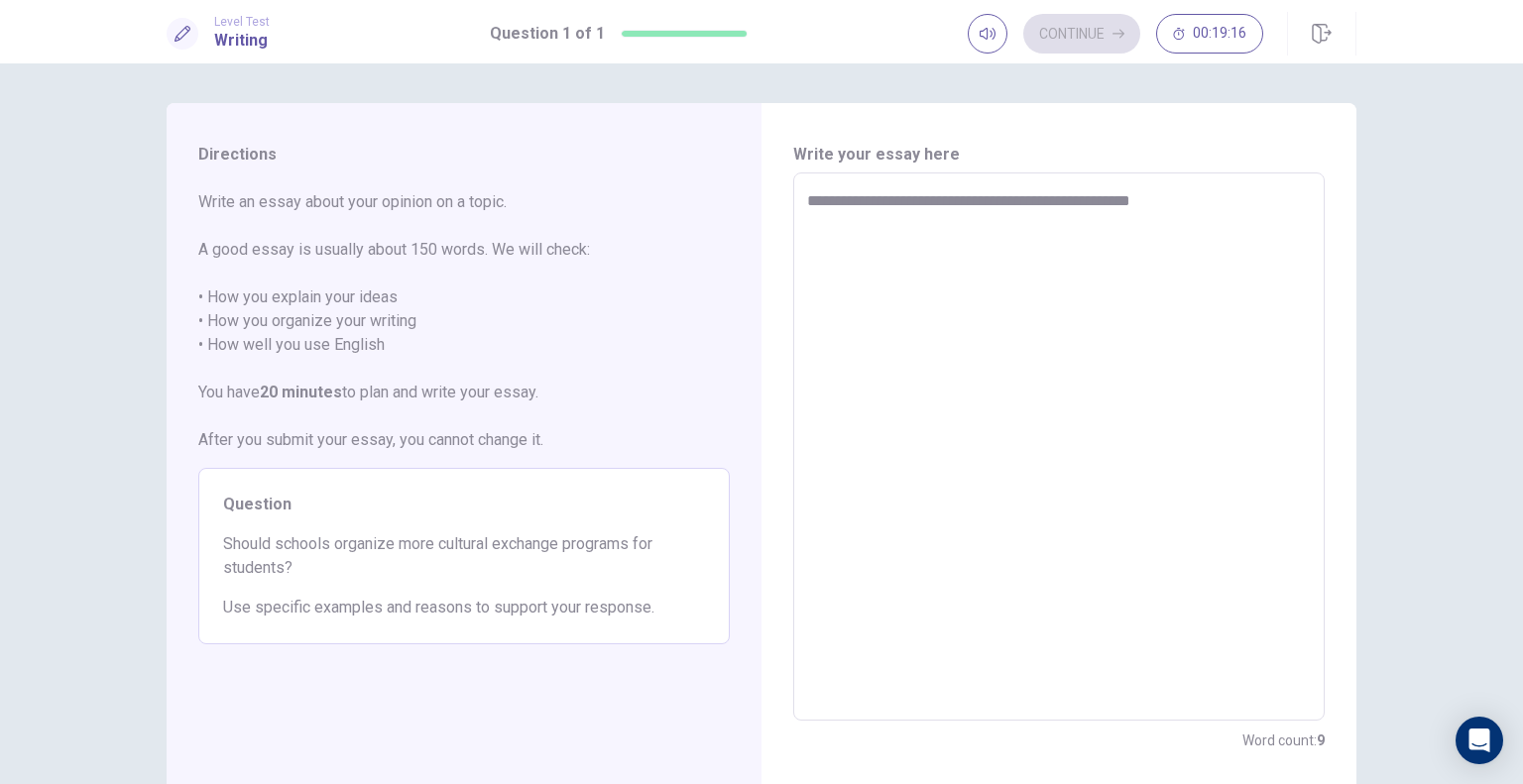 type on "*" 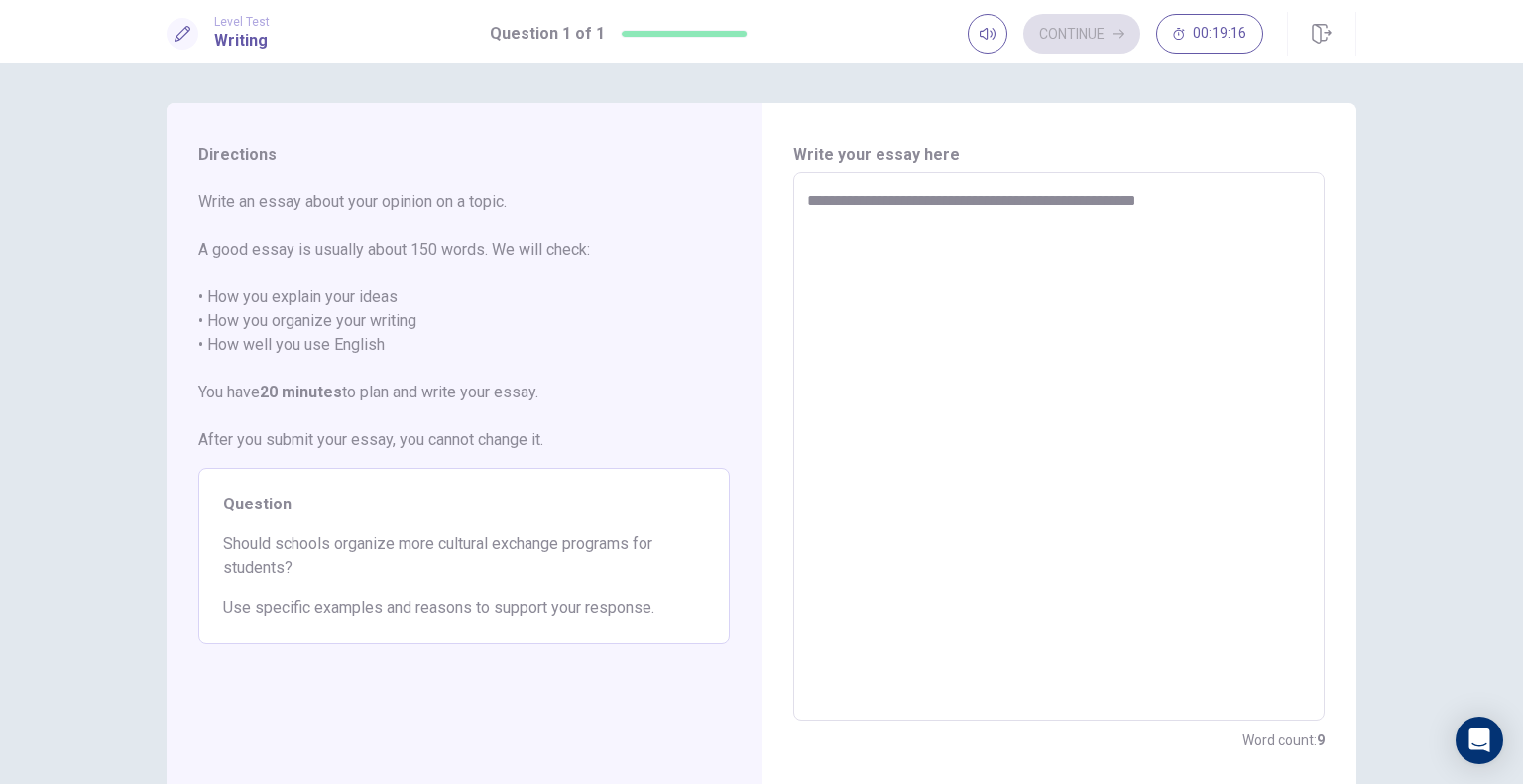 type on "*" 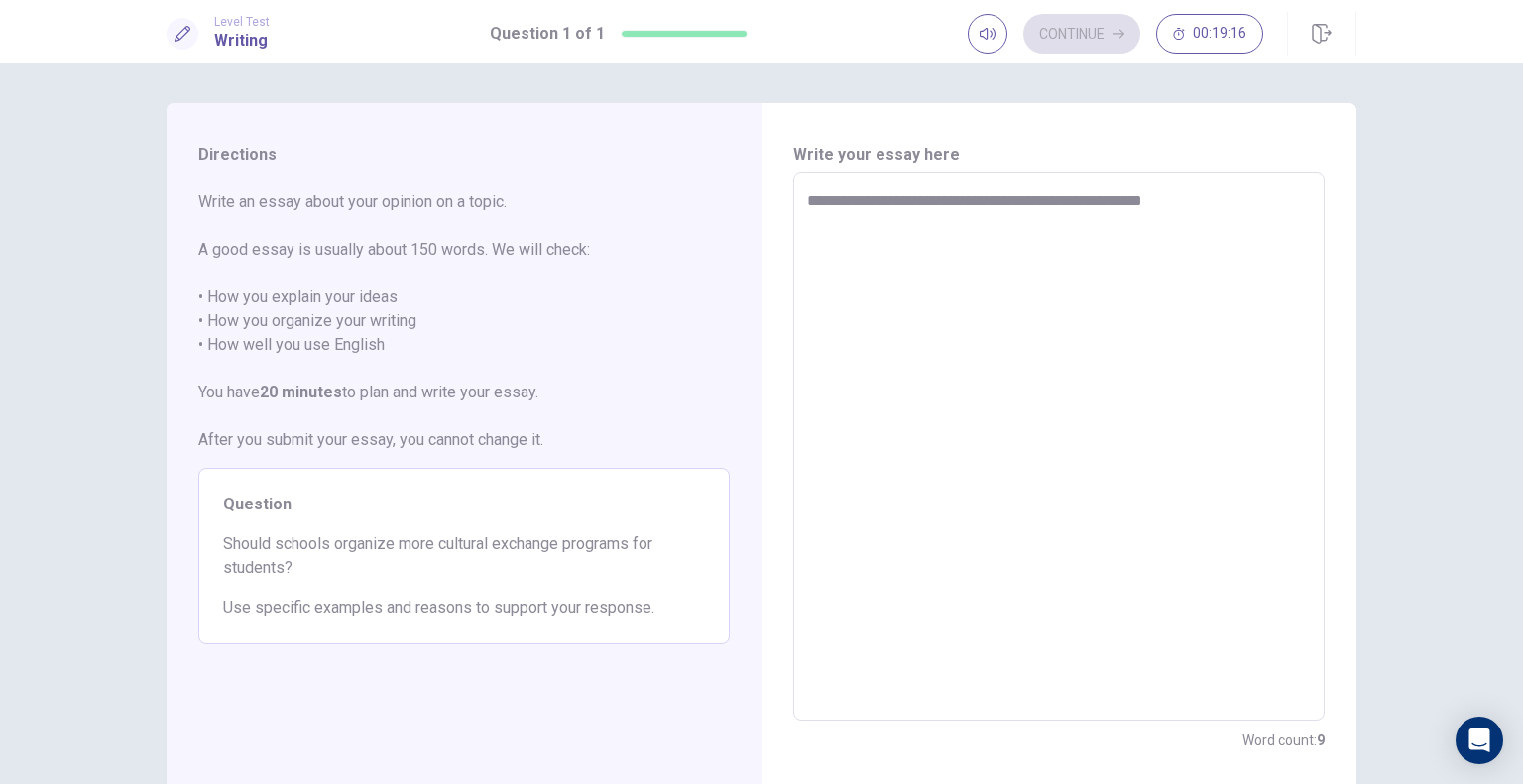 type on "*" 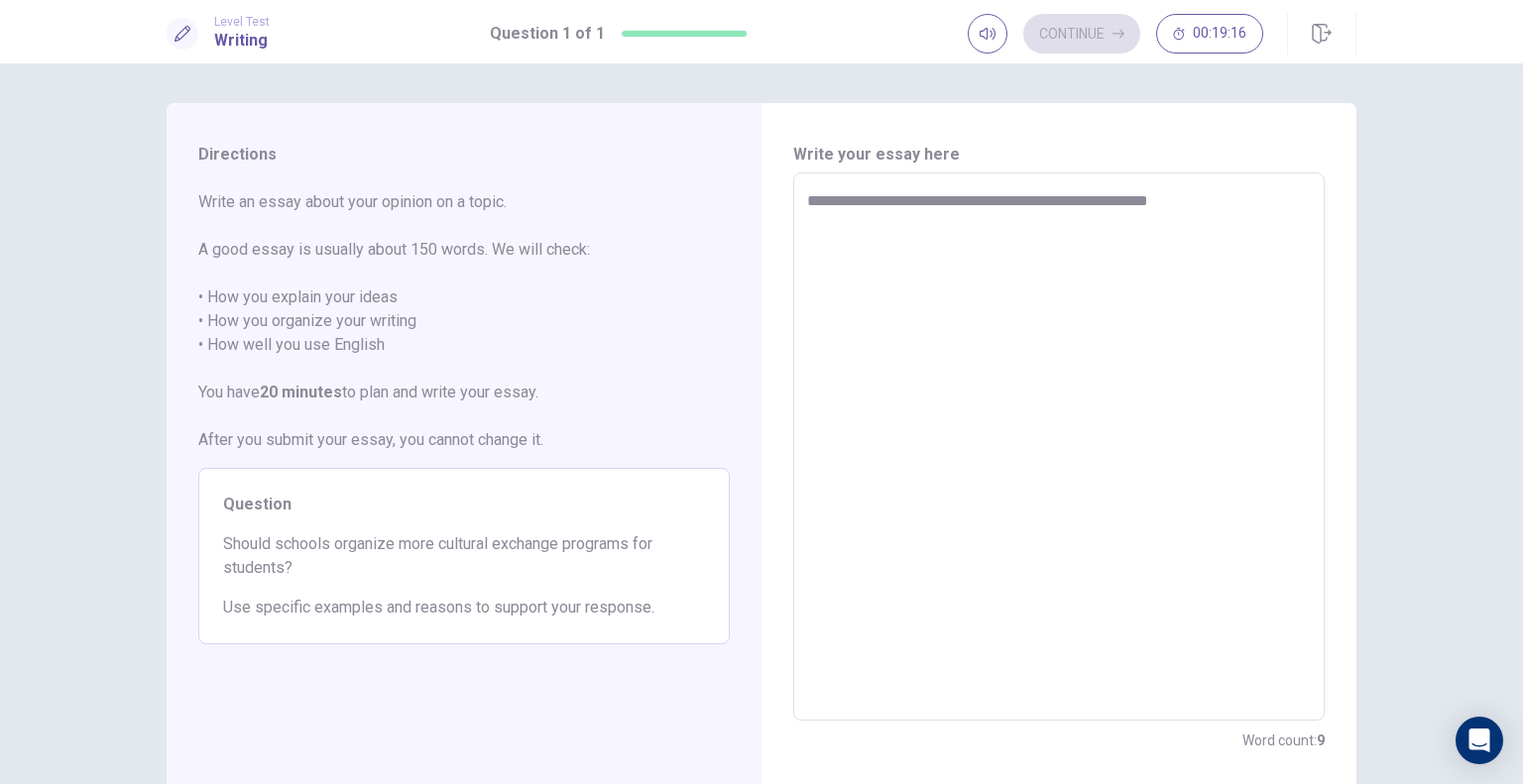 type on "*" 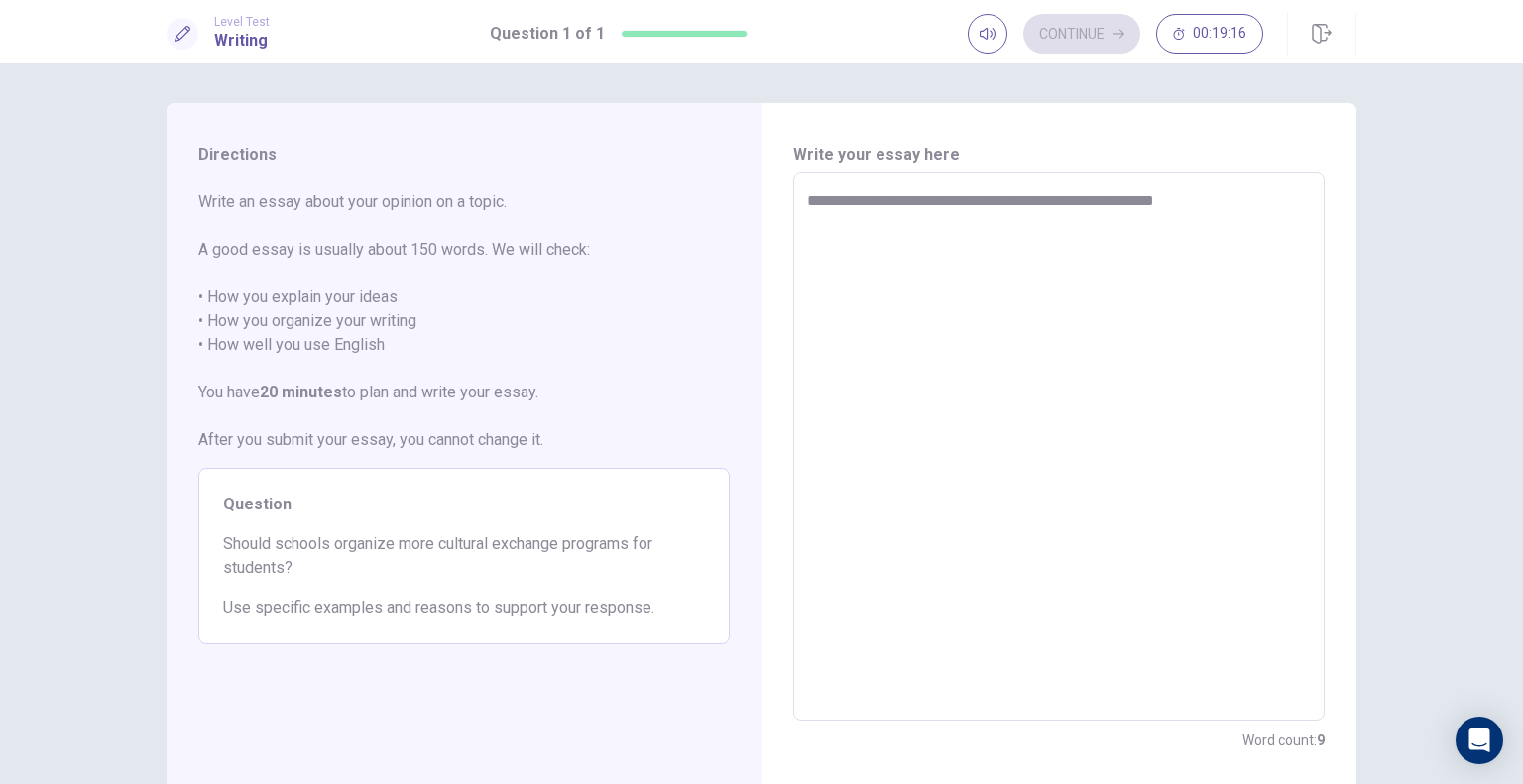 type on "*" 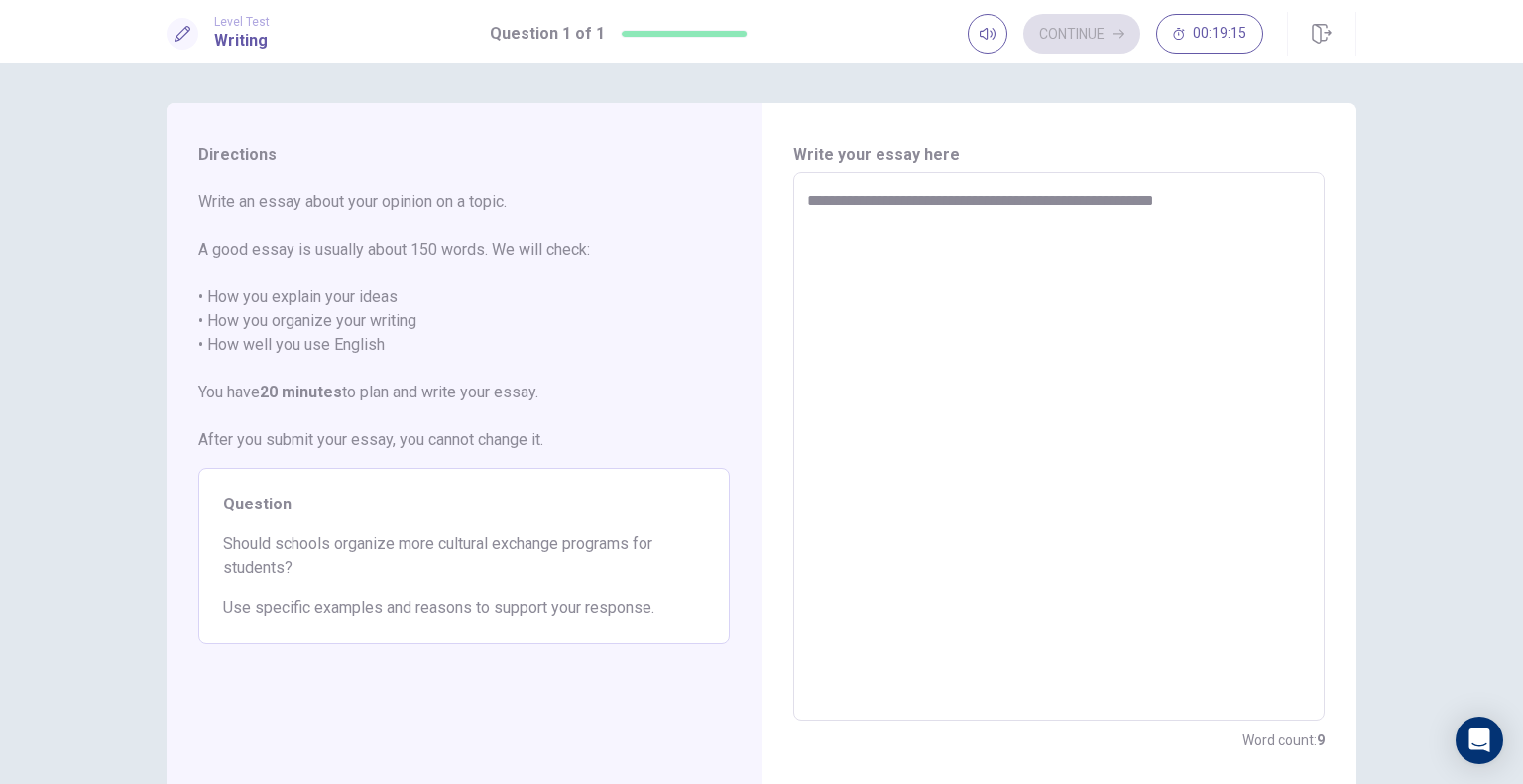 type on "**********" 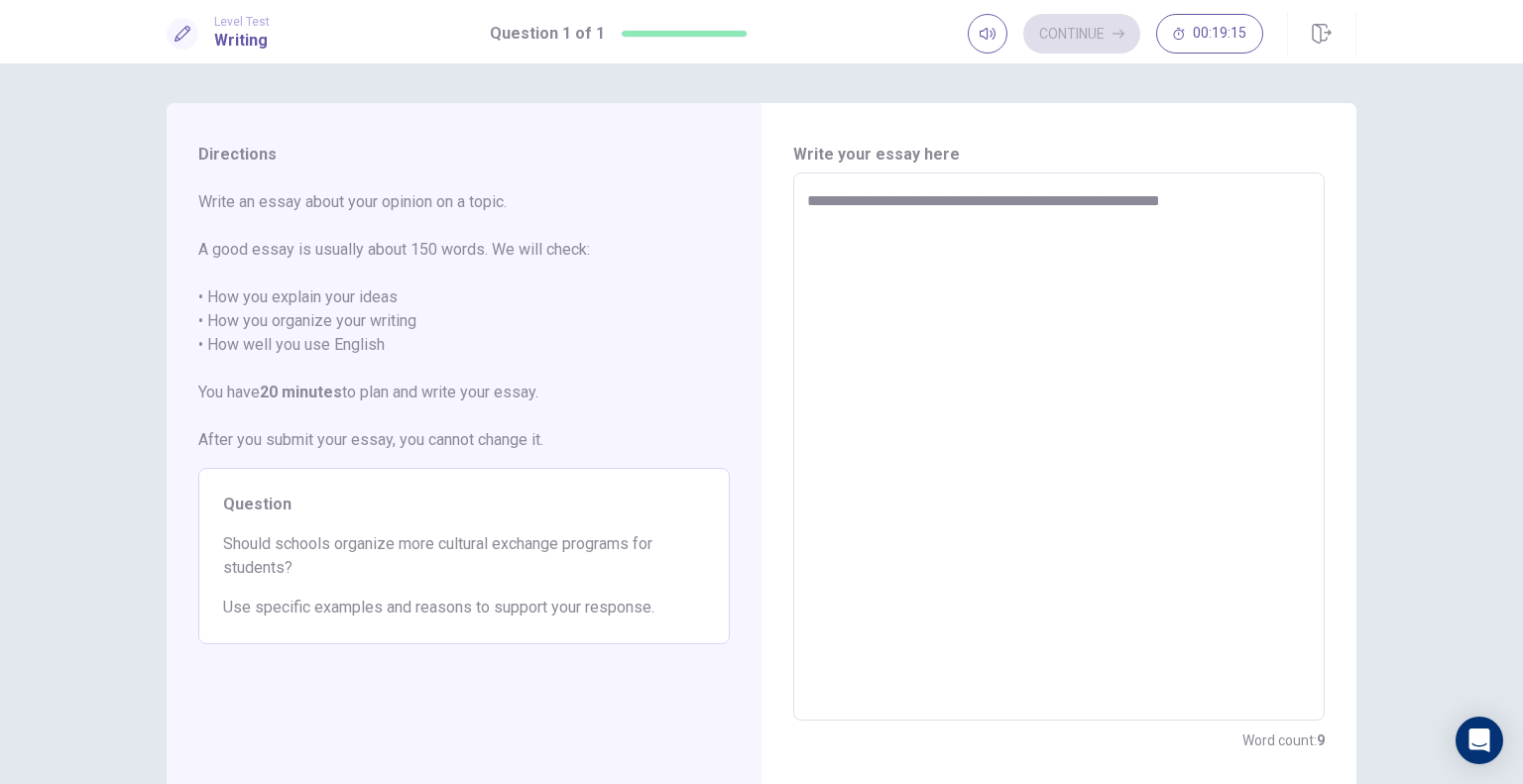 type on "*" 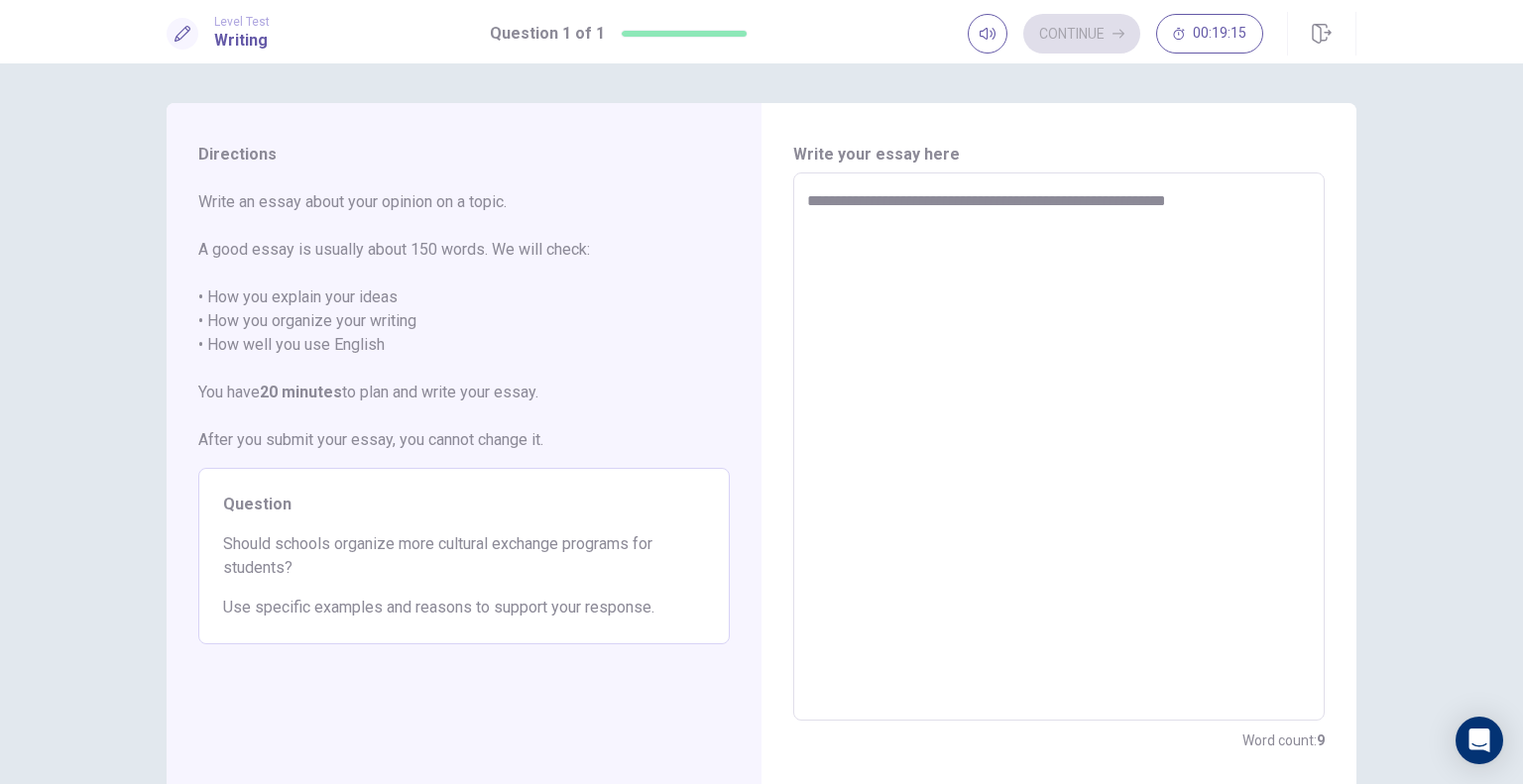 type on "*" 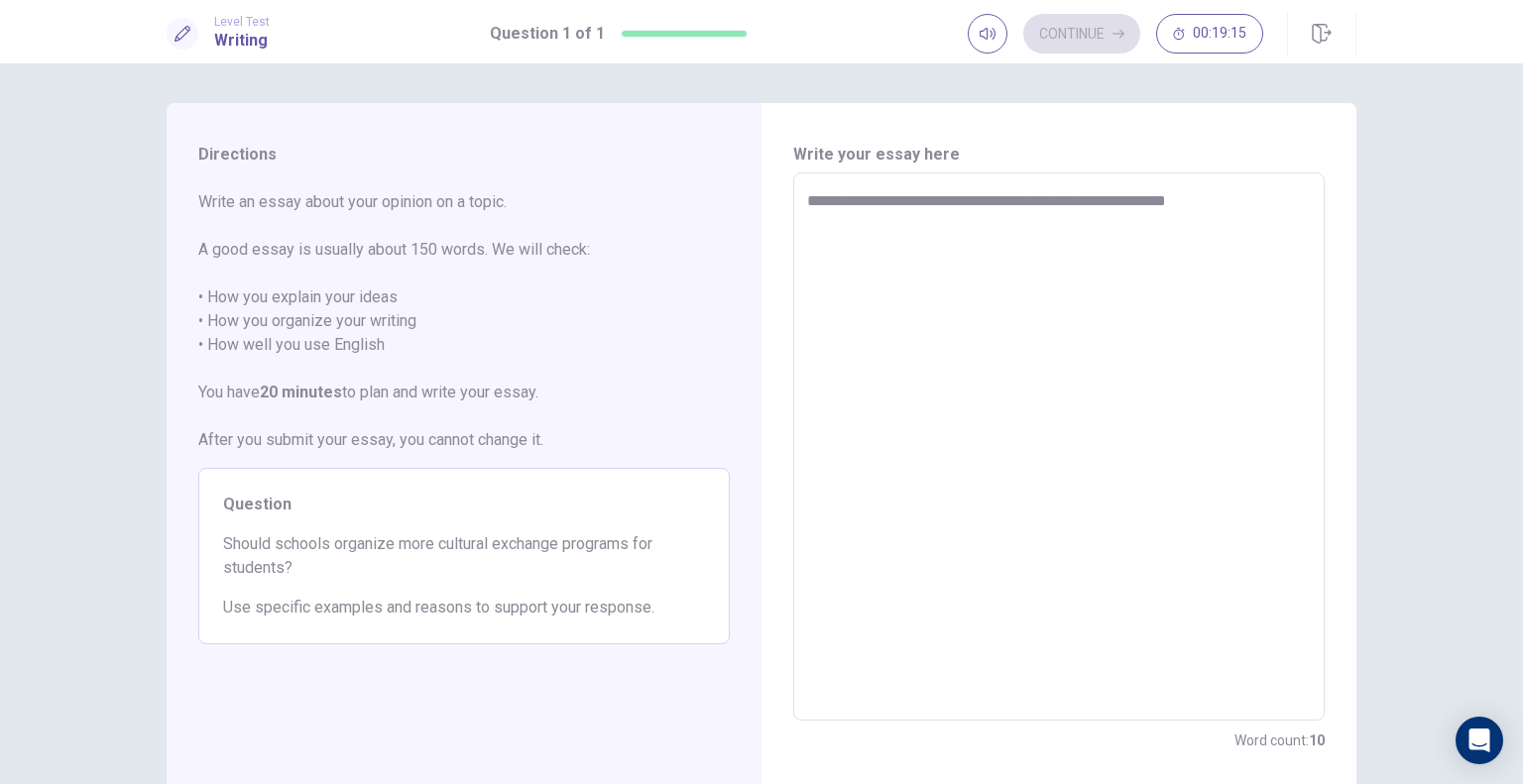 type on "**********" 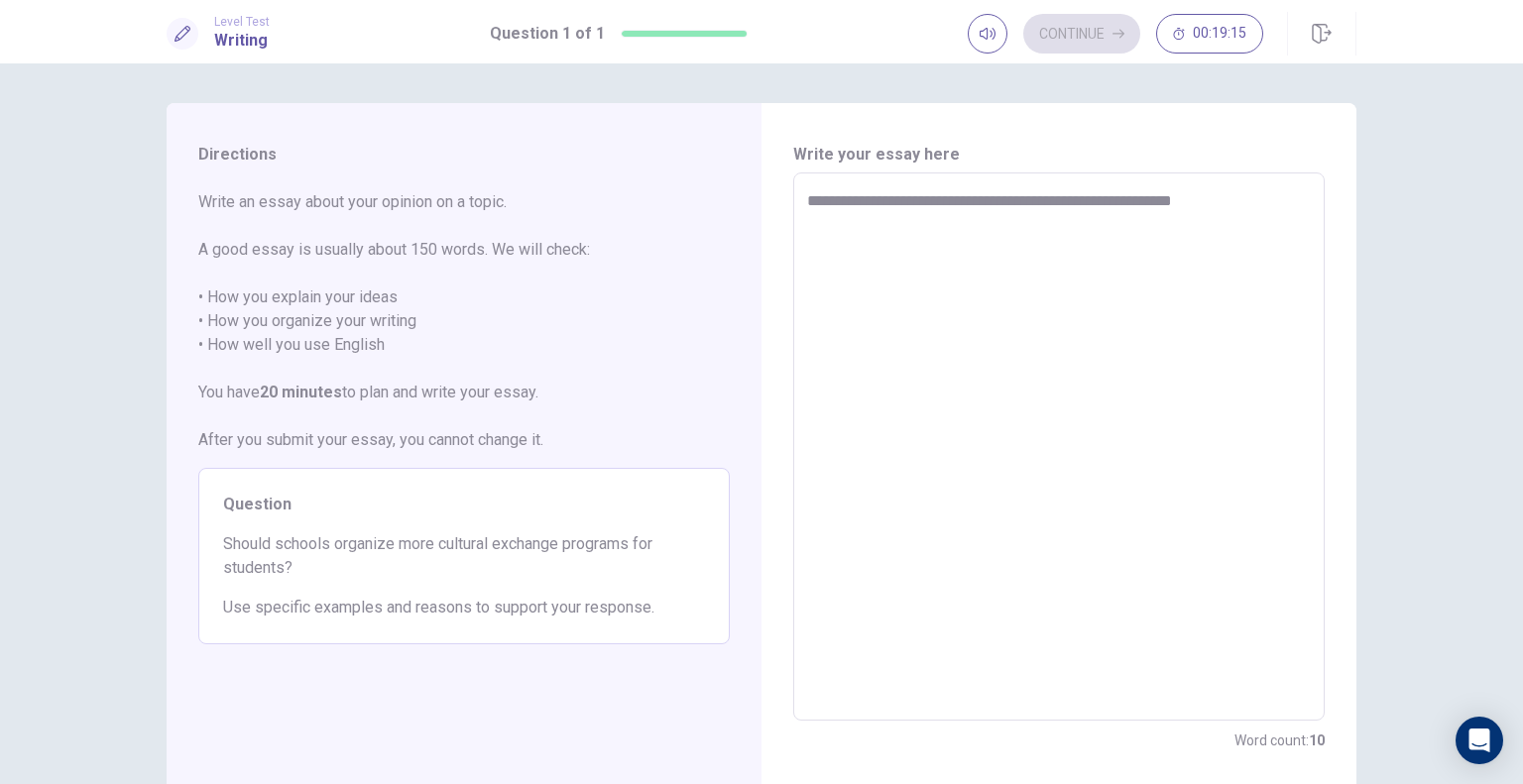 type on "*" 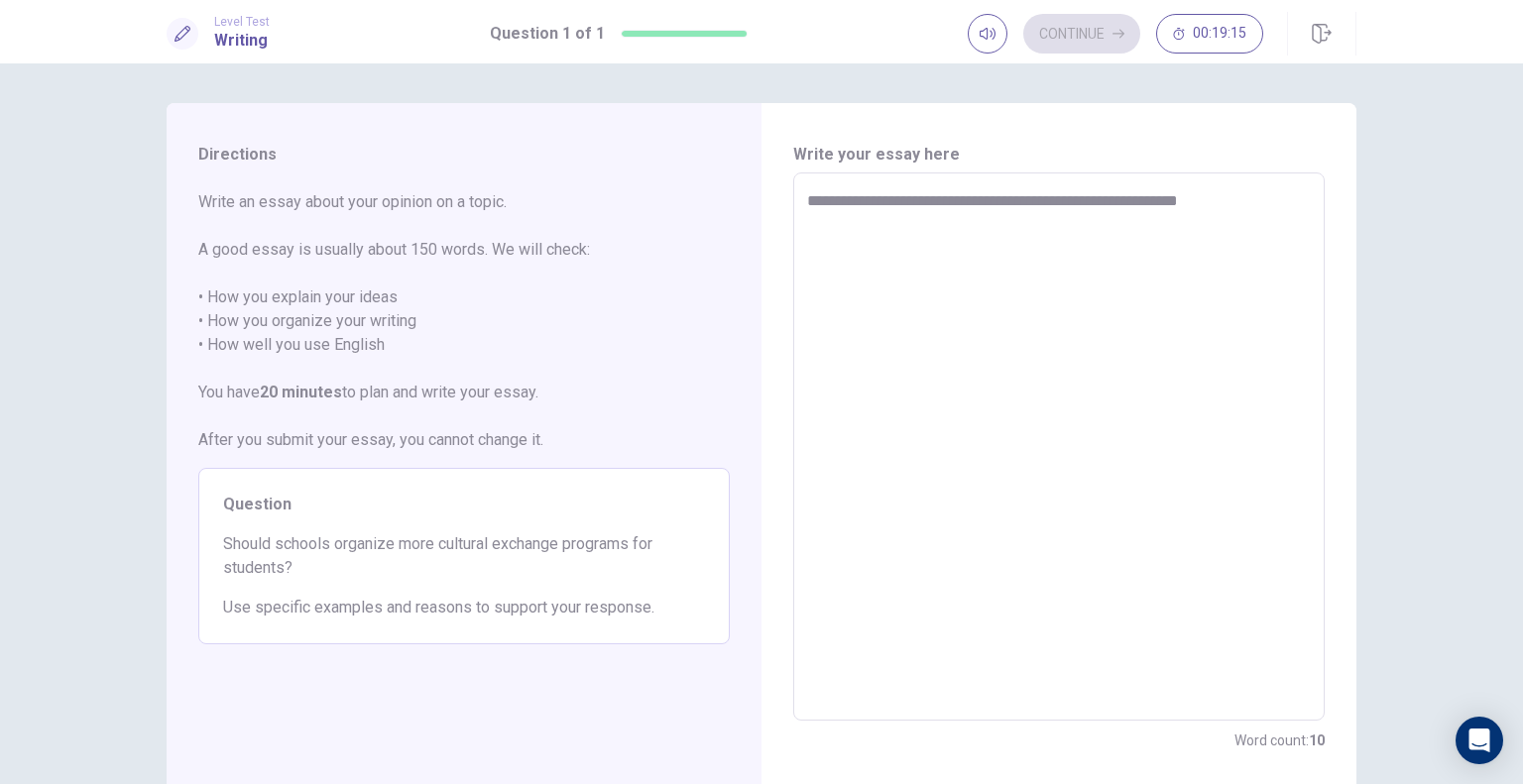 type on "*" 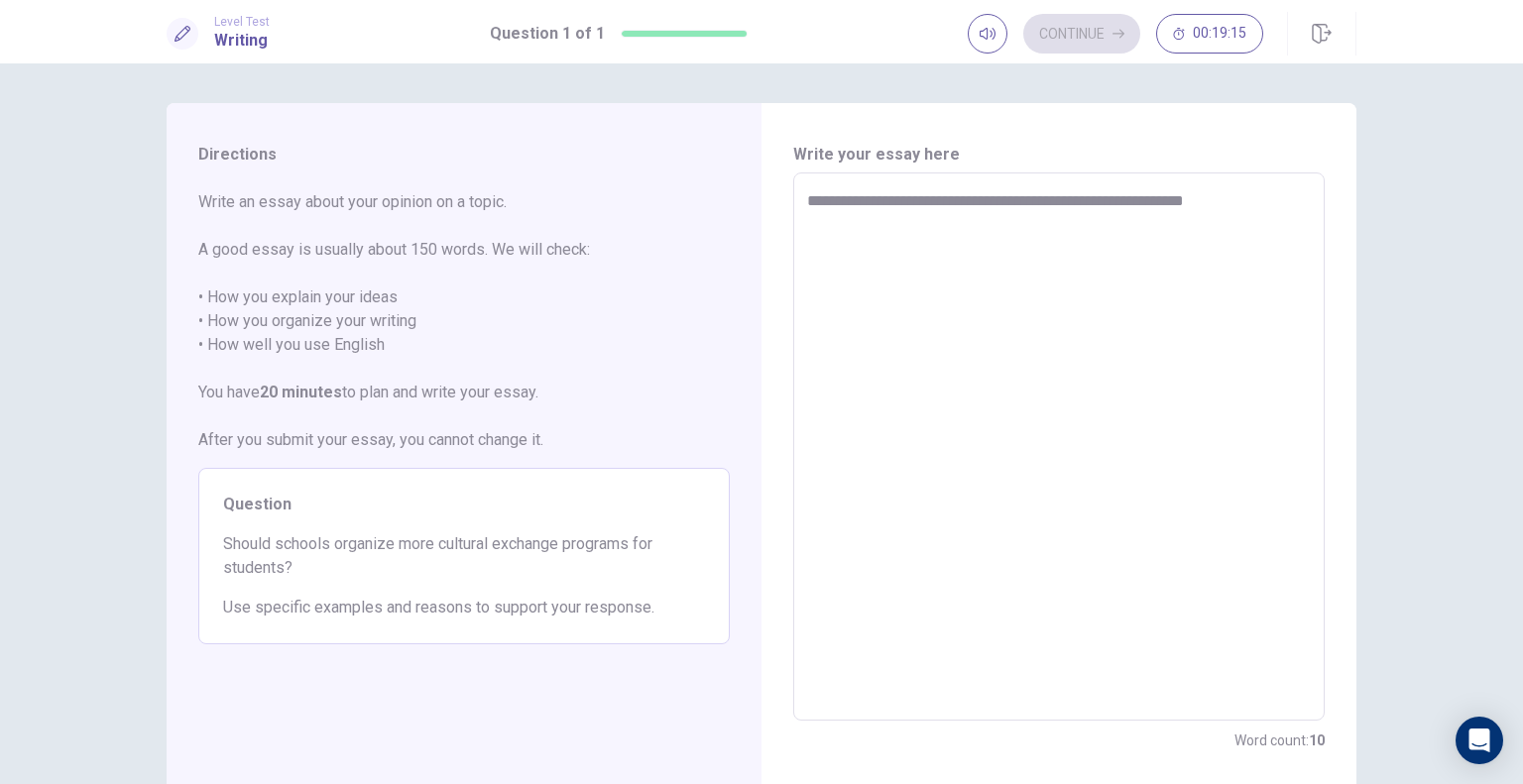type on "*" 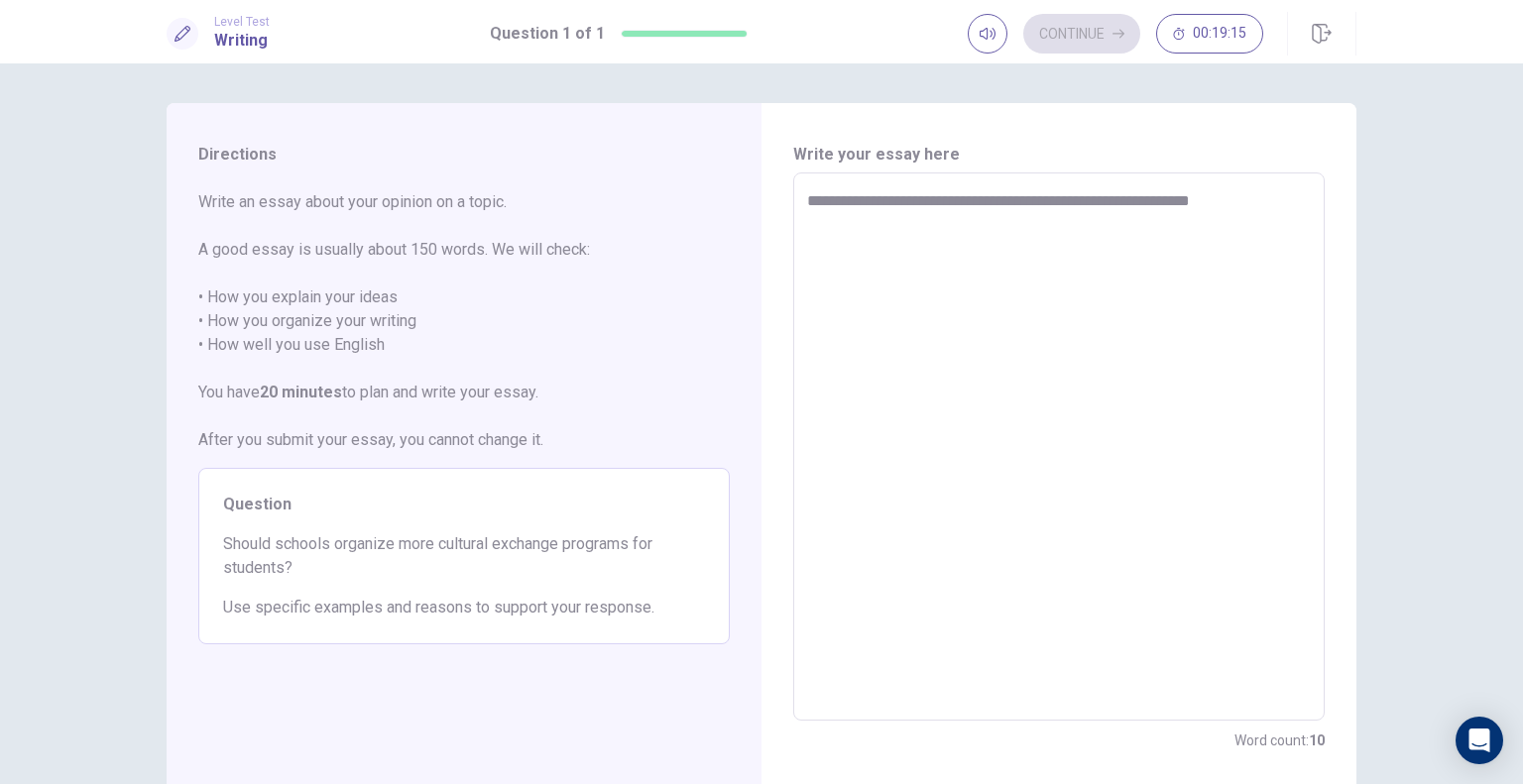 type on "*" 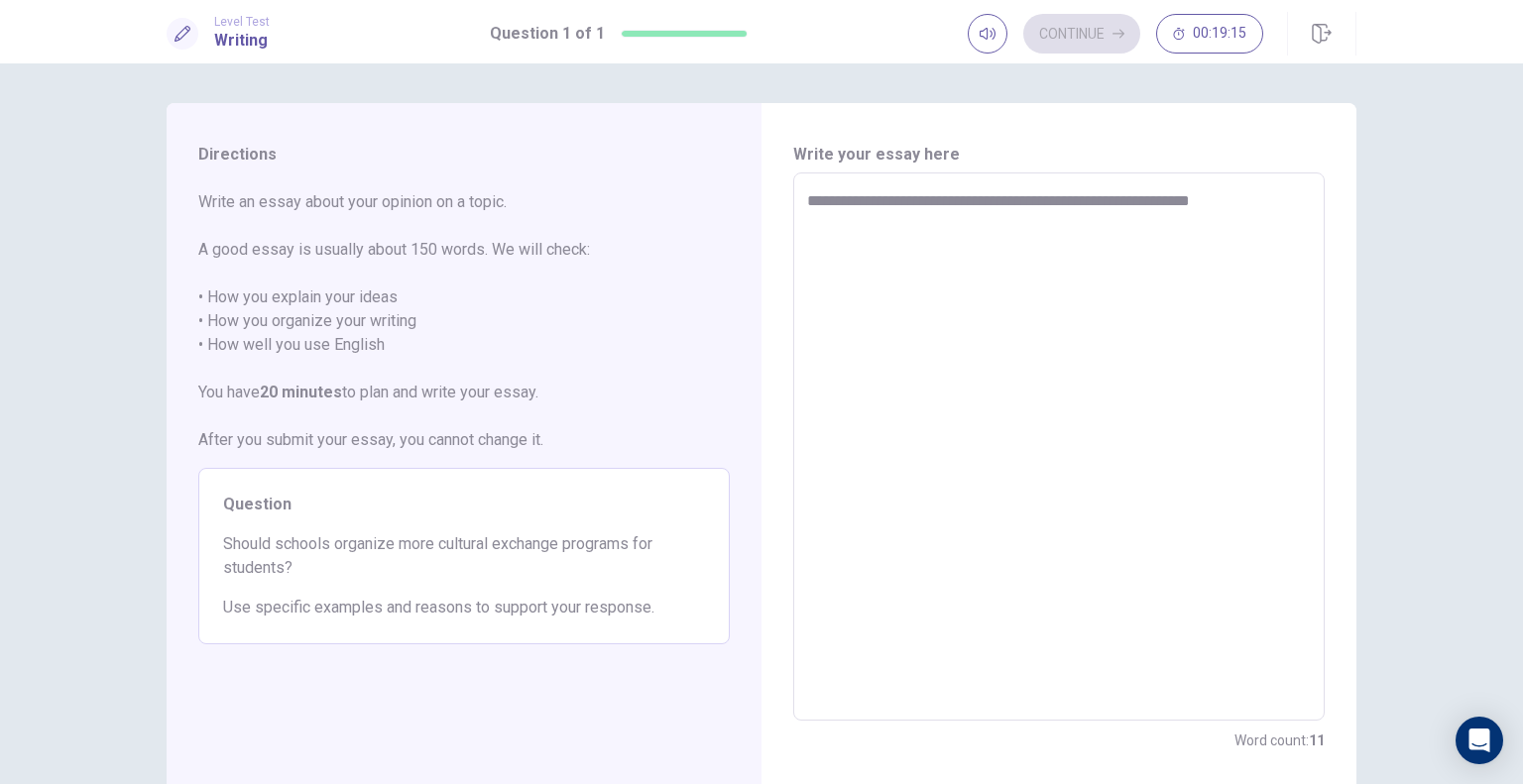 type on "**********" 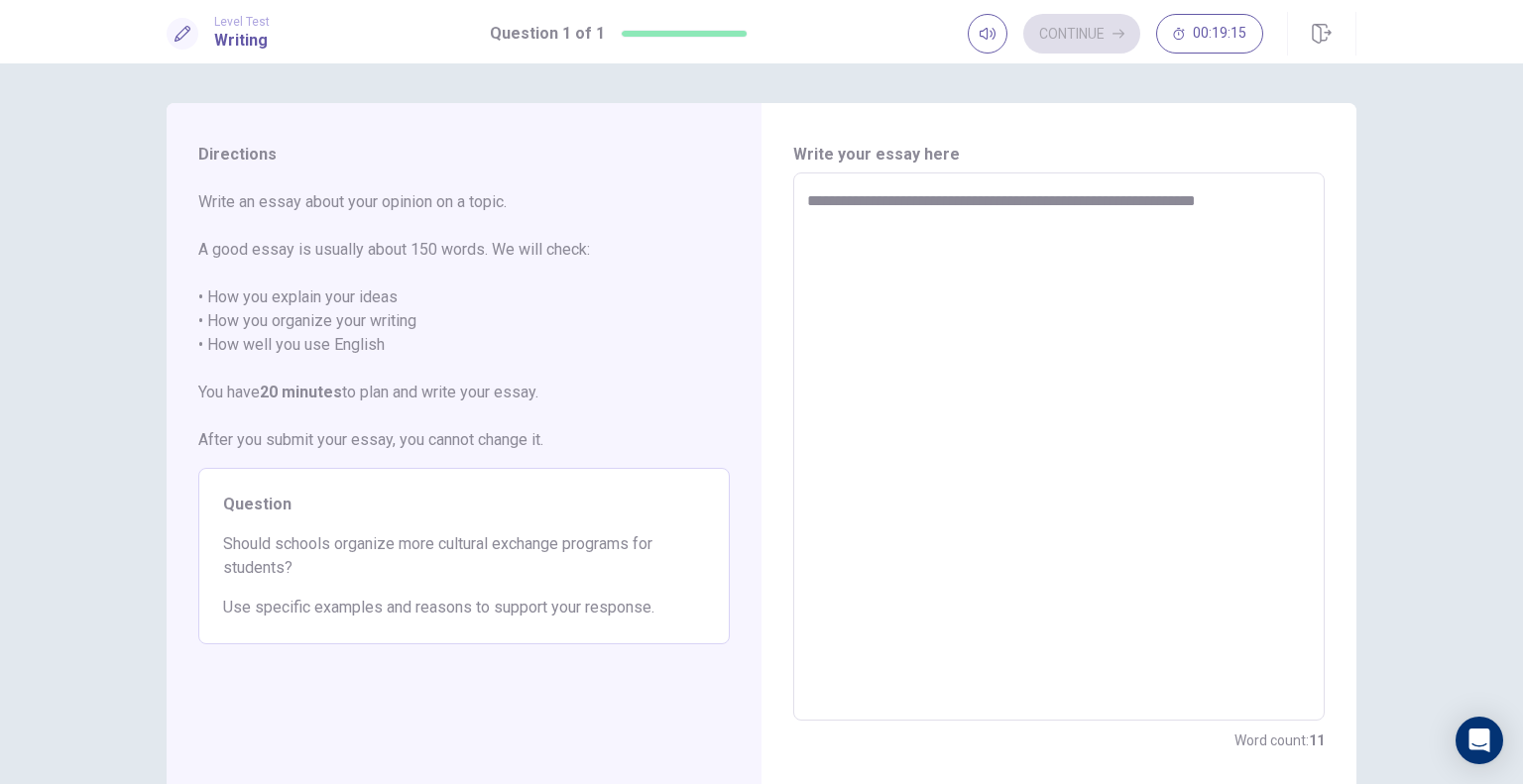 type on "*" 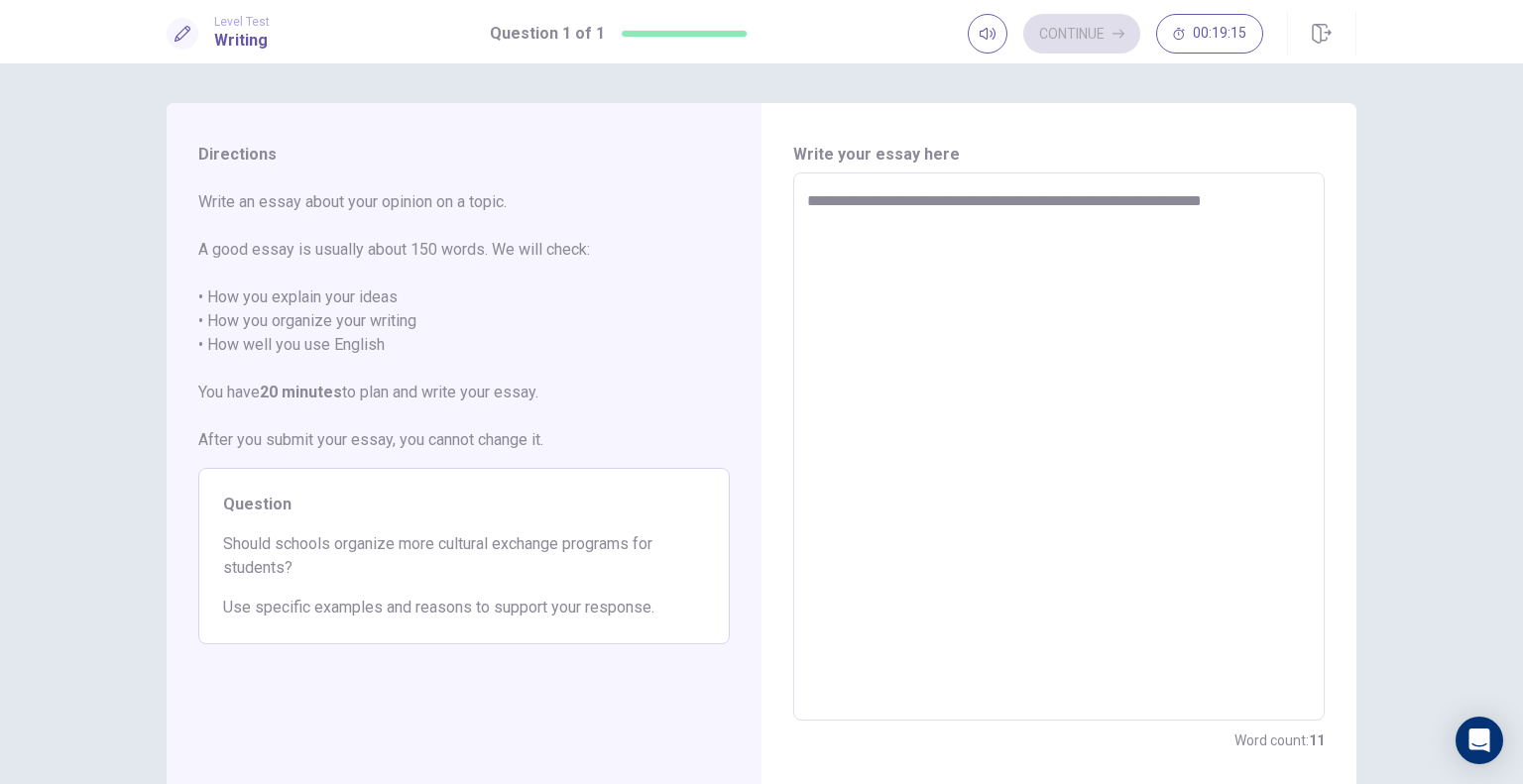 type on "*" 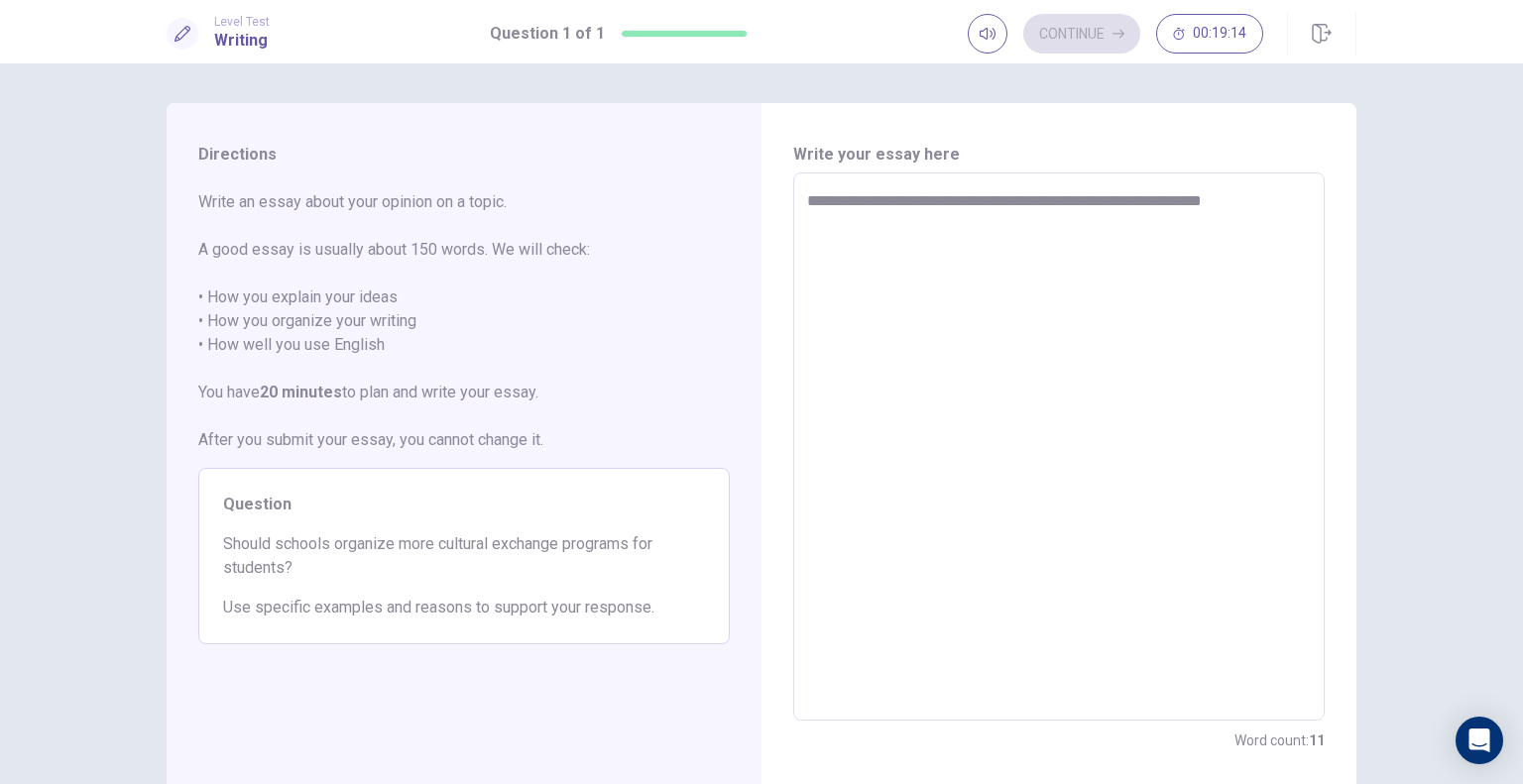 type on "**********" 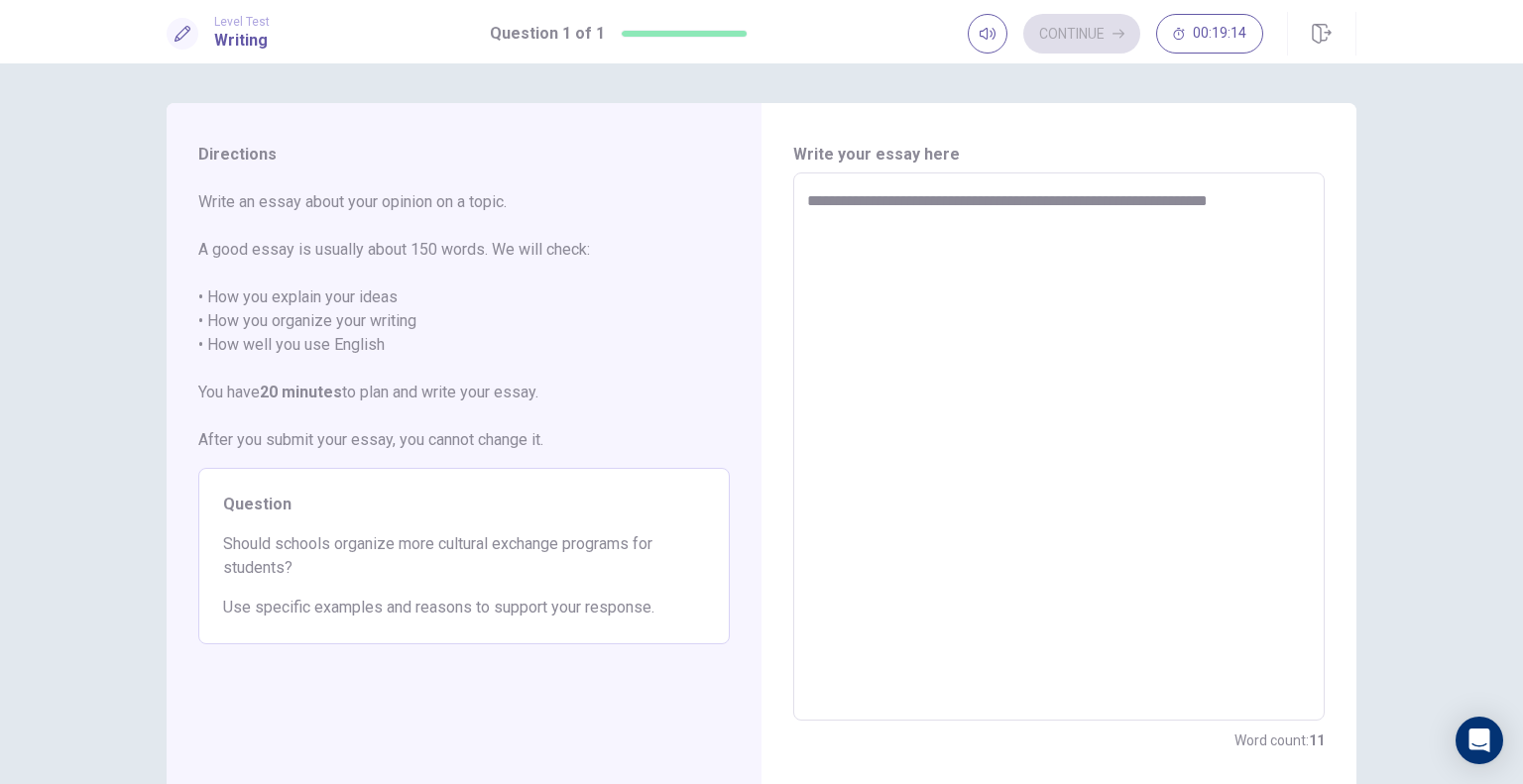 type on "*" 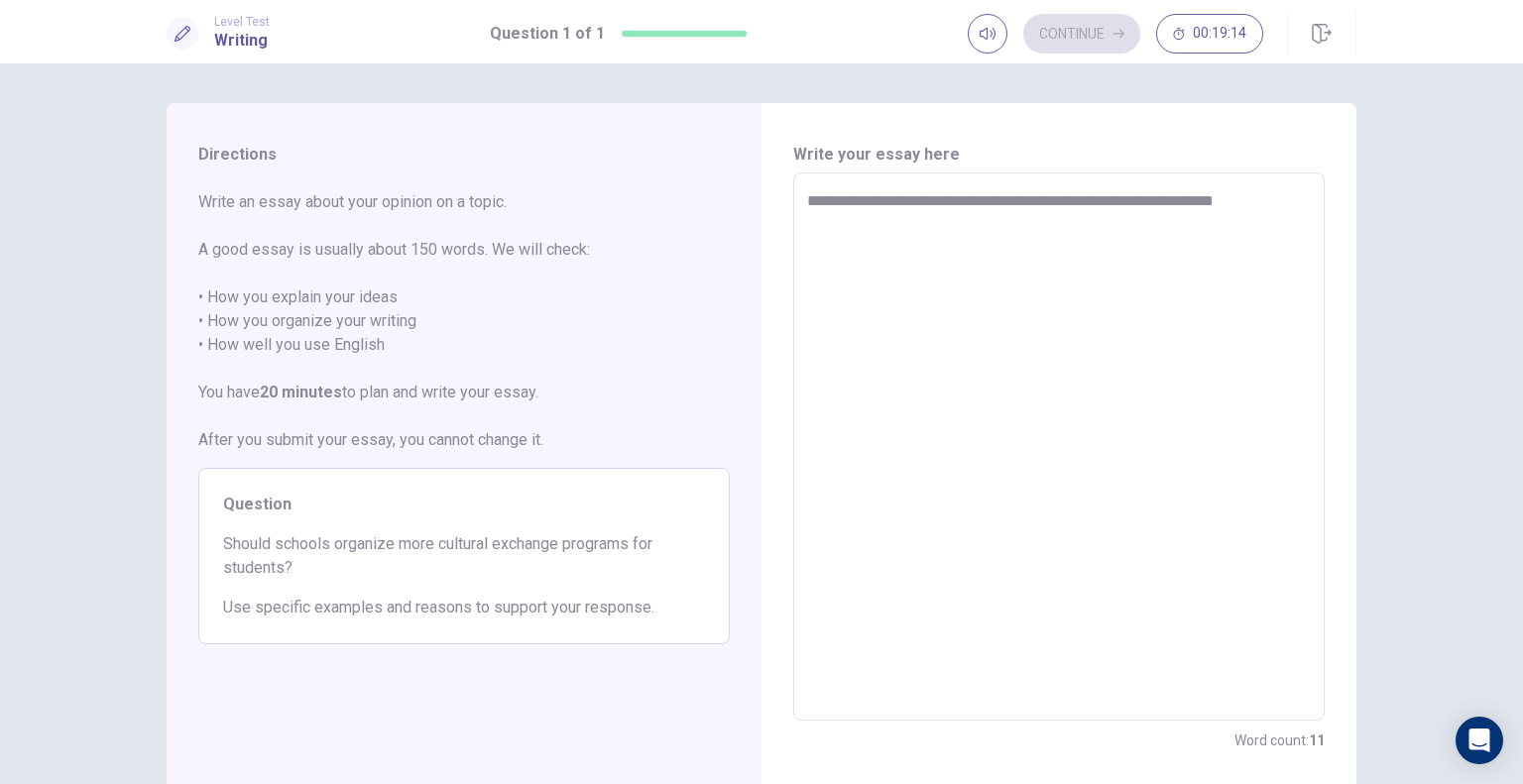 type on "*" 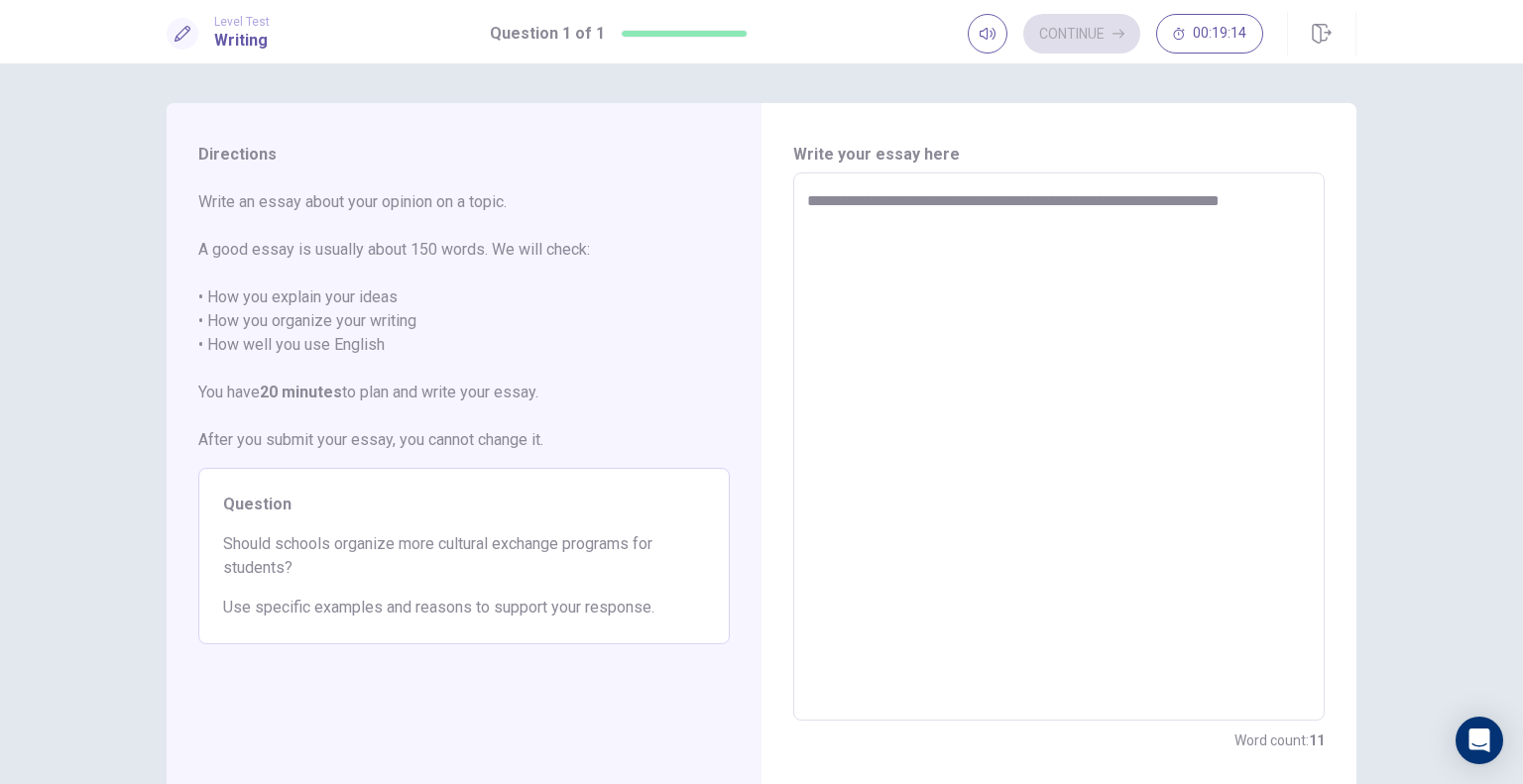 type on "*" 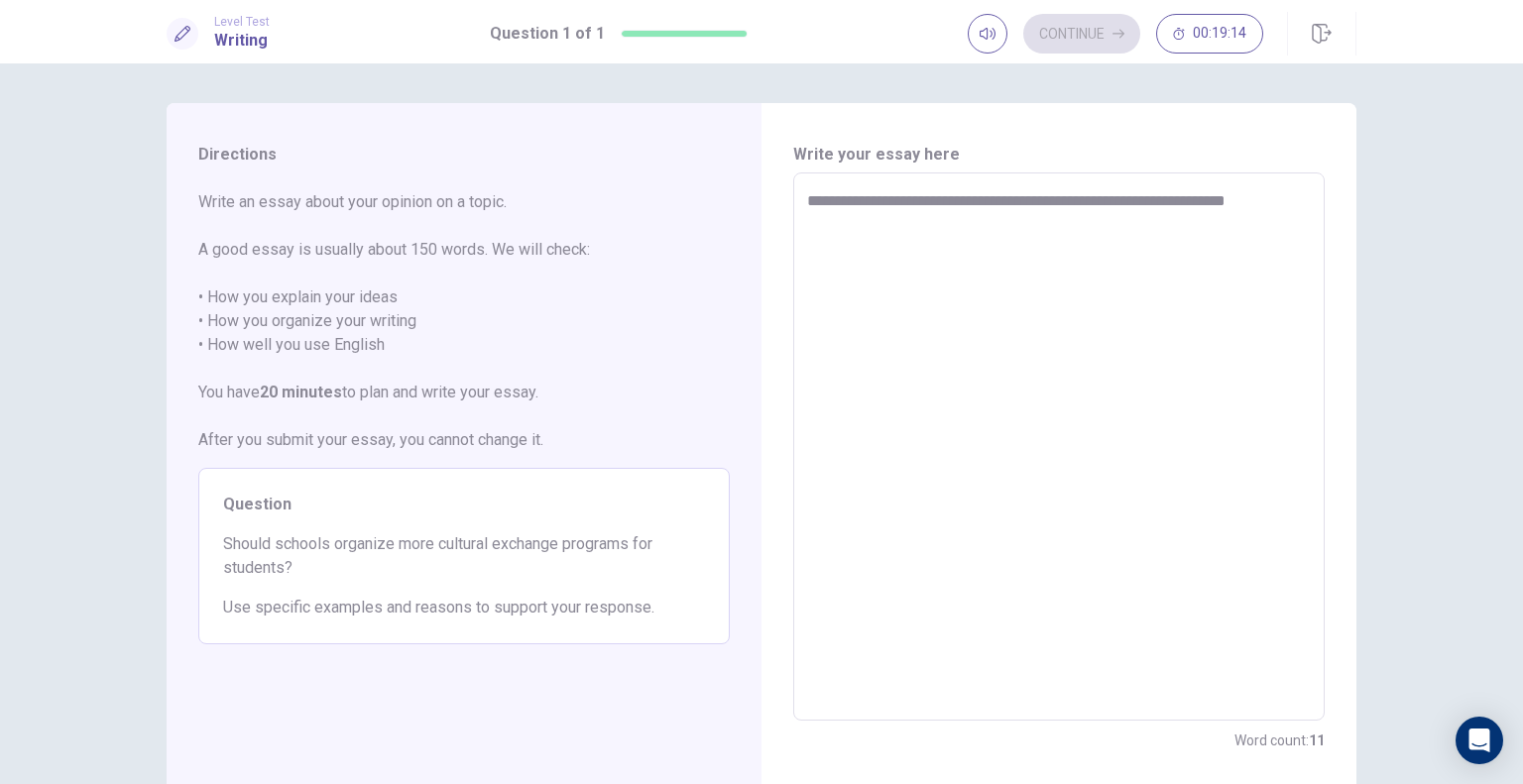 type on "*" 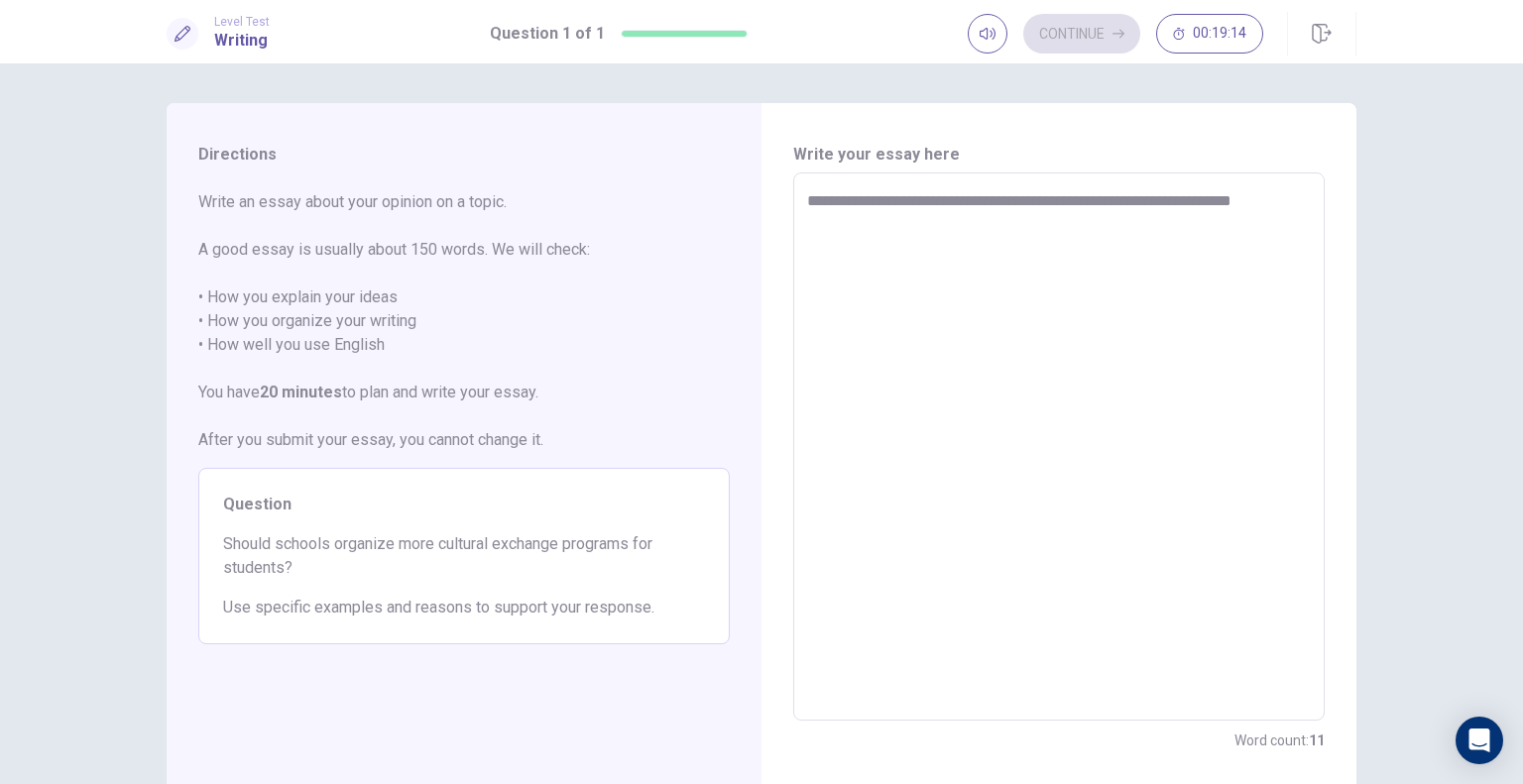type on "*" 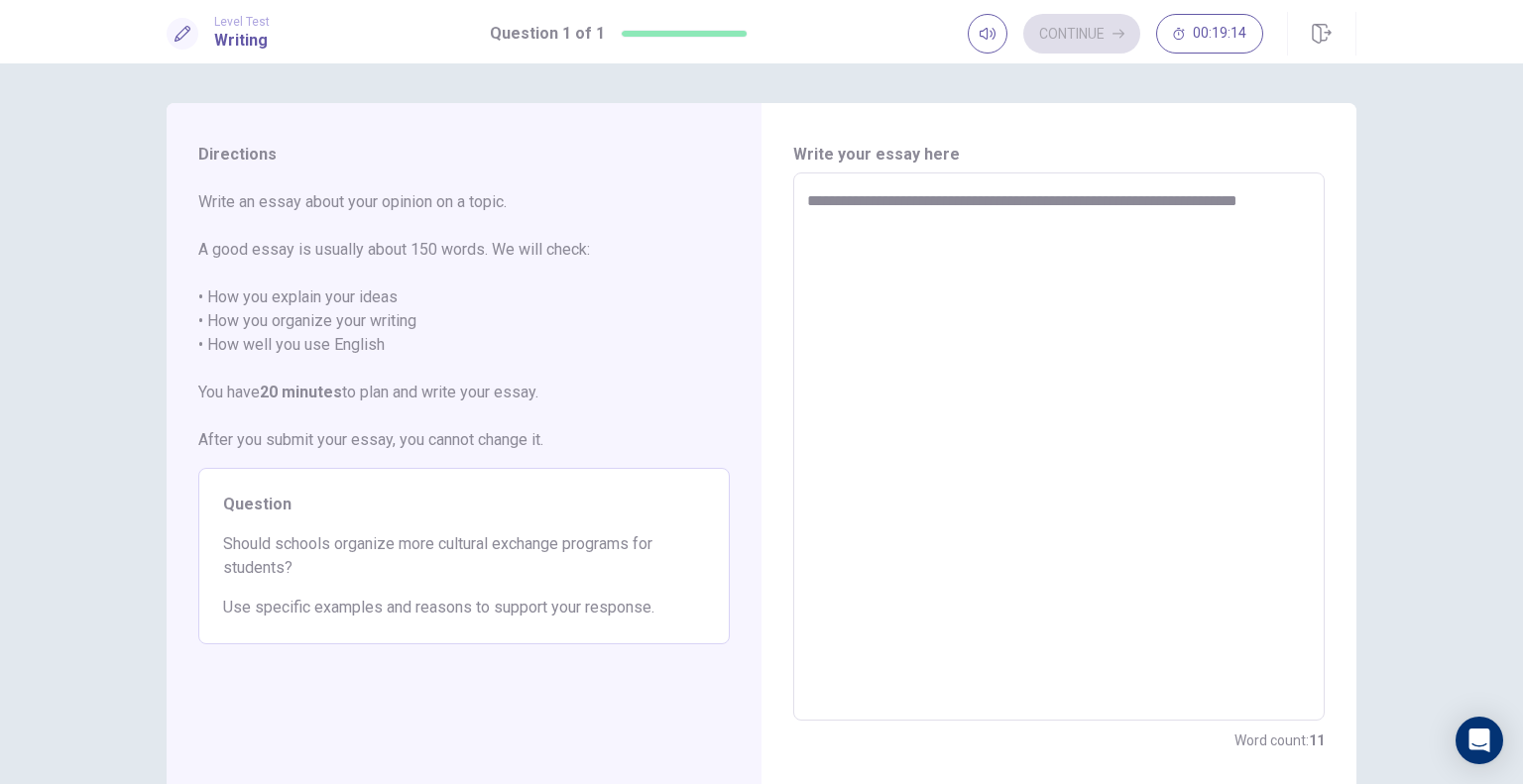 type on "*" 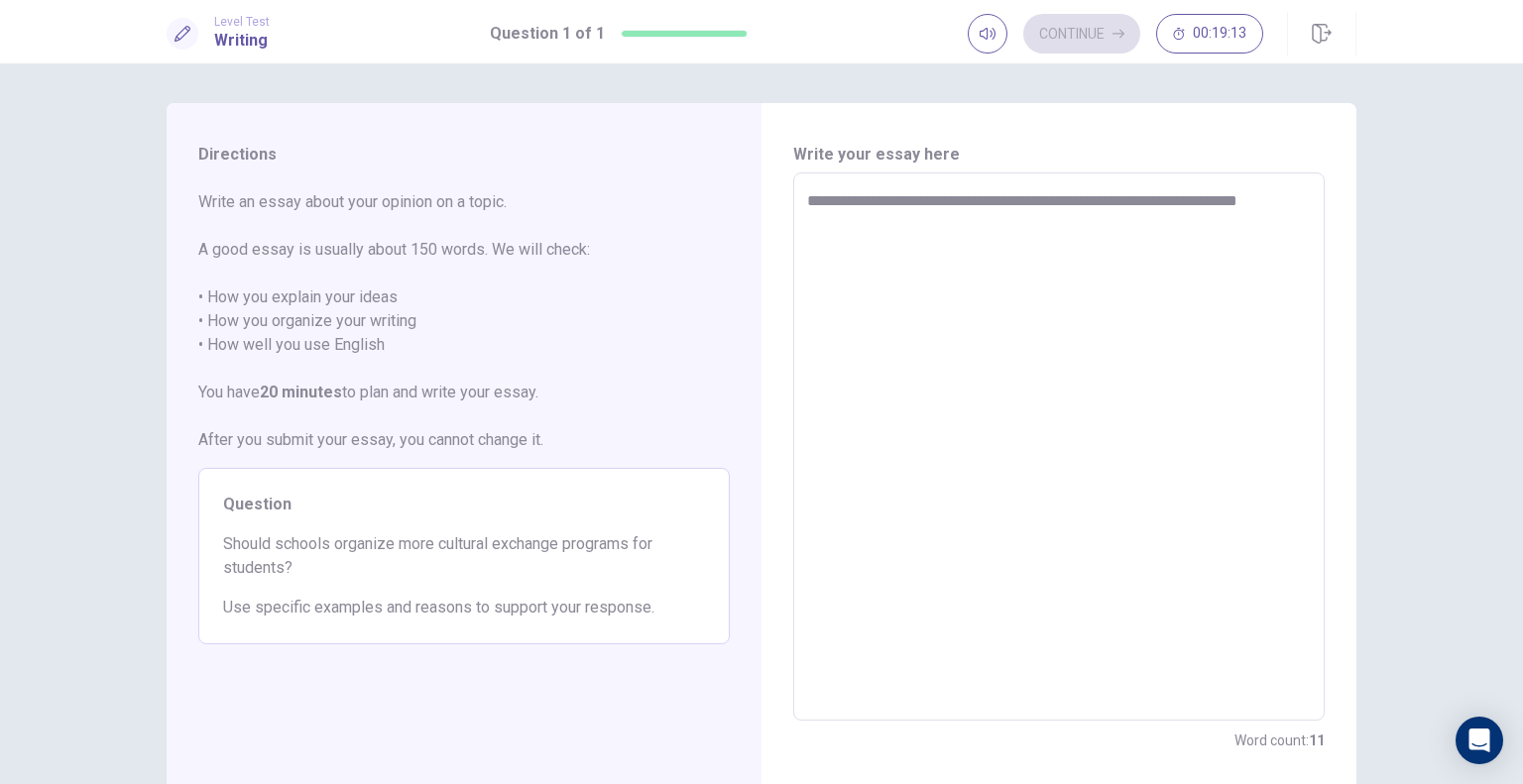 type on "**********" 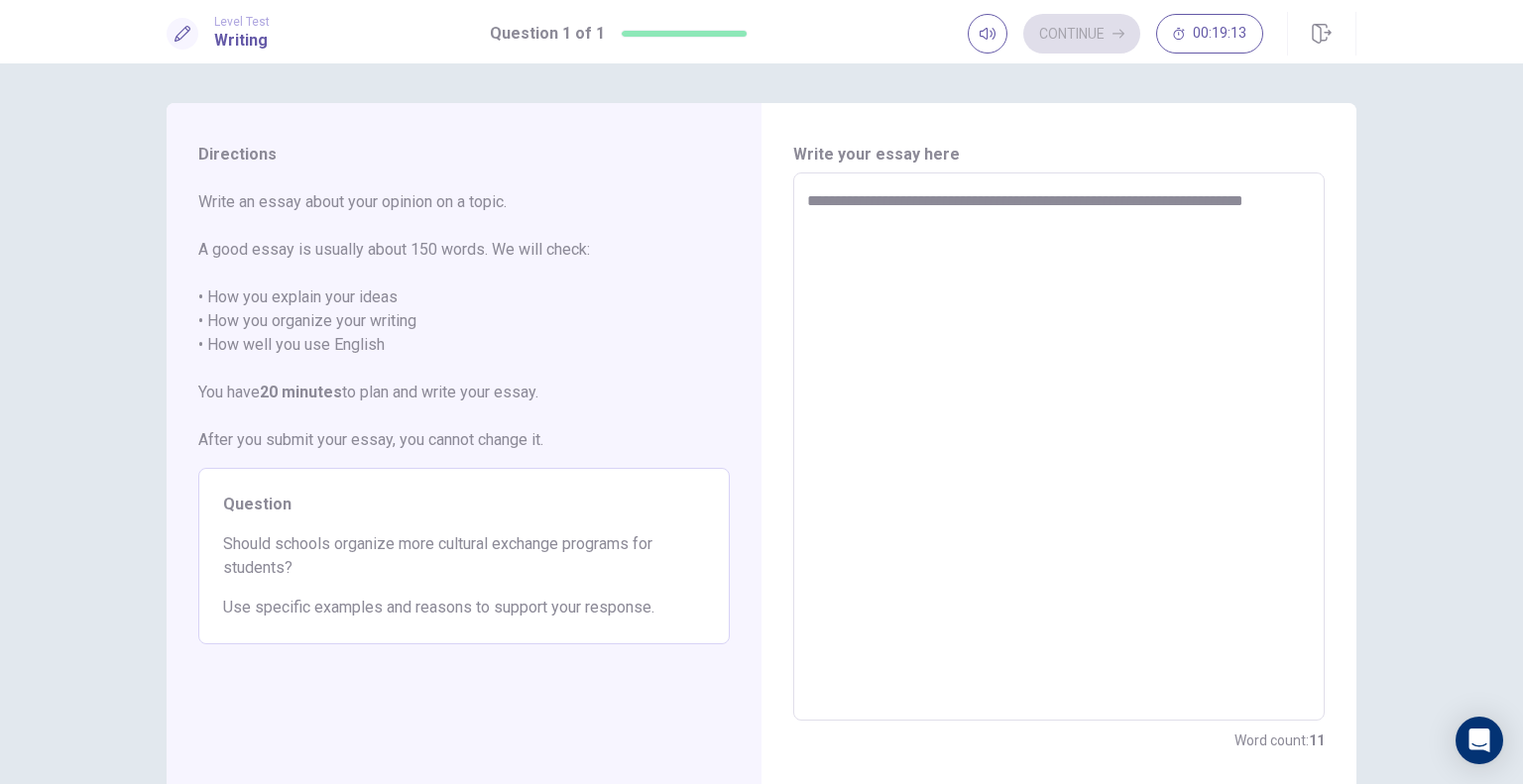 type on "*" 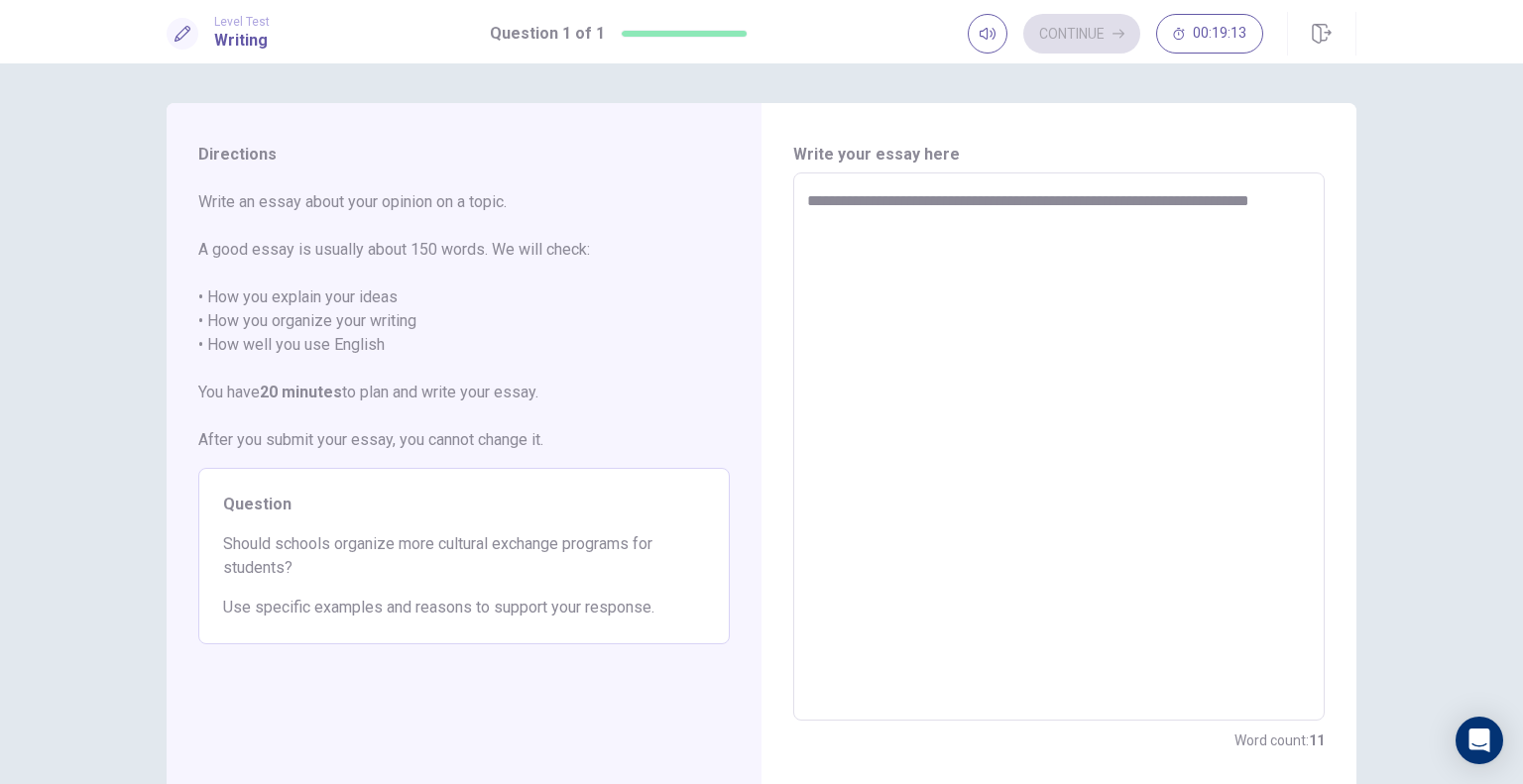 type on "*" 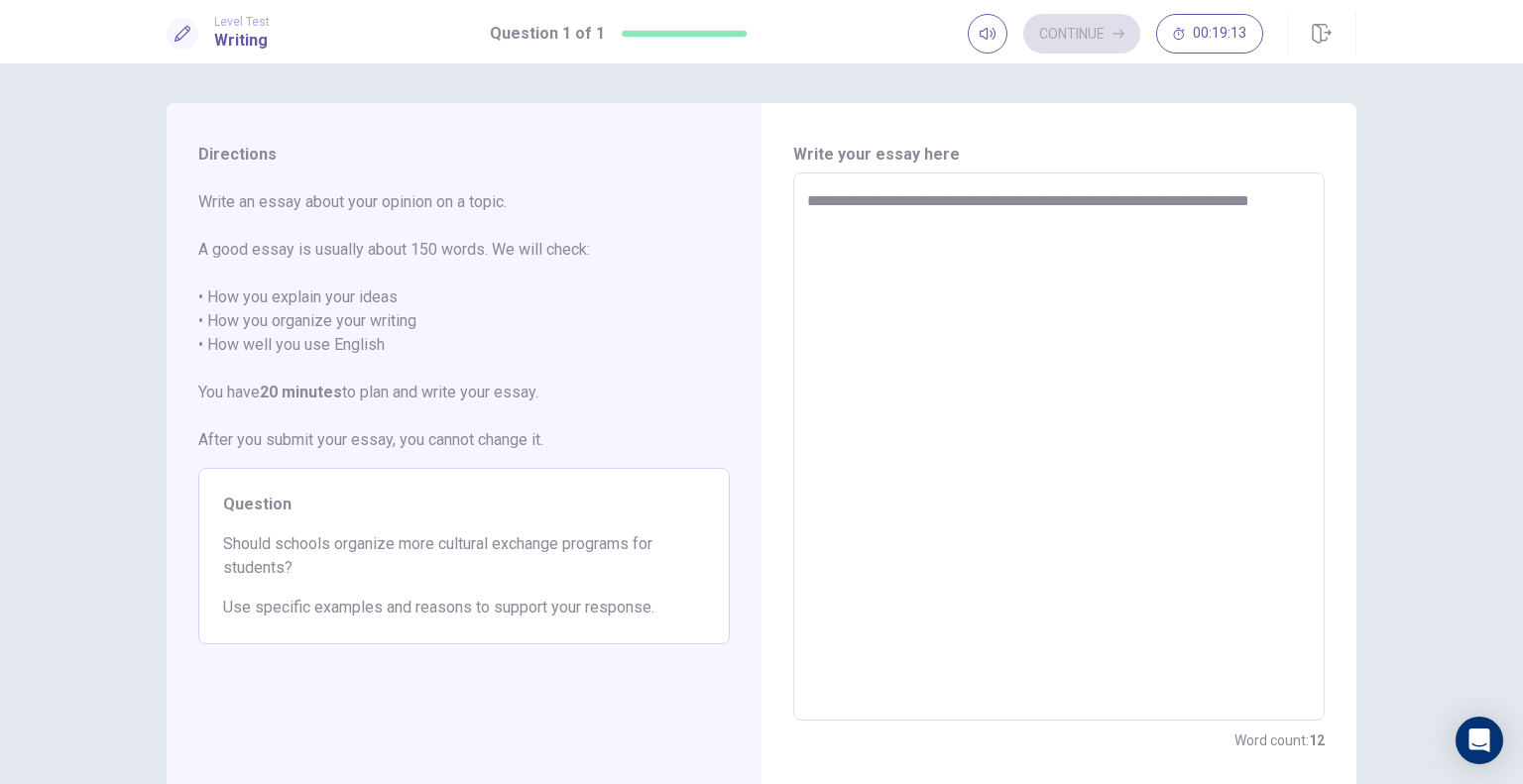 type on "**********" 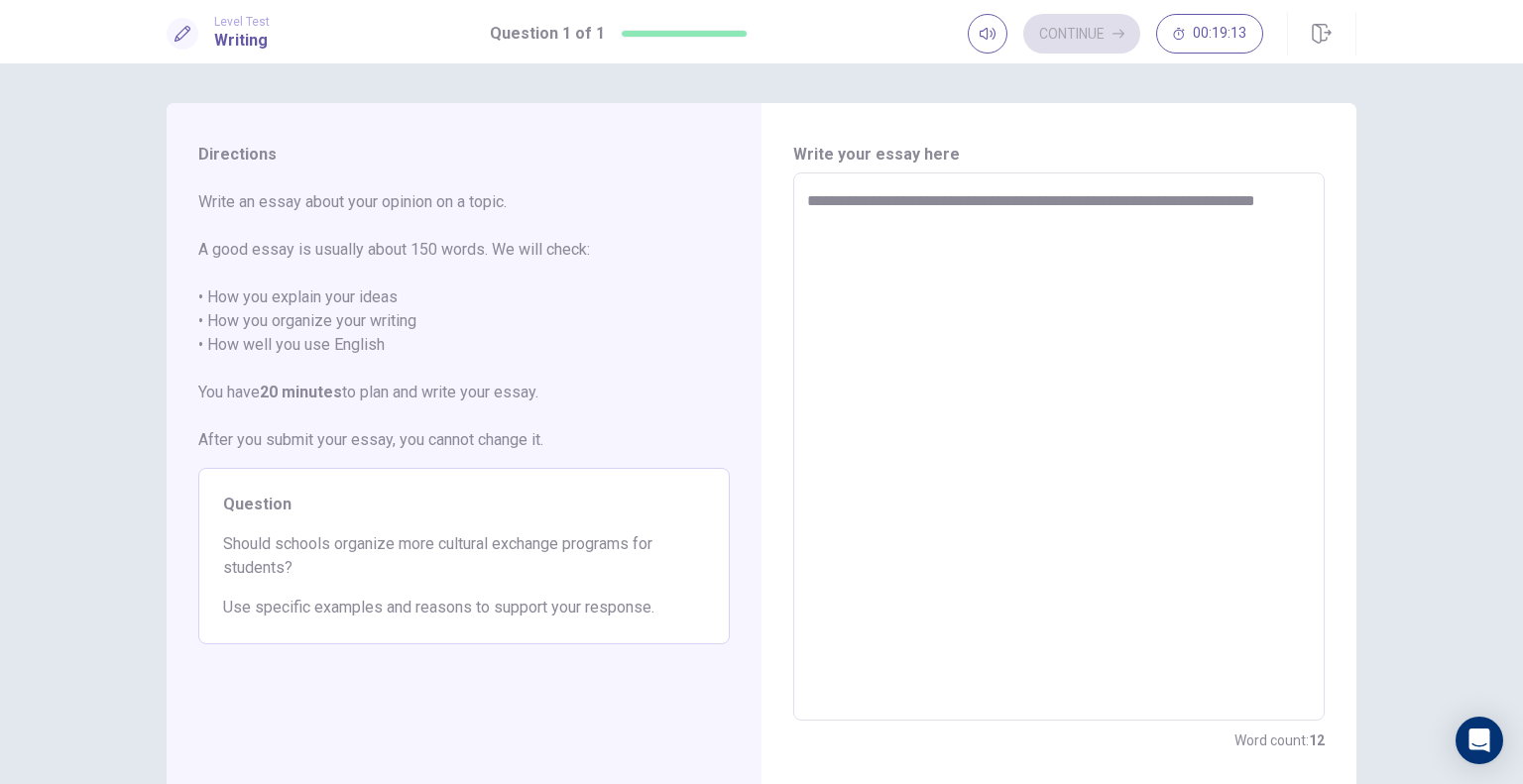 type on "*" 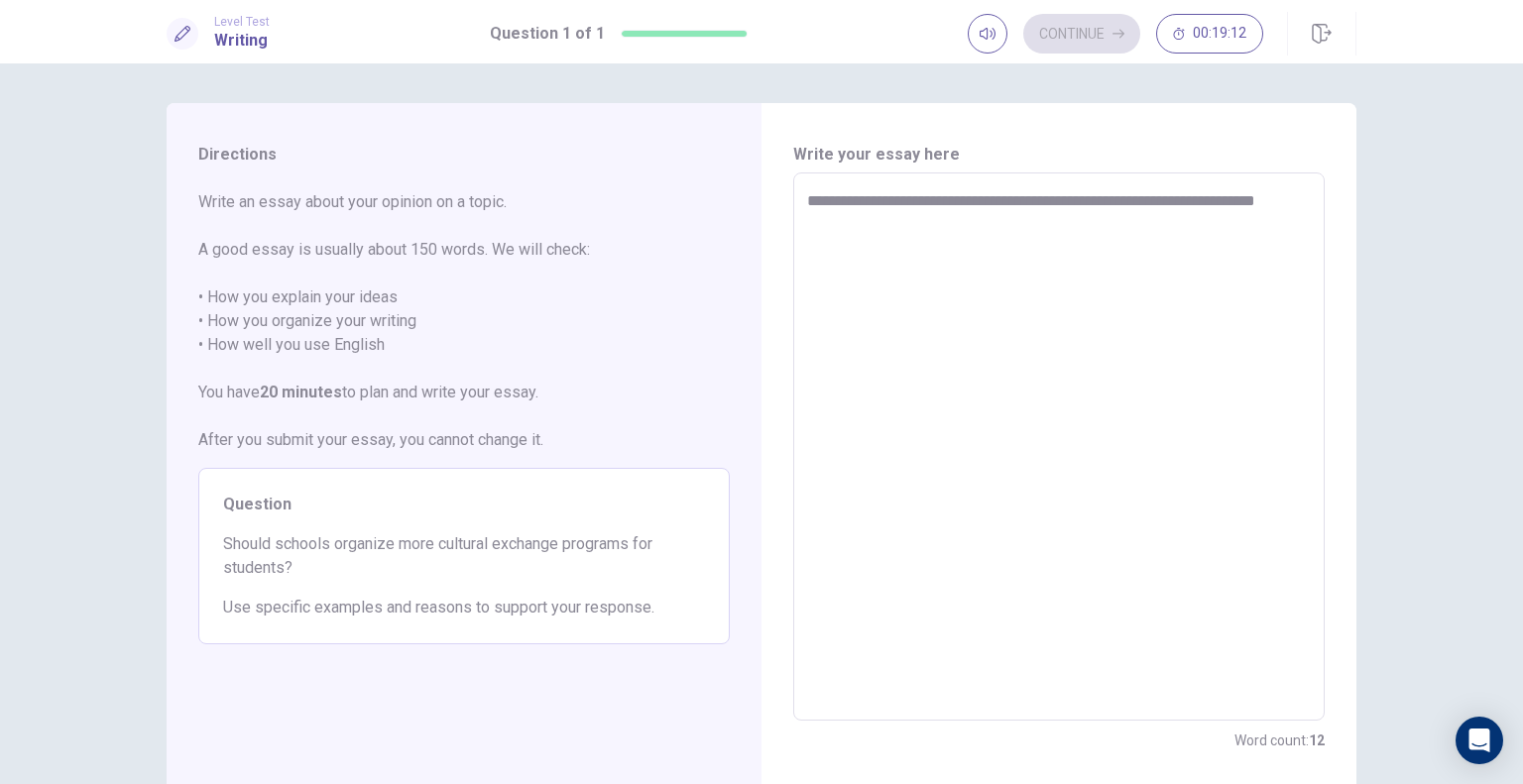 type on "**********" 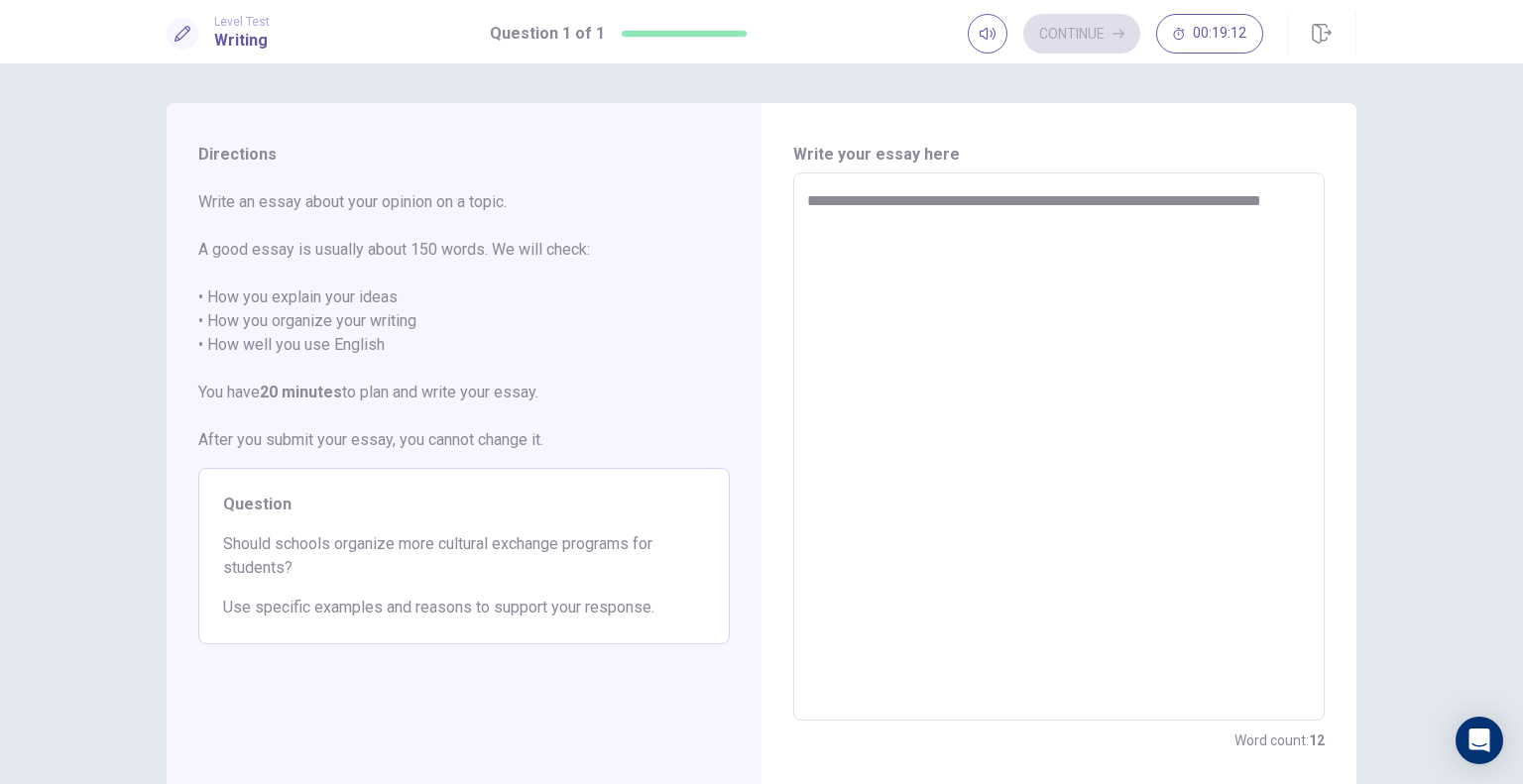 type on "*" 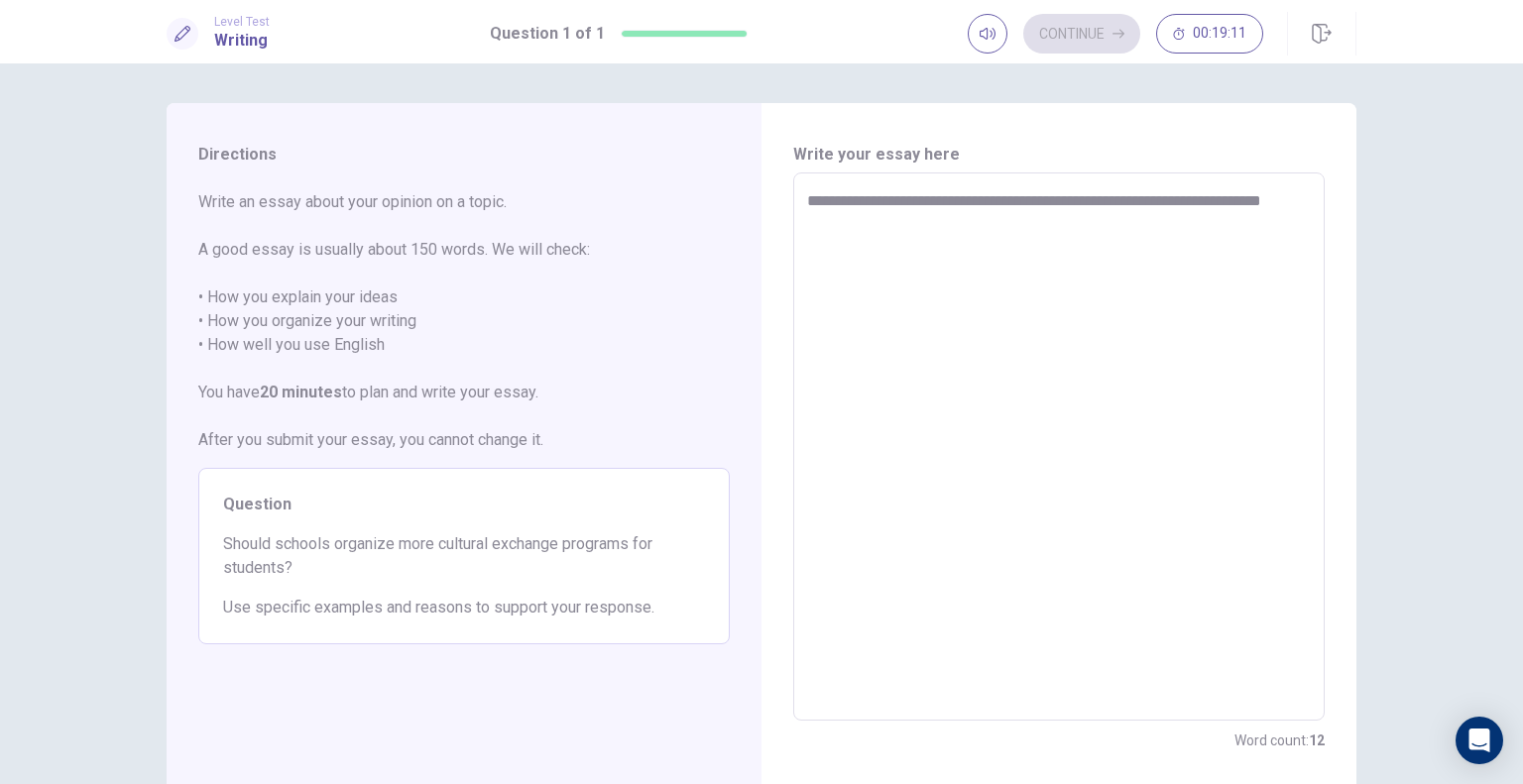 type on "**********" 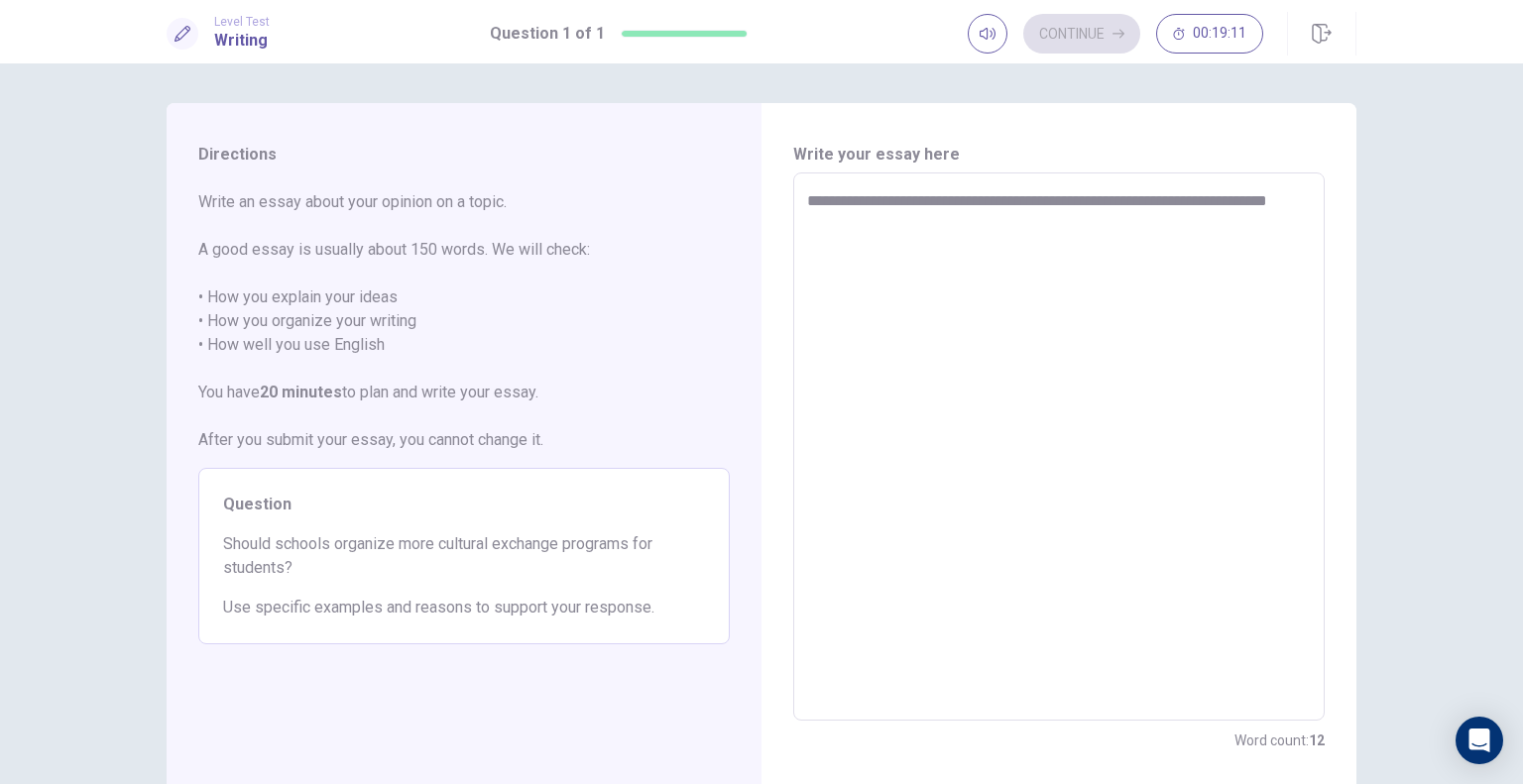 type on "*" 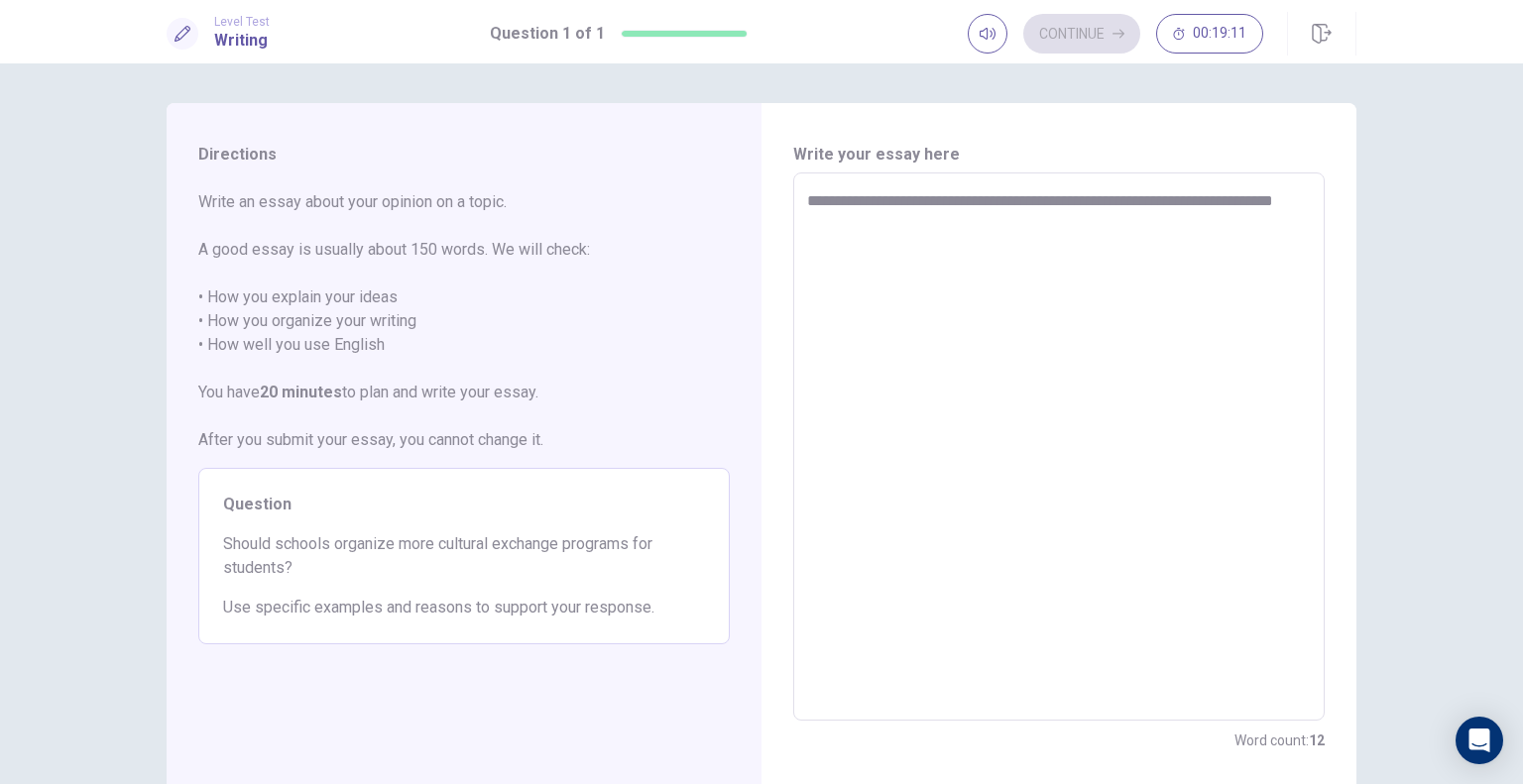 type on "*" 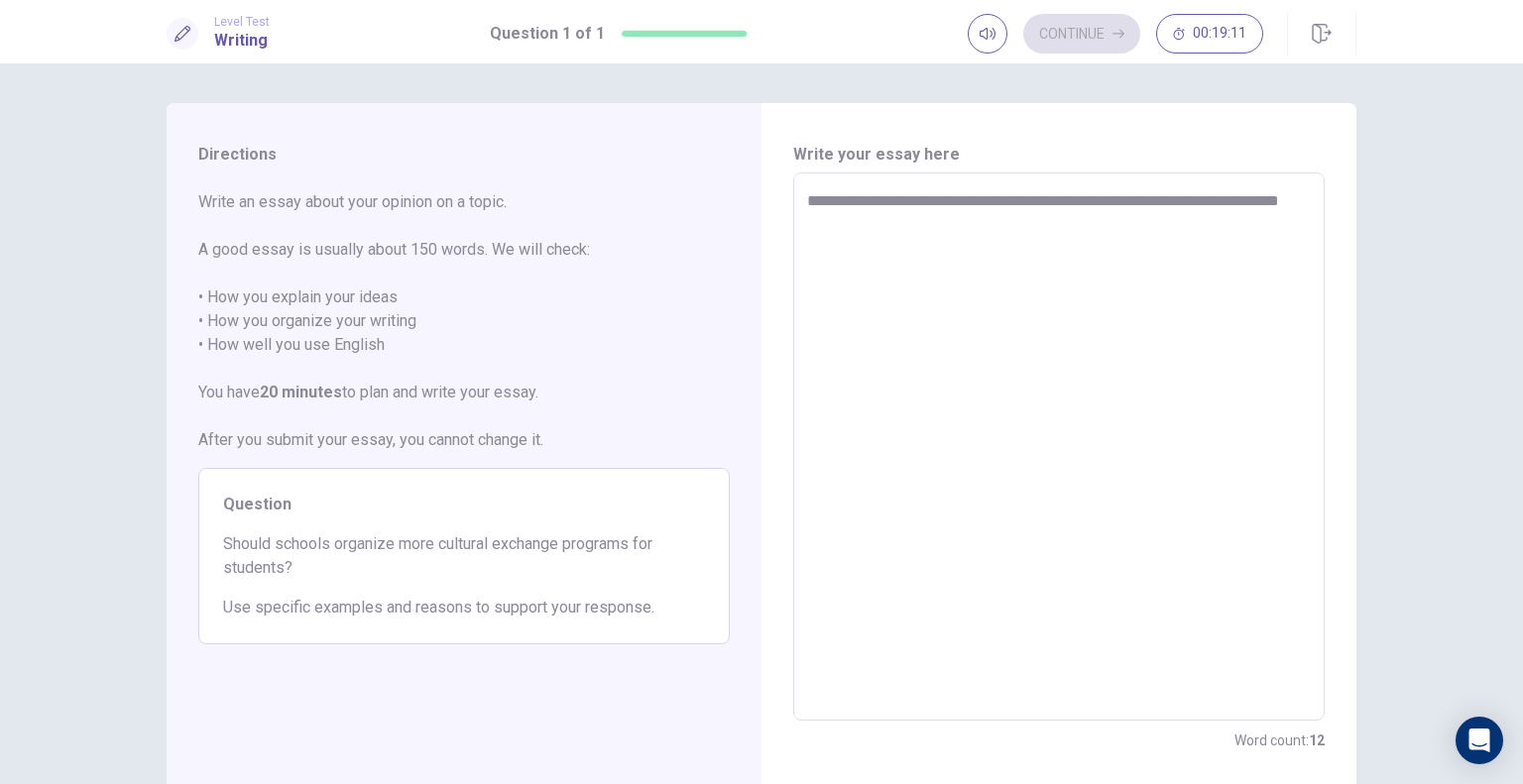 type on "*" 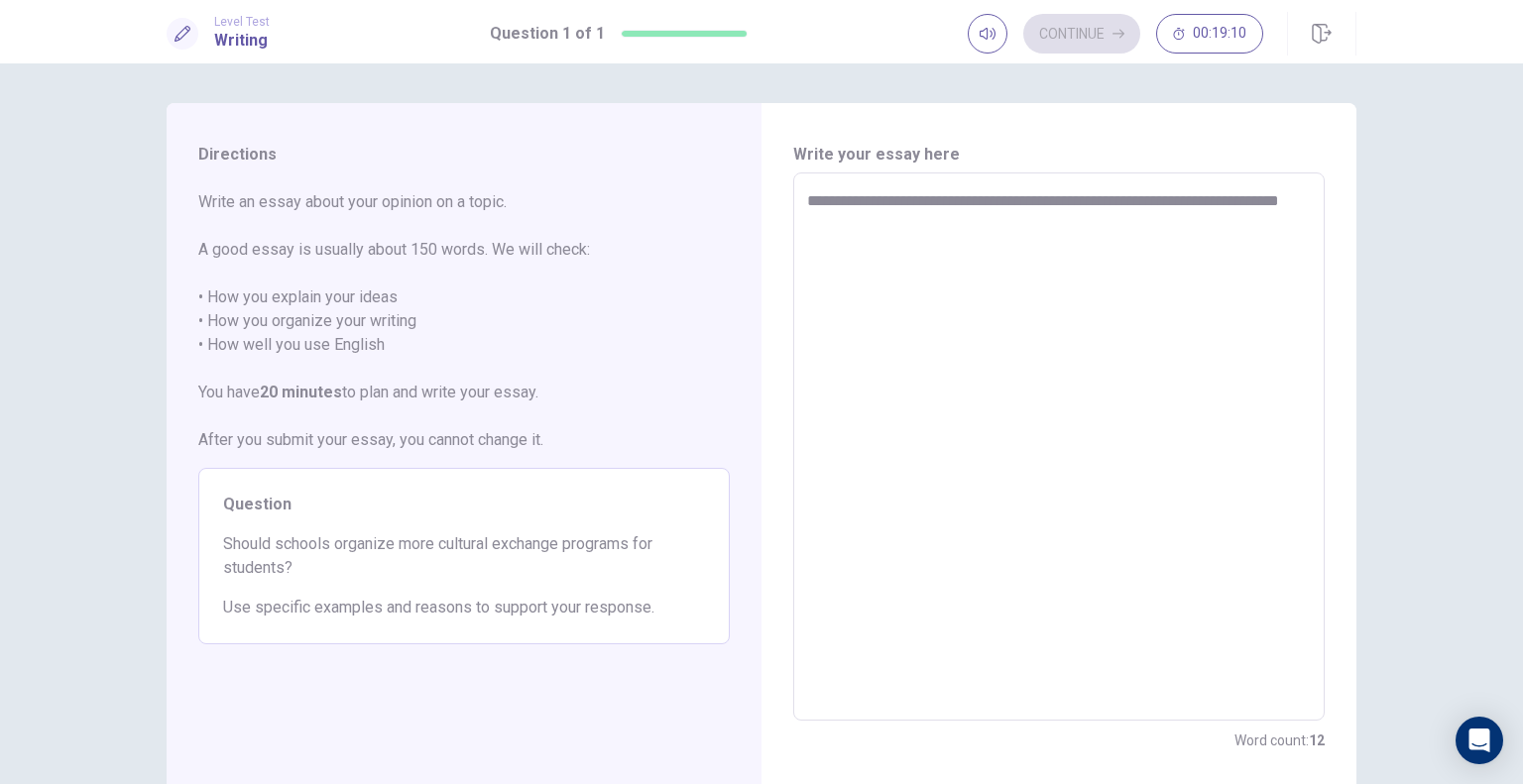 type on "**********" 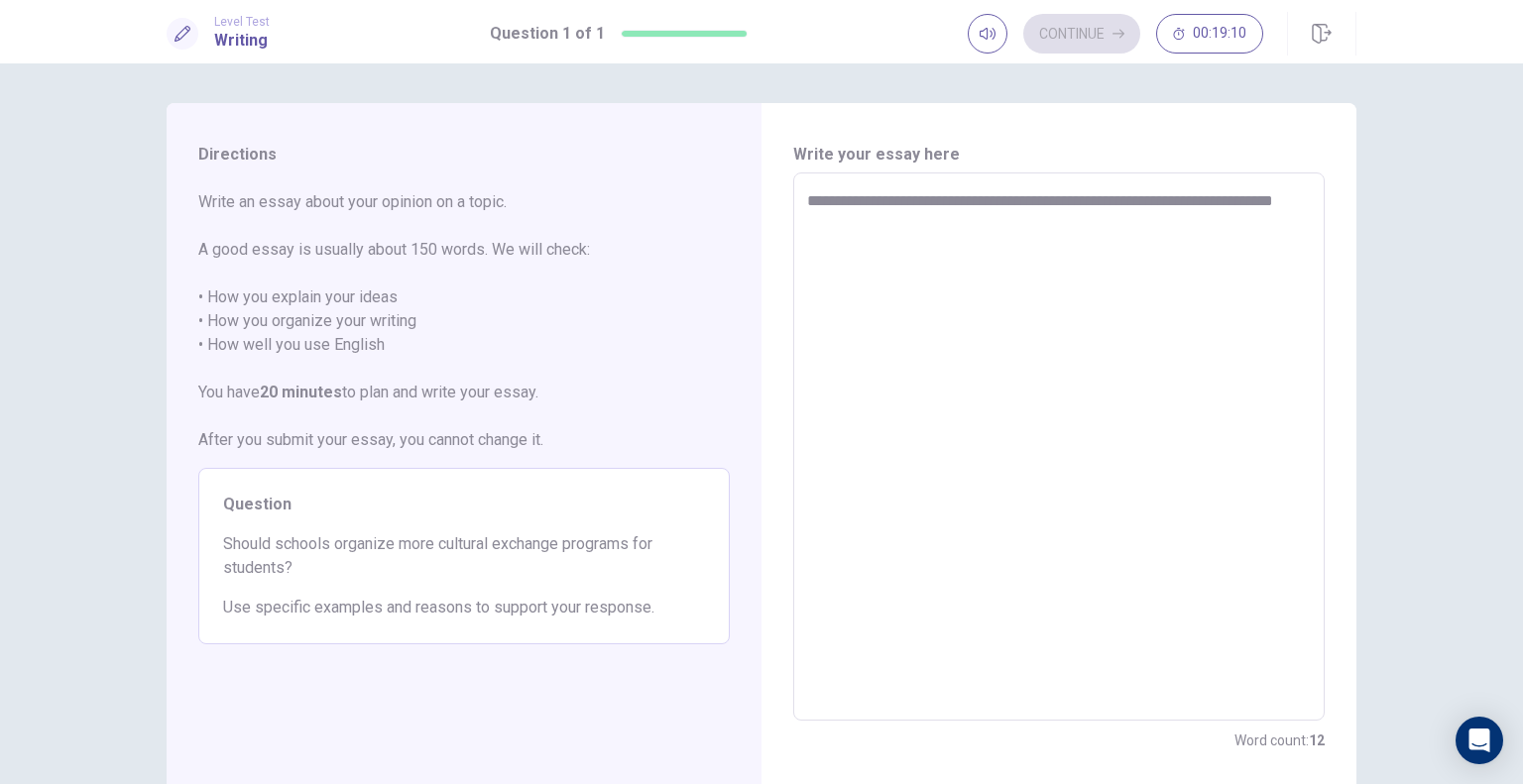 type on "*" 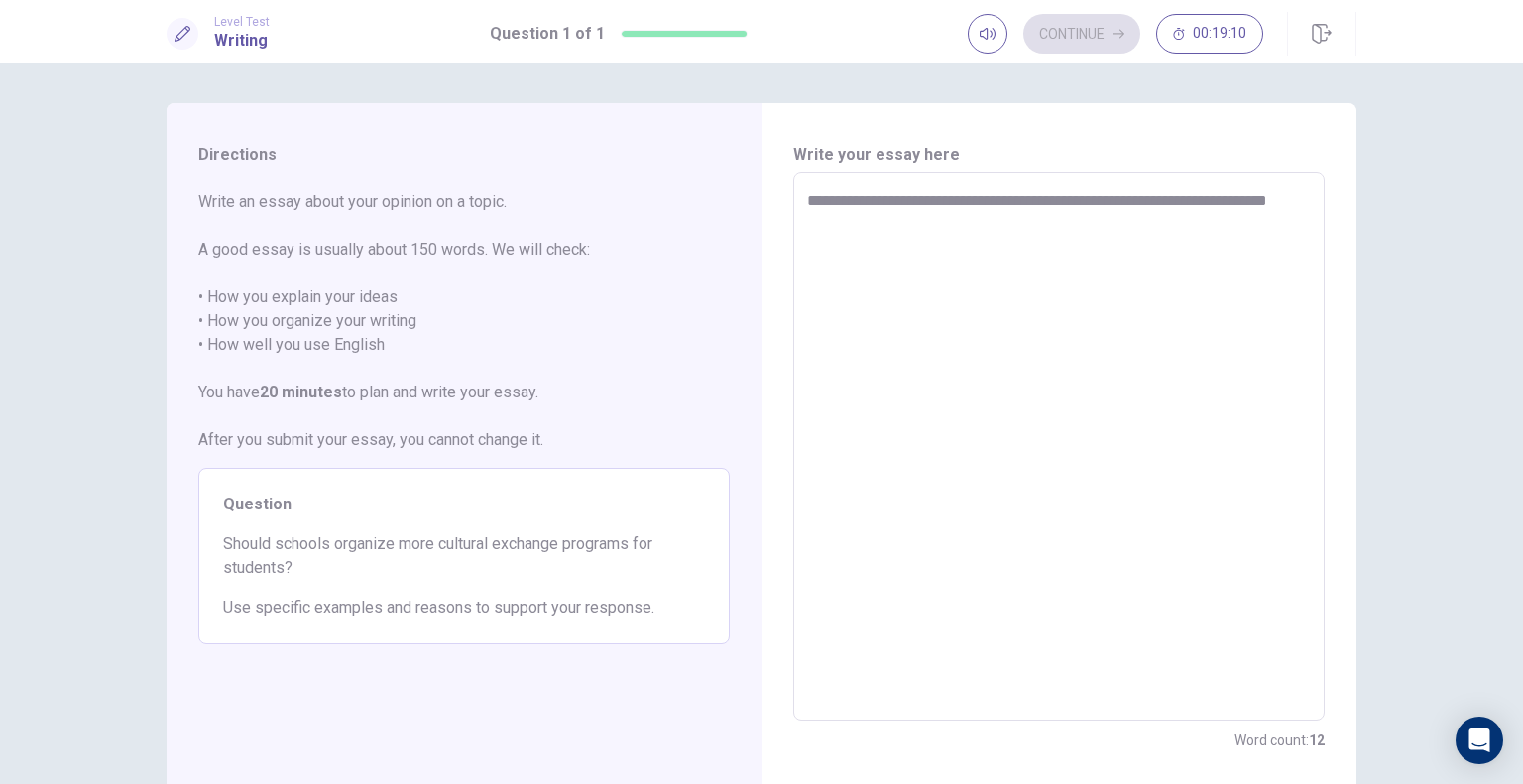type on "*" 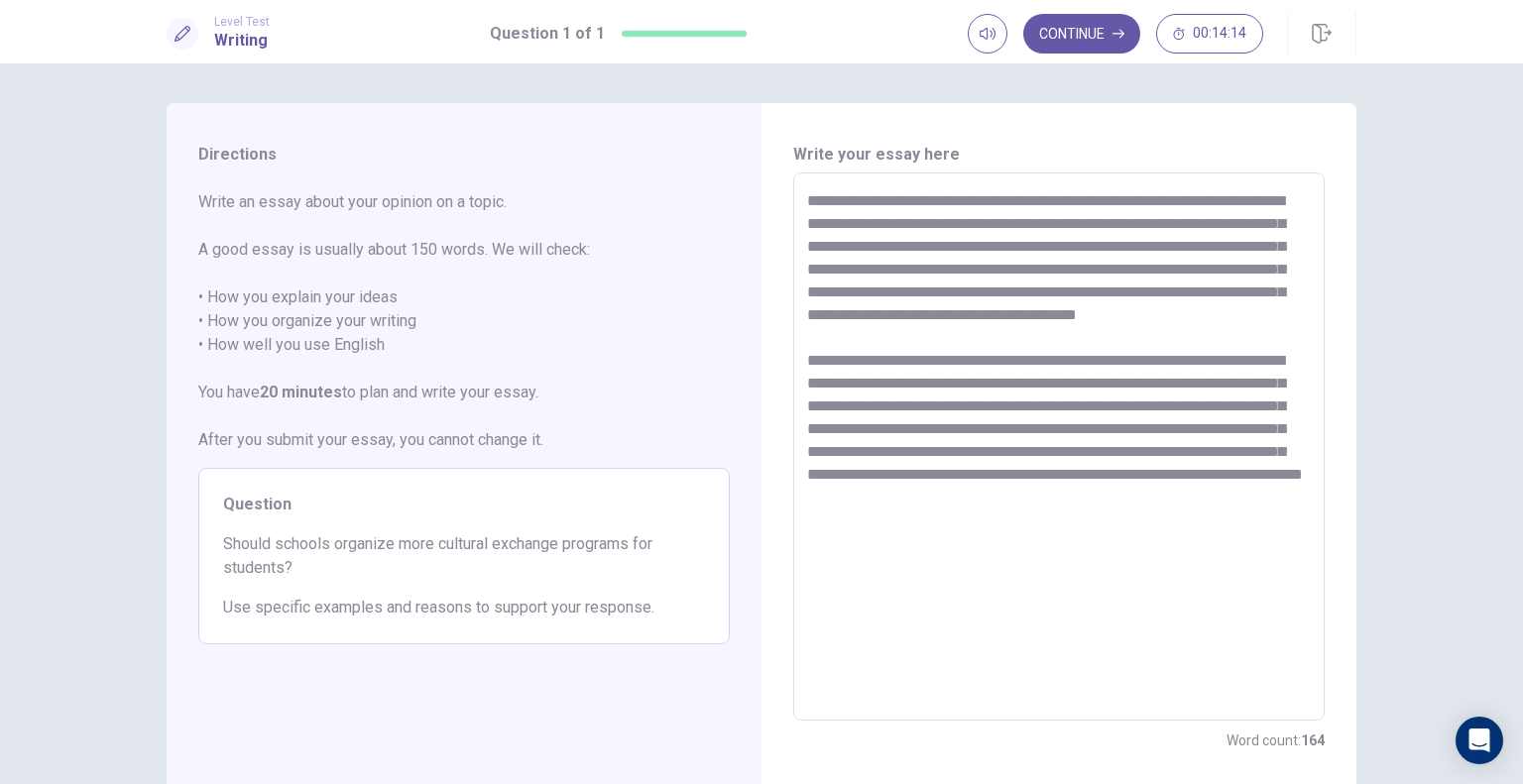 click on "**********" at bounding box center (1059, 447) 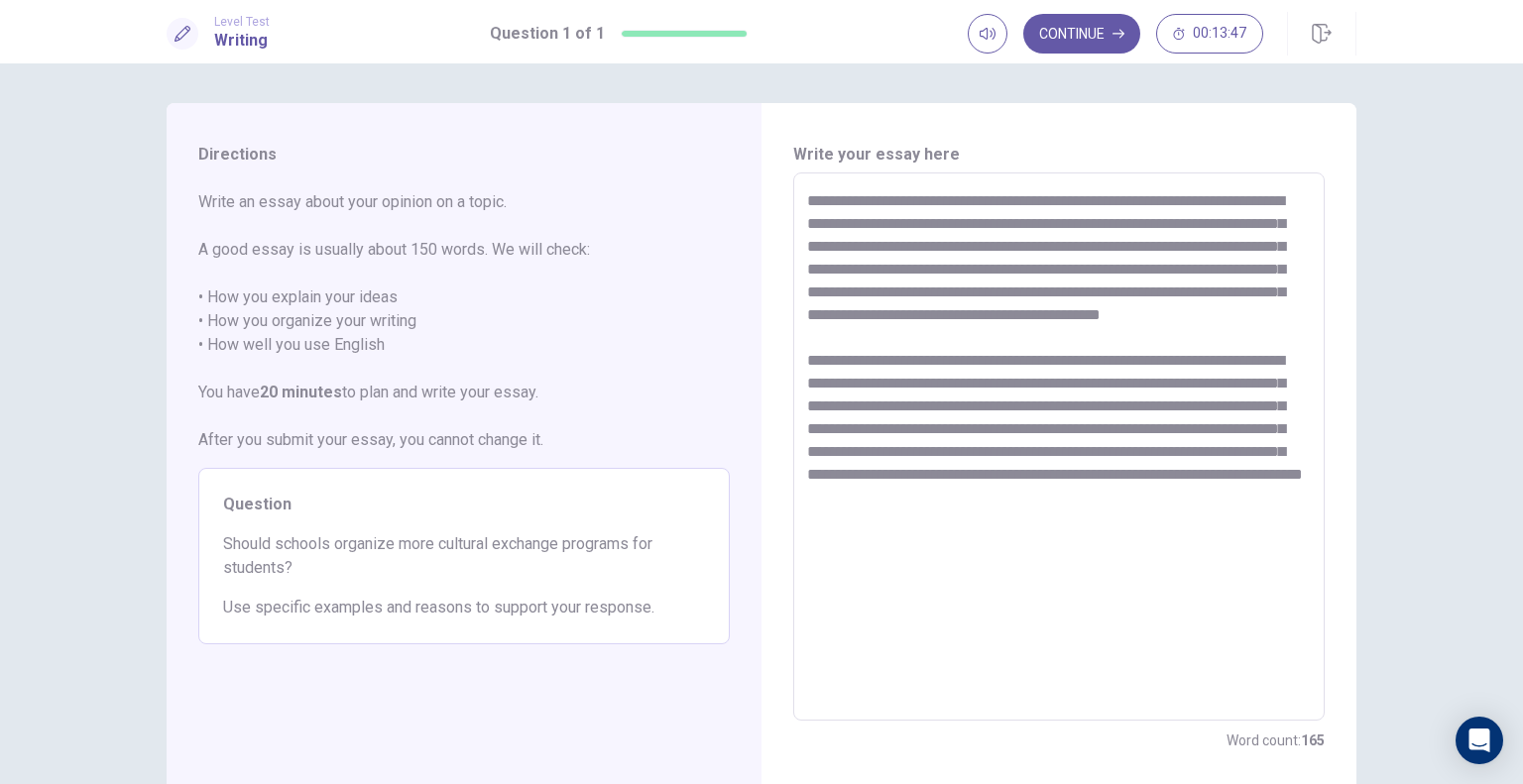 click on "**********" at bounding box center (1059, 447) 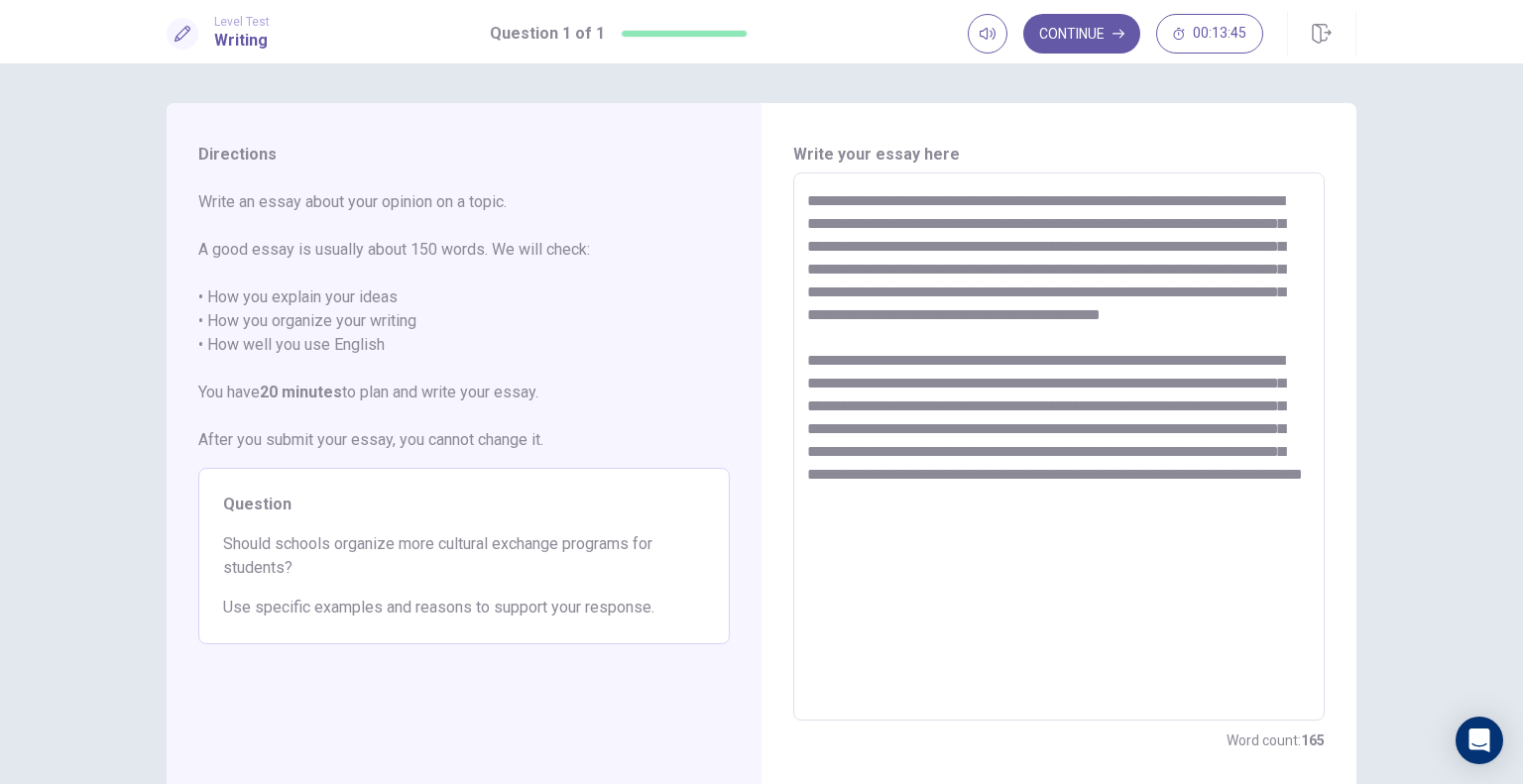 click on "**********" at bounding box center (1059, 447) 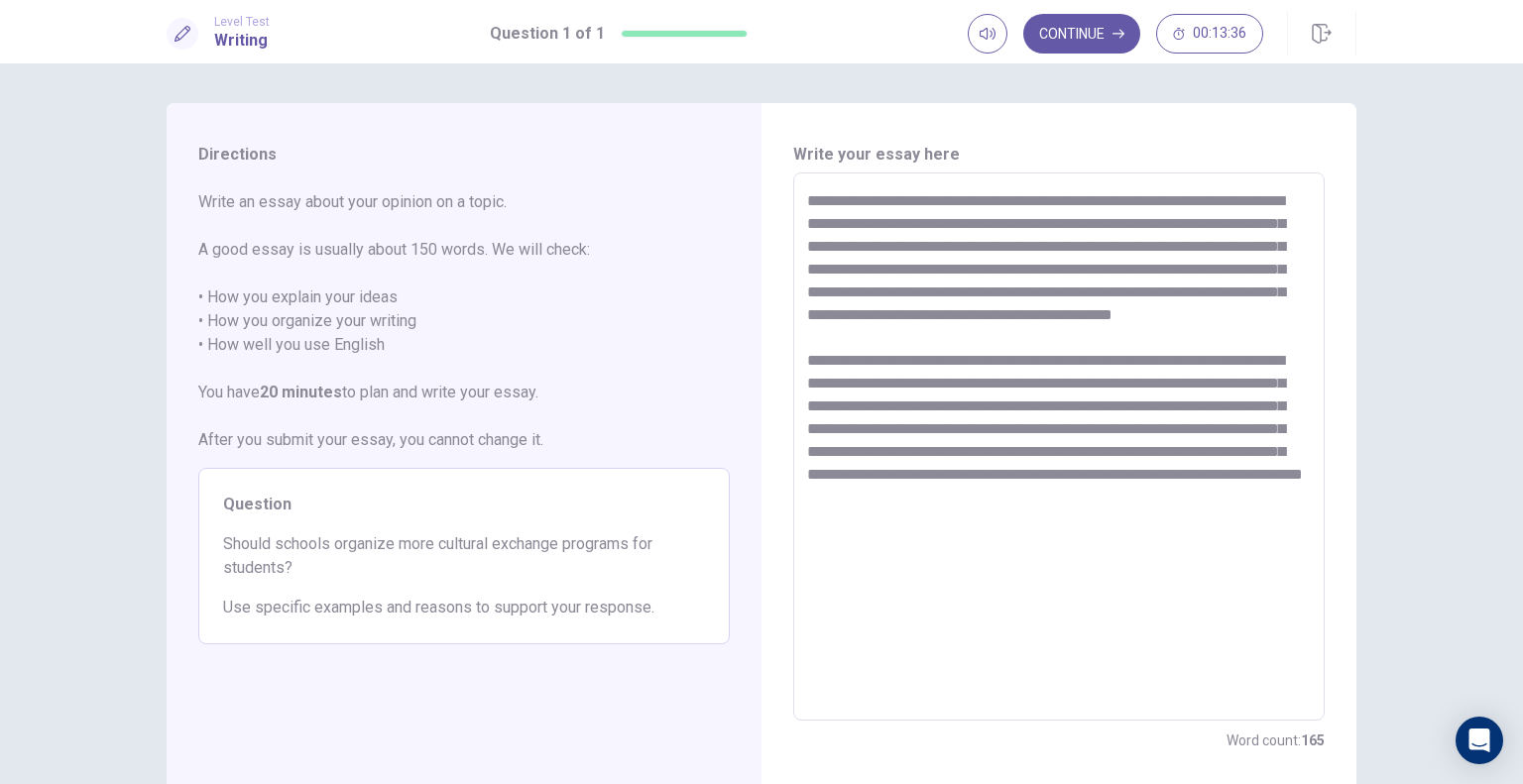 click on "**********" at bounding box center [1059, 447] 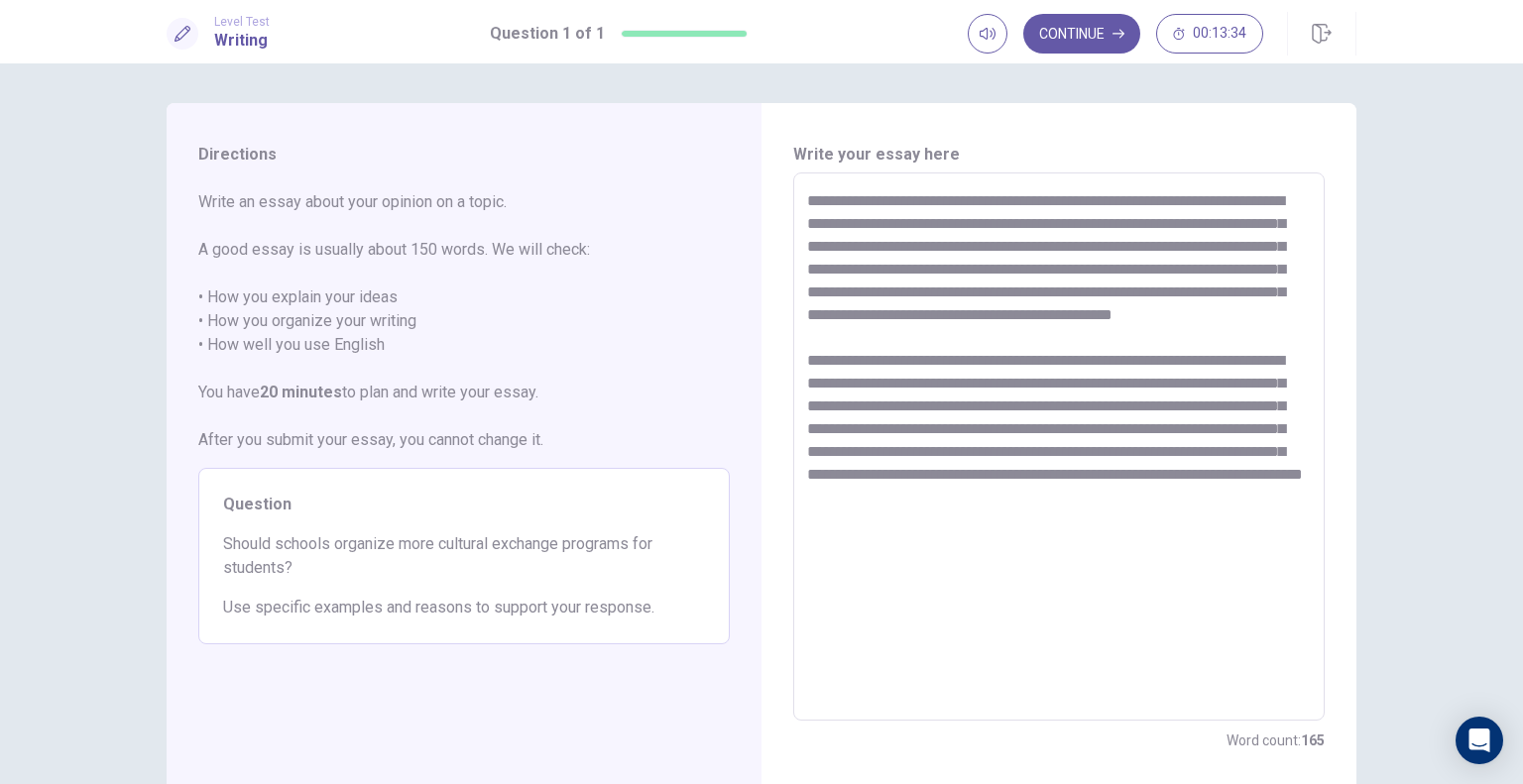 click on "**********" at bounding box center [1059, 447] 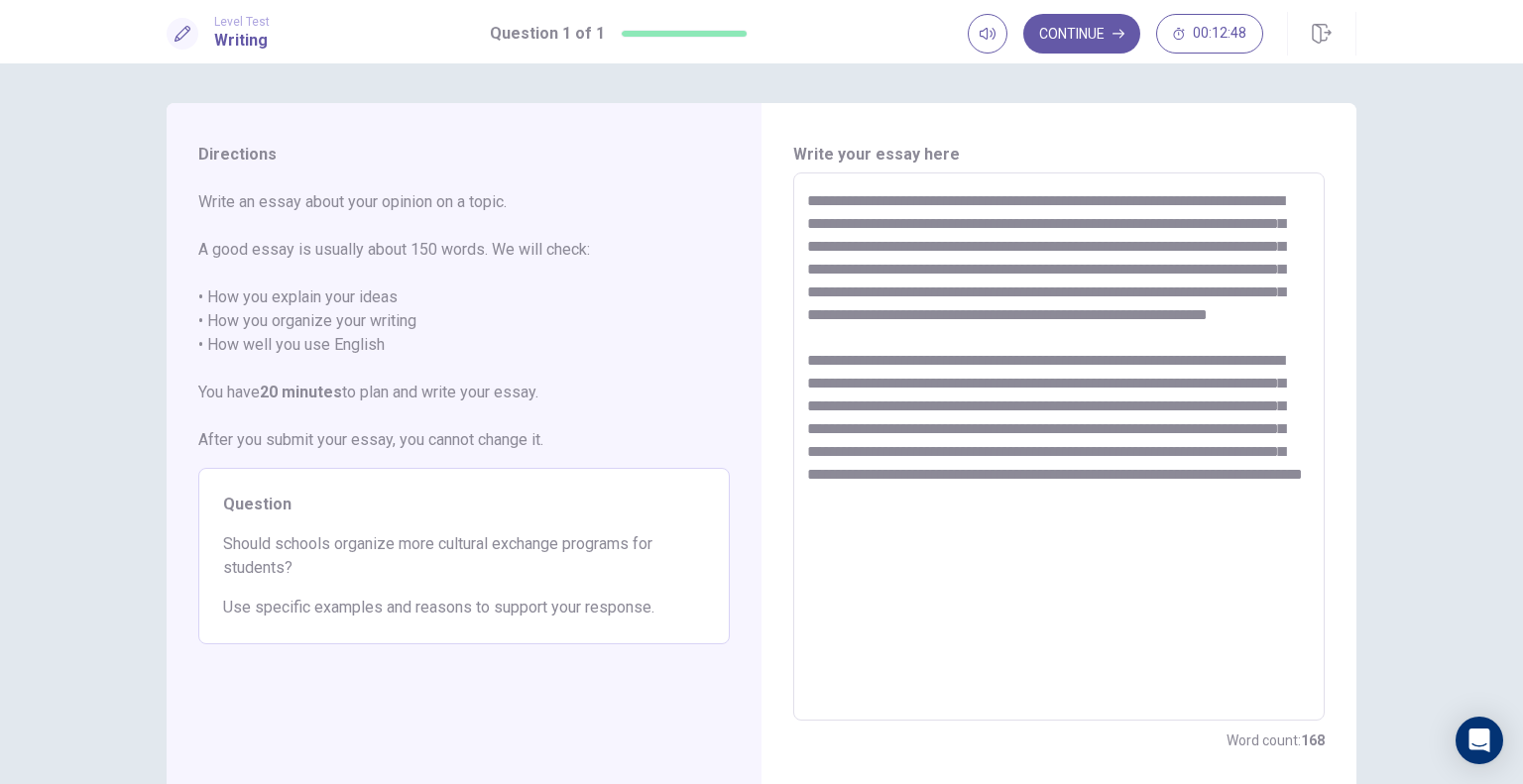 click on "**********" at bounding box center [1059, 447] 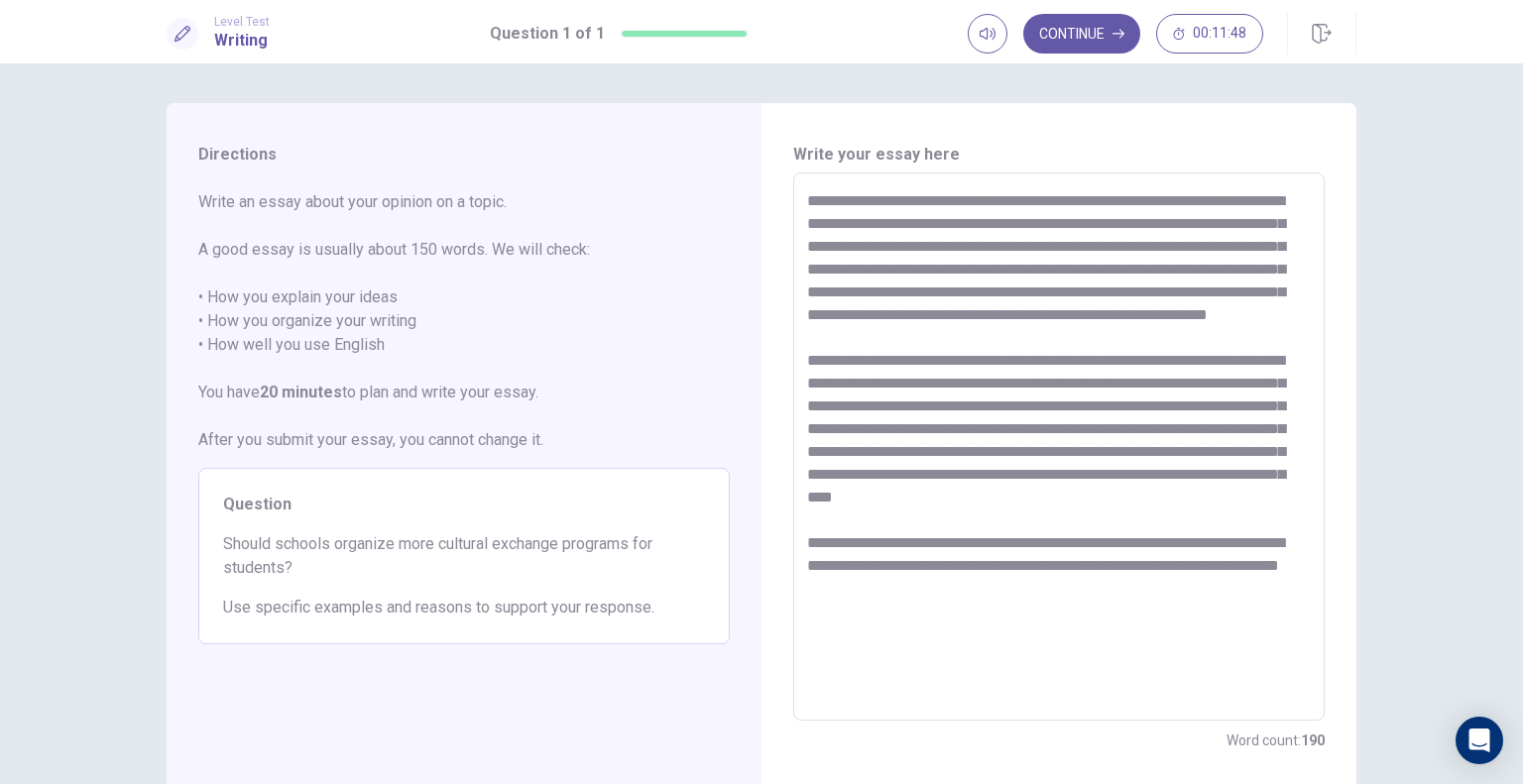 click at bounding box center (1059, 447) 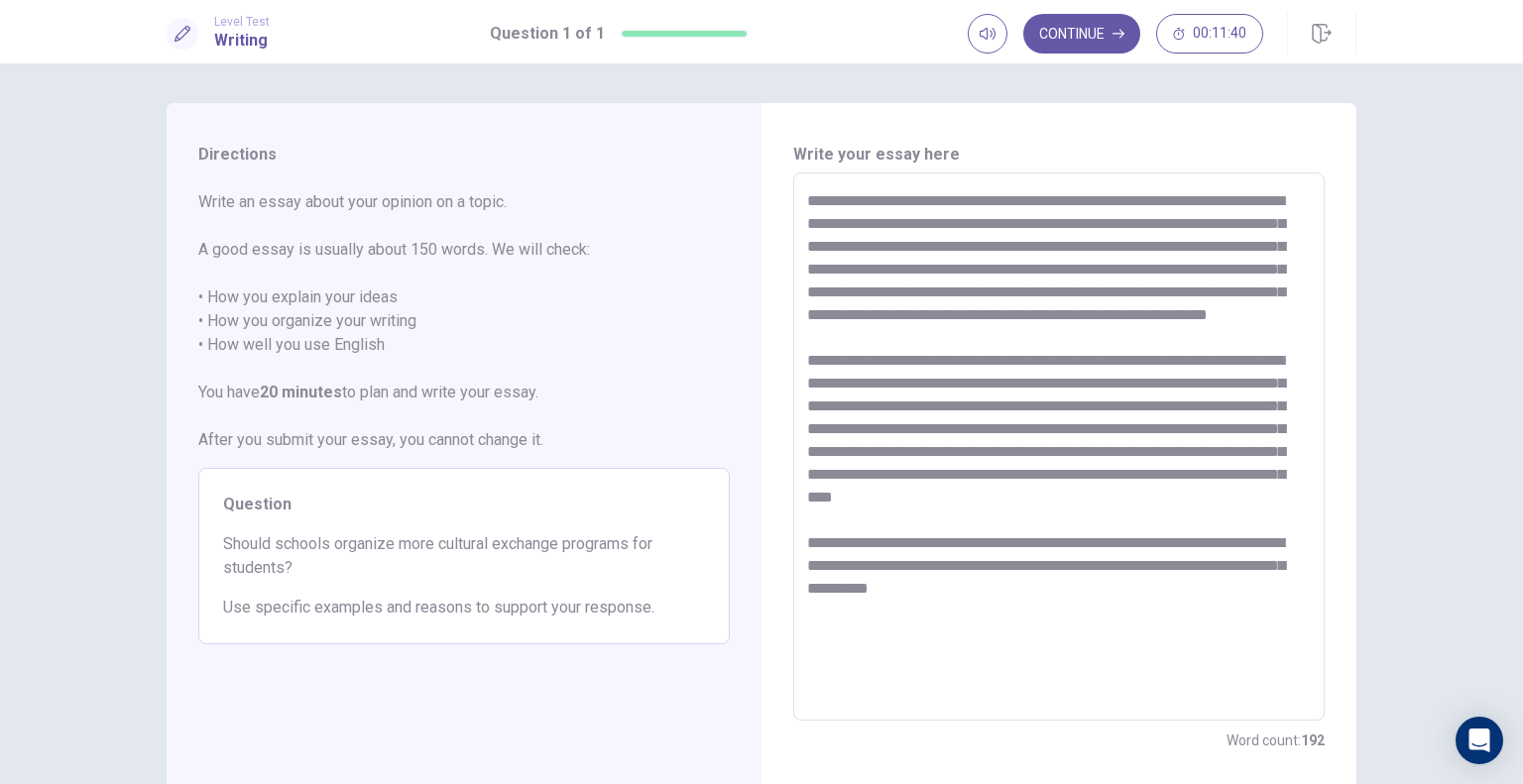 scroll, scrollTop: 111, scrollLeft: 0, axis: vertical 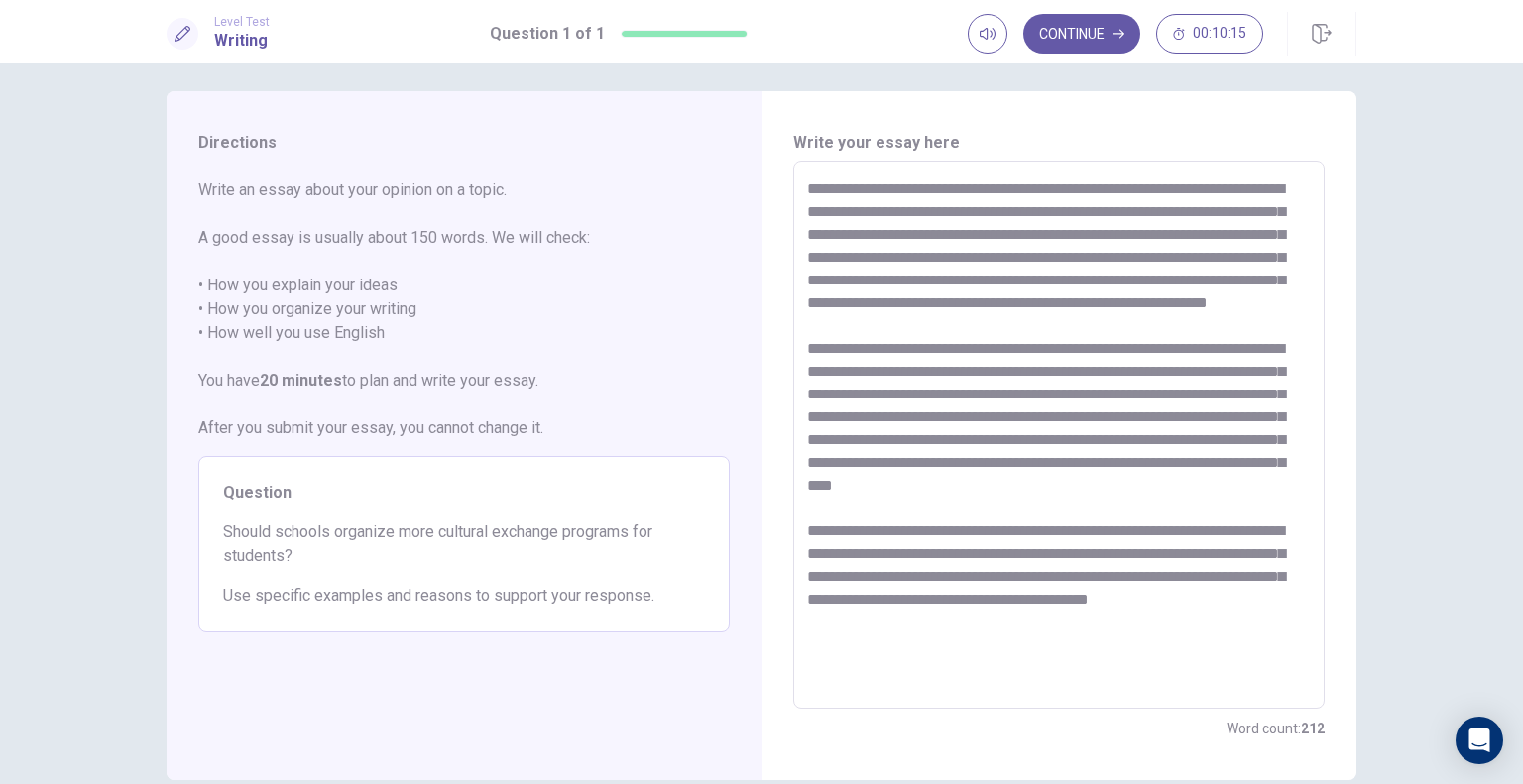 click at bounding box center (1059, 435) 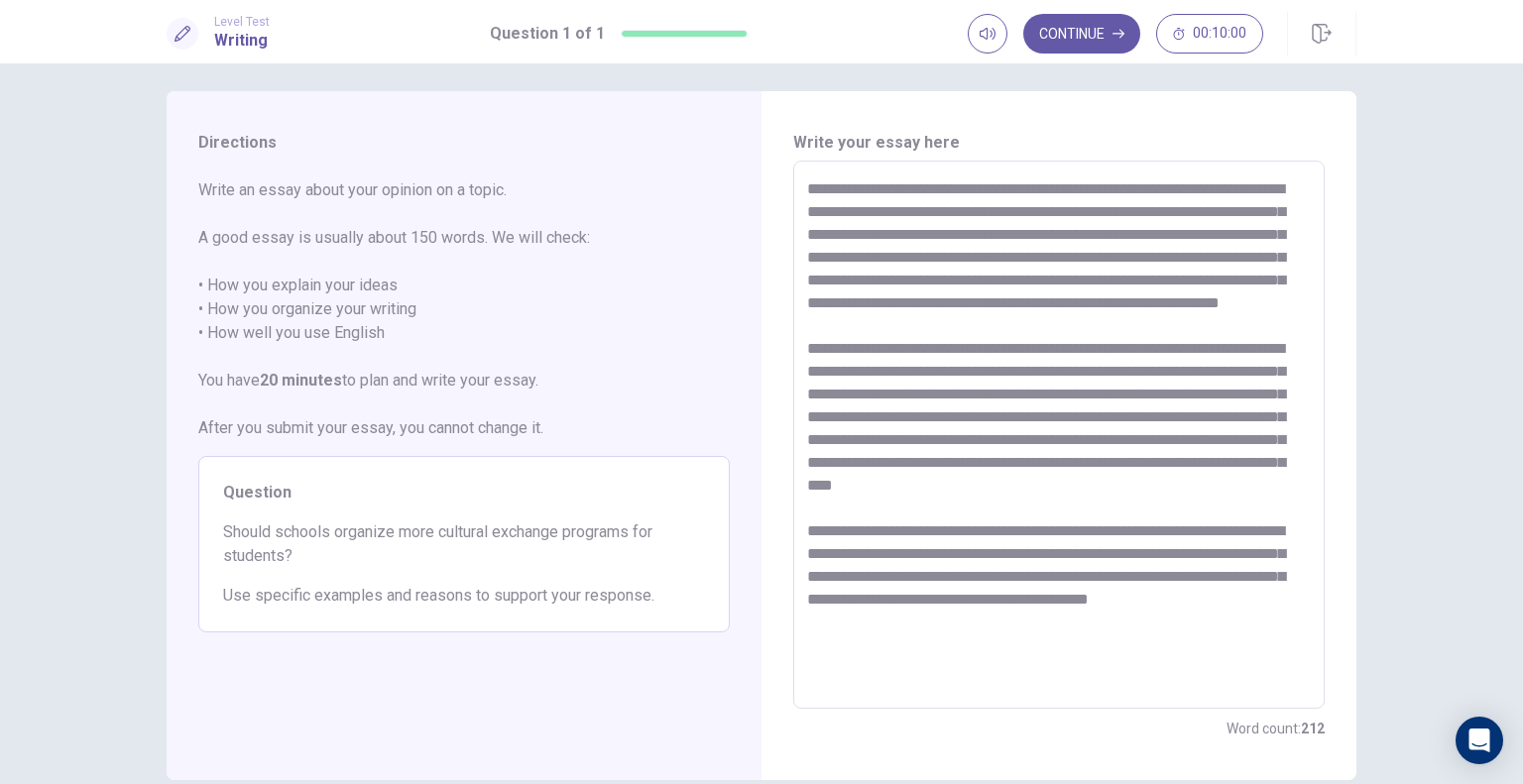click at bounding box center [1059, 435] 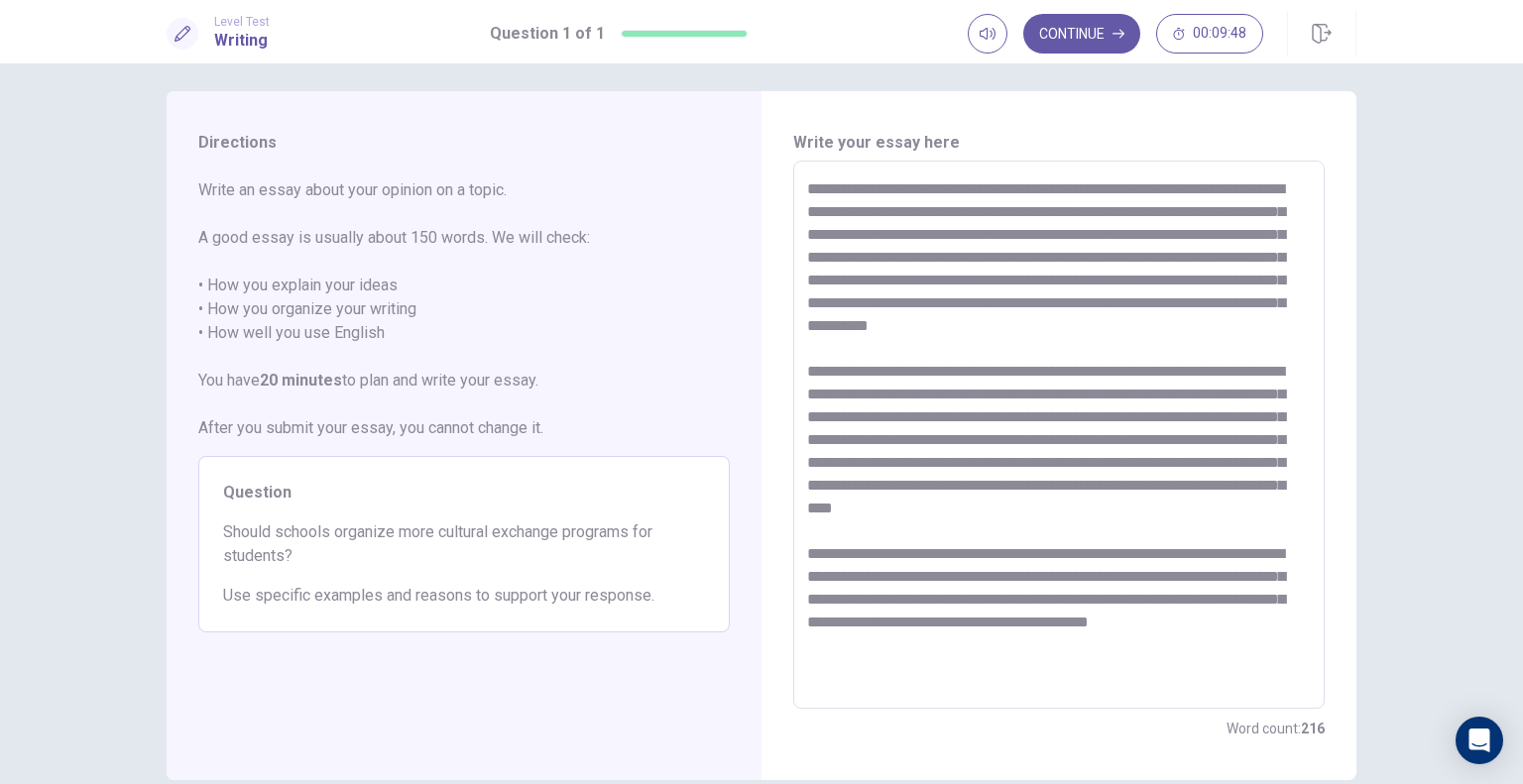 click at bounding box center [1059, 435] 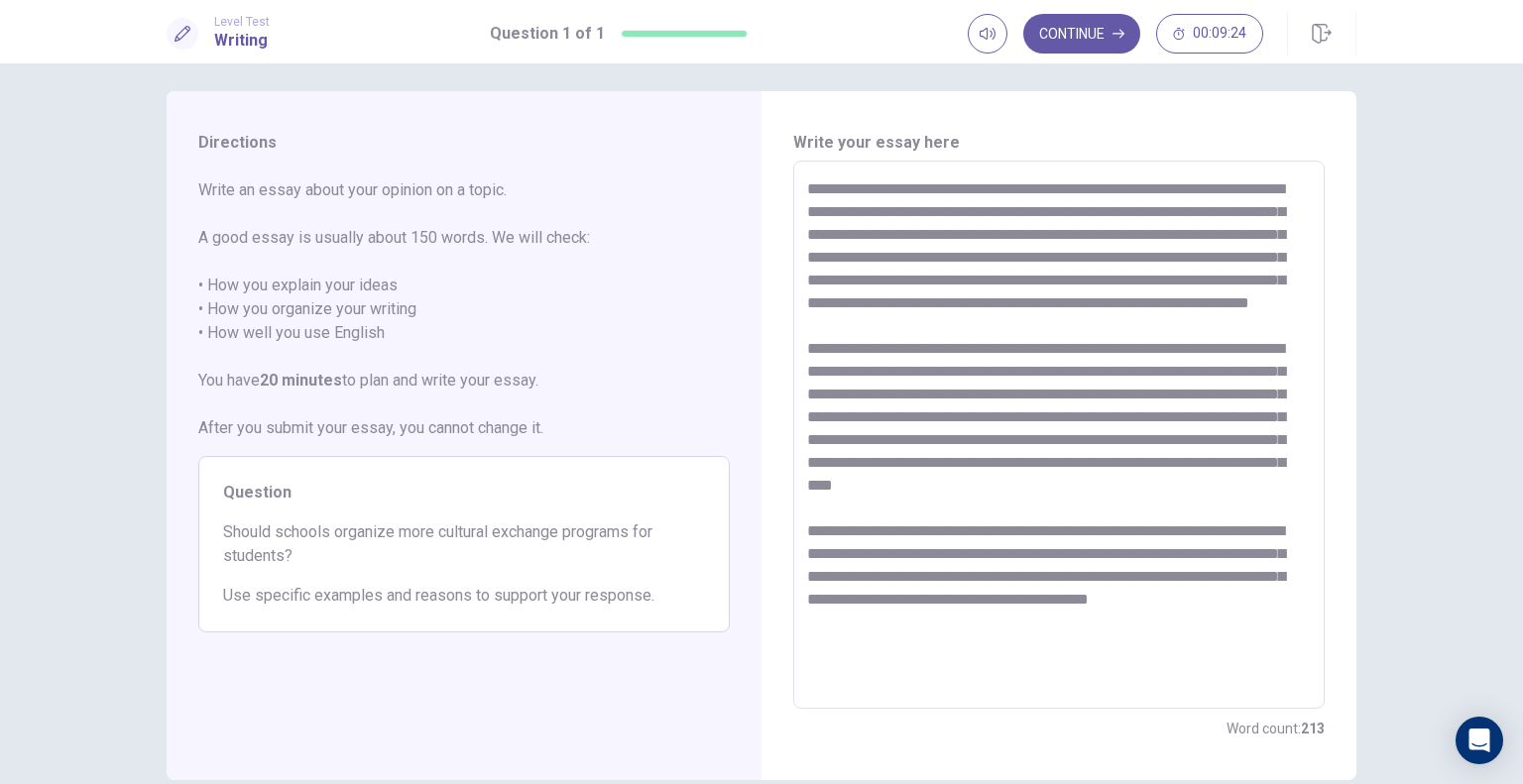 click at bounding box center (1059, 435) 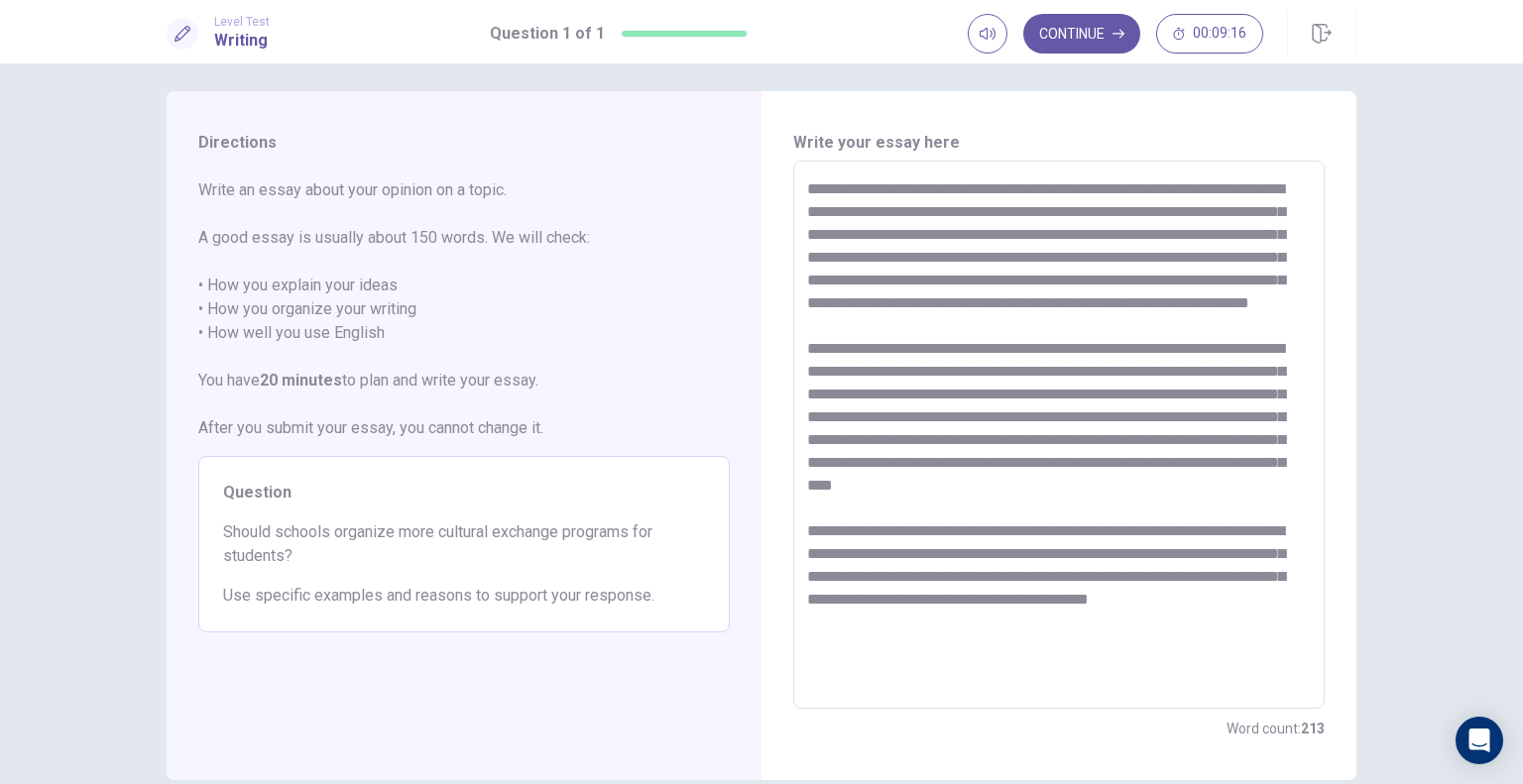 drag, startPoint x: 1261, startPoint y: 323, endPoint x: 1183, endPoint y: 320, distance: 78.05767 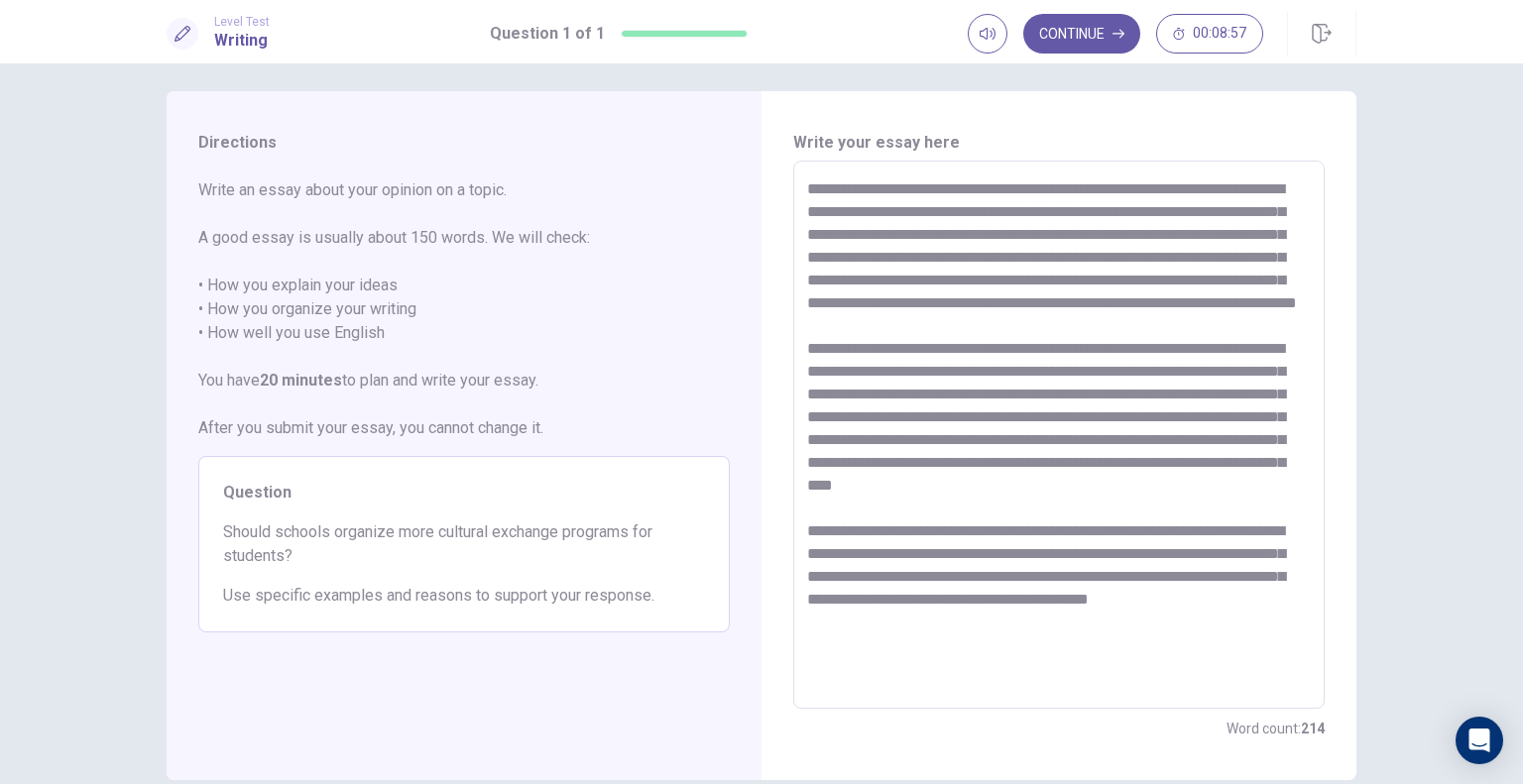 click at bounding box center (1059, 435) 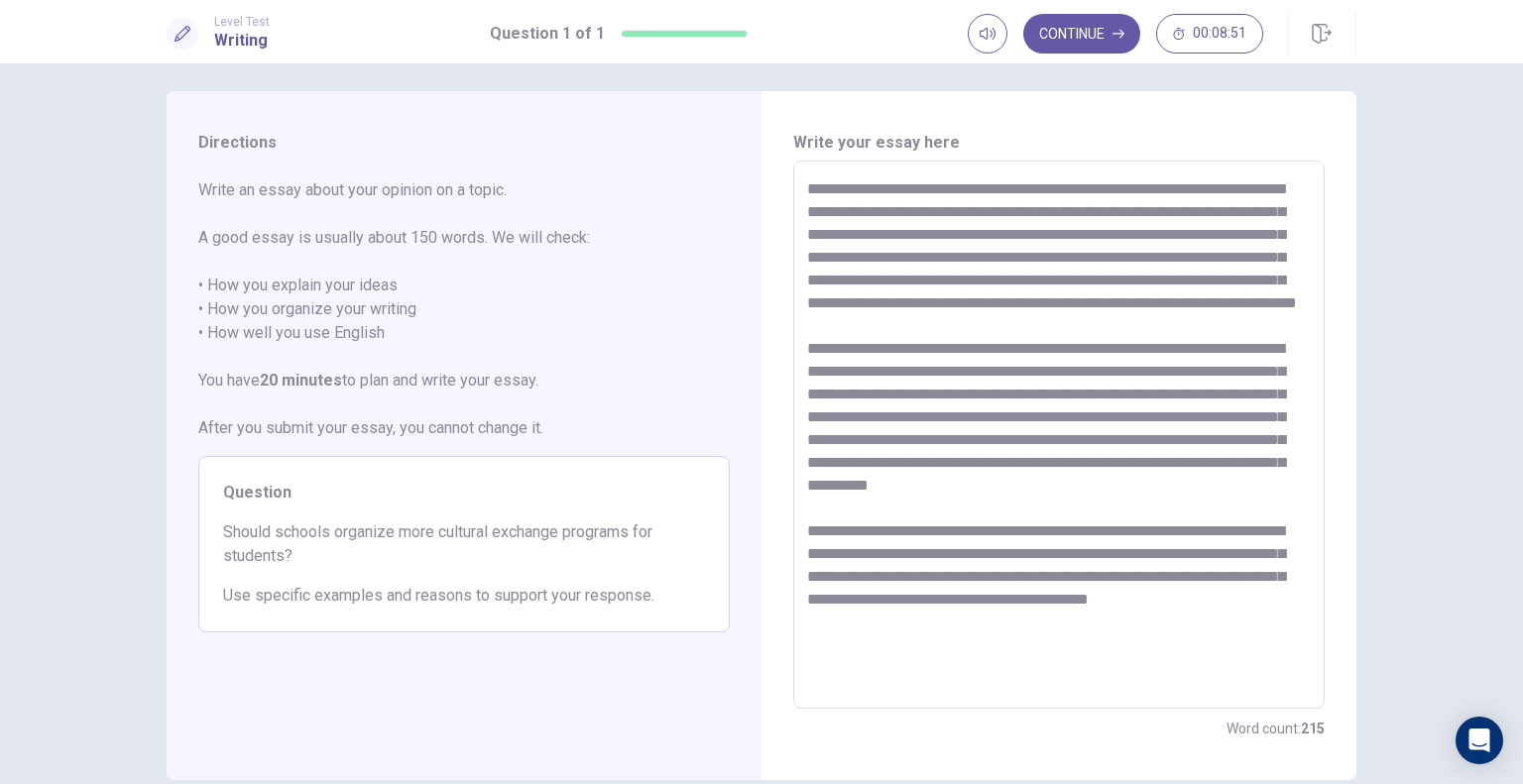 click at bounding box center [1059, 435] 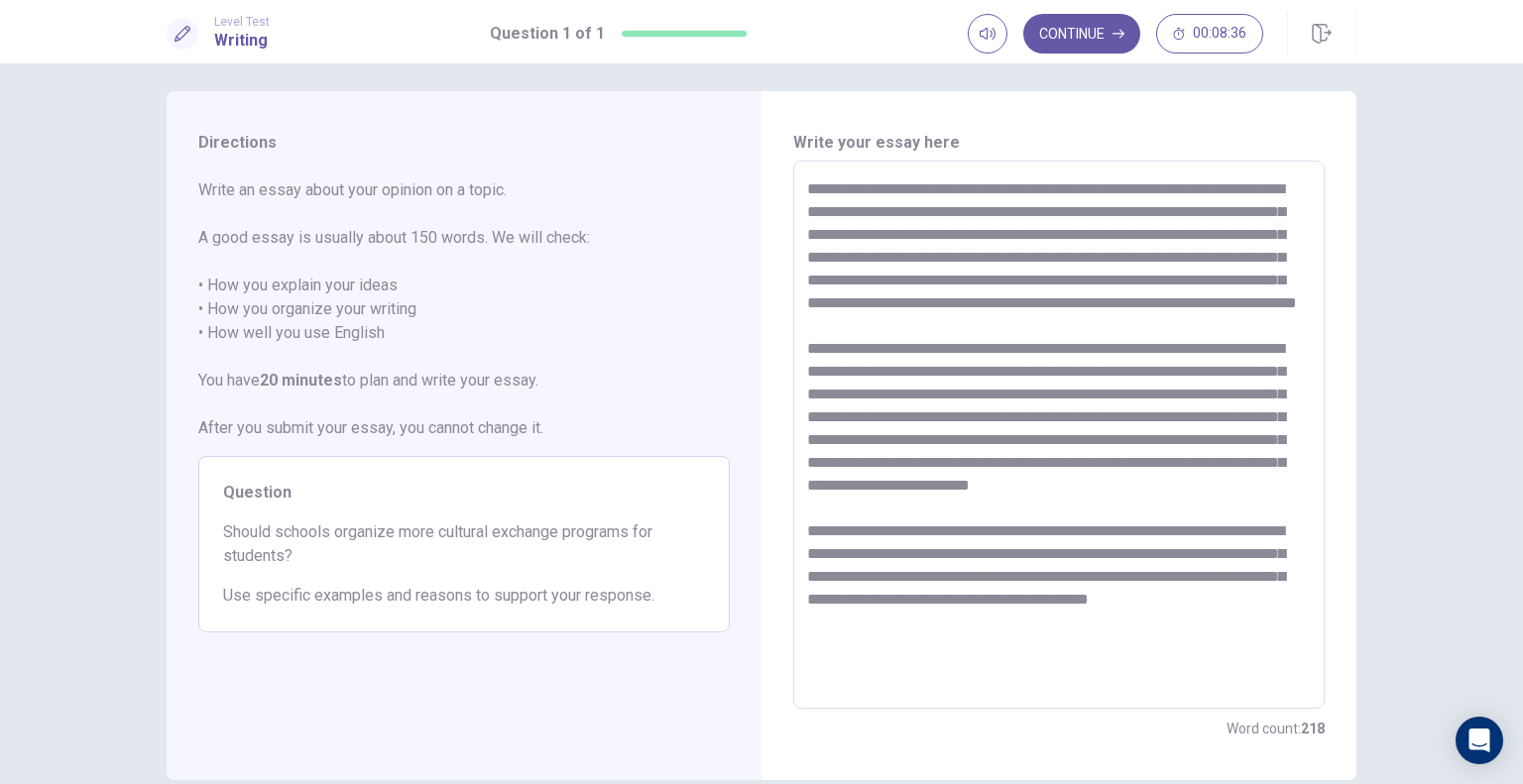 click at bounding box center [1059, 435] 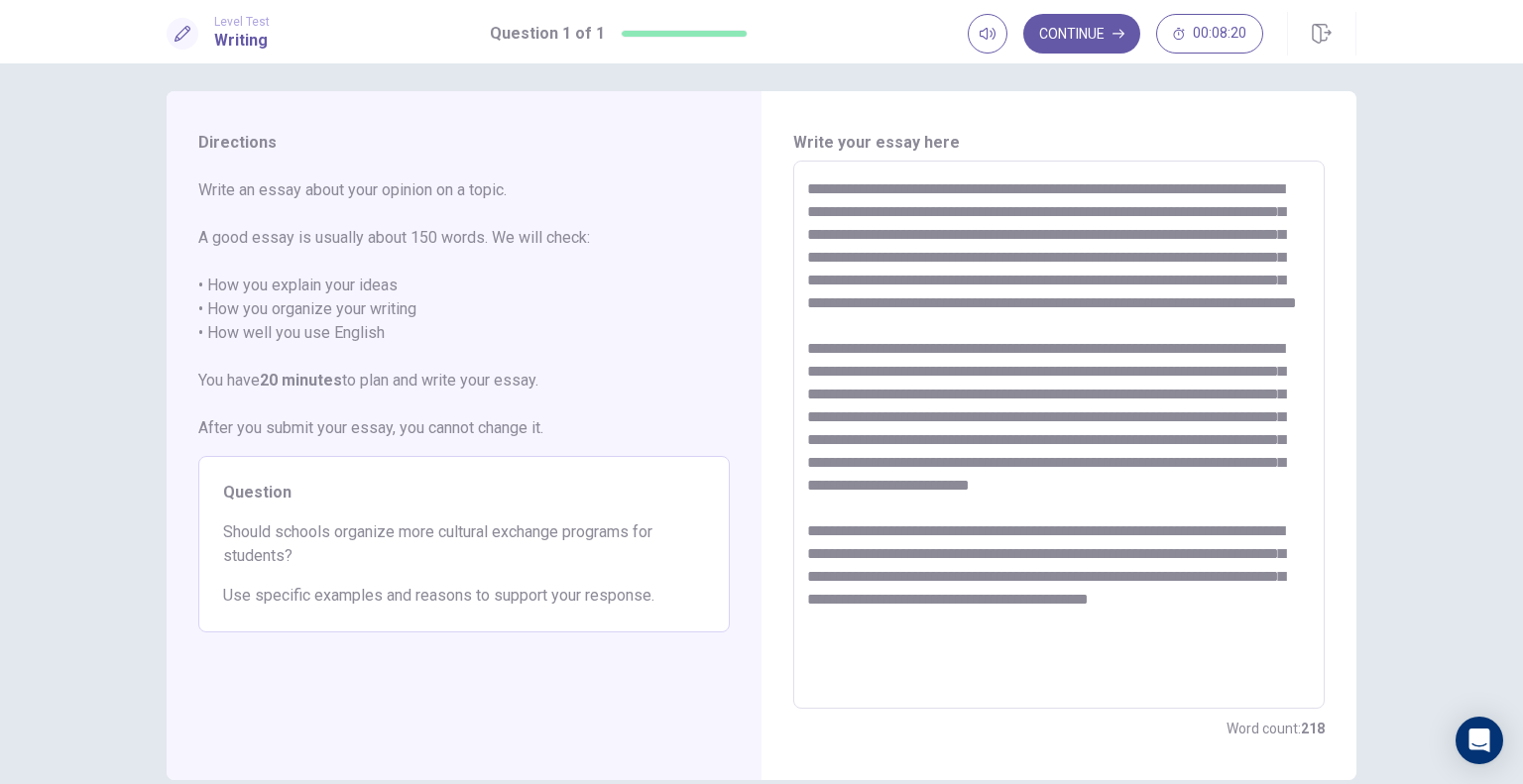 click at bounding box center (1059, 435) 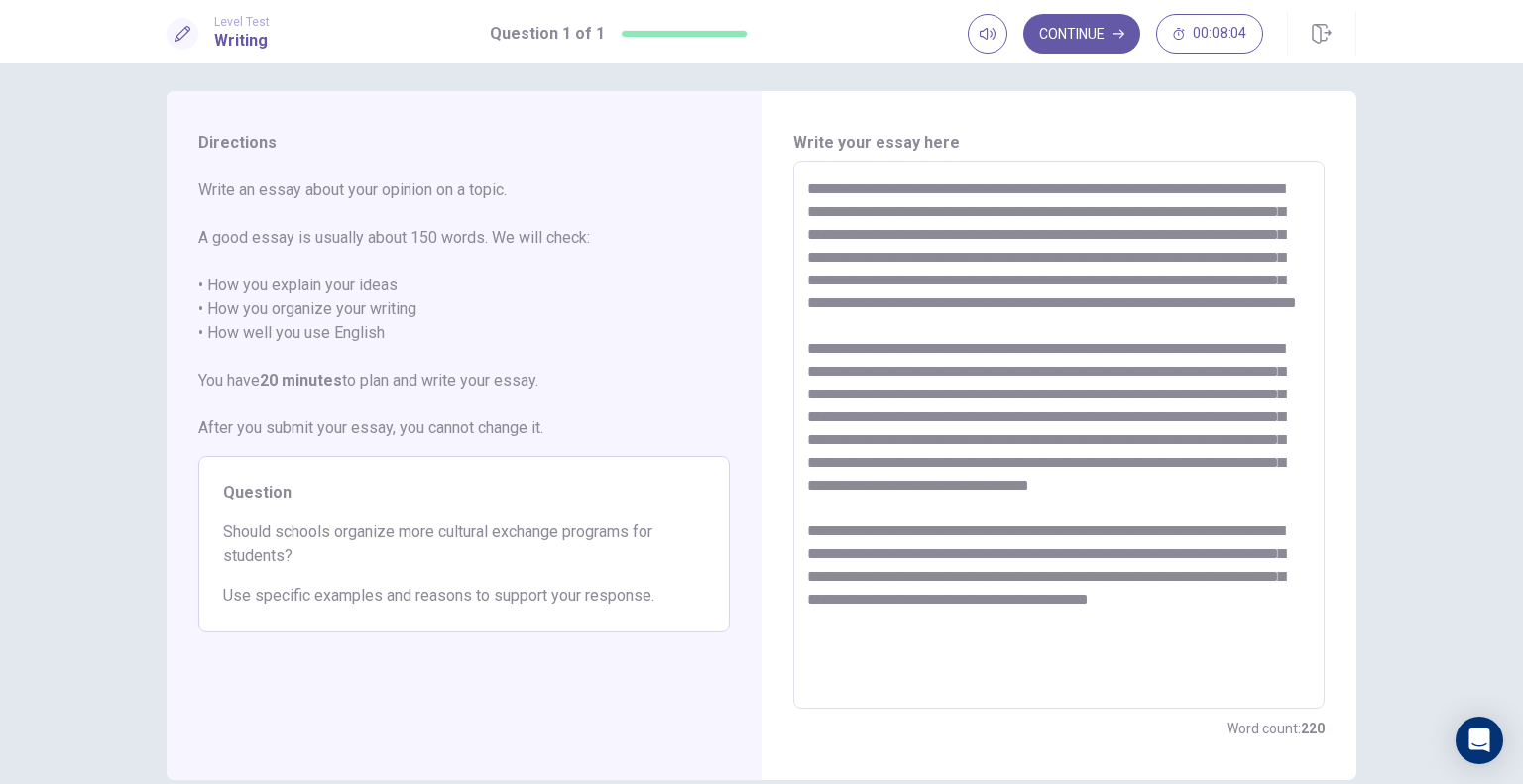 click at bounding box center (1059, 435) 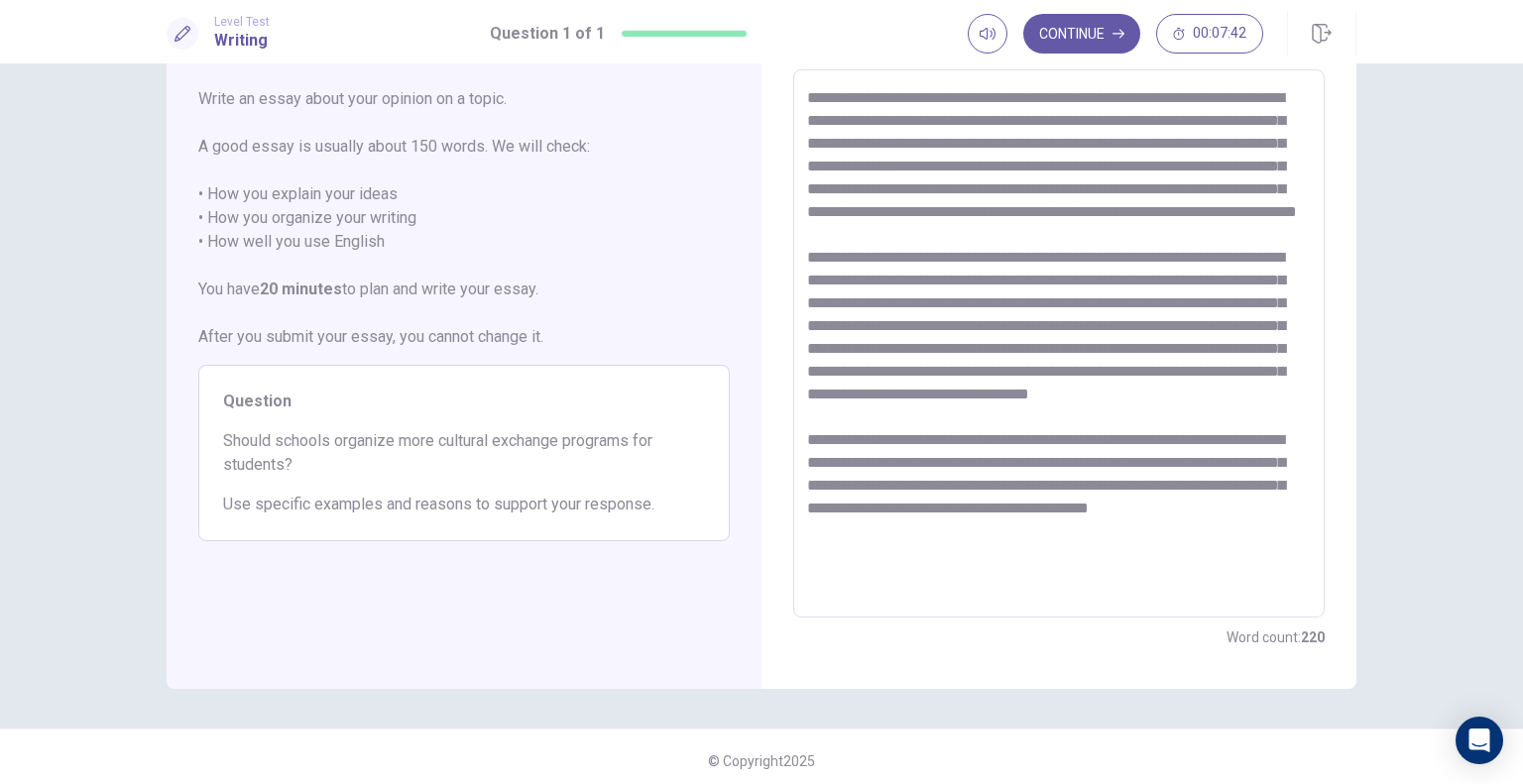 scroll, scrollTop: 110, scrollLeft: 0, axis: vertical 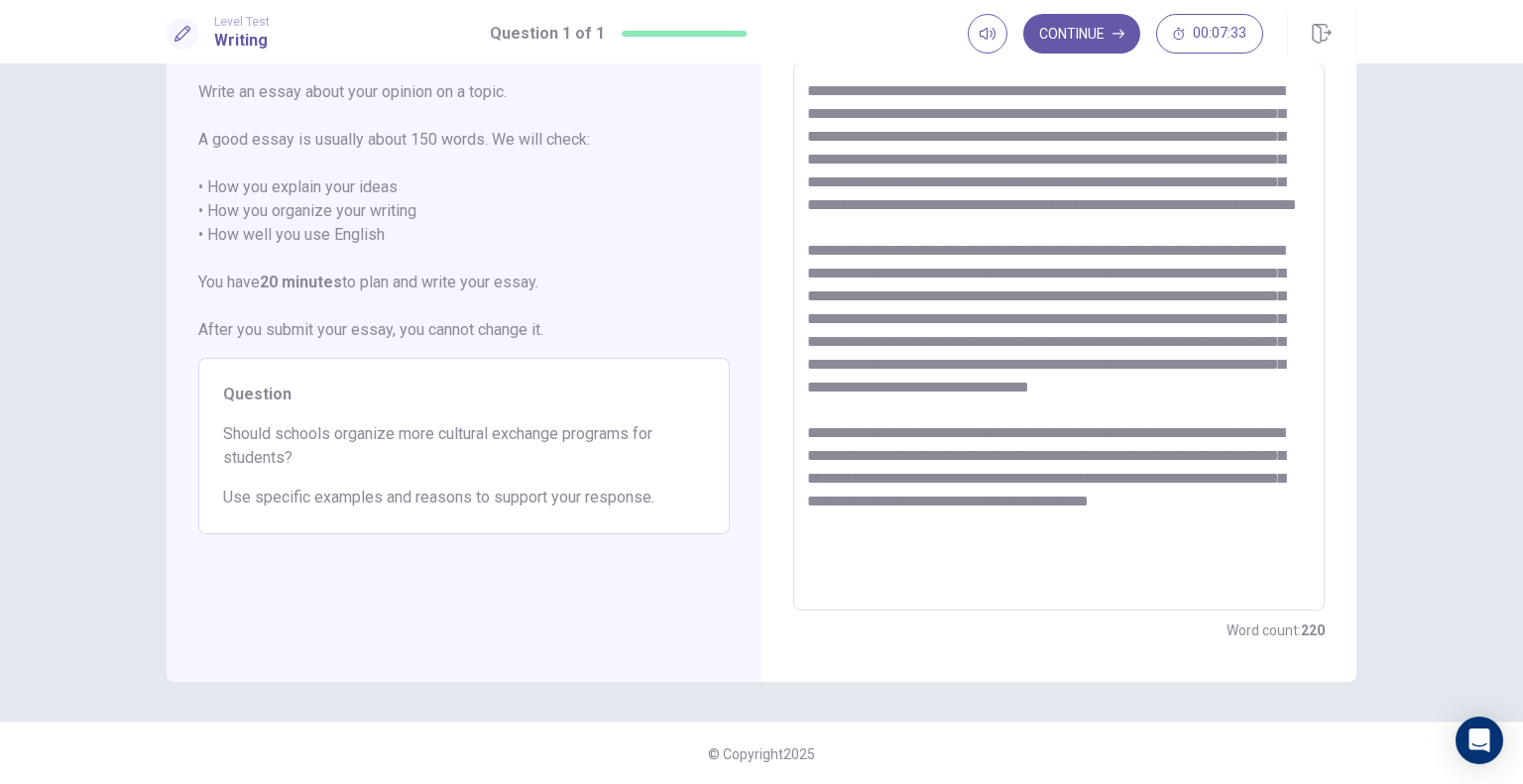 click at bounding box center [1059, 337] 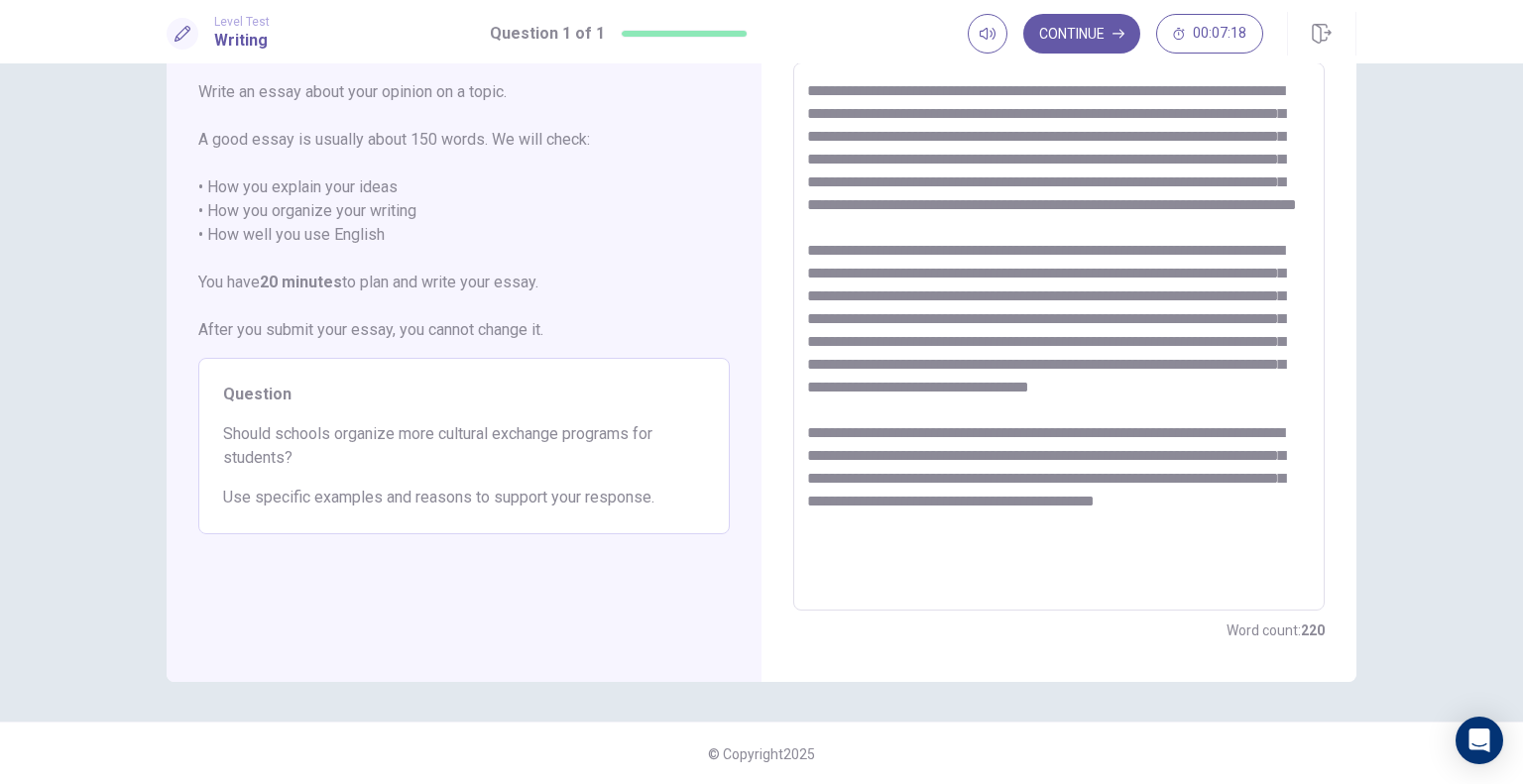click at bounding box center [1059, 337] 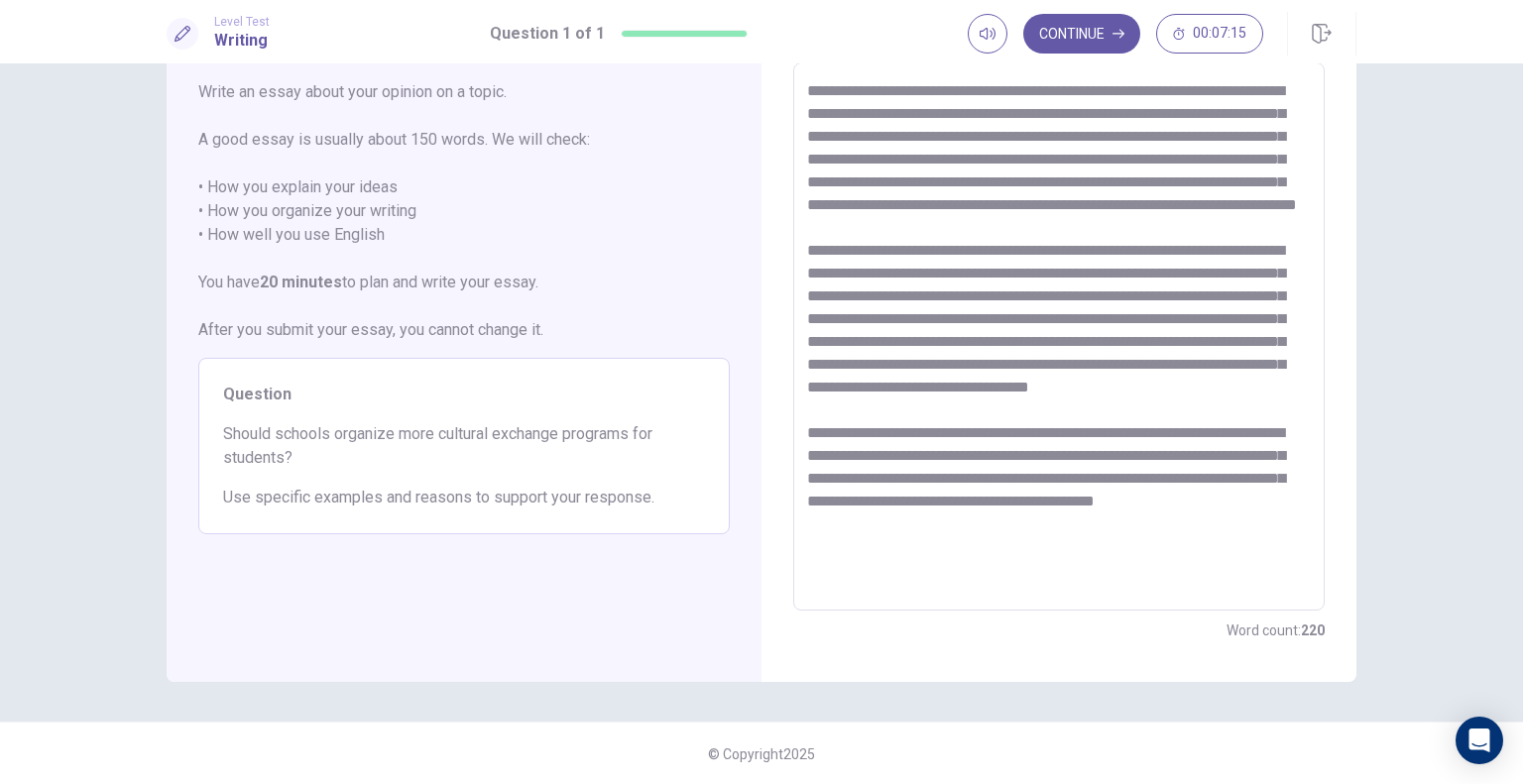 click at bounding box center [1059, 337] 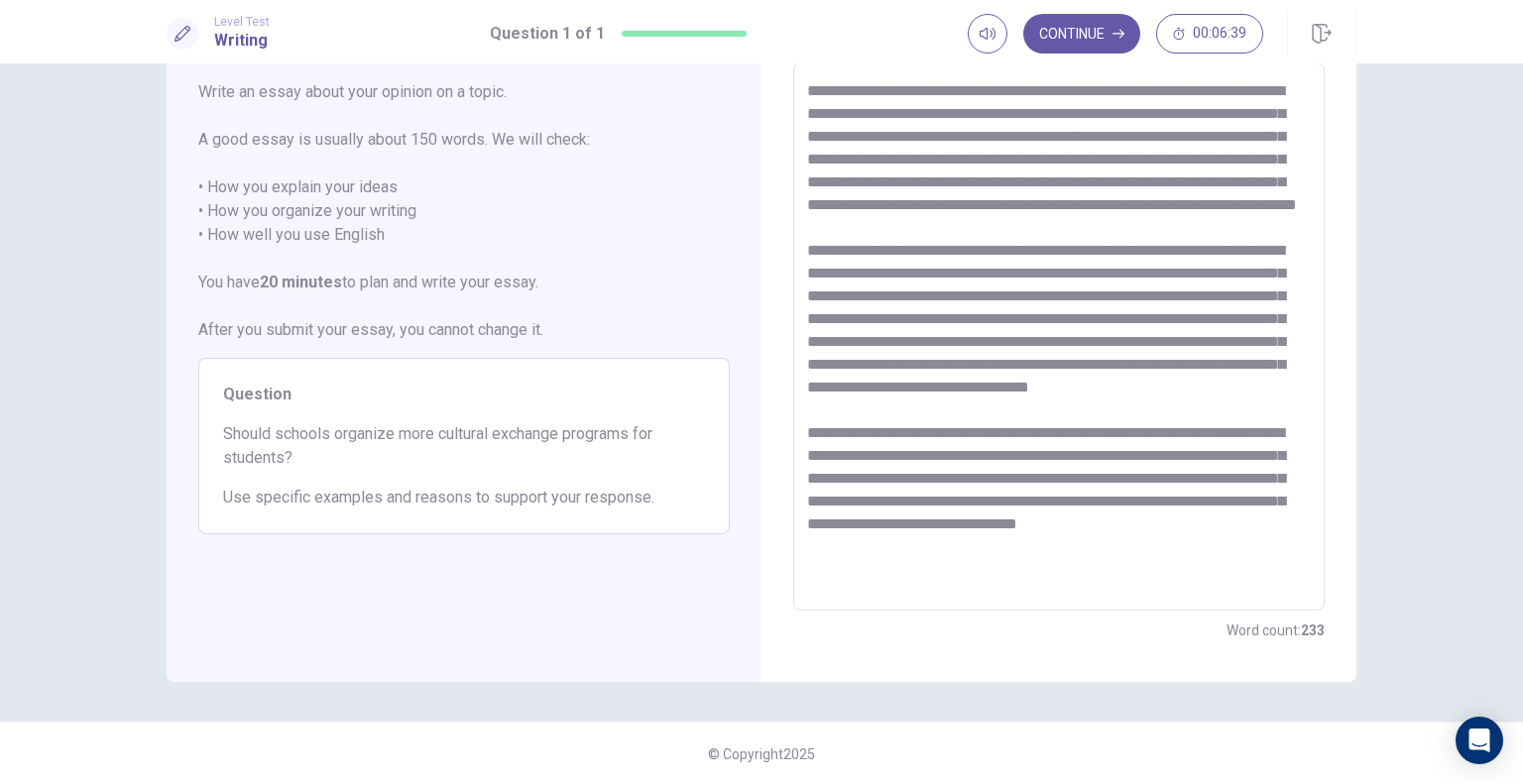 scroll, scrollTop: 75, scrollLeft: 0, axis: vertical 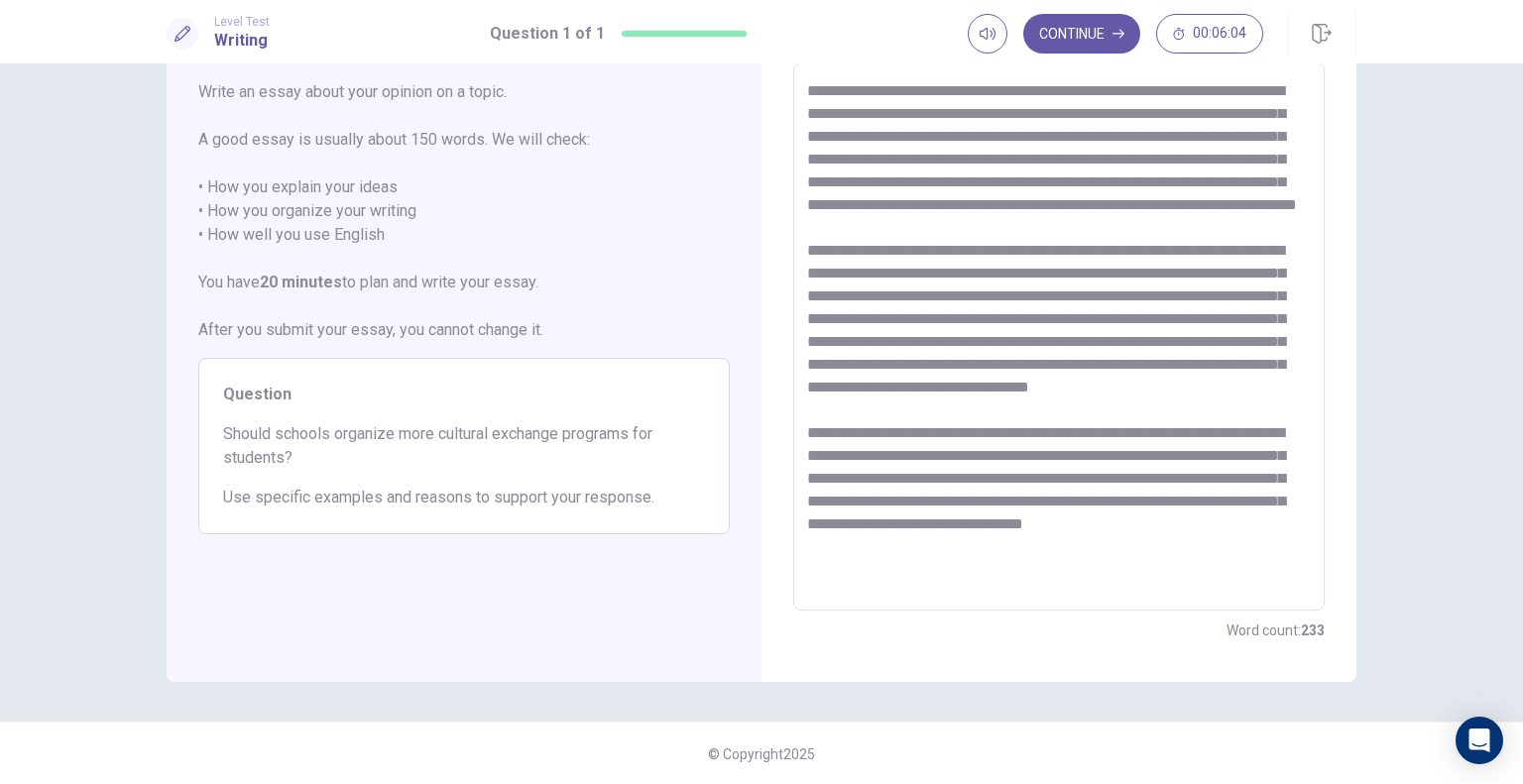 click at bounding box center (1059, 337) 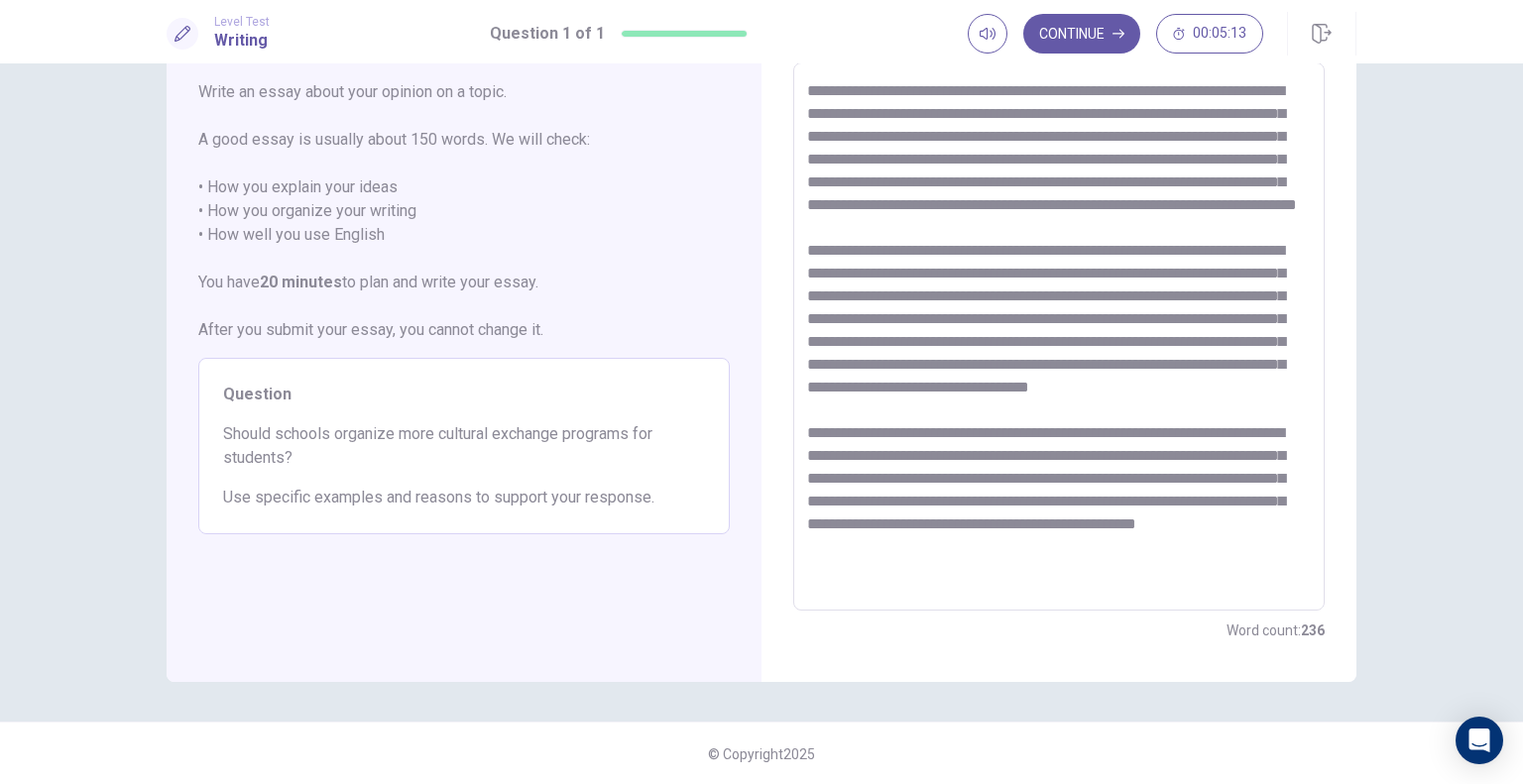 click at bounding box center [1059, 337] 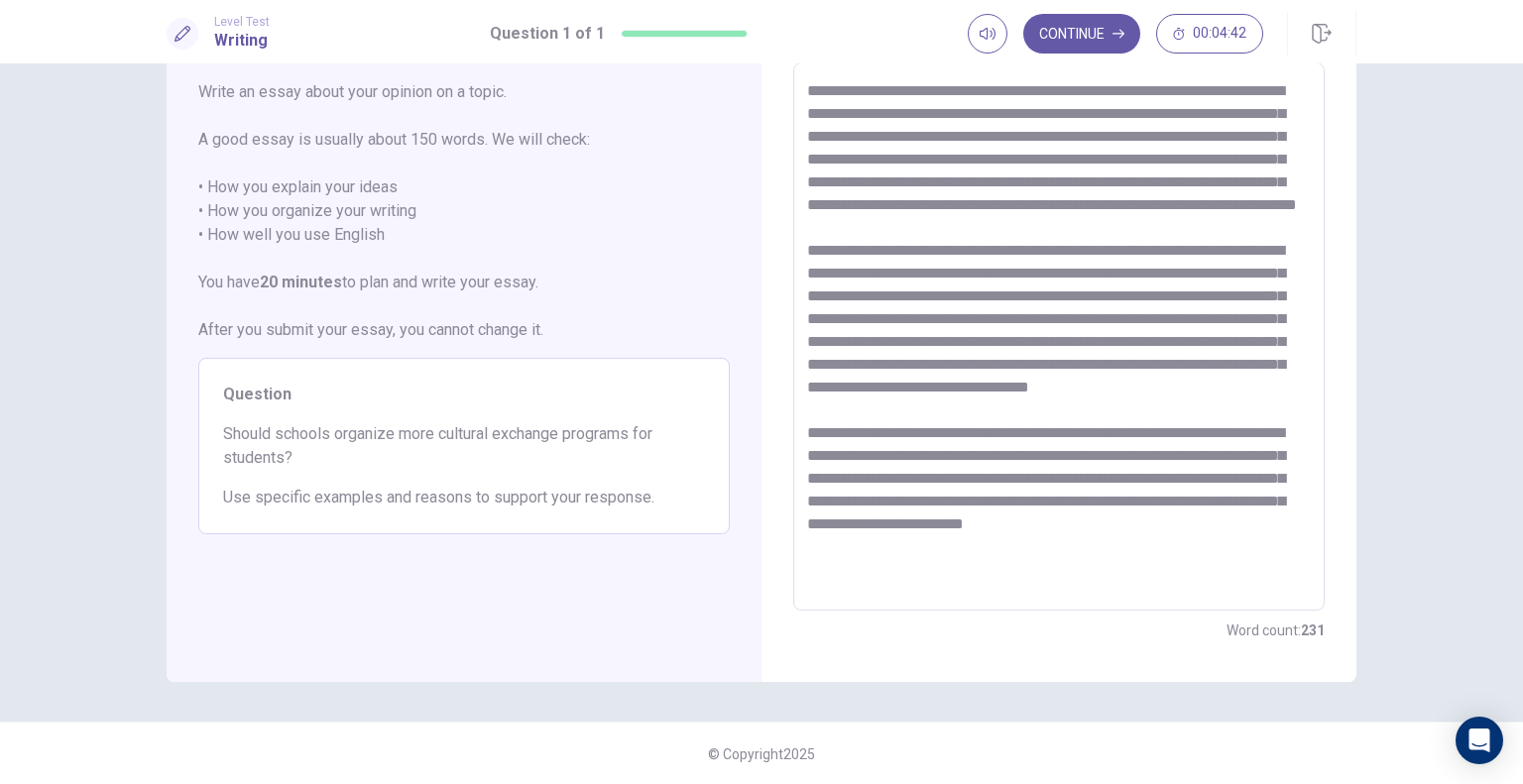 scroll, scrollTop: 75, scrollLeft: 0, axis: vertical 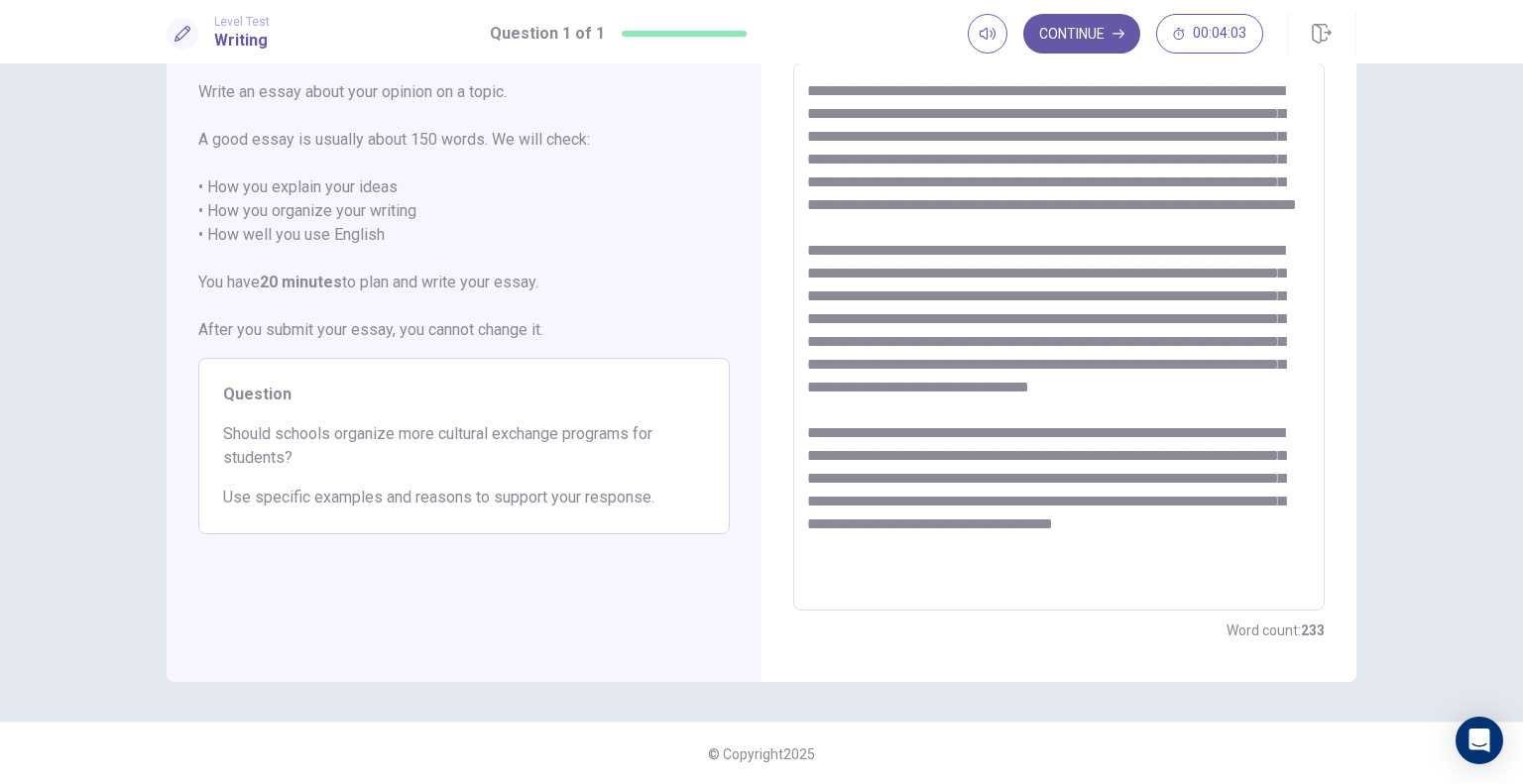 click at bounding box center [1059, 337] 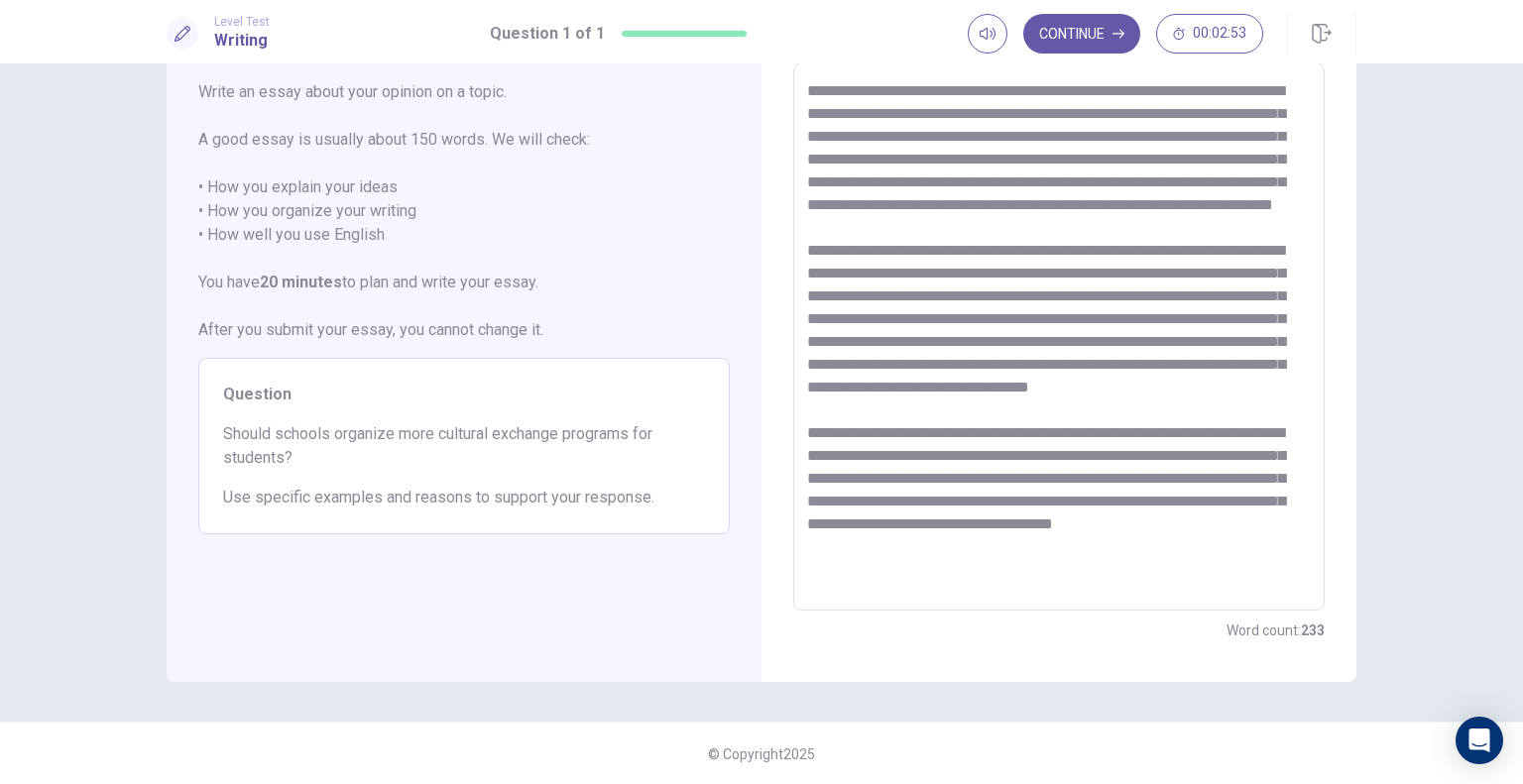 click at bounding box center [1059, 337] 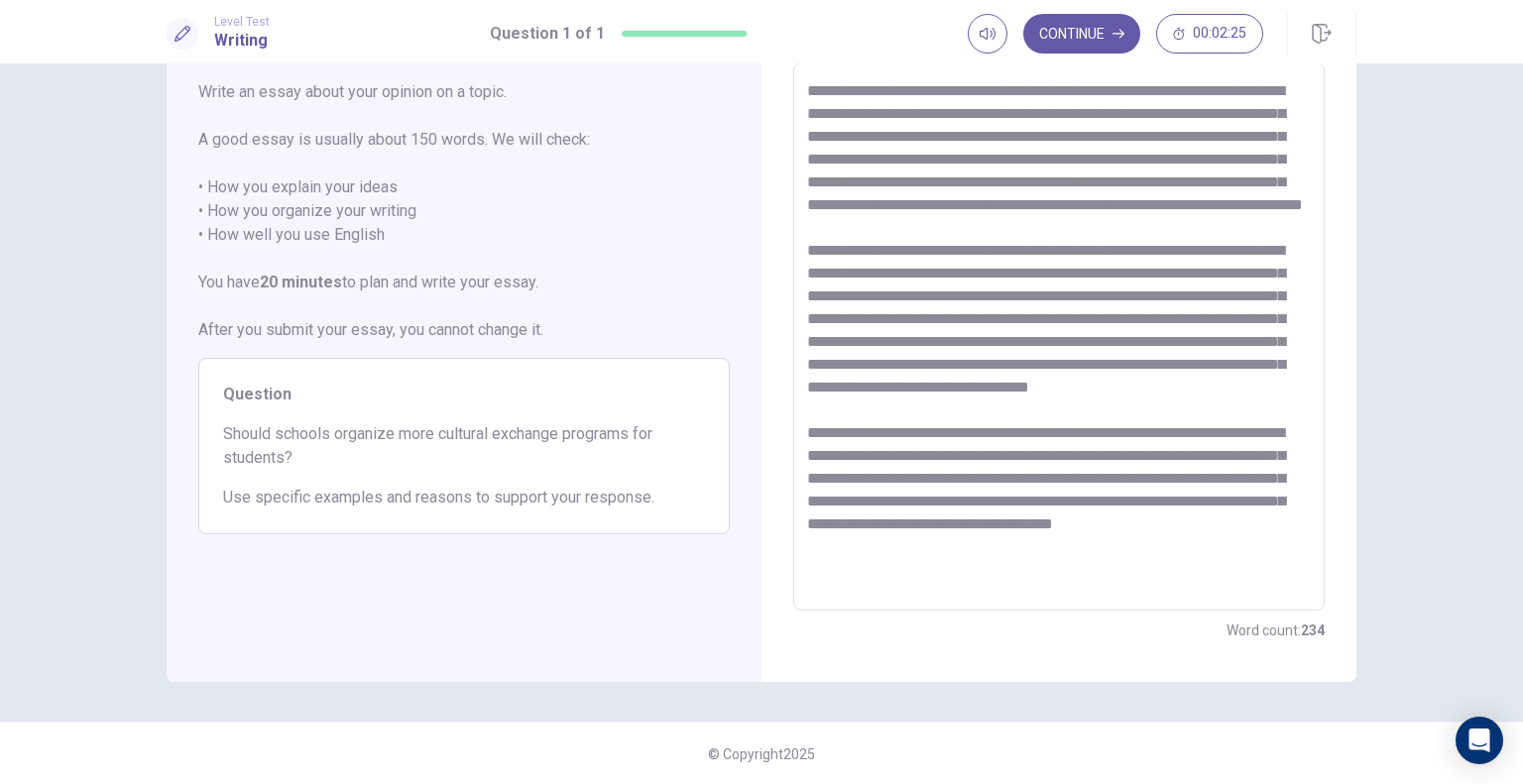 scroll, scrollTop: 99, scrollLeft: 0, axis: vertical 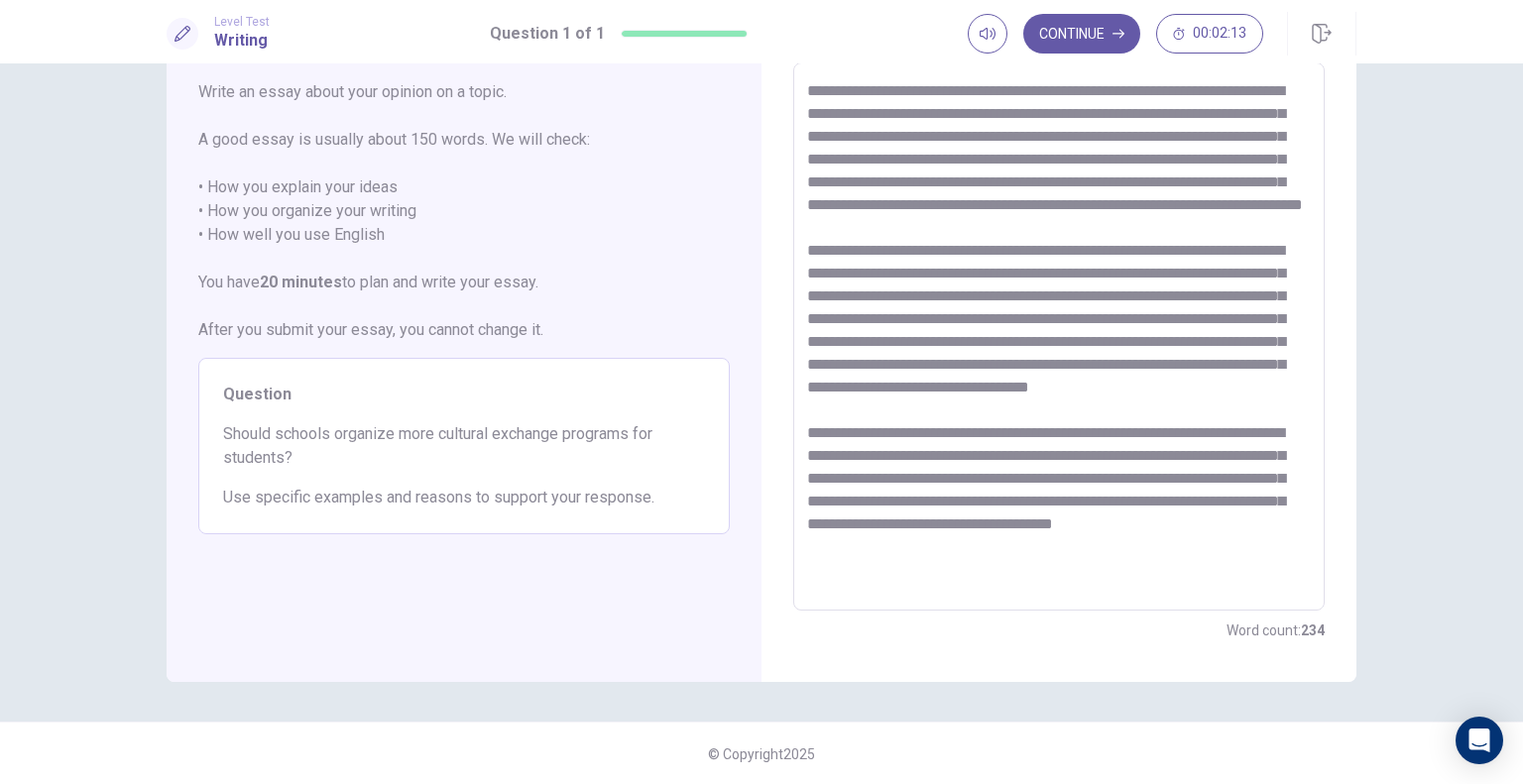 click at bounding box center (1059, 337) 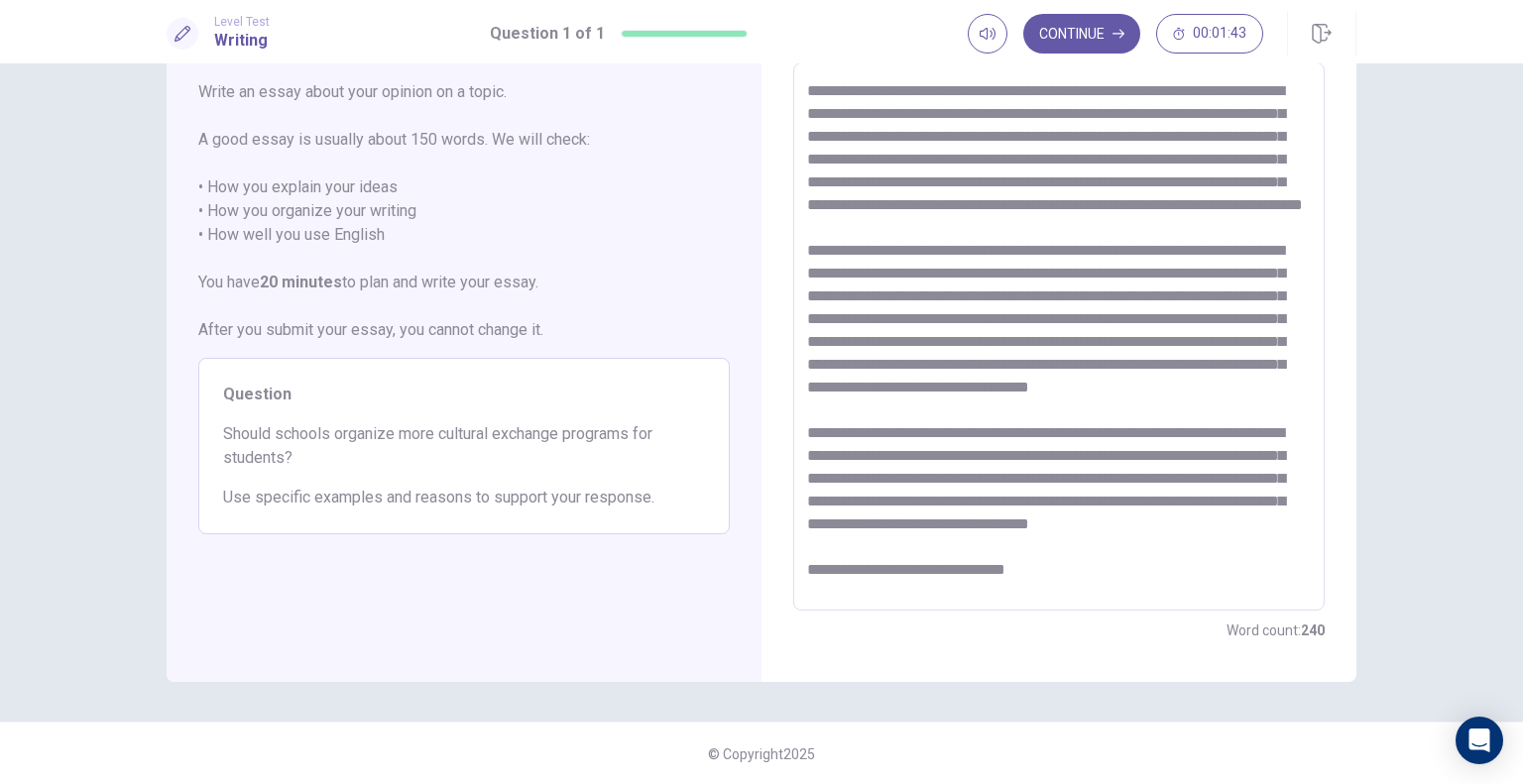 drag, startPoint x: 275, startPoint y: 434, endPoint x: 277, endPoint y: 463, distance: 29.068884 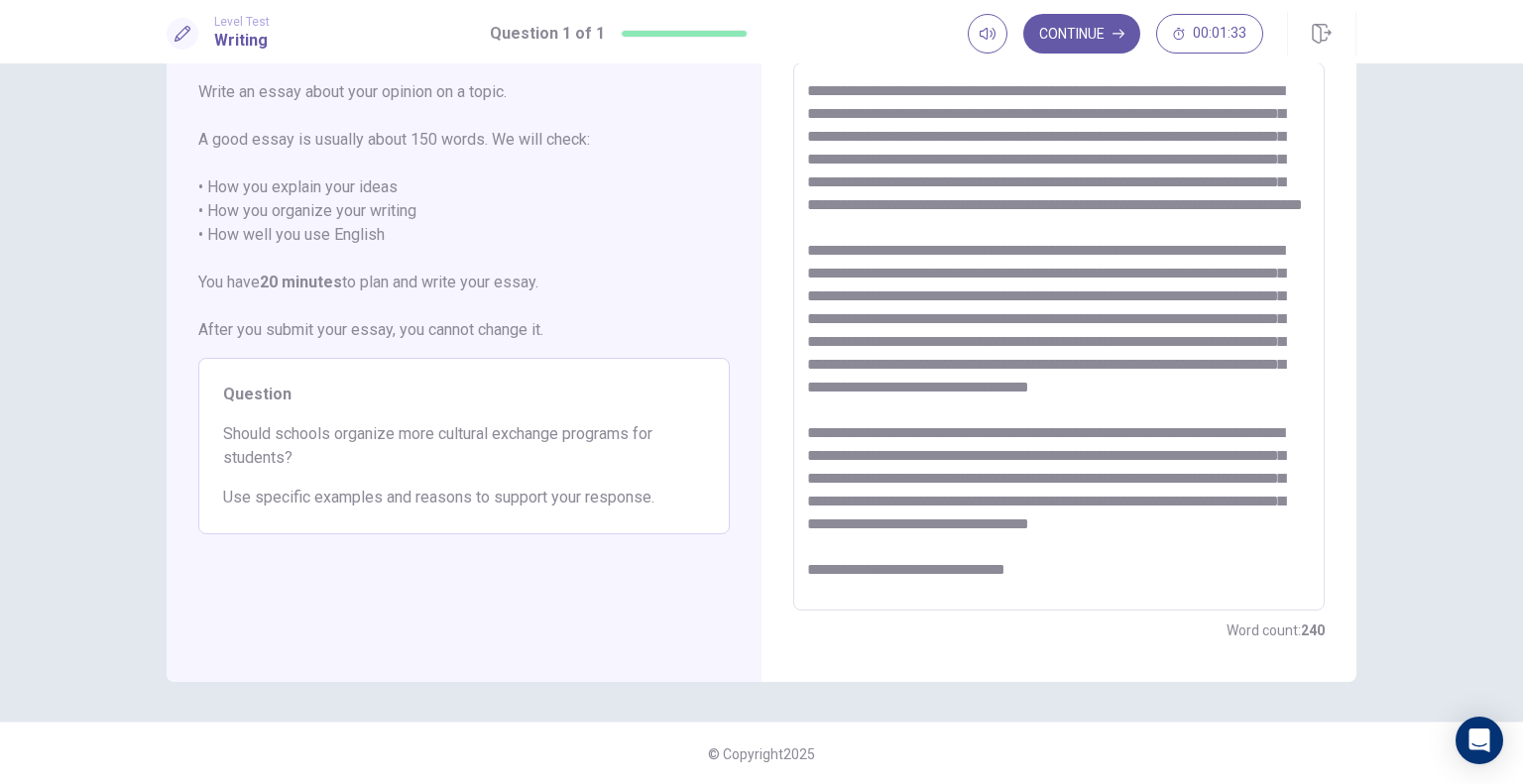 drag, startPoint x: 1082, startPoint y: 273, endPoint x: 1135, endPoint y: 300, distance: 59.481089 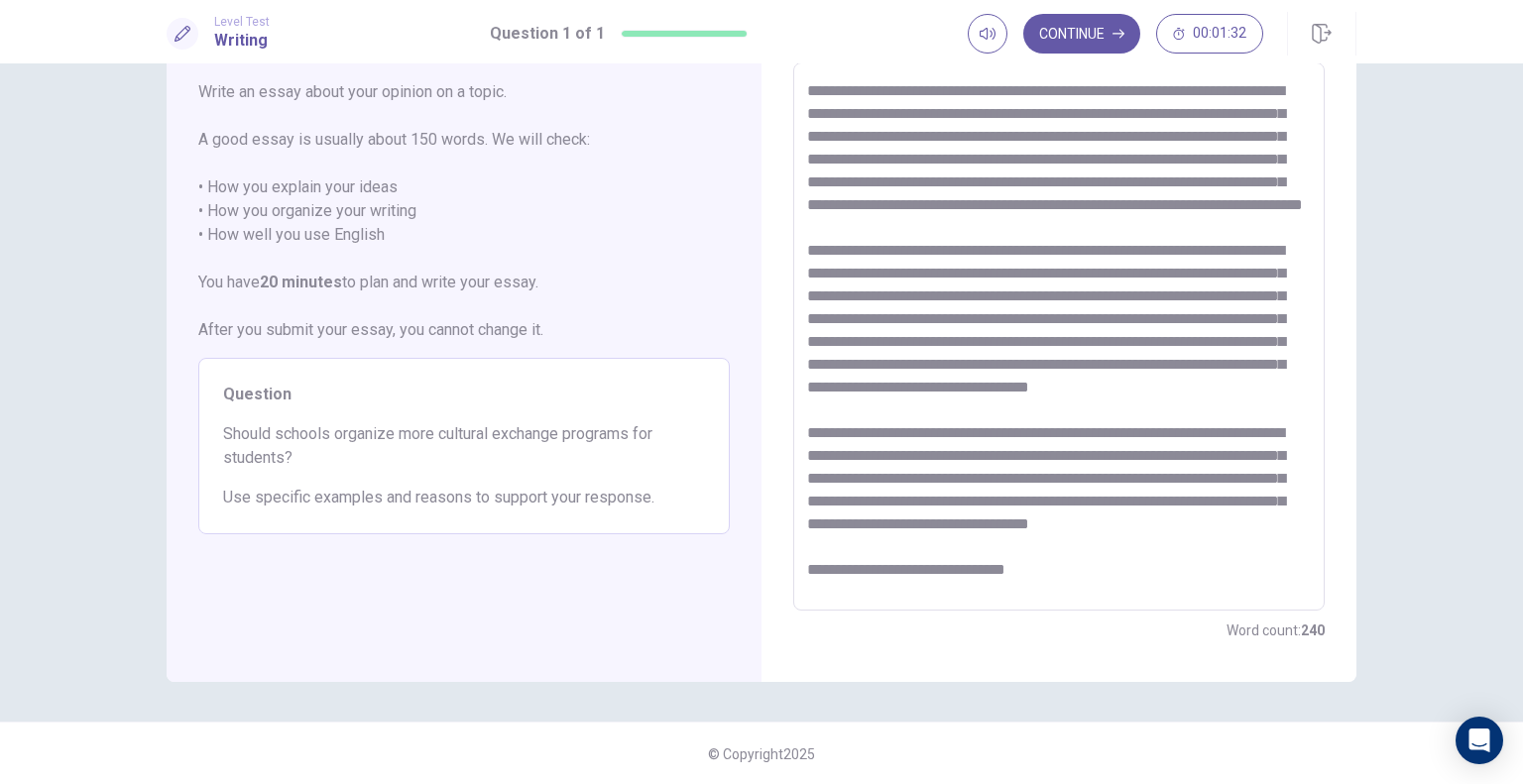 click at bounding box center [1059, 337] 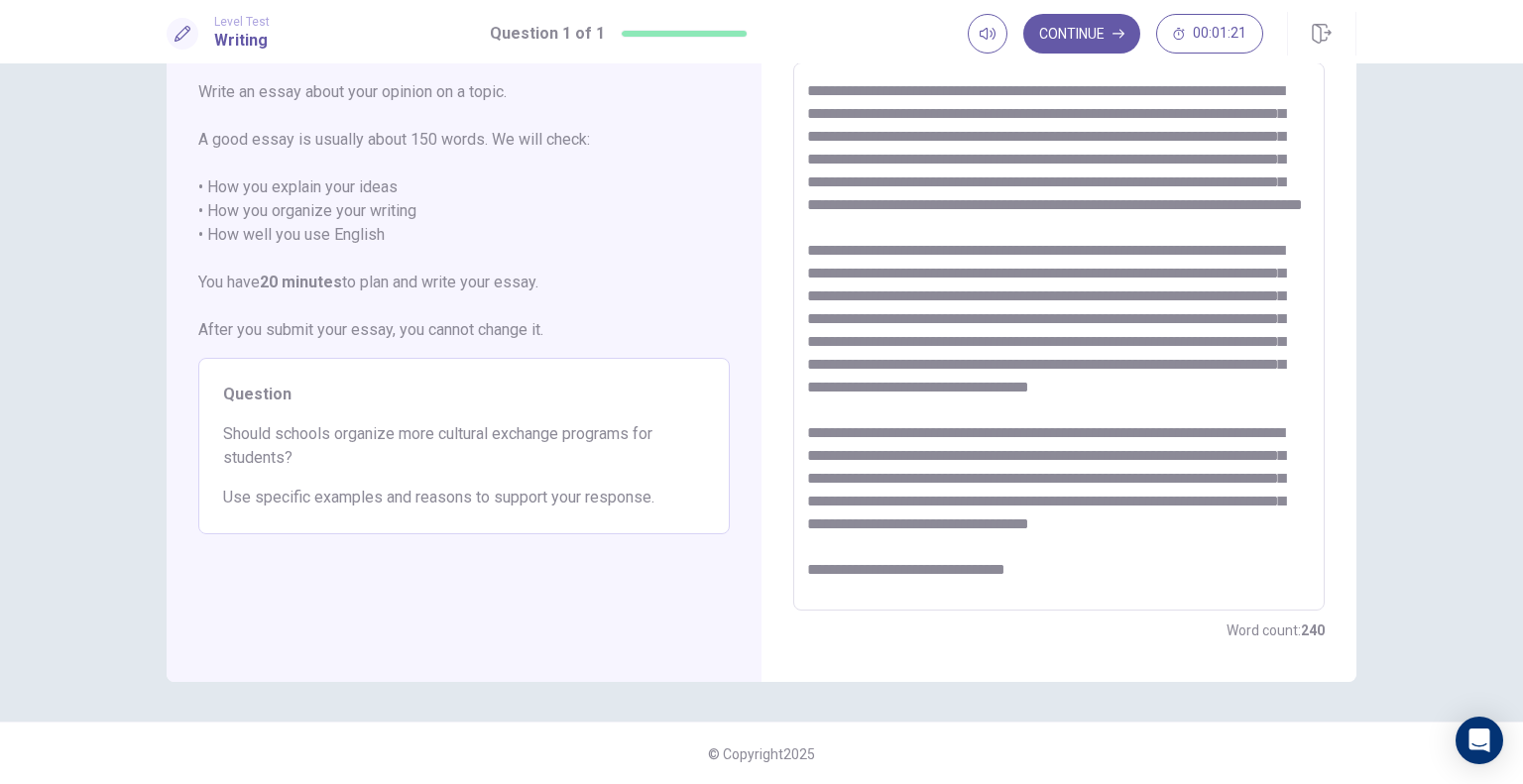 drag, startPoint x: 994, startPoint y: 336, endPoint x: 1034, endPoint y: 357, distance: 45.17743 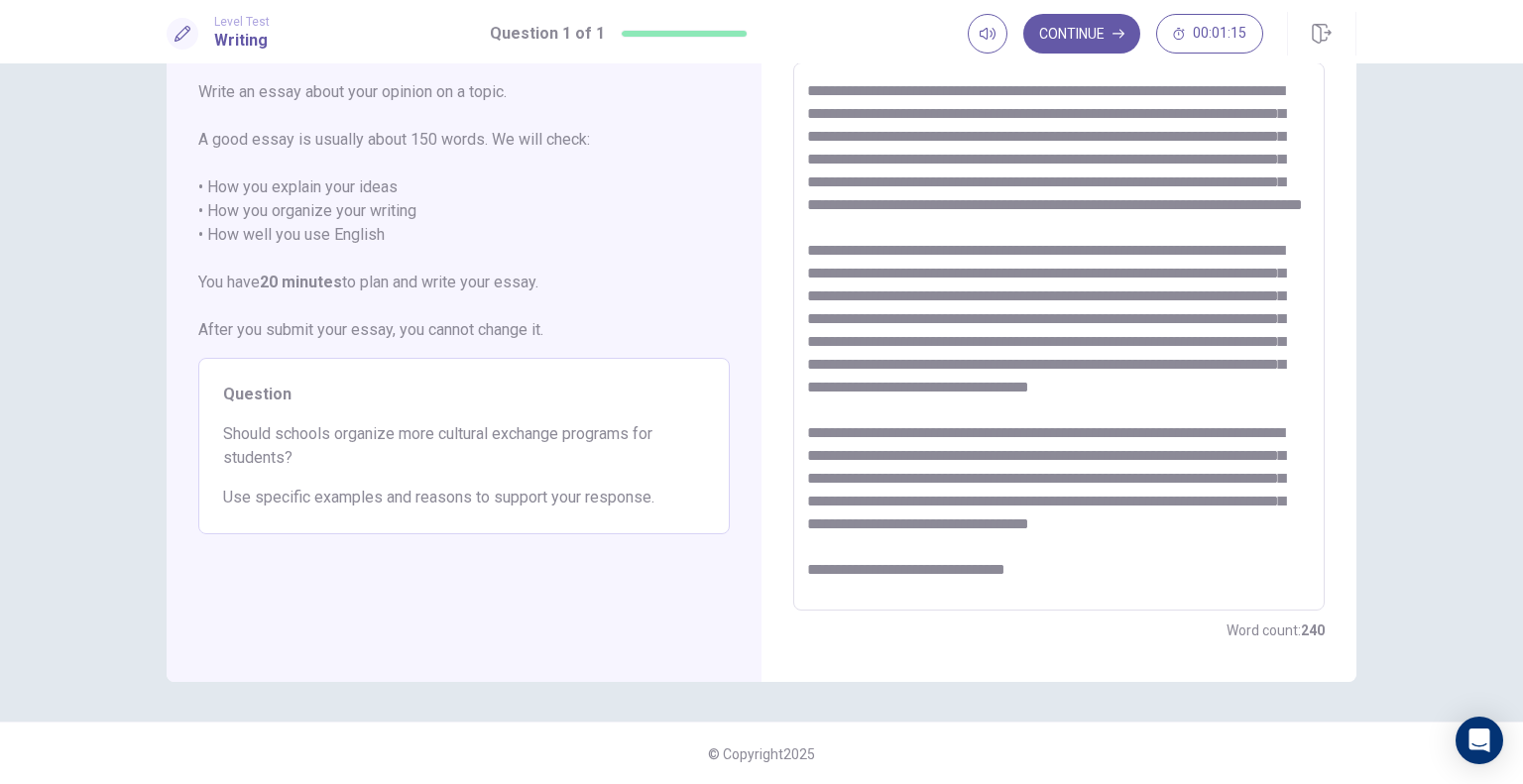 click at bounding box center (1059, 337) 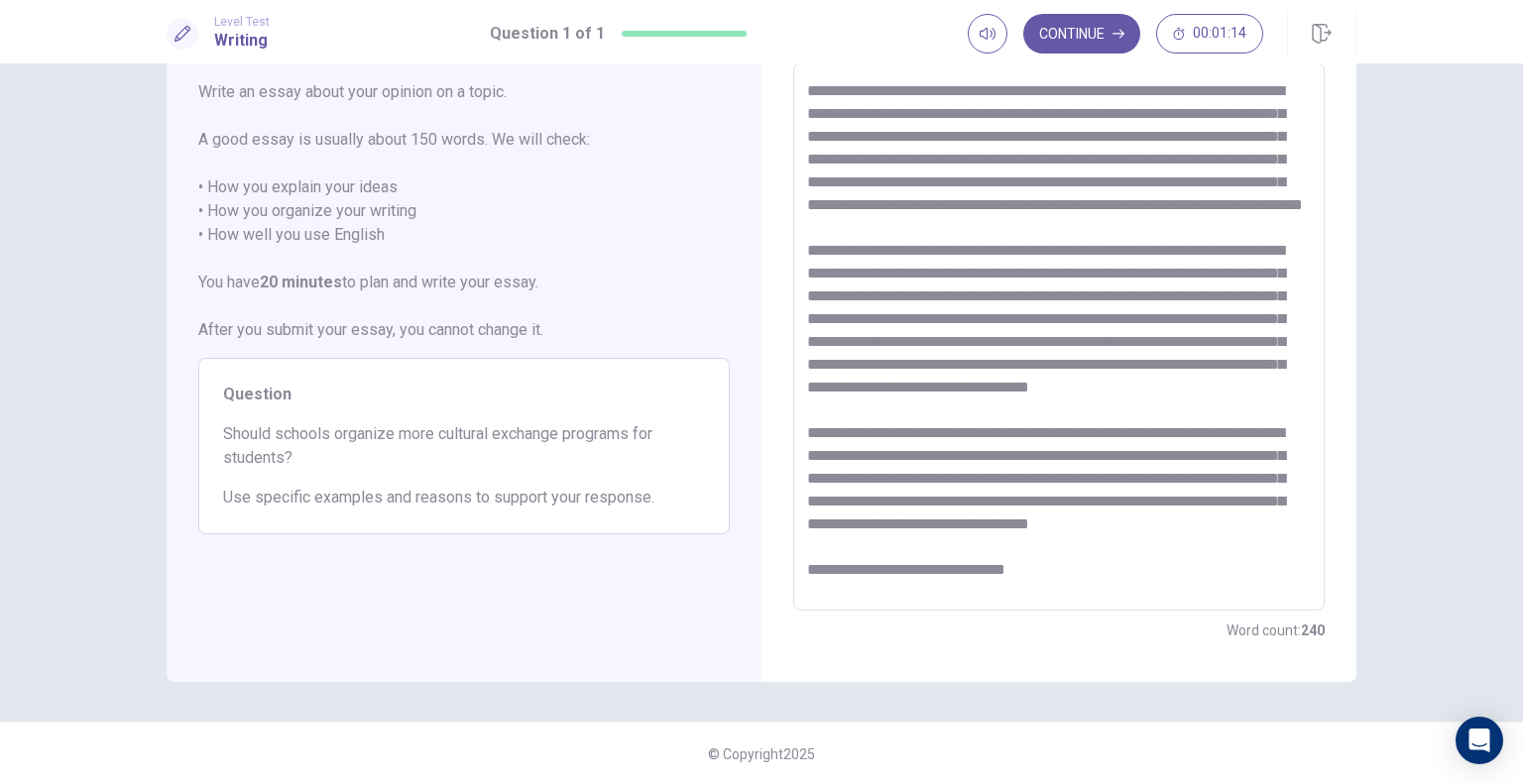 paste on "**" 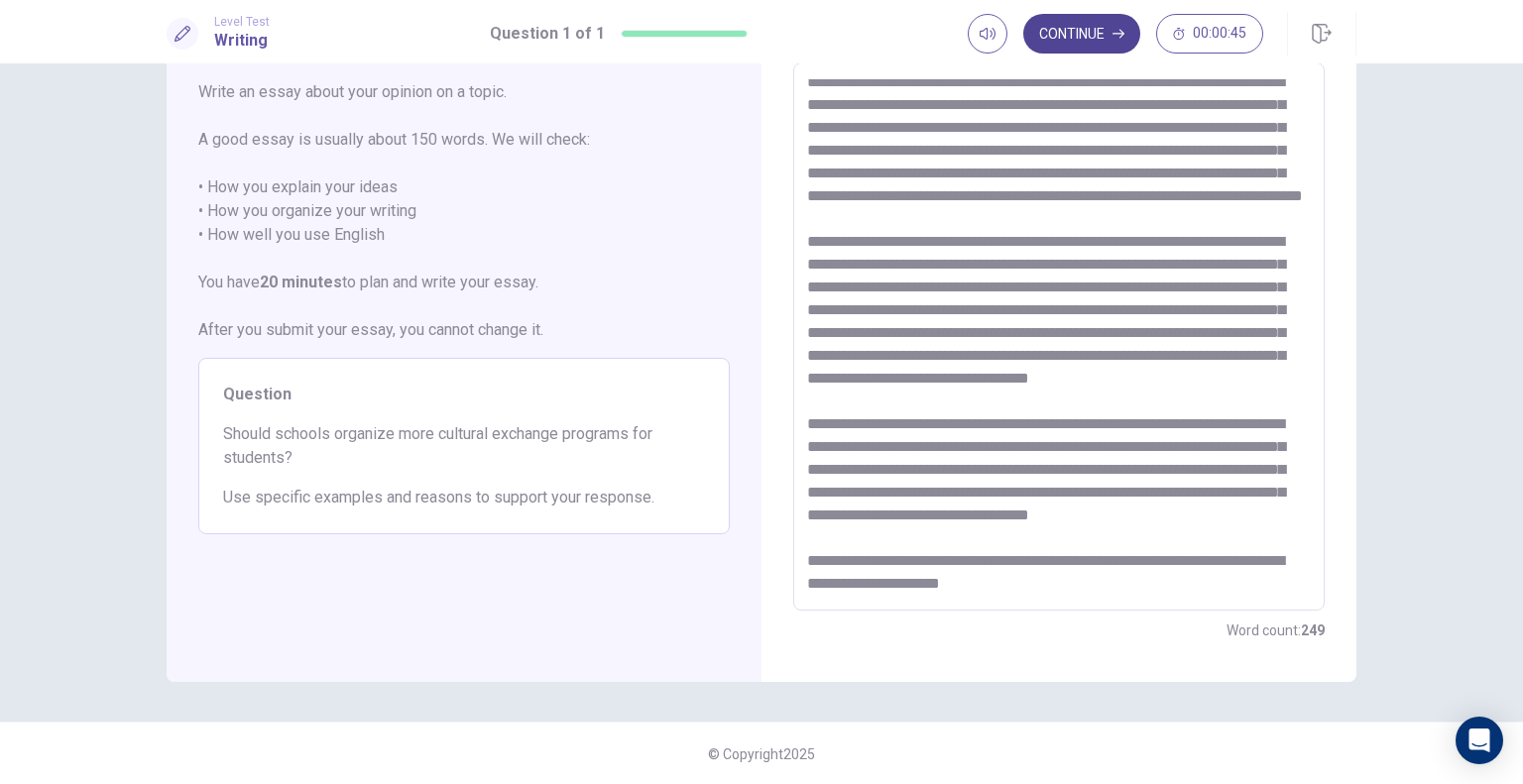 click on "Continue" at bounding box center [1082, 34] 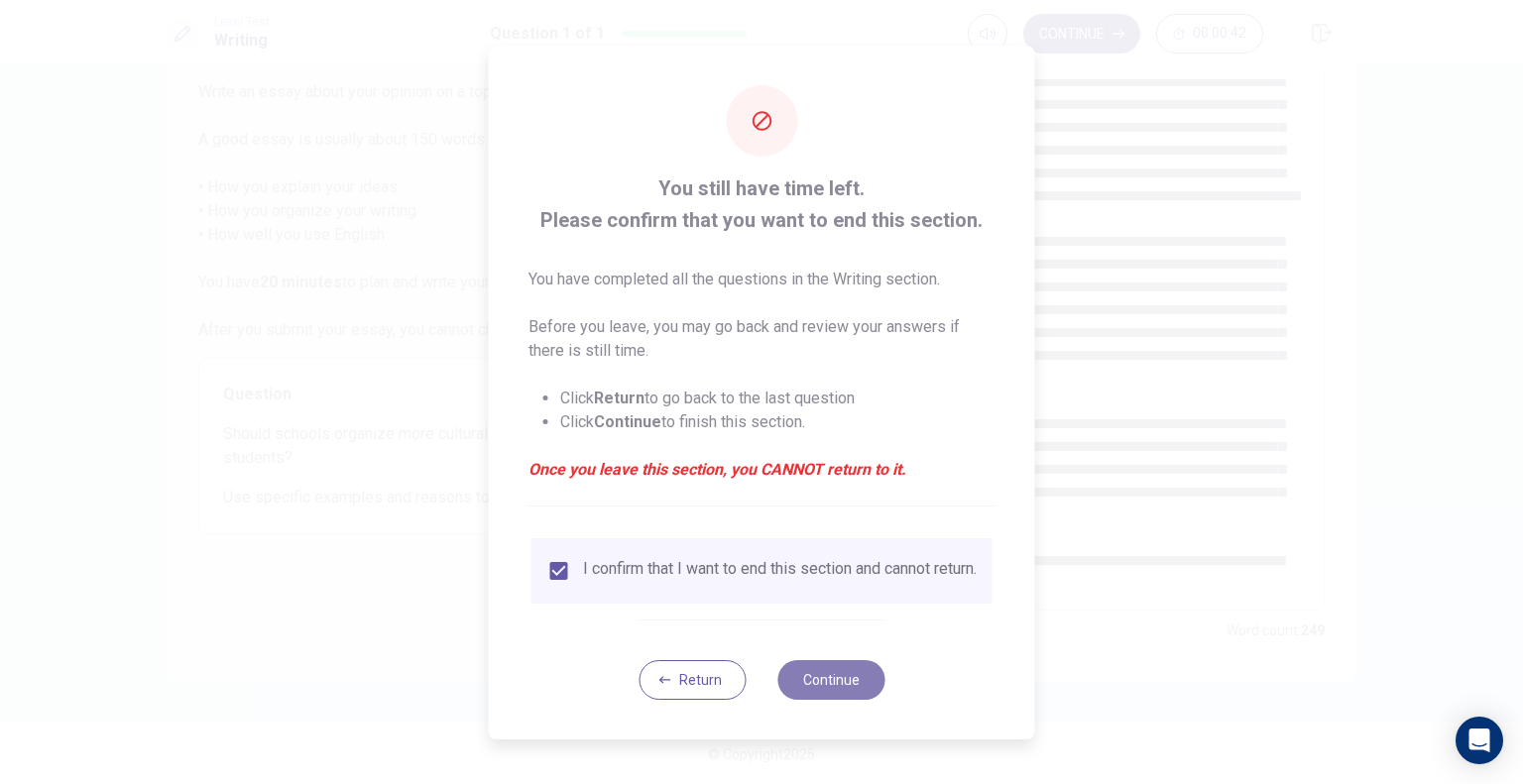 click on "Continue" at bounding box center [831, 680] 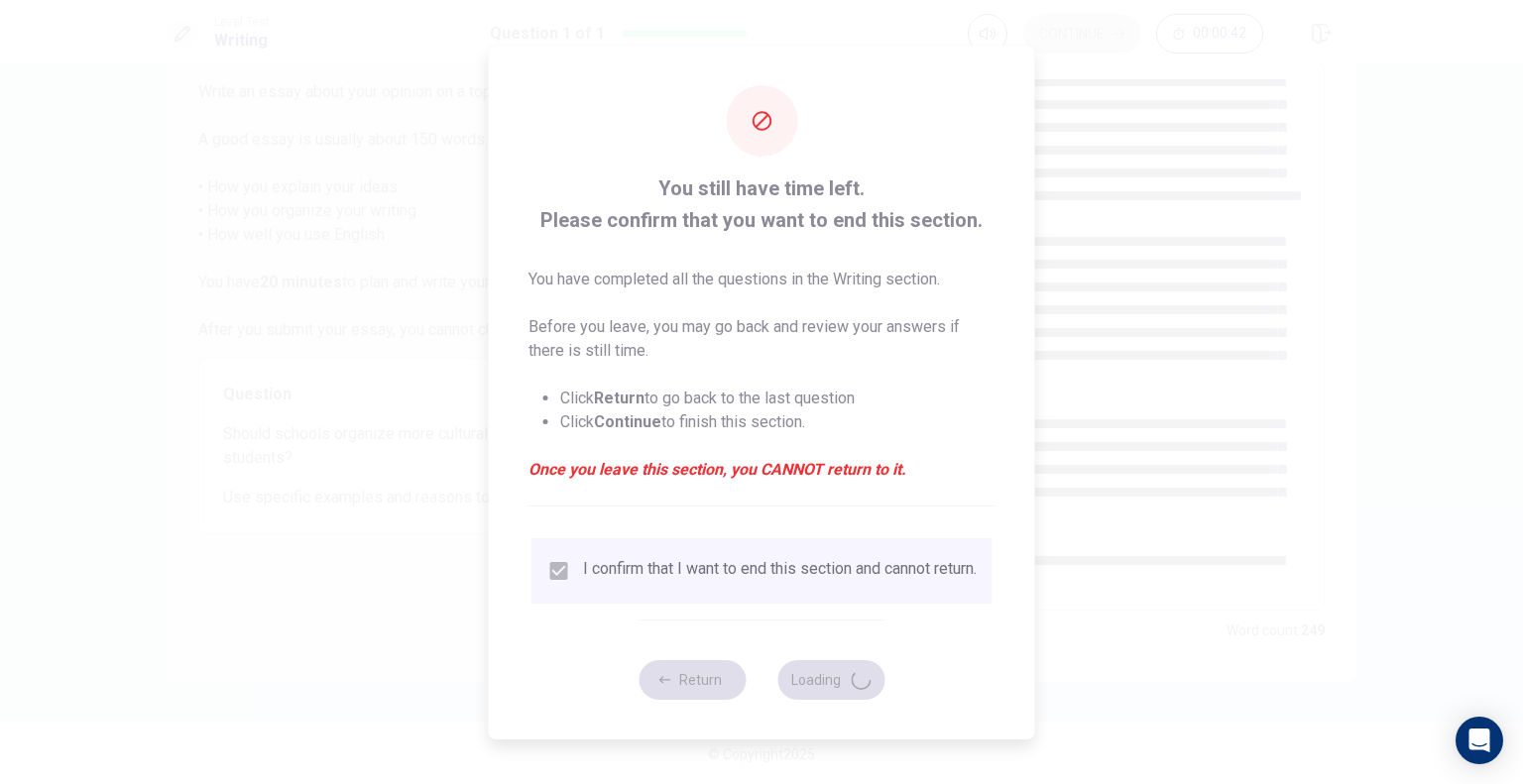 scroll, scrollTop: 0, scrollLeft: 0, axis: both 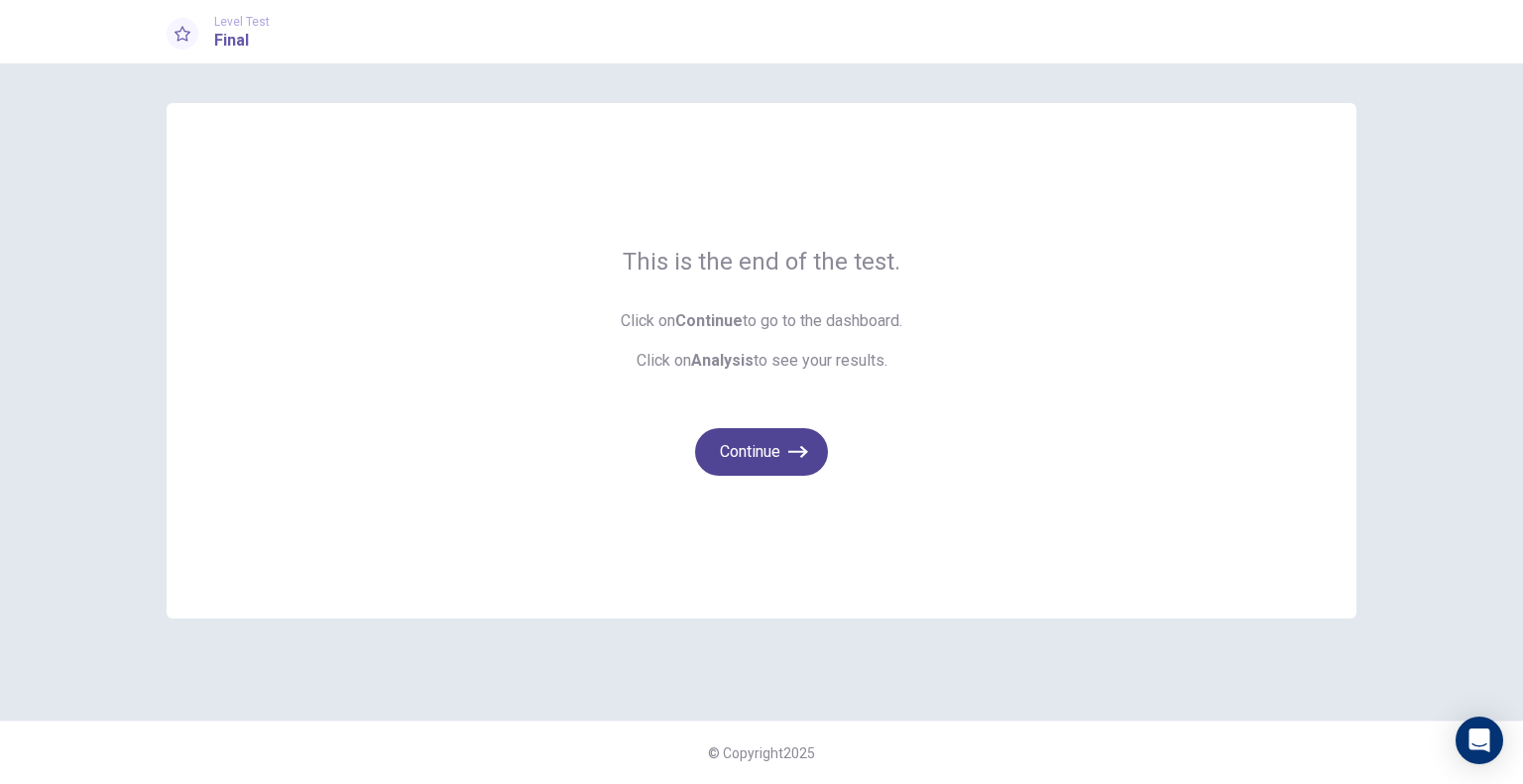 click on "Continue" at bounding box center [762, 452] 